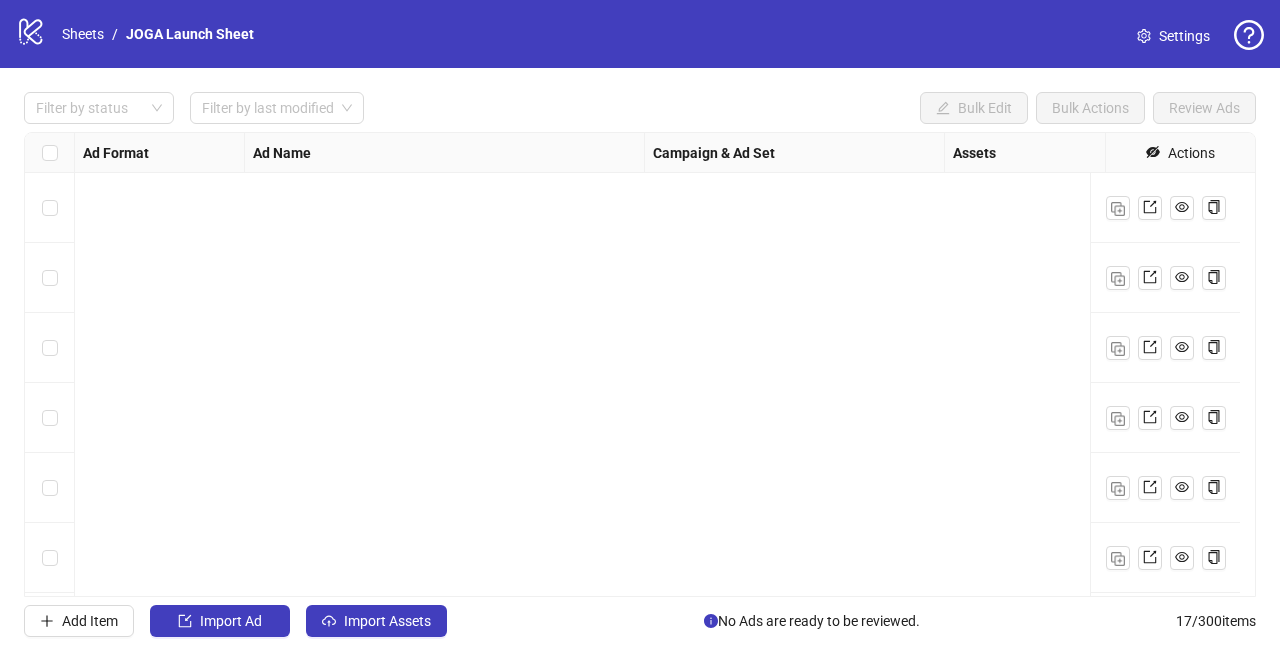 scroll, scrollTop: 0, scrollLeft: 0, axis: both 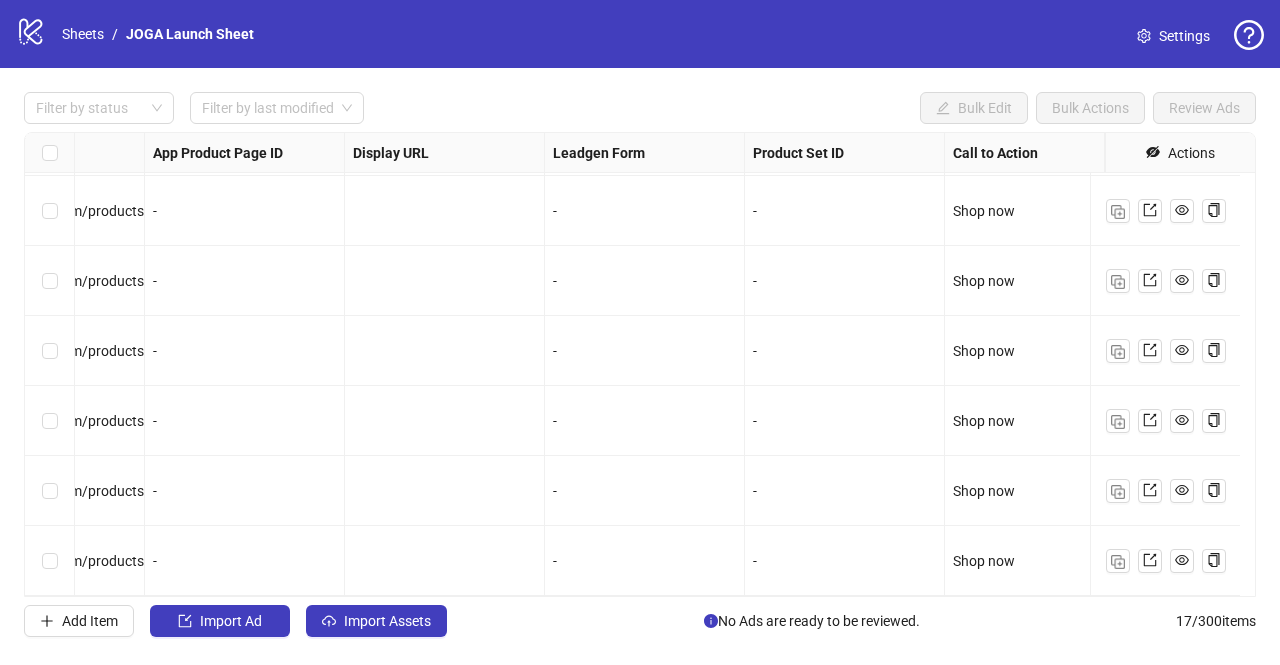 click on "Sheets" at bounding box center [83, 34] 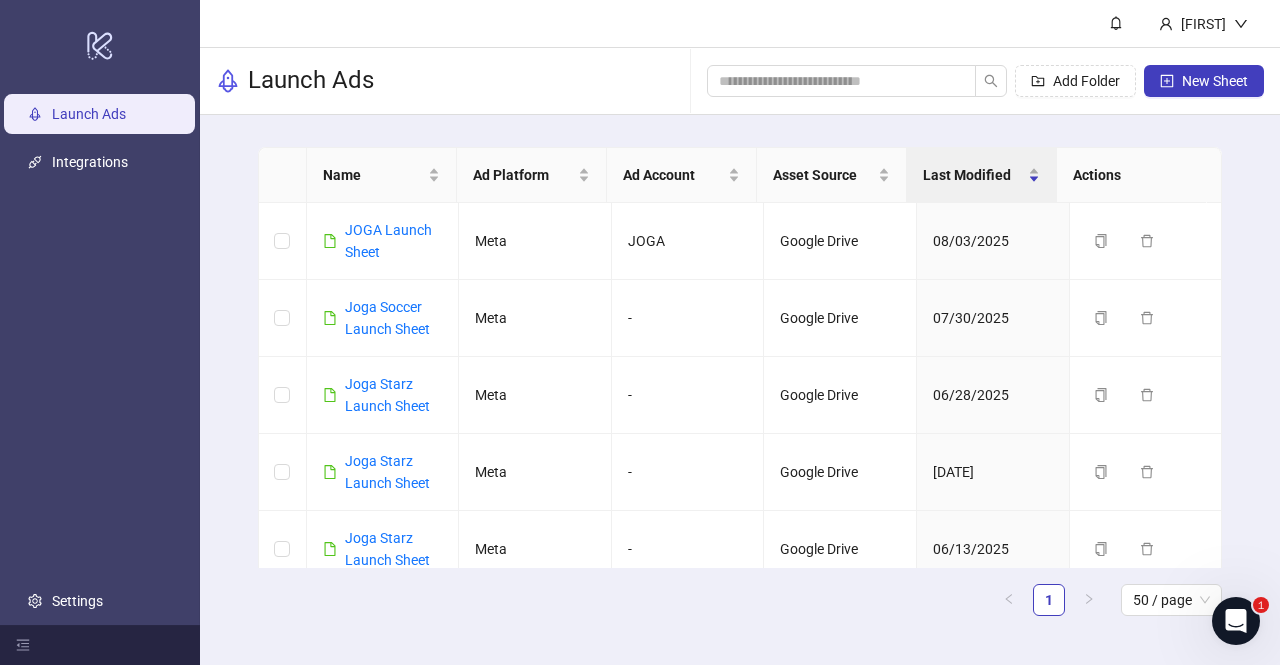 scroll, scrollTop: 0, scrollLeft: 0, axis: both 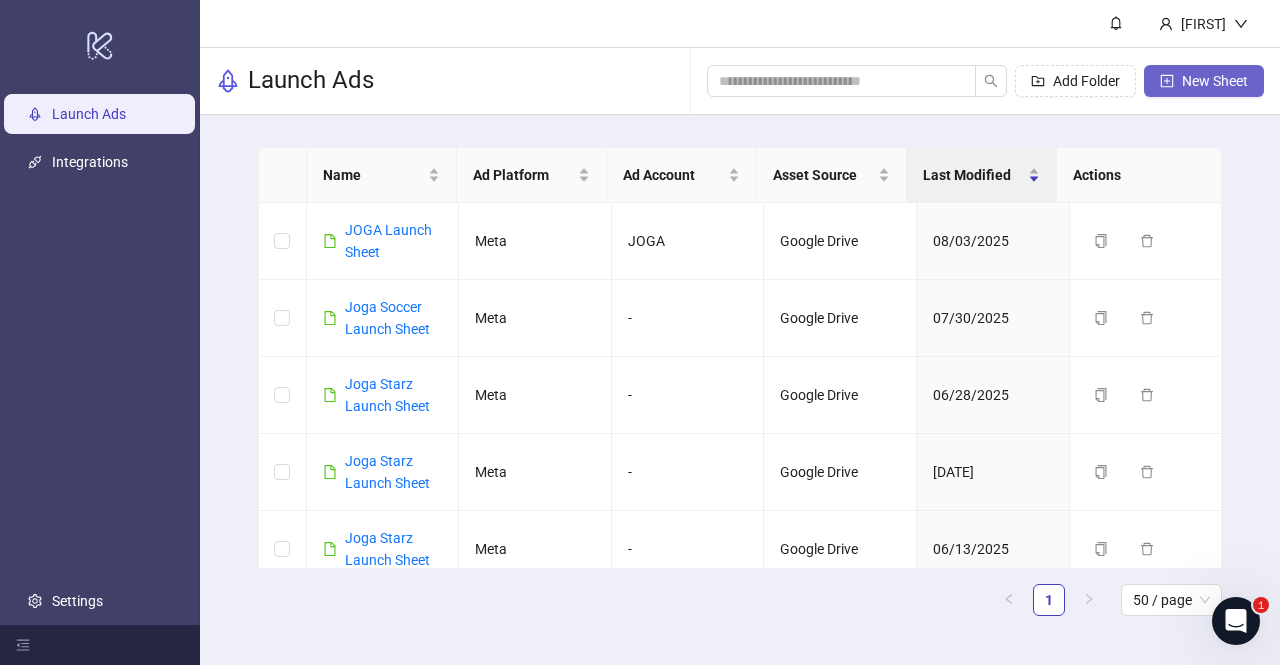 click on "New Sheet" at bounding box center (1215, 81) 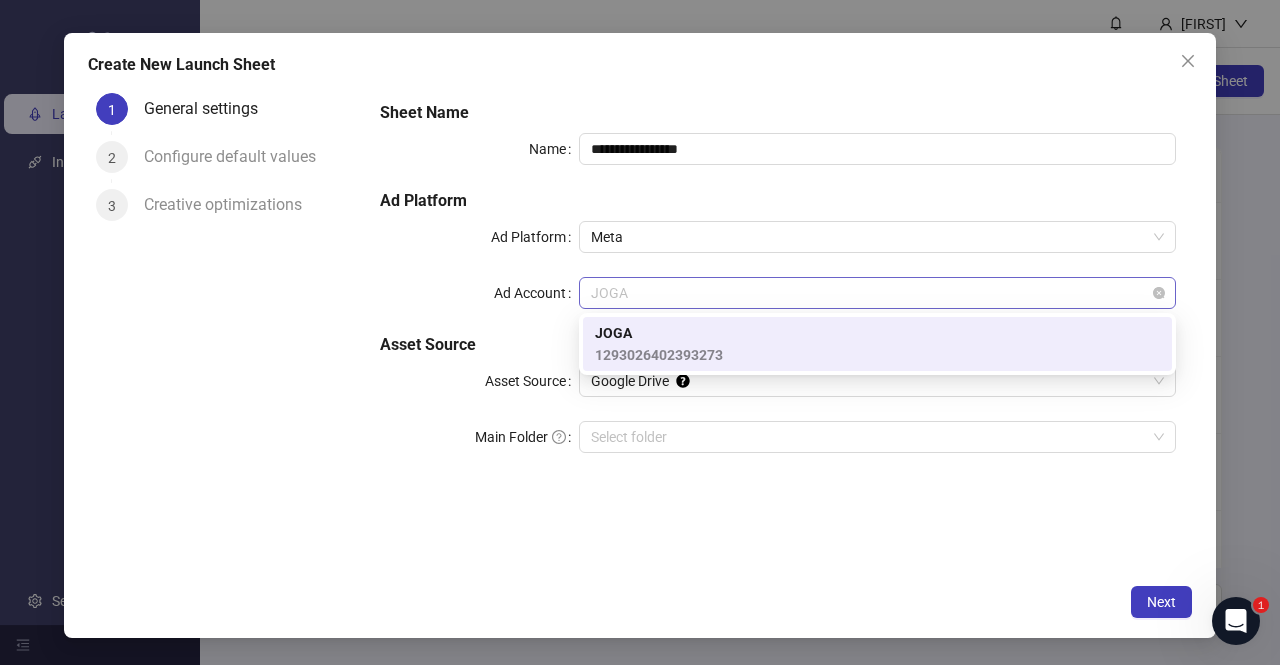 click on "JOGA" at bounding box center [877, 293] 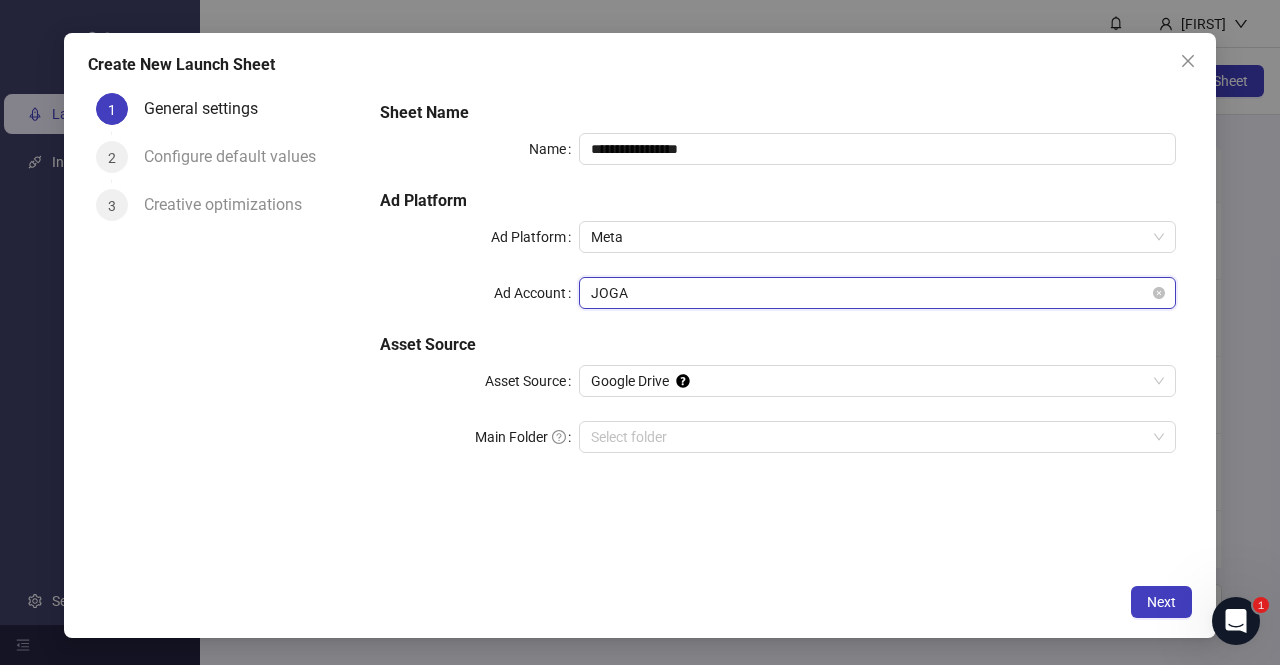 click on "JOGA" at bounding box center (877, 293) 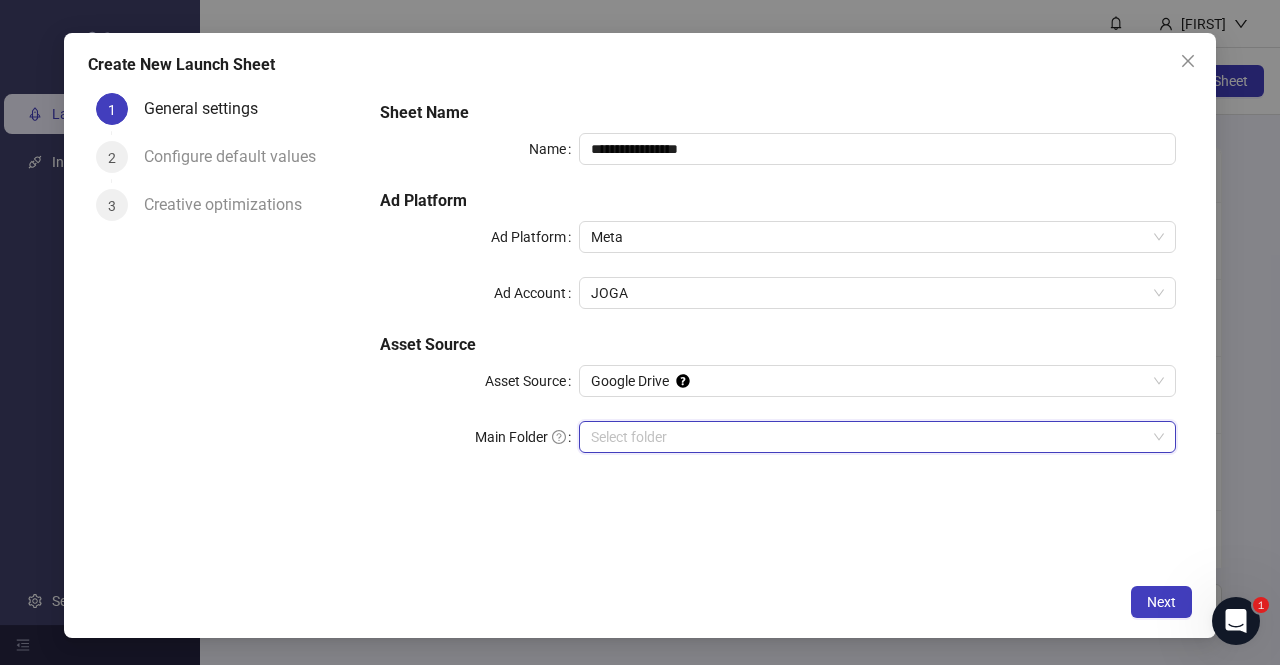 click on "Main Folder" at bounding box center [868, 437] 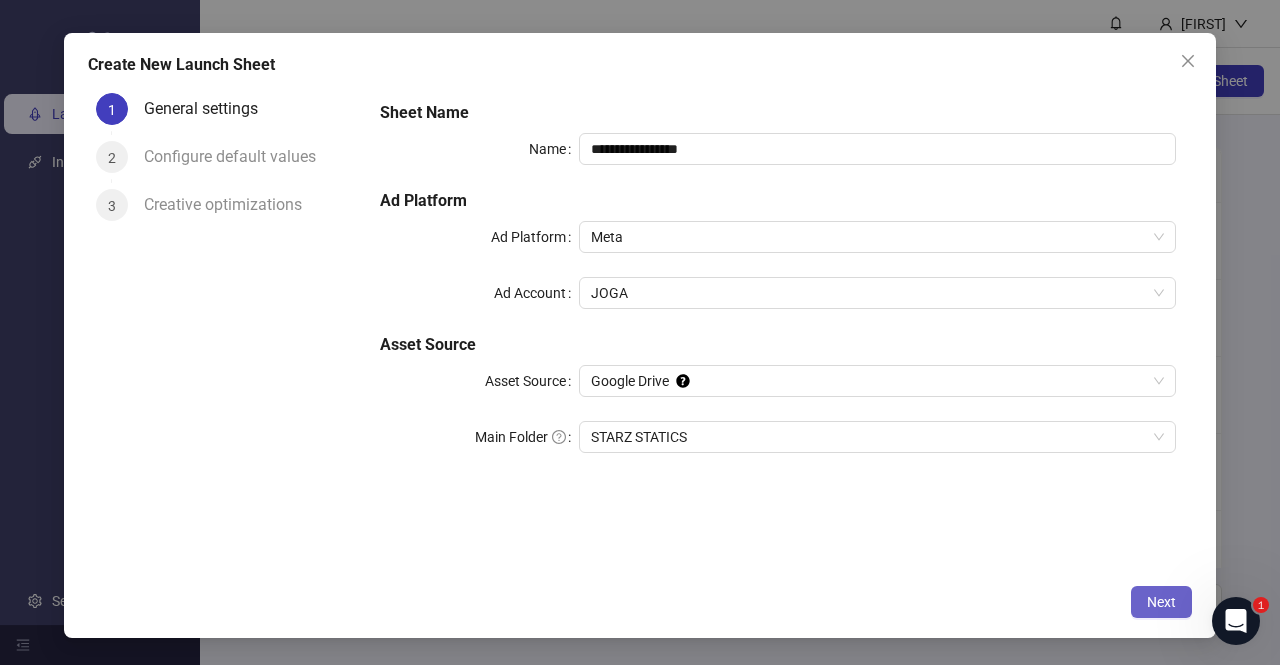 click on "Next" at bounding box center [1161, 602] 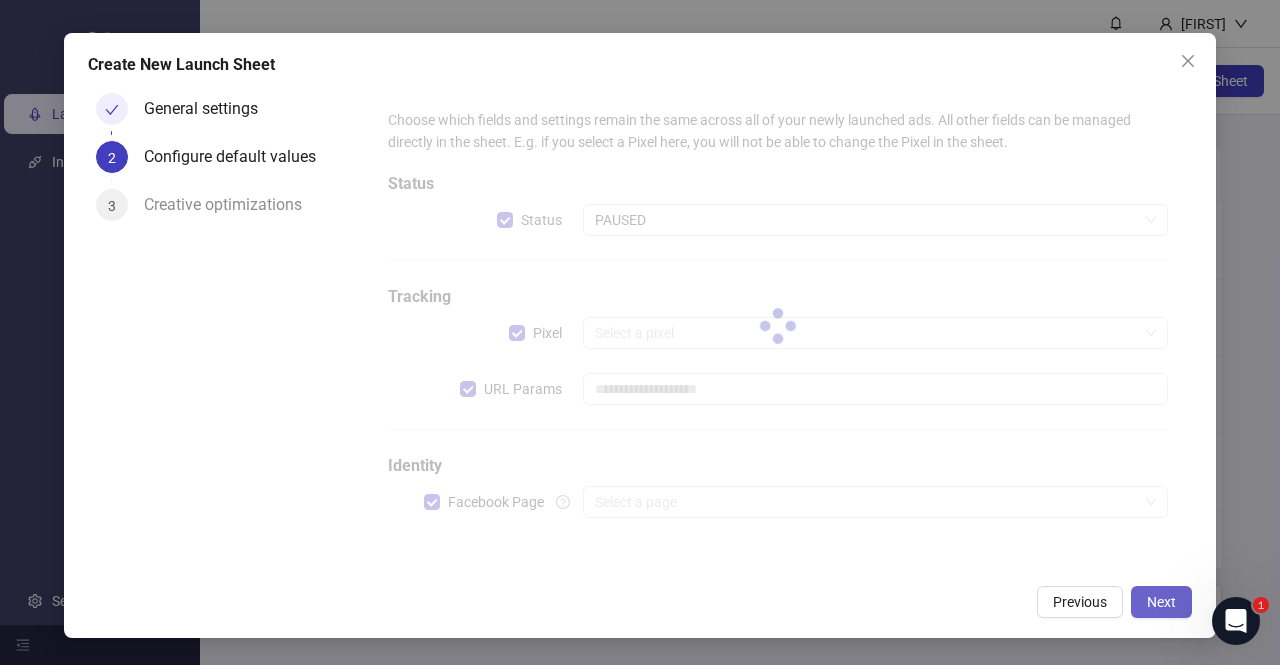type on "**********" 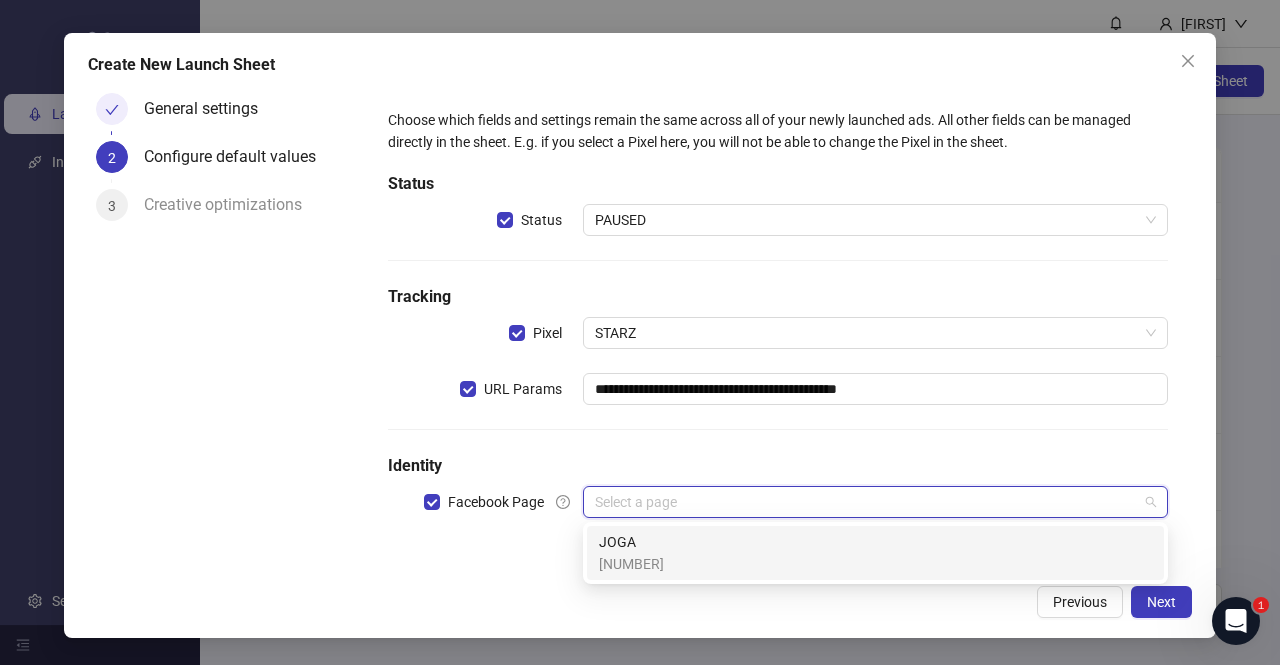 click at bounding box center (866, 502) 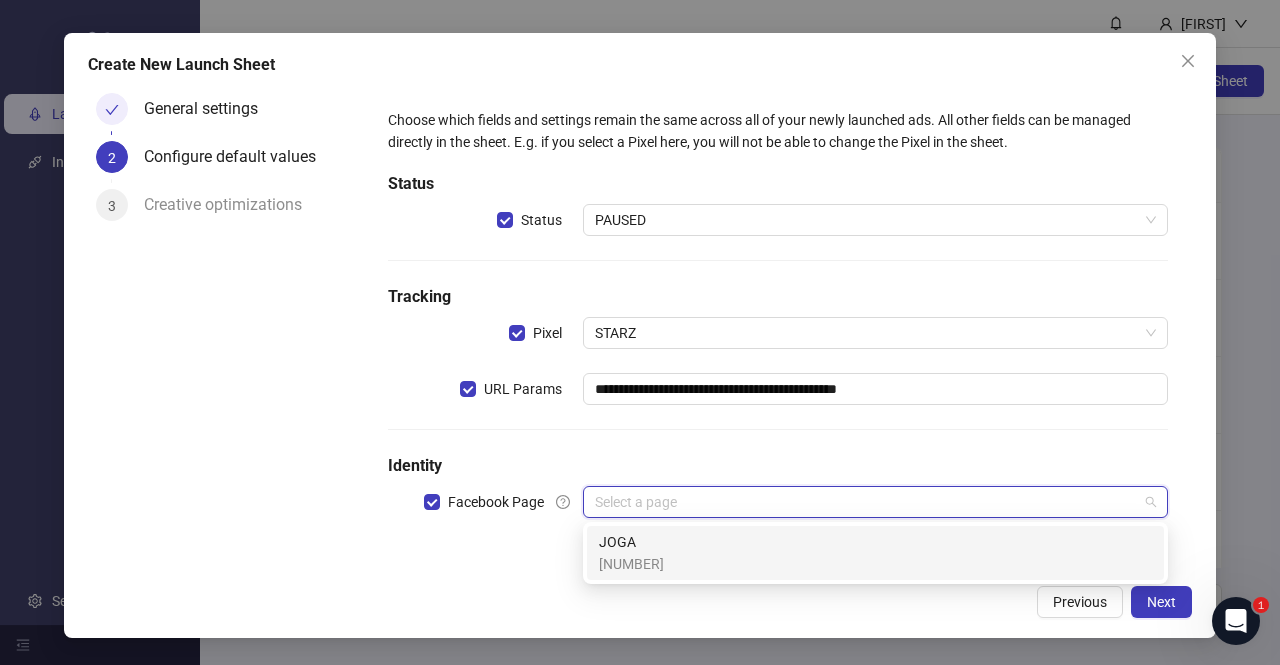 click at bounding box center [866, 502] 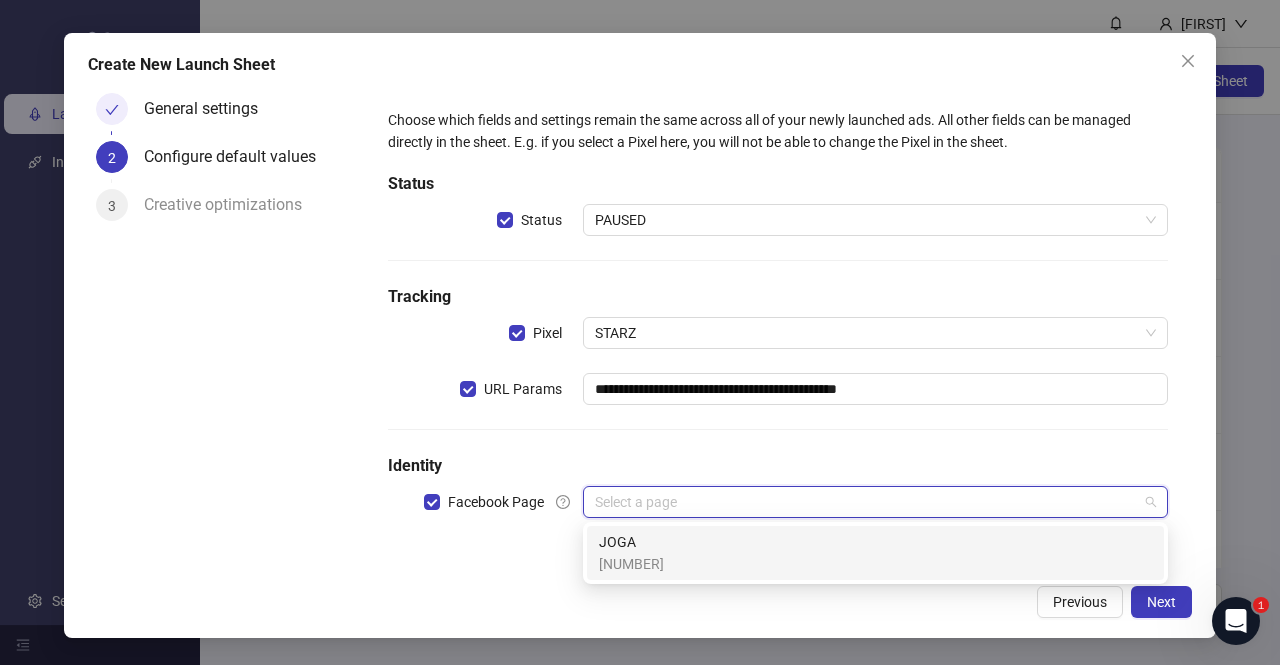 click on "JOGA 123745077486642" at bounding box center (875, 553) 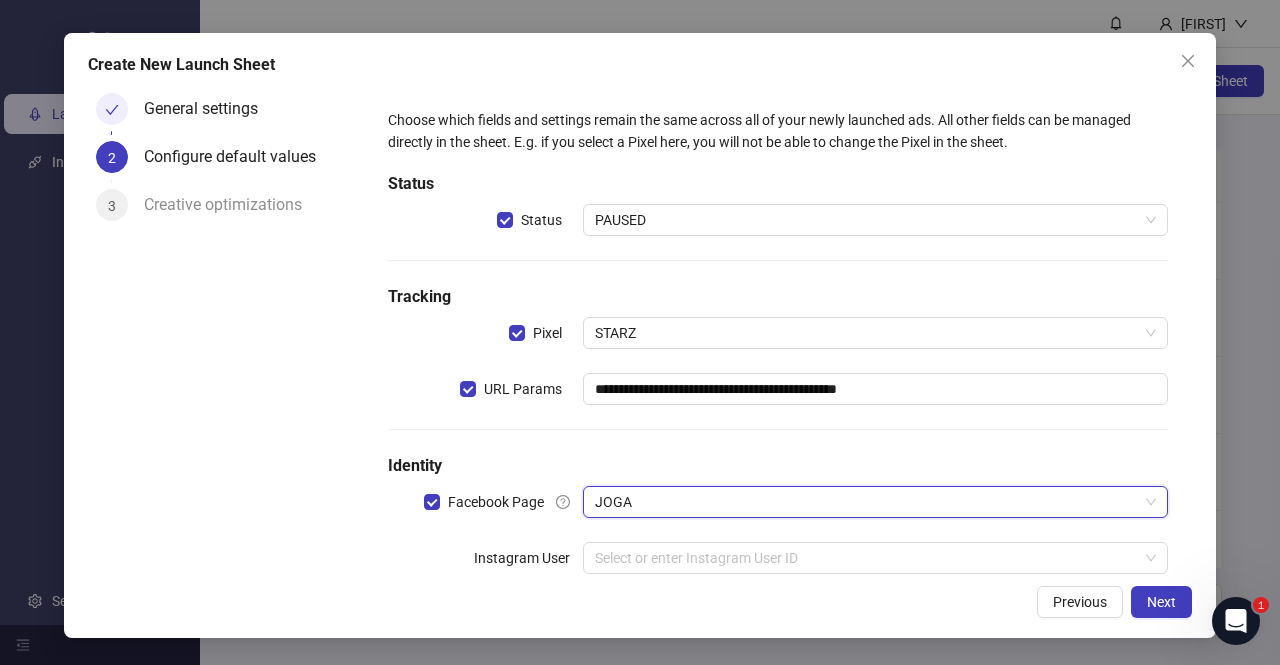 click on "**********" at bounding box center [640, 335] 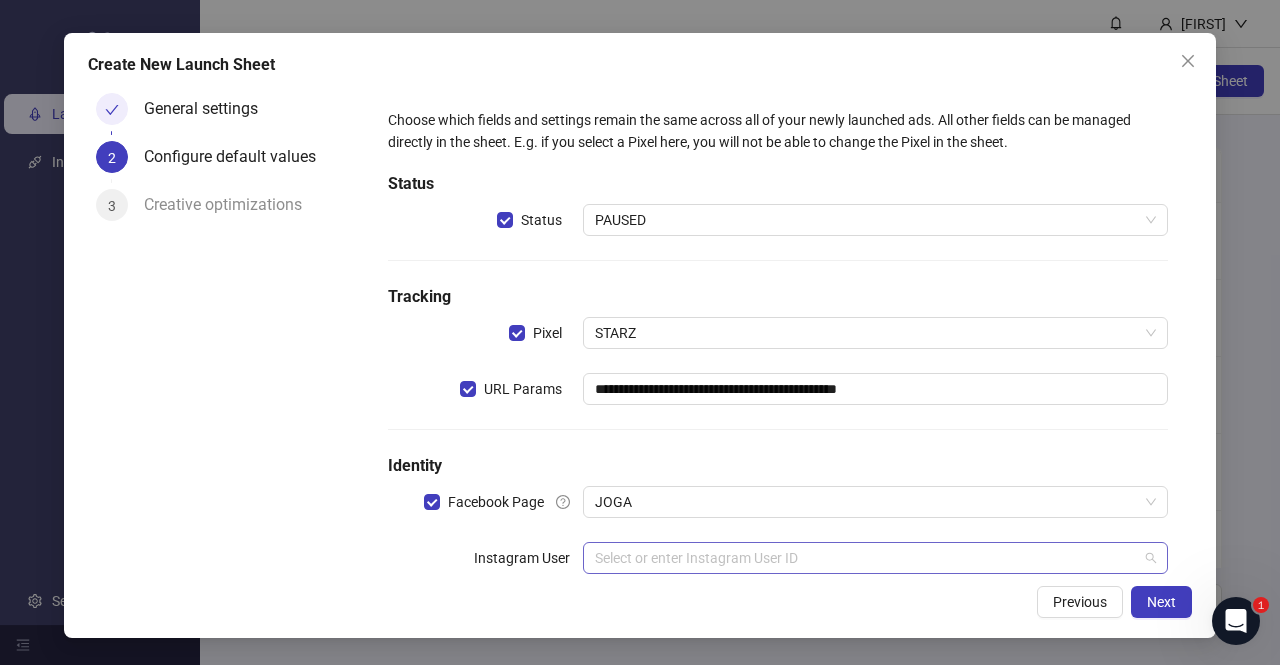 click at bounding box center (866, 558) 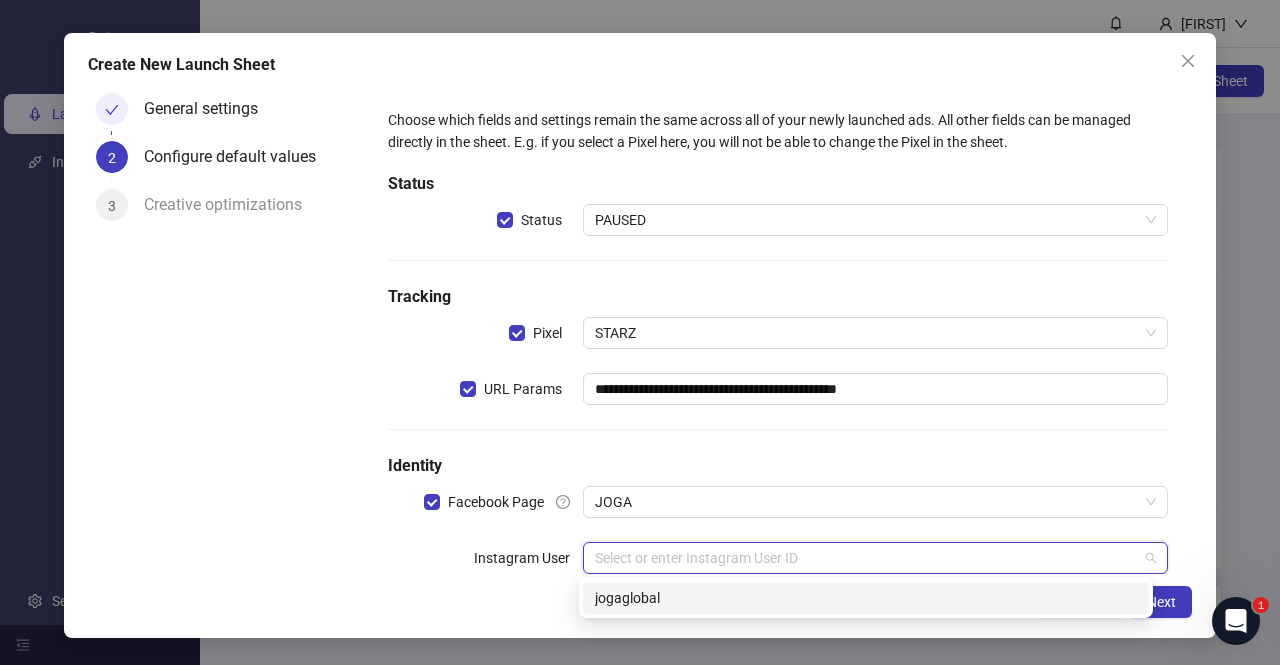 click on "jogaglobal" at bounding box center (866, 598) 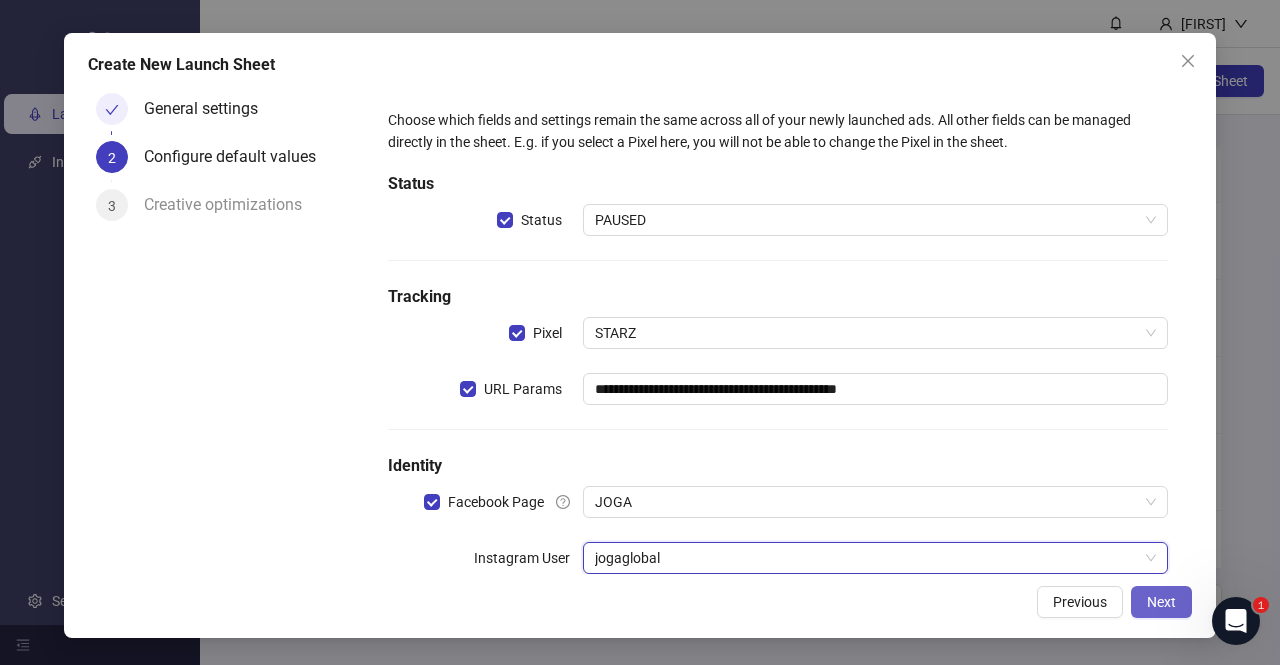 click on "Next" at bounding box center (1161, 602) 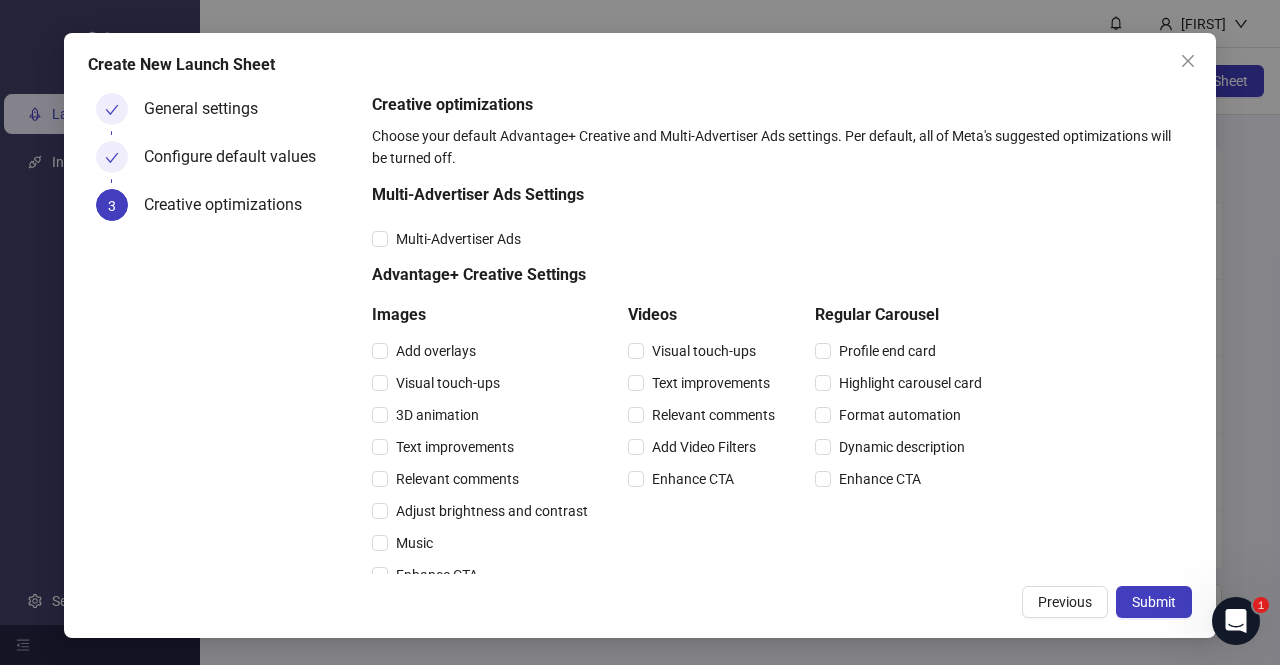click on "Submit" at bounding box center [1154, 602] 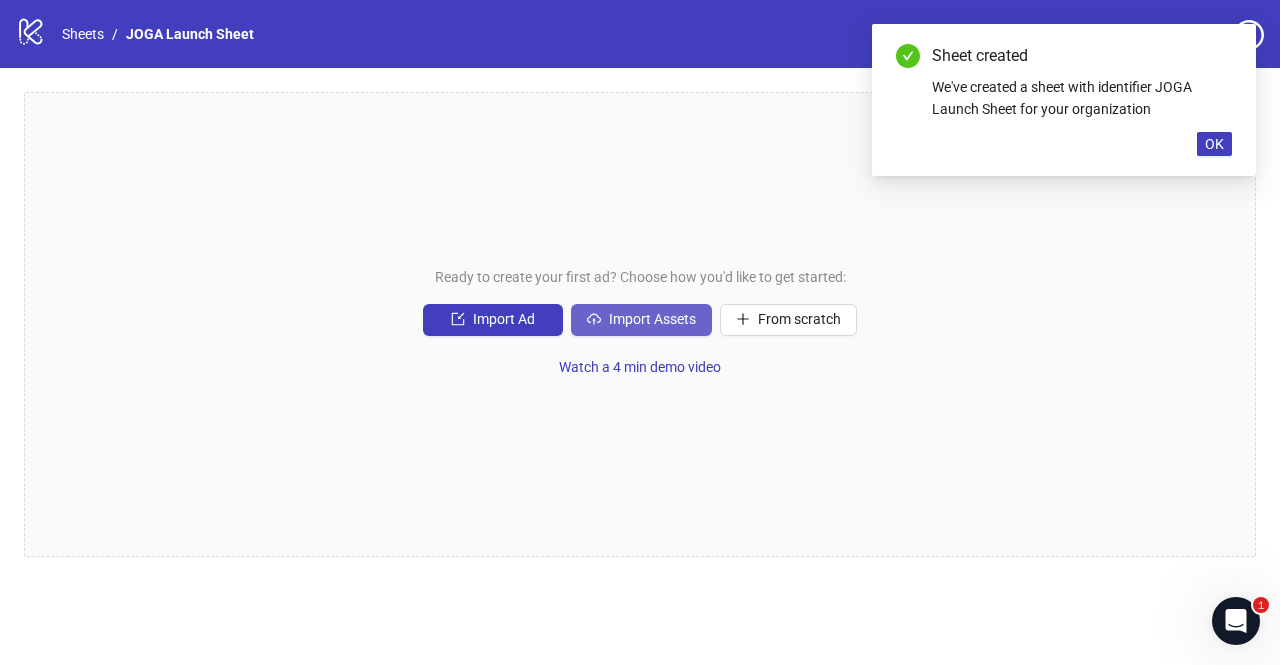 click 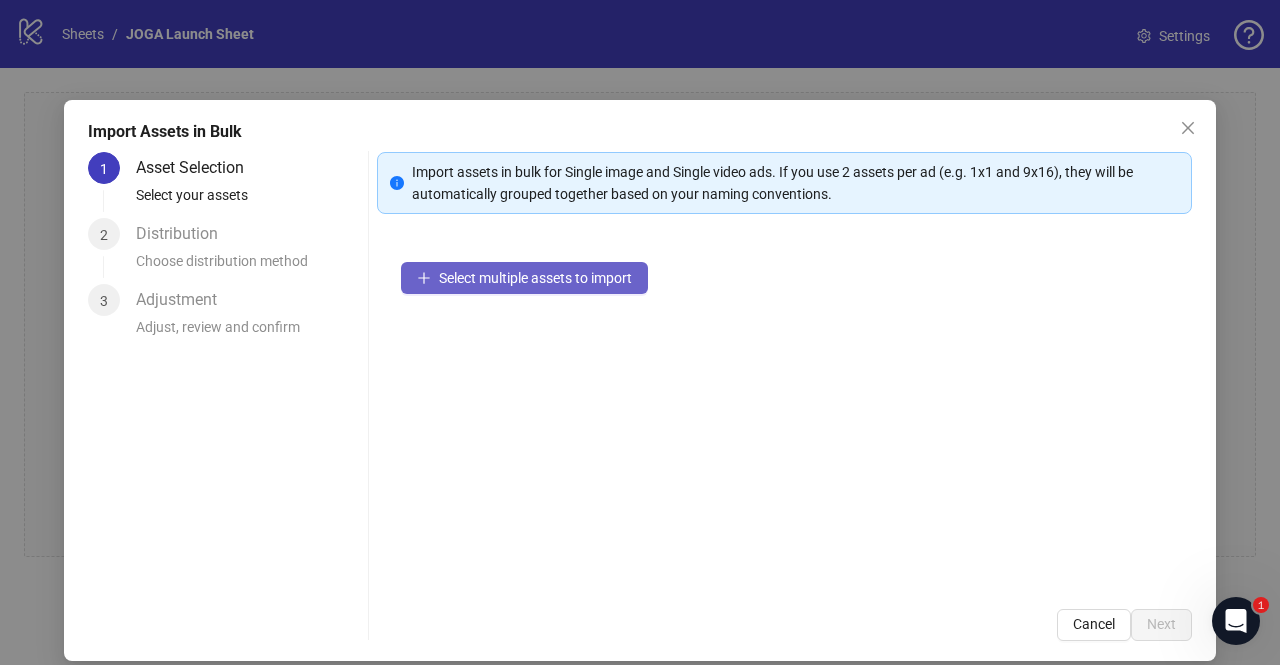 click on "Select multiple assets to import" at bounding box center (535, 278) 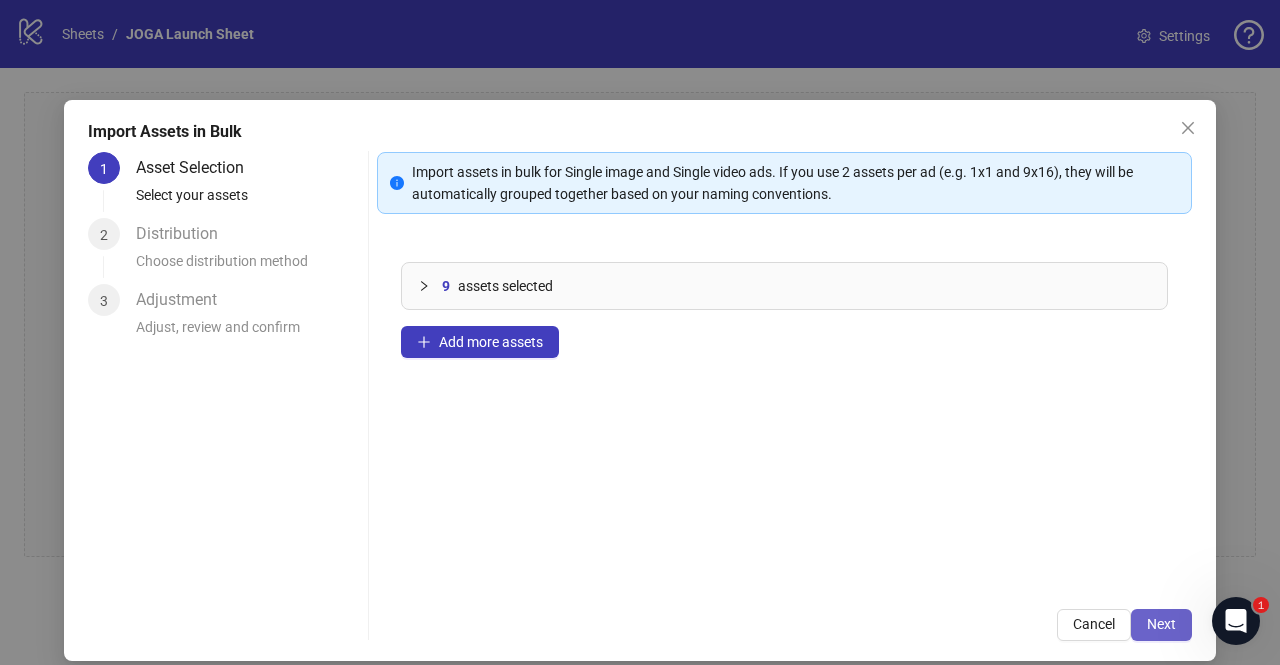 click on "Next" at bounding box center (1161, 624) 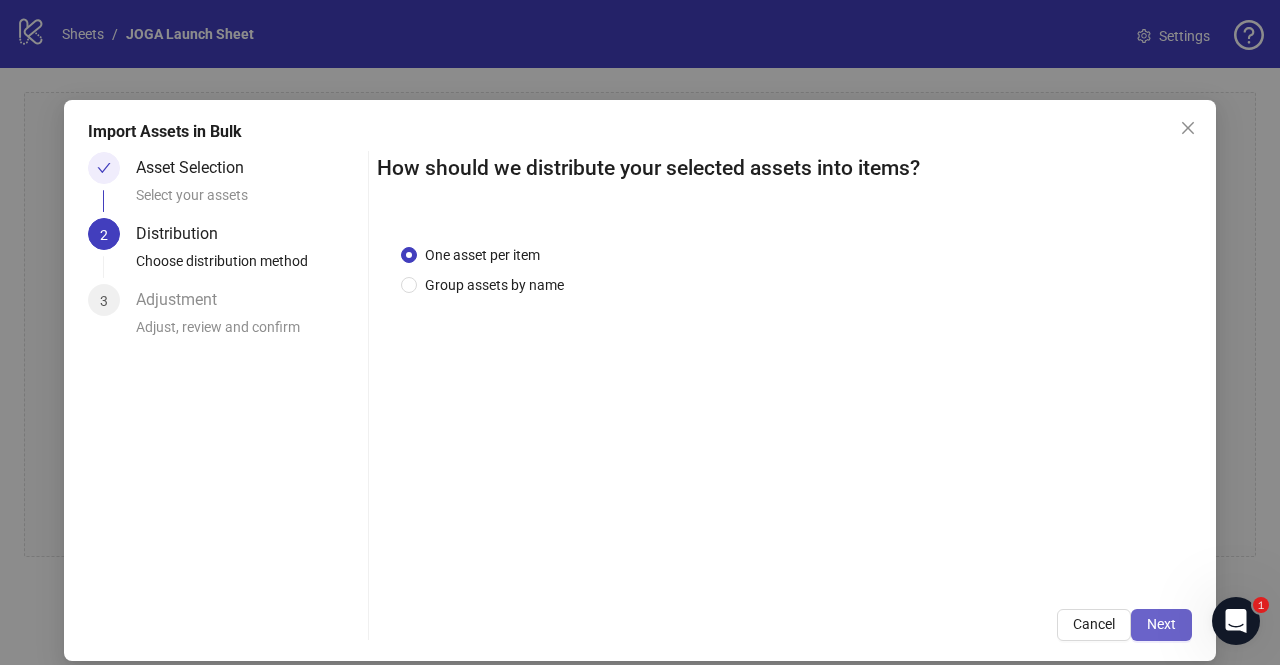 click on "Next" at bounding box center [1161, 624] 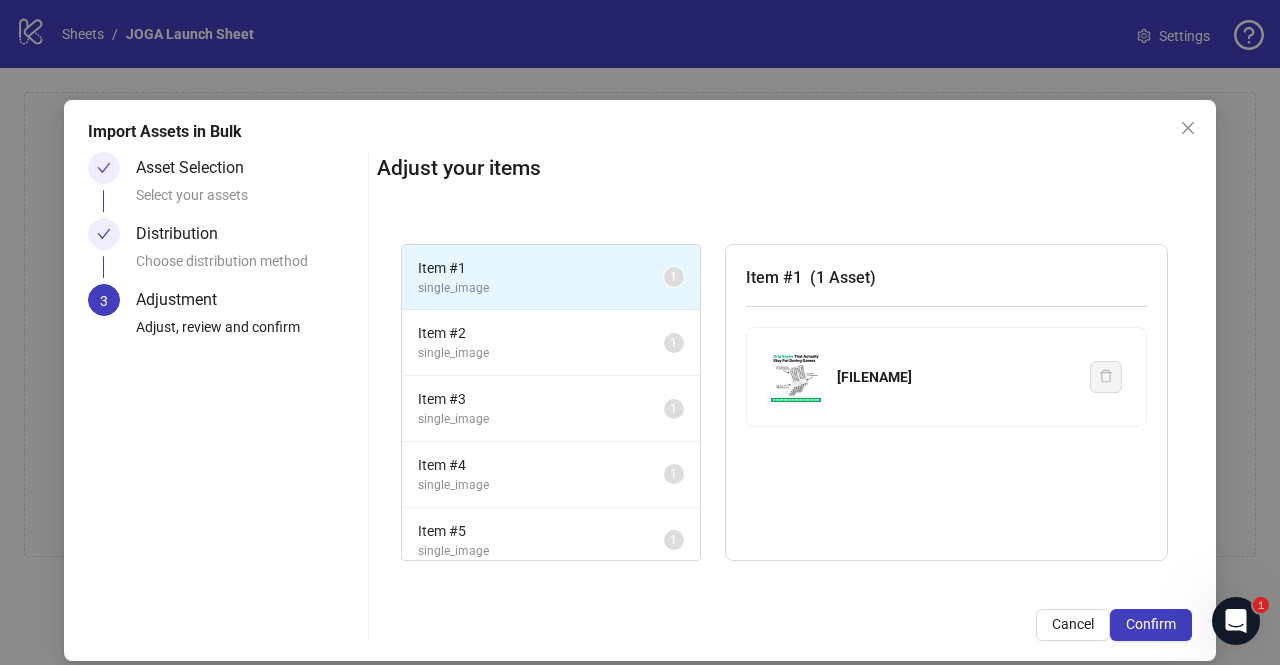 click on "Confirm" at bounding box center [1151, 624] 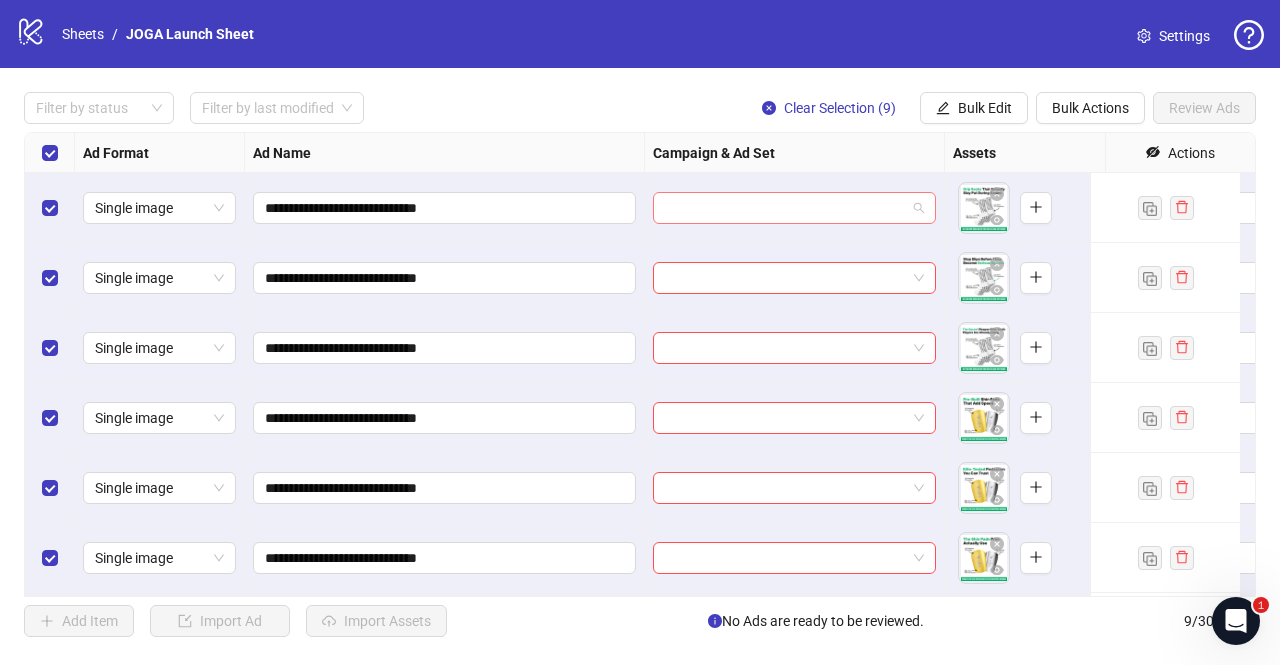 click at bounding box center [794, 208] 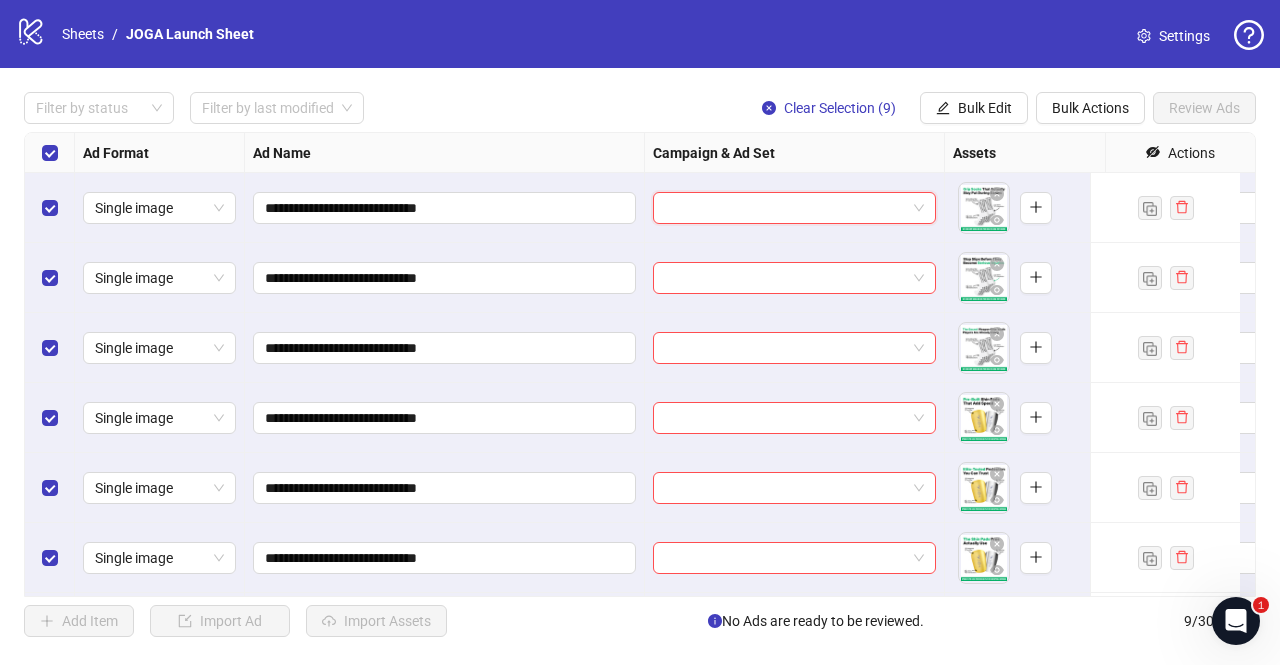 click at bounding box center [794, 208] 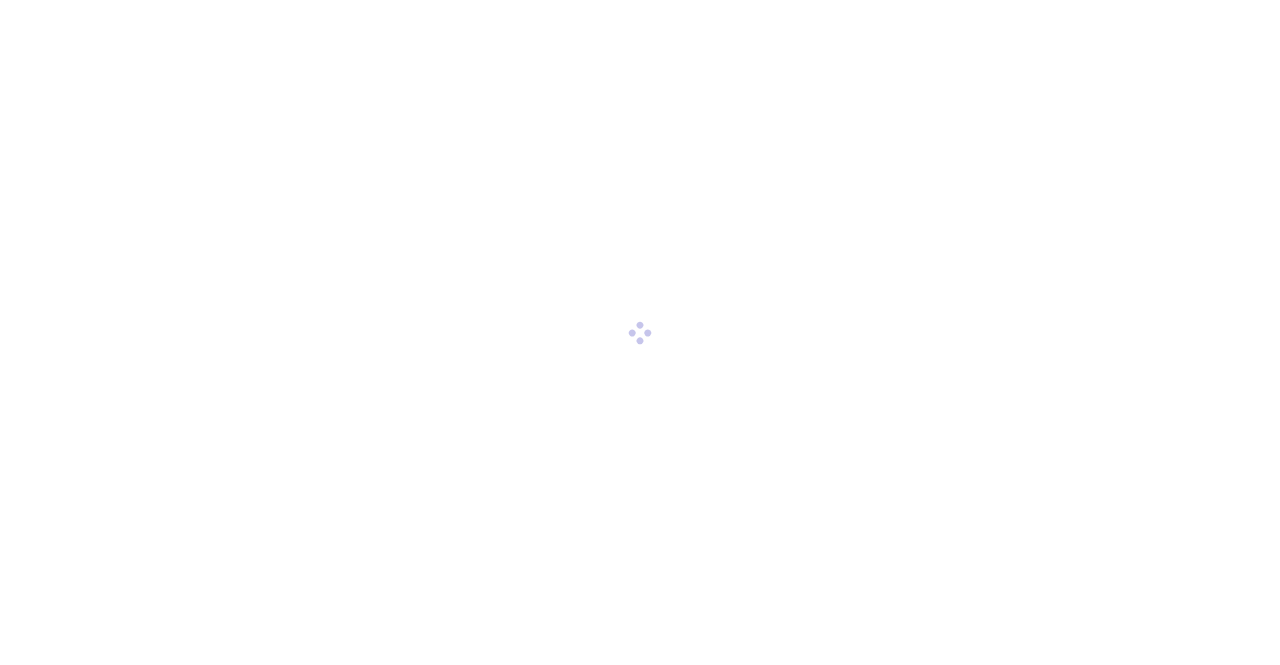 scroll, scrollTop: 0, scrollLeft: 0, axis: both 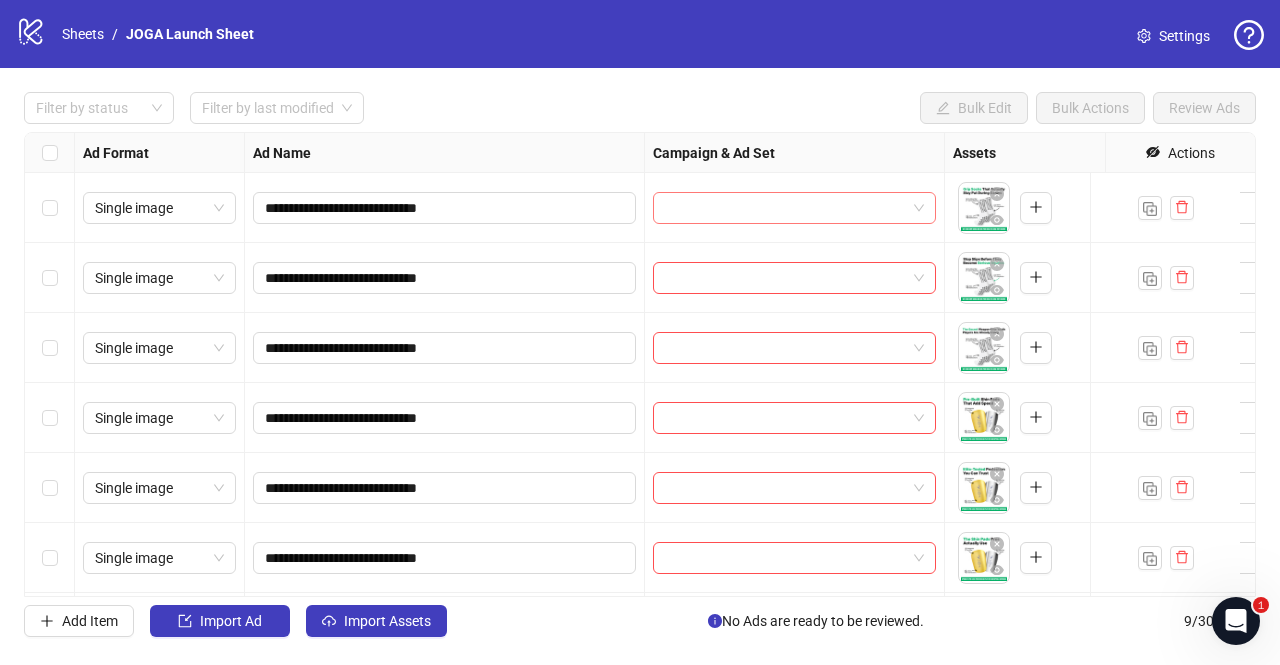 click at bounding box center [794, 208] 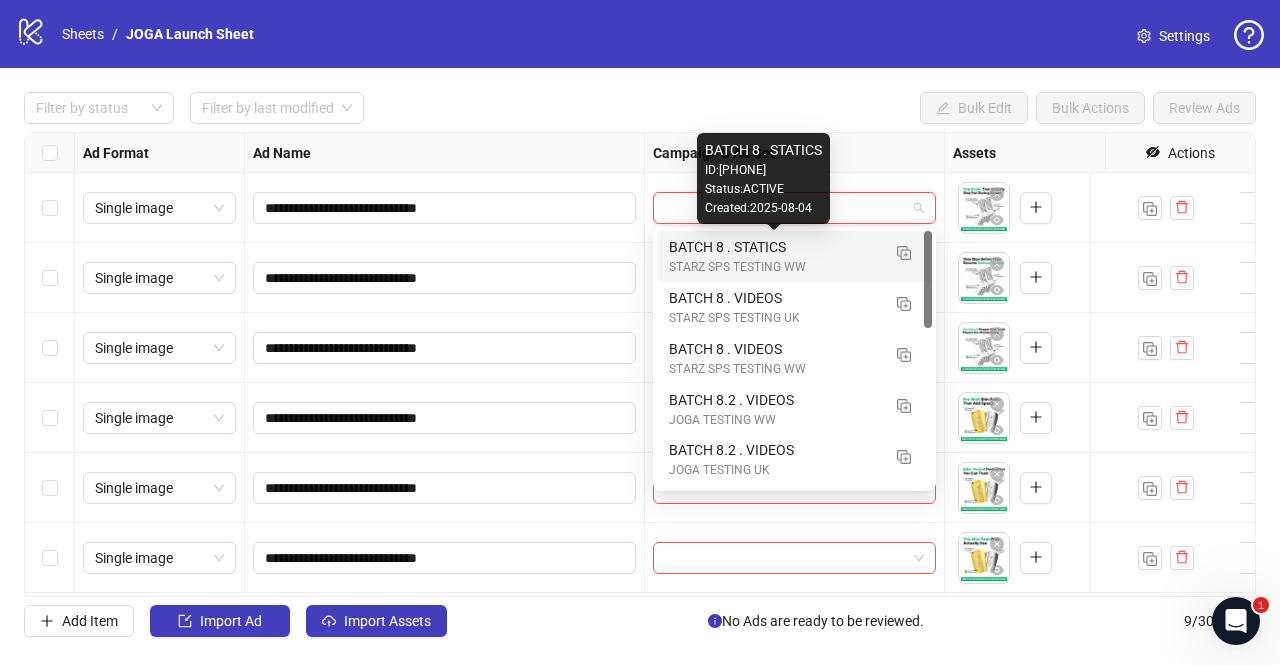 click on "BATCH 8 . STATICS" at bounding box center [774, 247] 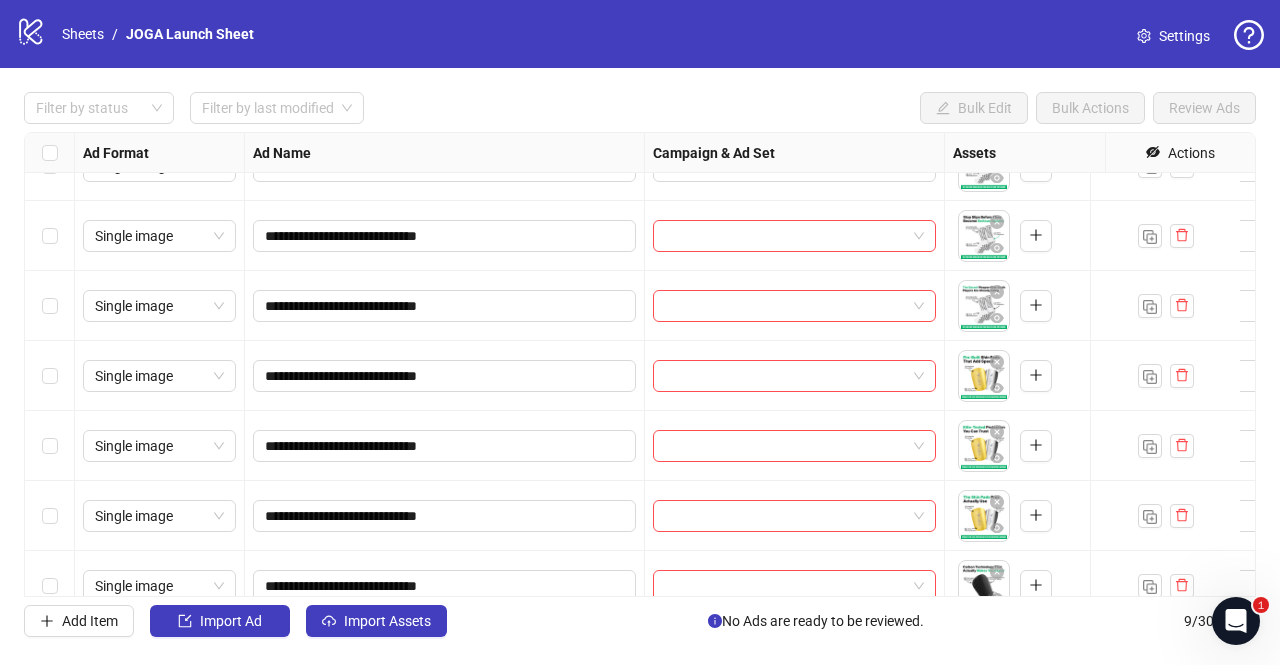 scroll, scrollTop: 0, scrollLeft: 0, axis: both 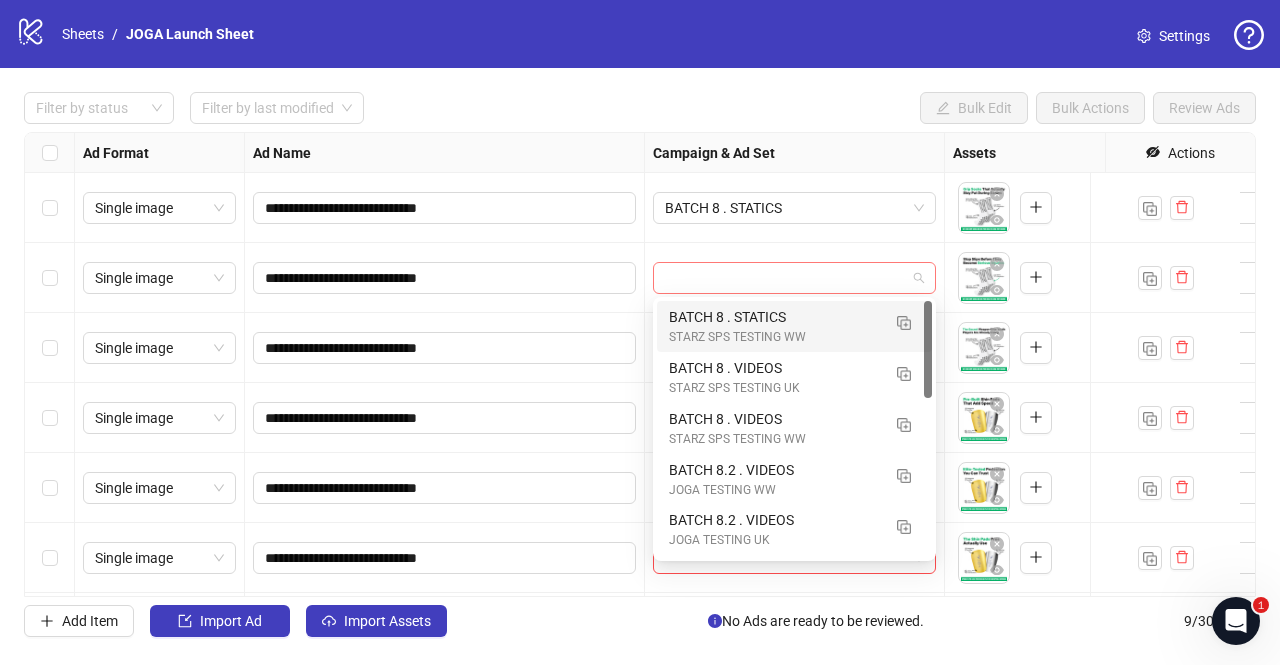 click at bounding box center [794, 278] 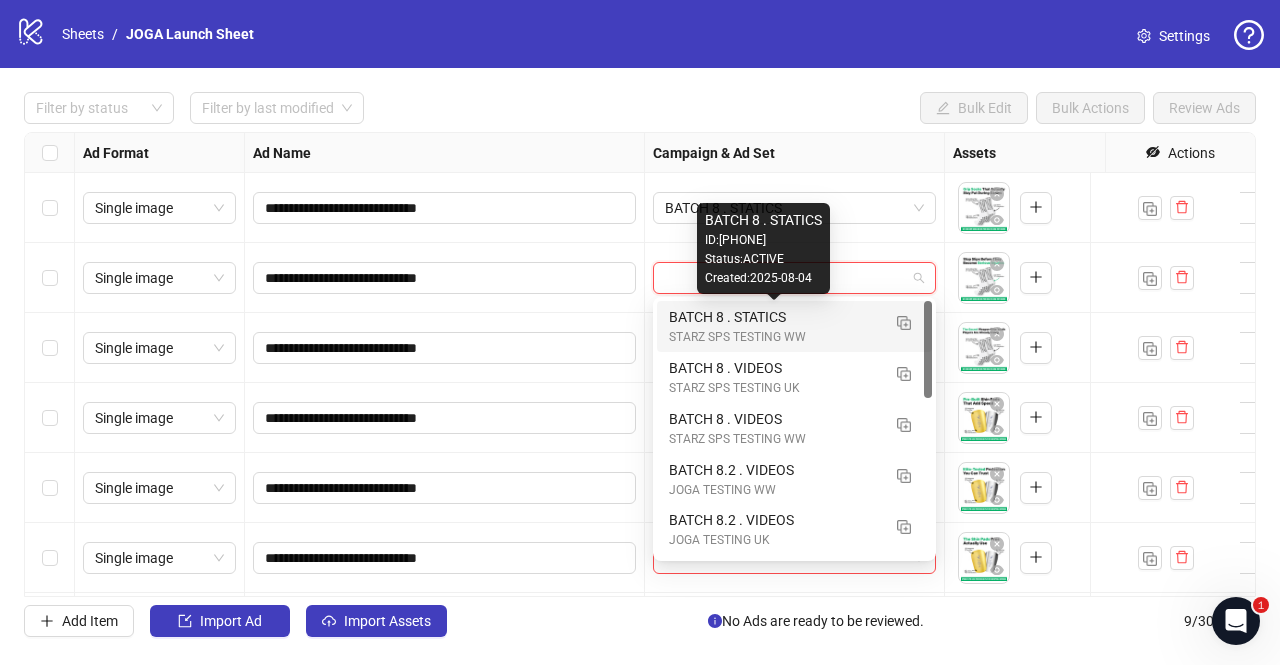 click on "BATCH 8 . STATICS" at bounding box center (774, 317) 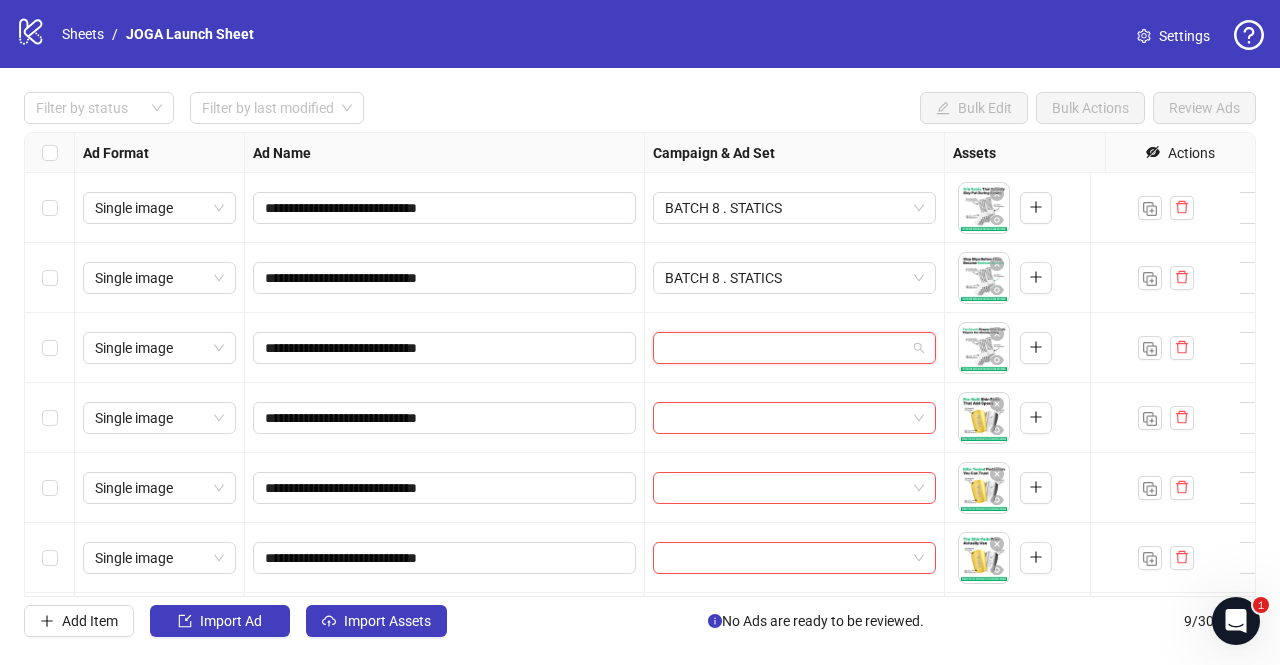 click at bounding box center (785, 348) 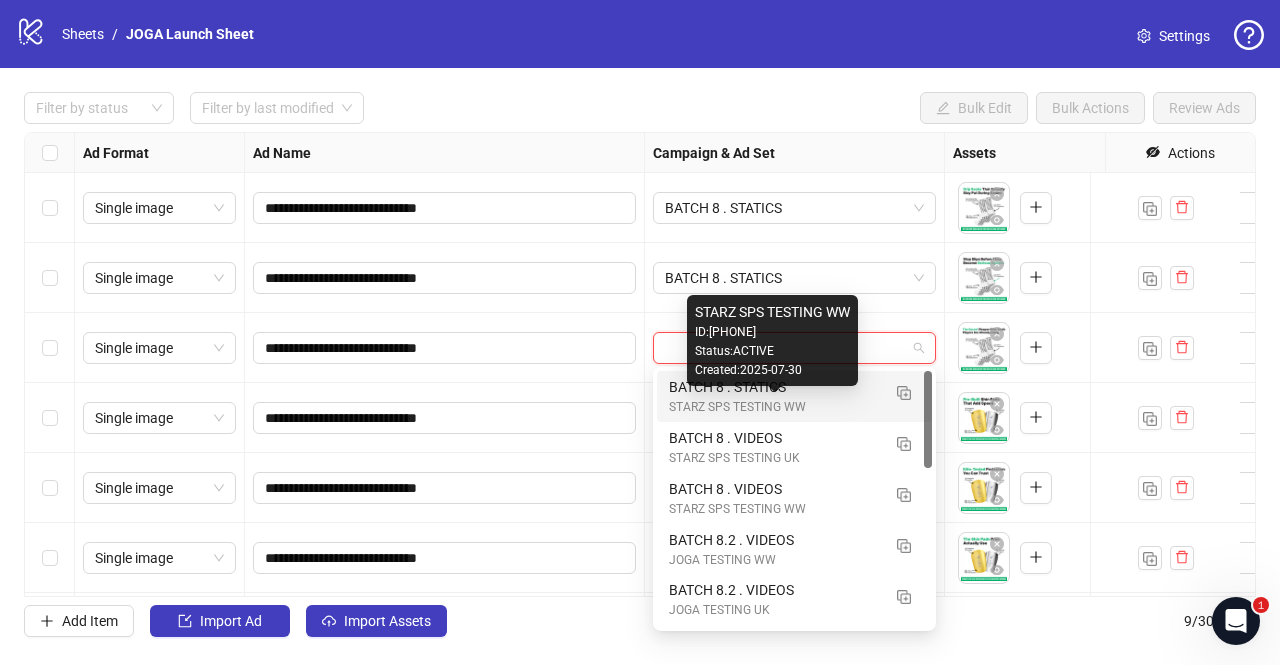 click on "STARZ SPS TESTING WW" at bounding box center (774, 407) 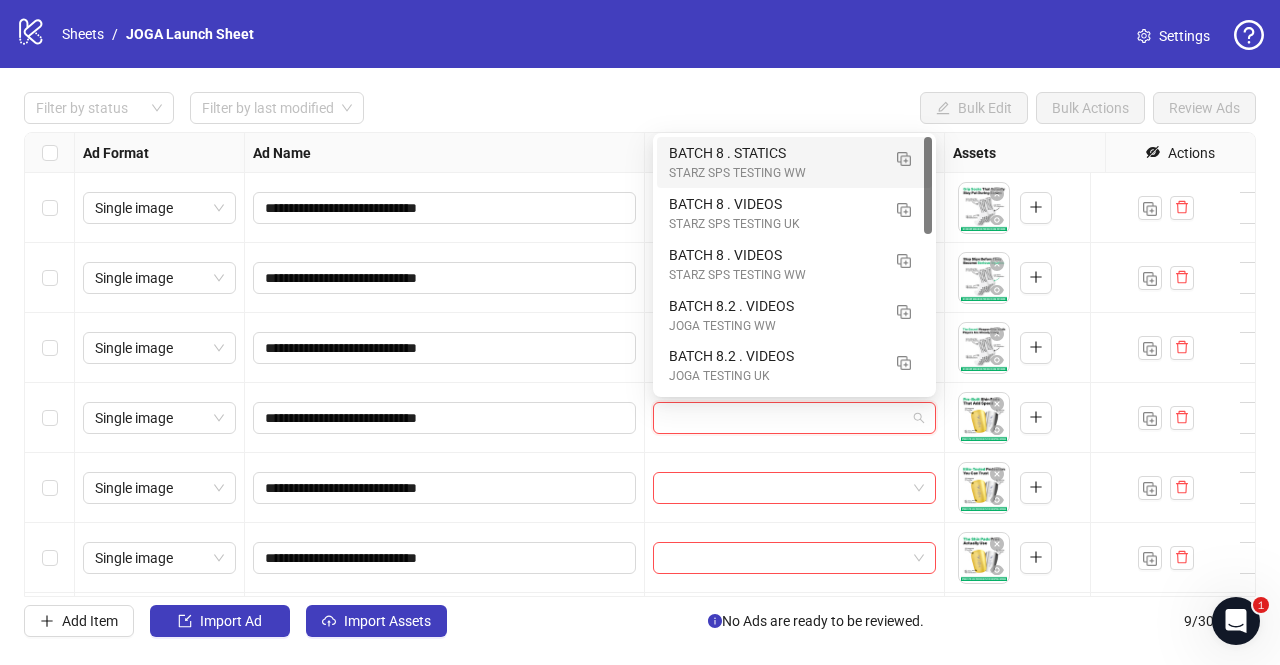 click at bounding box center (785, 418) 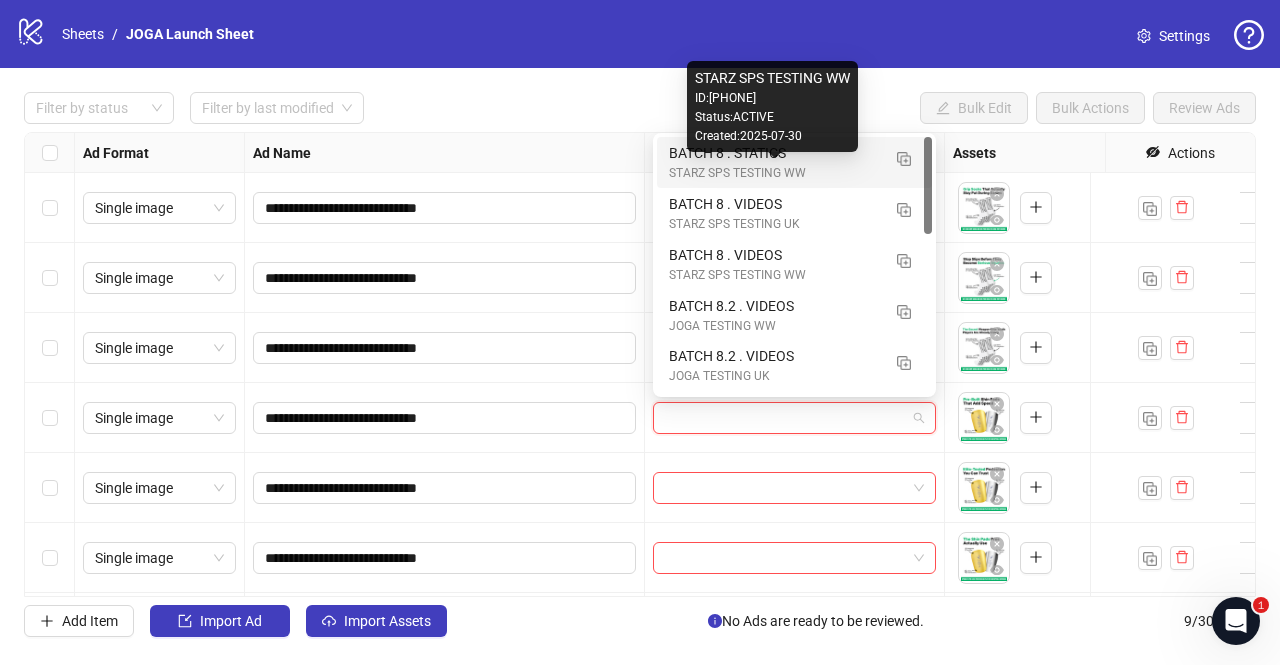 click on "STARZ SPS TESTING WW" at bounding box center (774, 173) 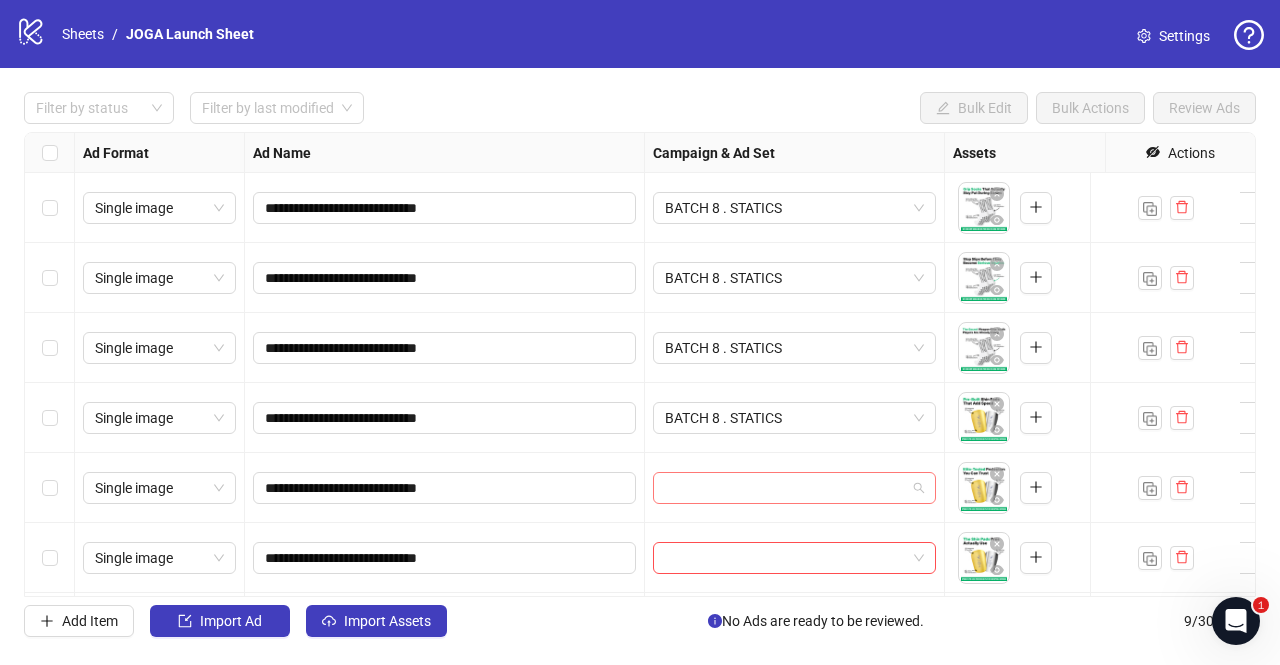 click at bounding box center [785, 488] 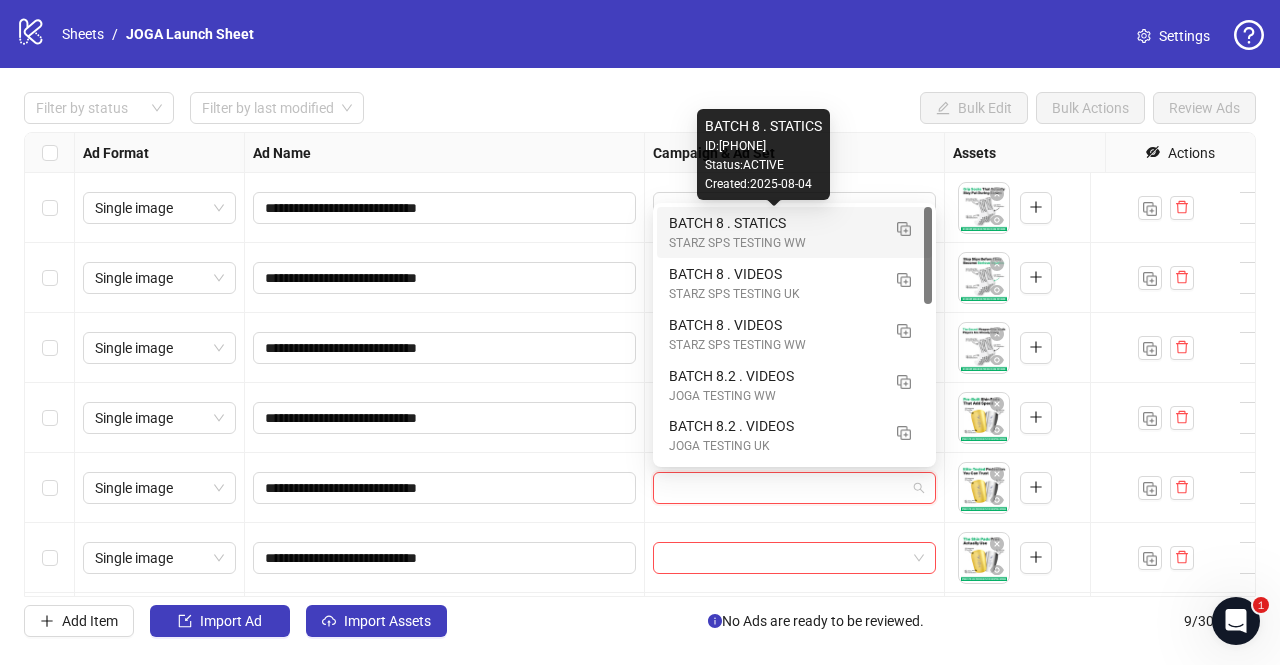 click on "BATCH 8 . STATICS" at bounding box center (774, 223) 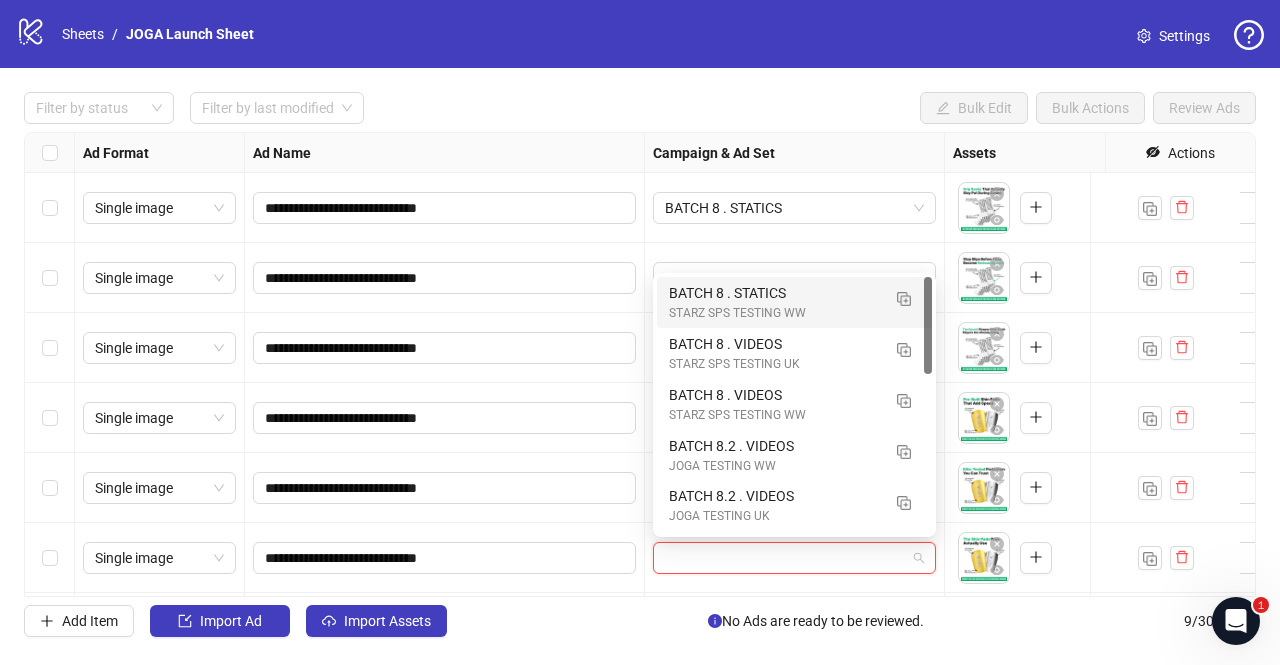 click at bounding box center [785, 558] 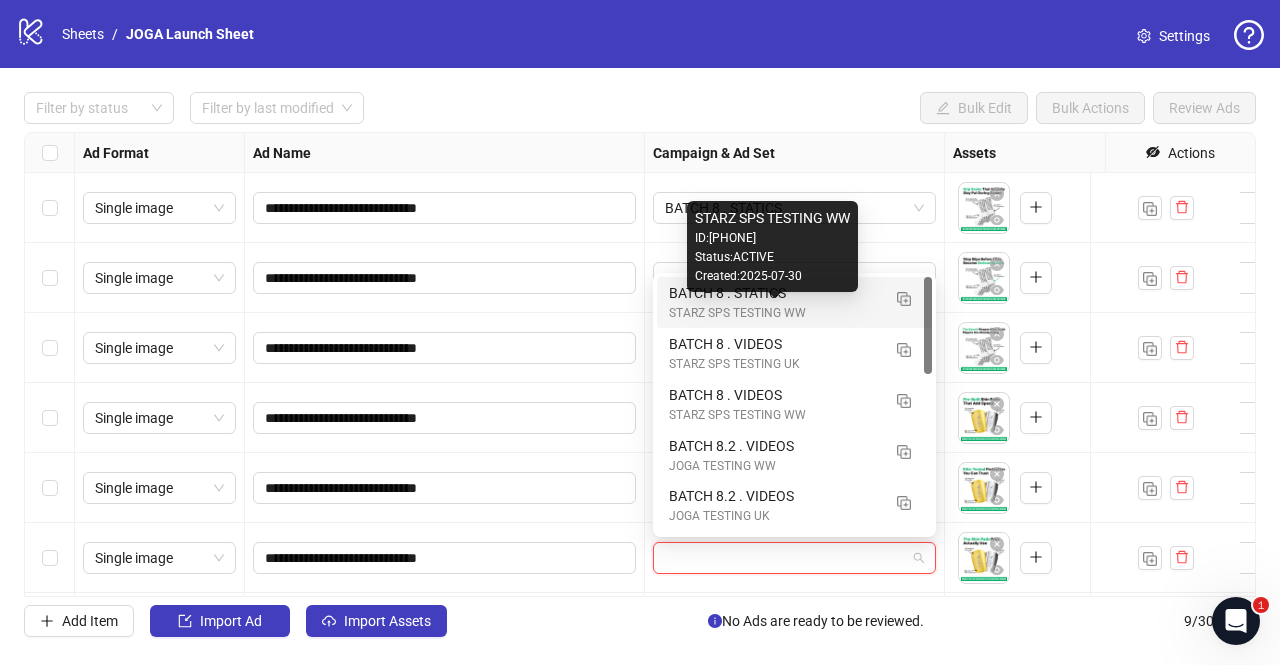 click on "STARZ SPS TESTING WW" at bounding box center [774, 313] 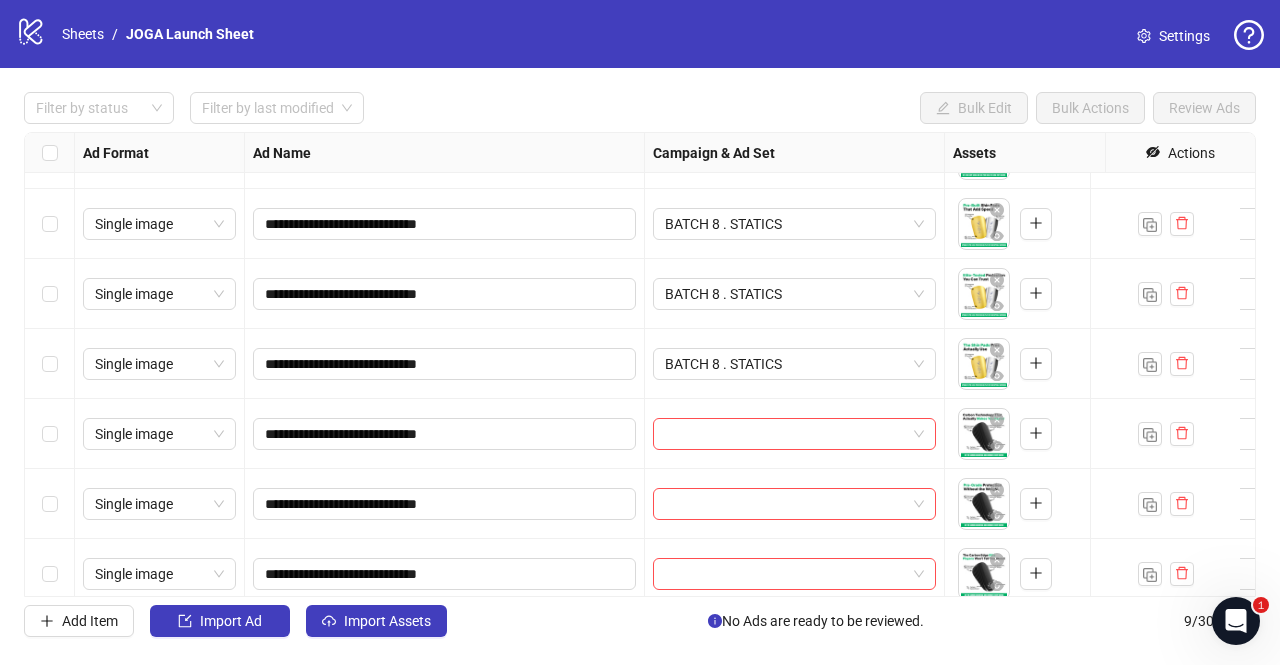 scroll, scrollTop: 195, scrollLeft: 0, axis: vertical 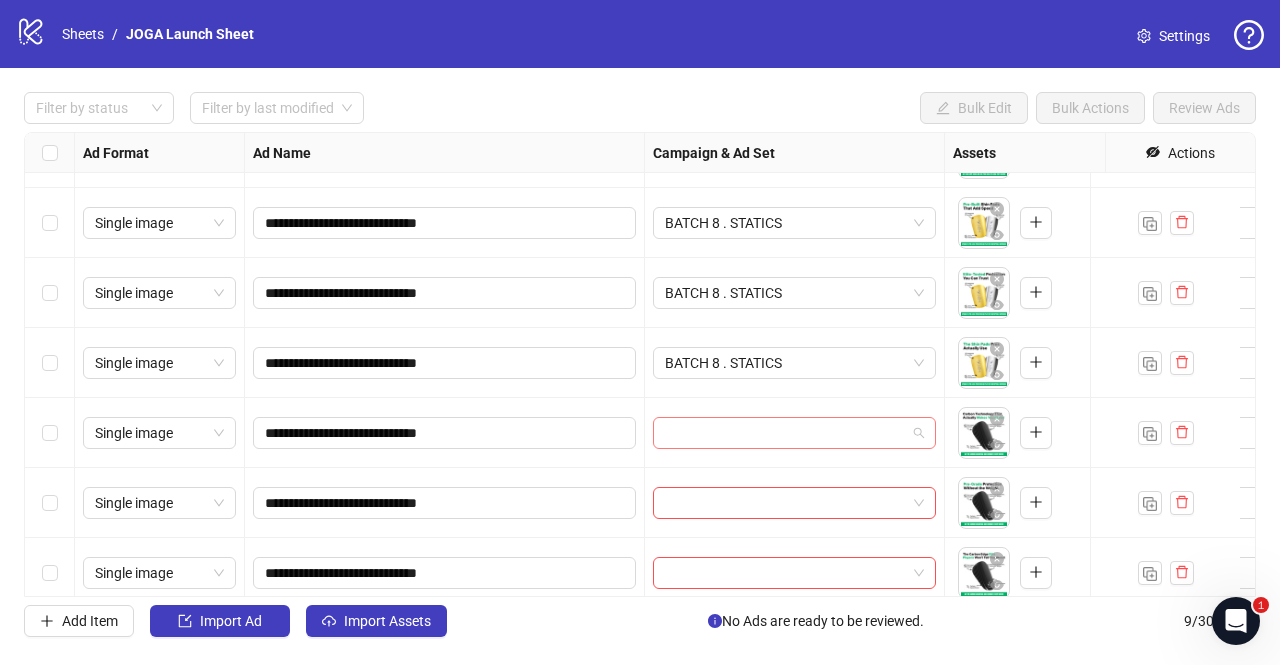 click at bounding box center [785, 433] 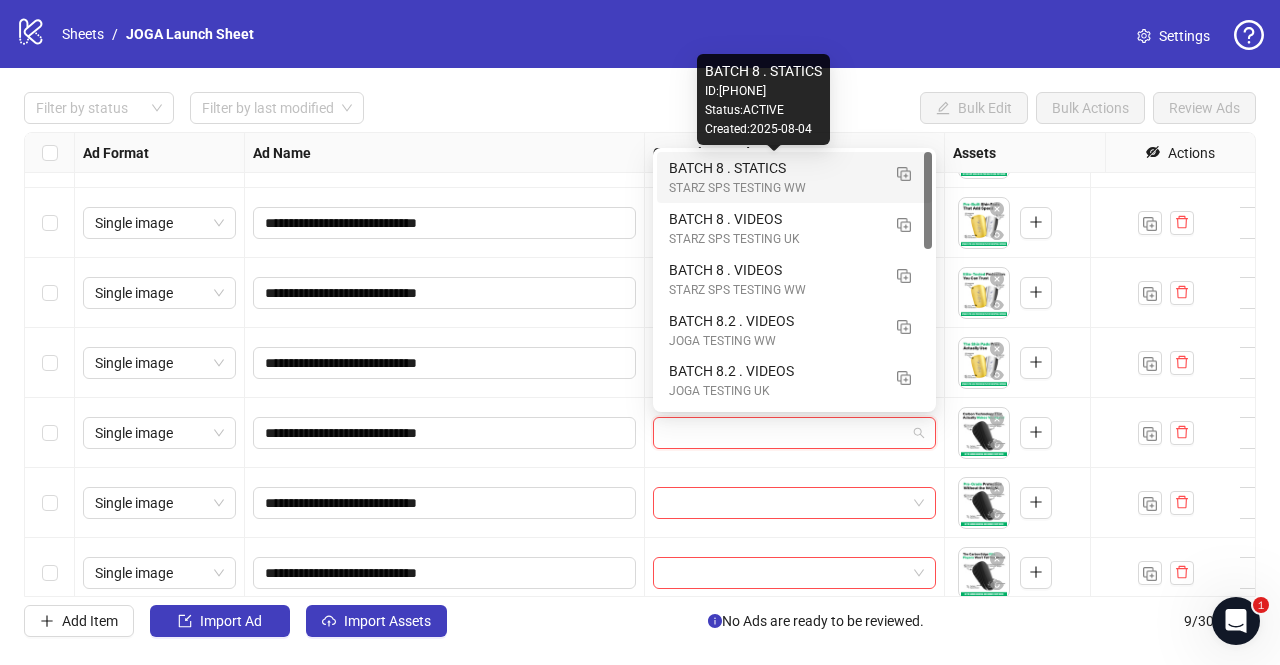 click on "BATCH 8 . STATICS" at bounding box center (774, 168) 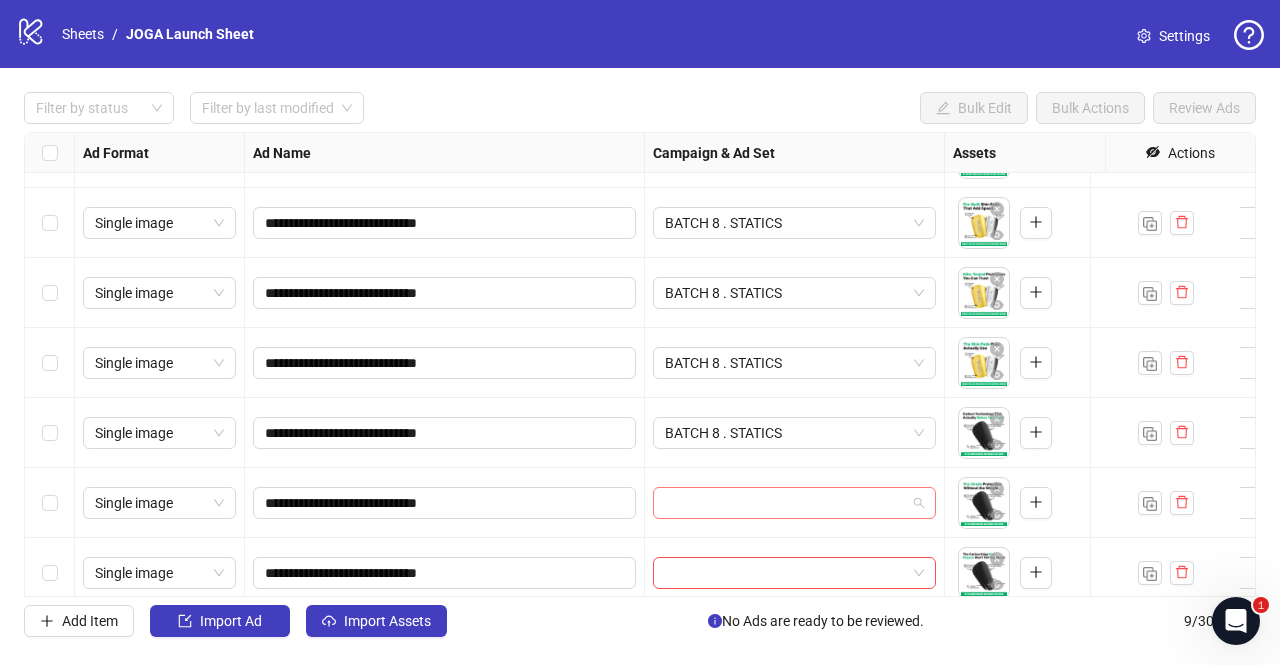 click at bounding box center (785, 503) 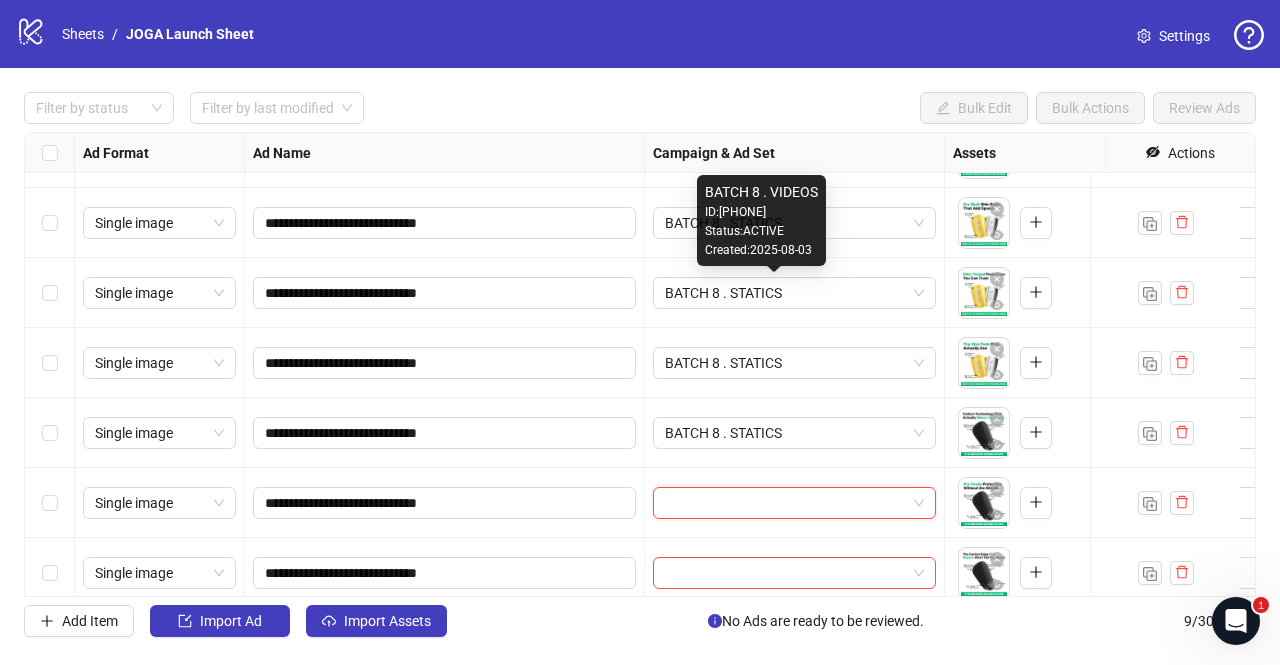 click on "Created:  2025-08-03" at bounding box center [761, 250] 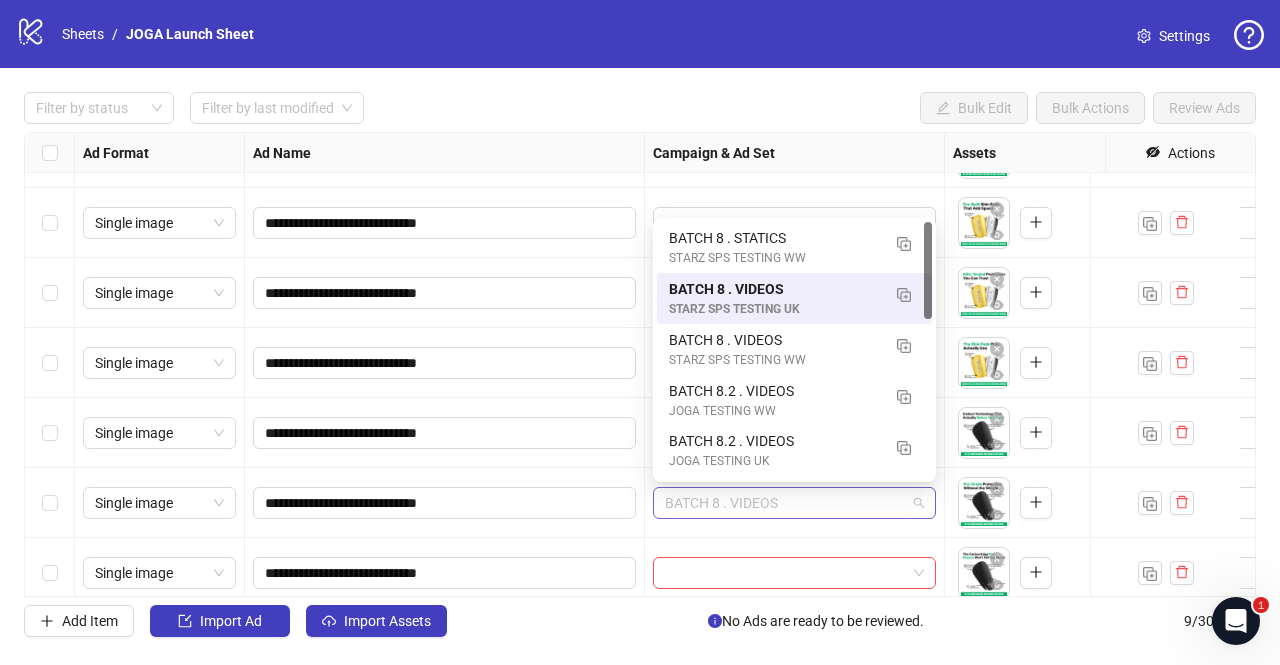 click on "BATCH 8 . VIDEOS" at bounding box center [794, 503] 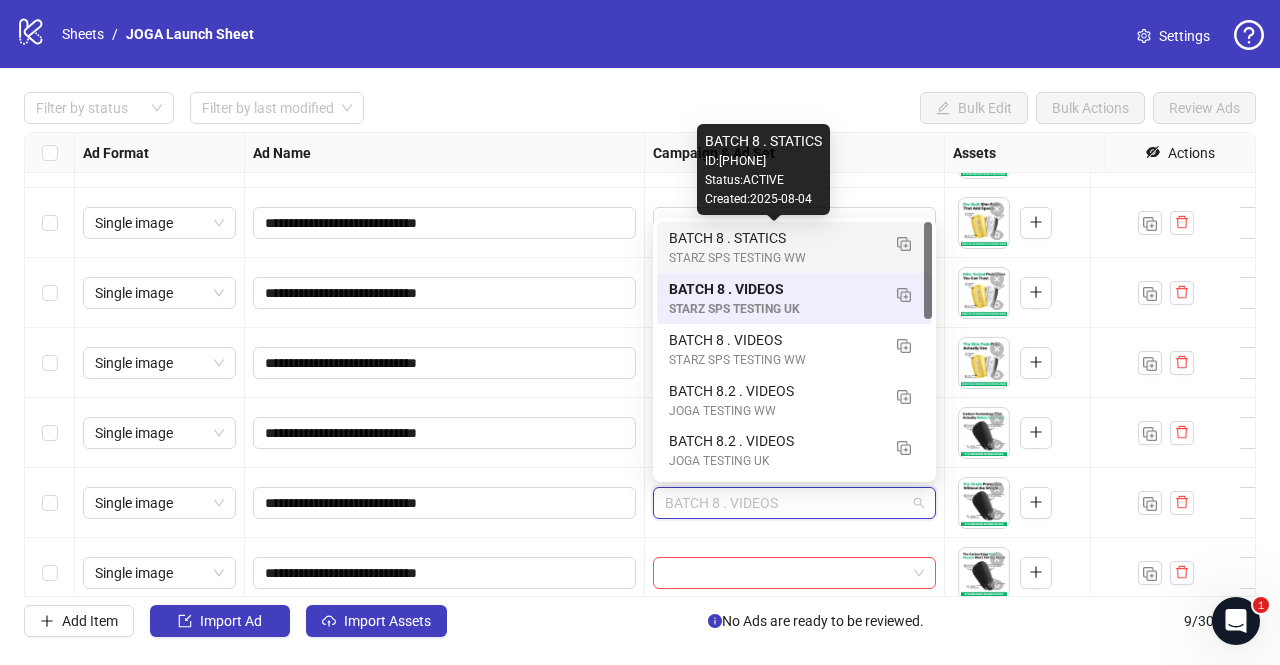click on "BATCH 8 . STATICS" at bounding box center (774, 238) 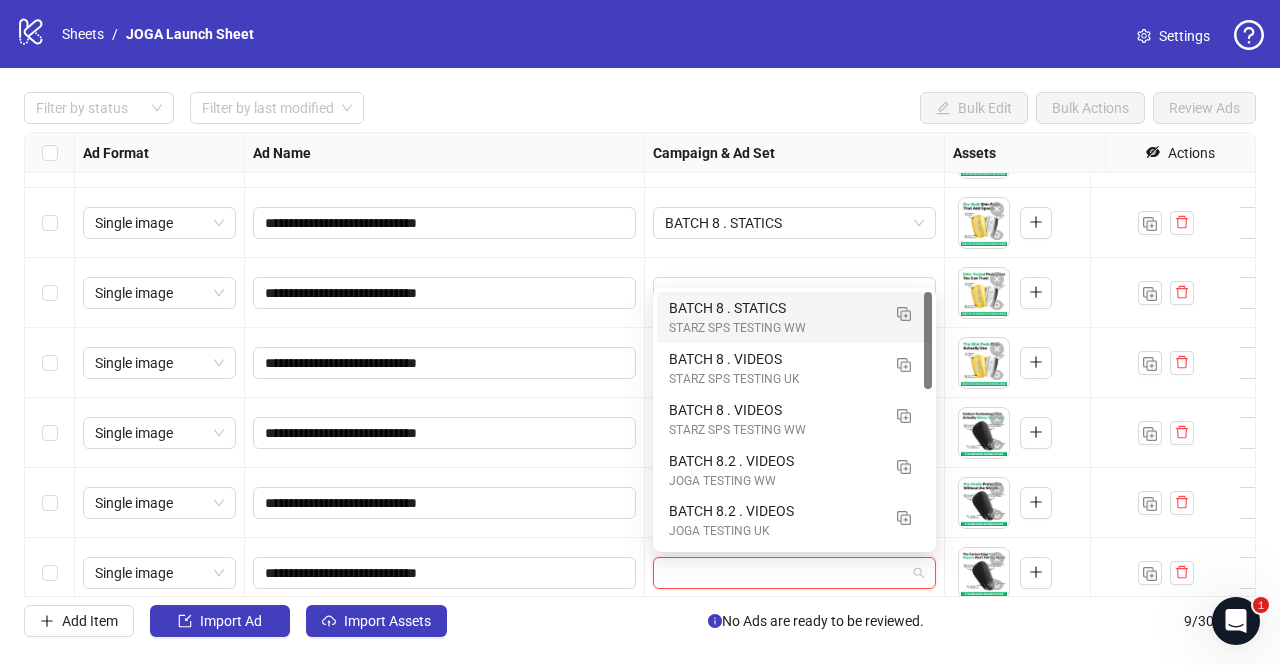 click at bounding box center [785, 573] 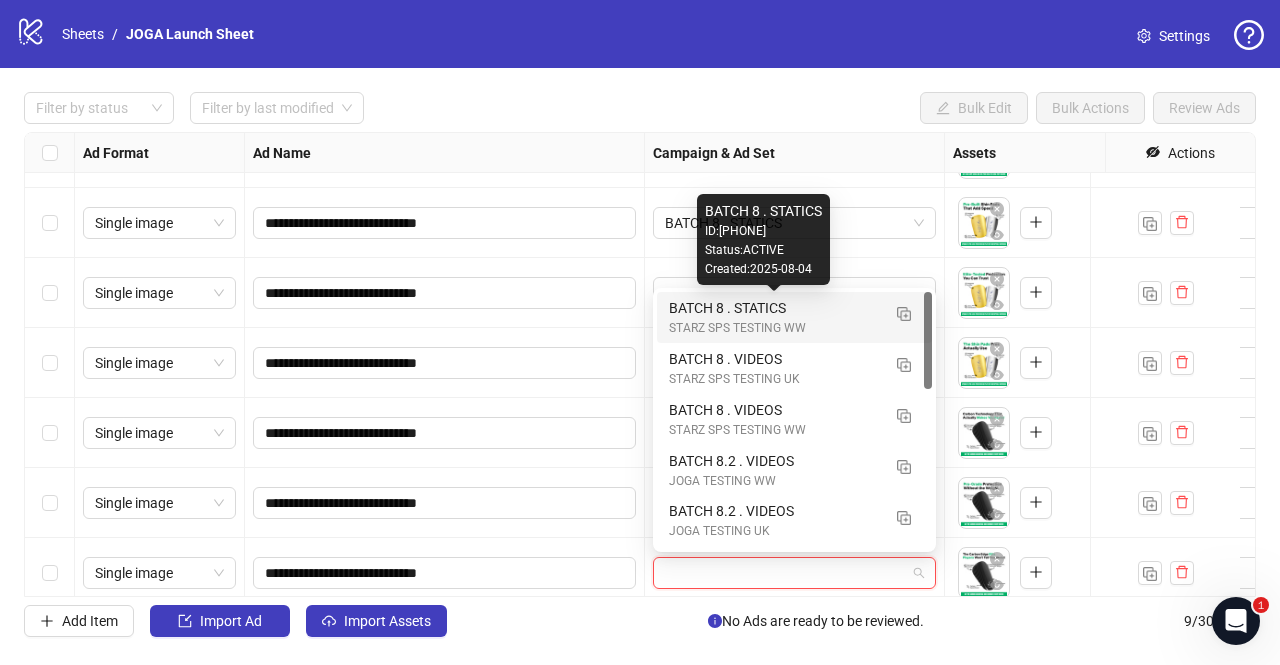 click on "BATCH 8 . STATICS" at bounding box center [774, 308] 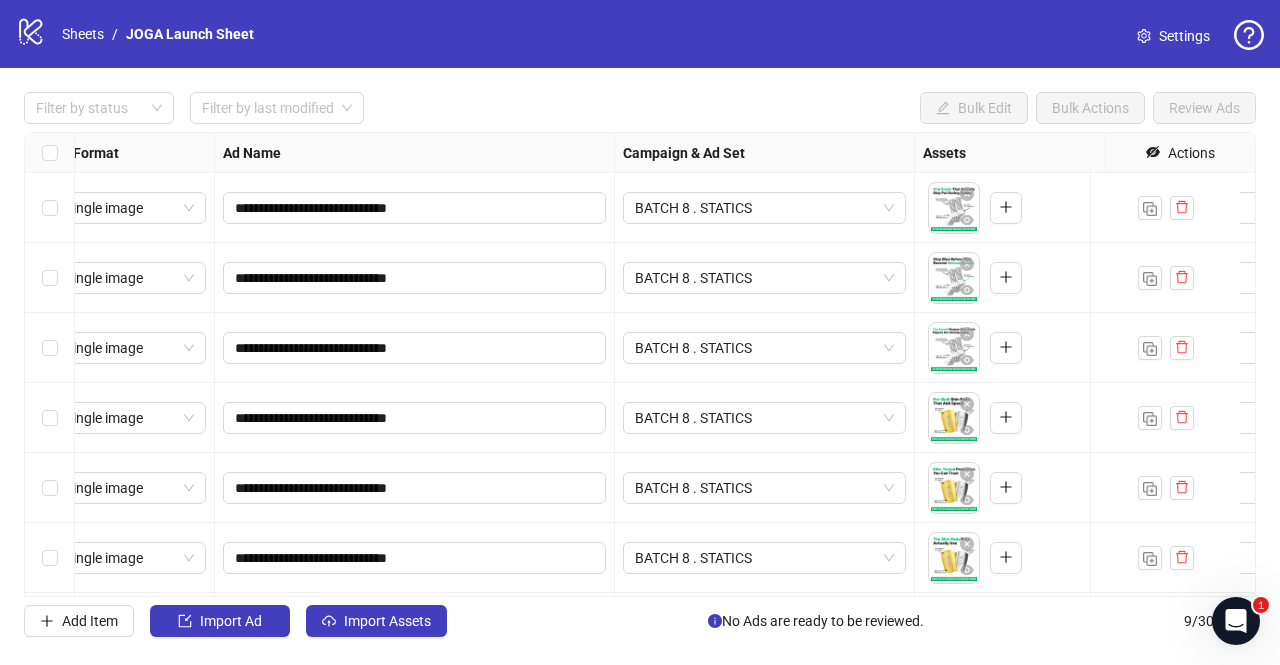 scroll, scrollTop: 0, scrollLeft: 15, axis: horizontal 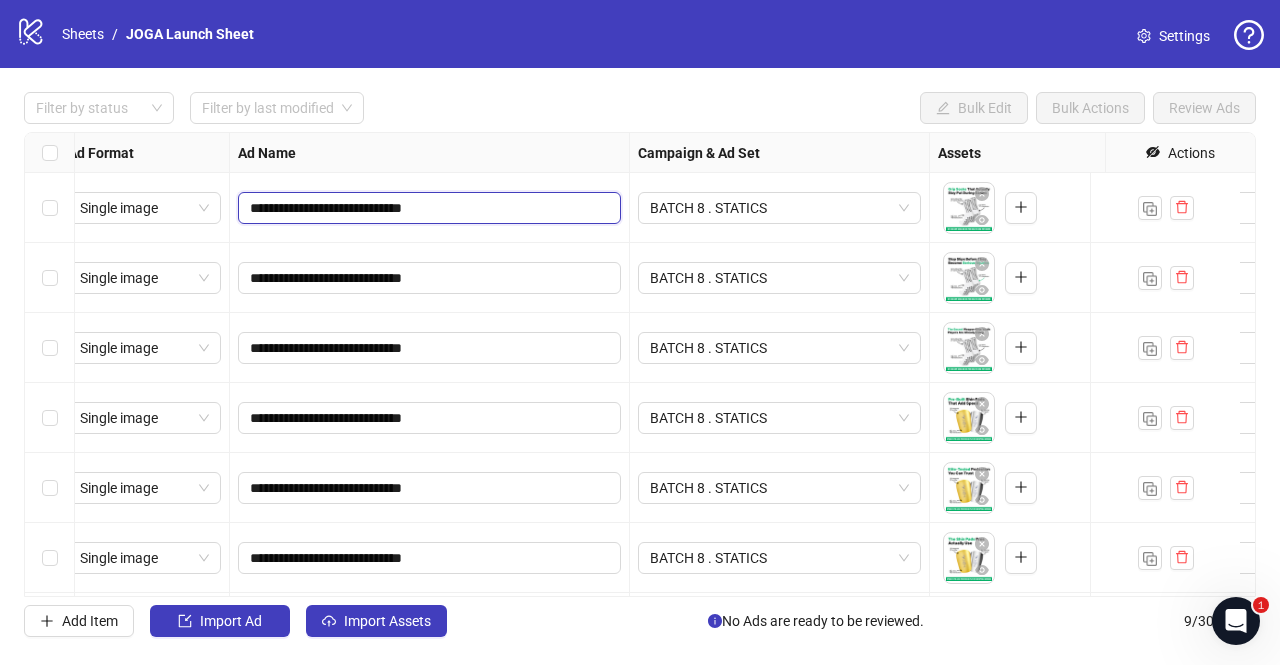 drag, startPoint x: 480, startPoint y: 203, endPoint x: 242, endPoint y: 202, distance: 238.0021 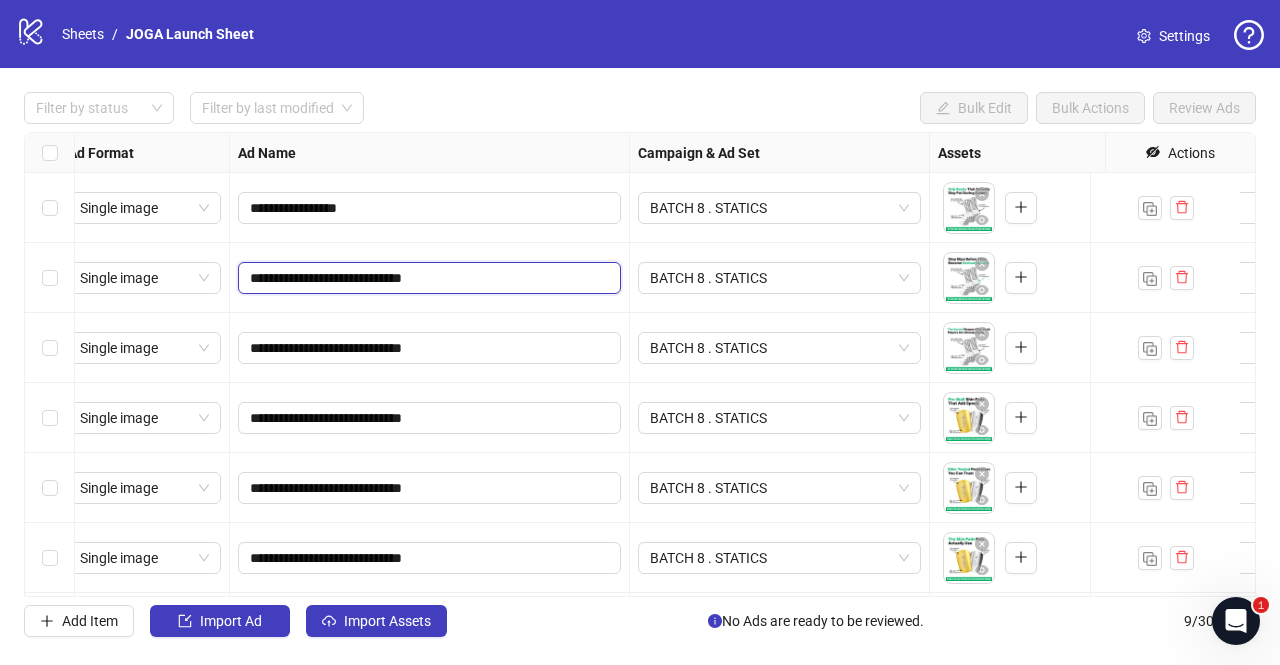 drag, startPoint x: 477, startPoint y: 275, endPoint x: 237, endPoint y: 266, distance: 240.16869 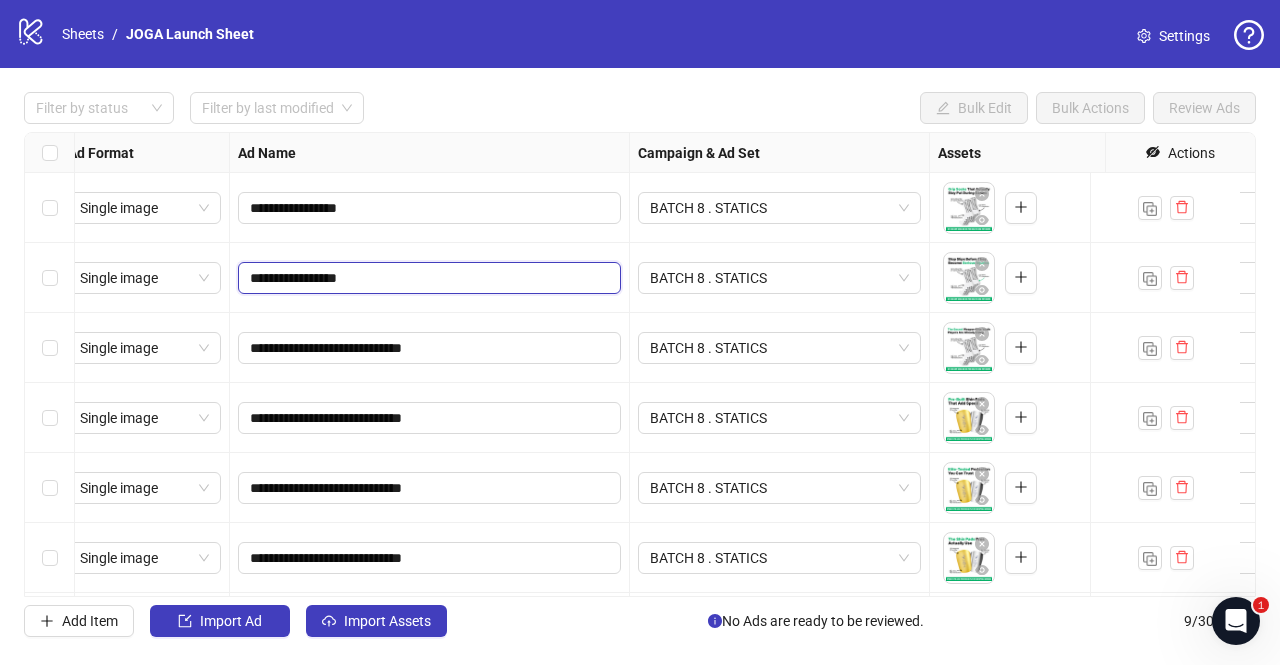 click on "**********" at bounding box center [427, 278] 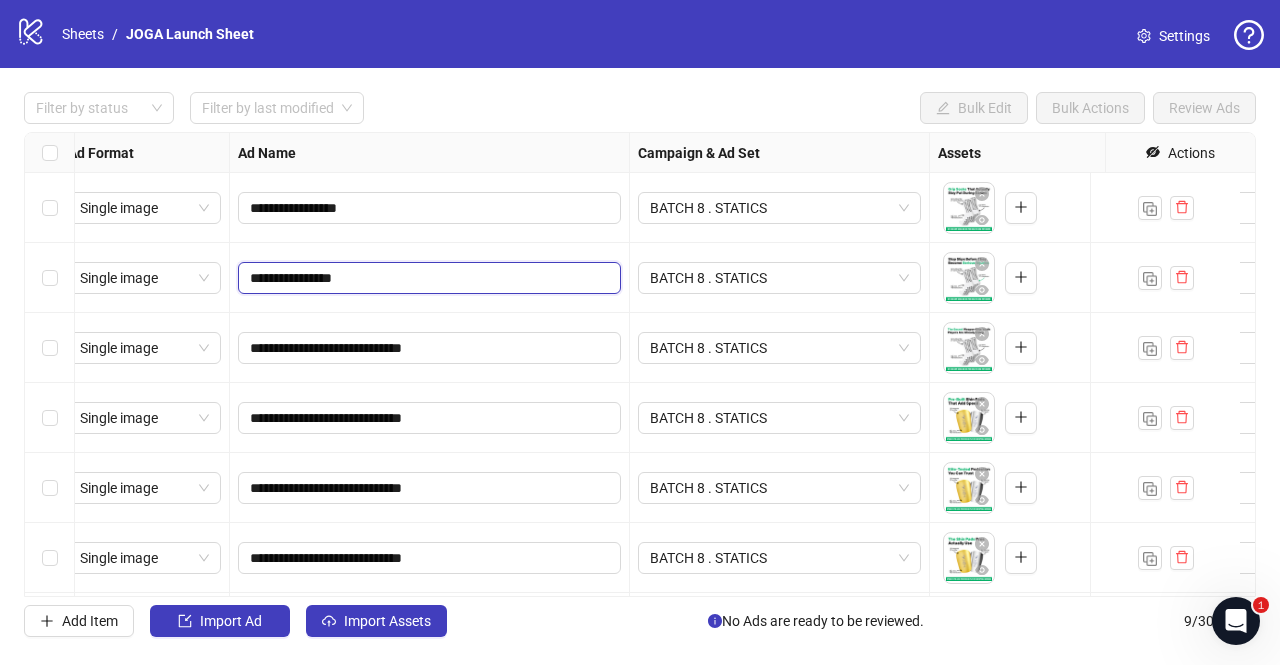 type on "**********" 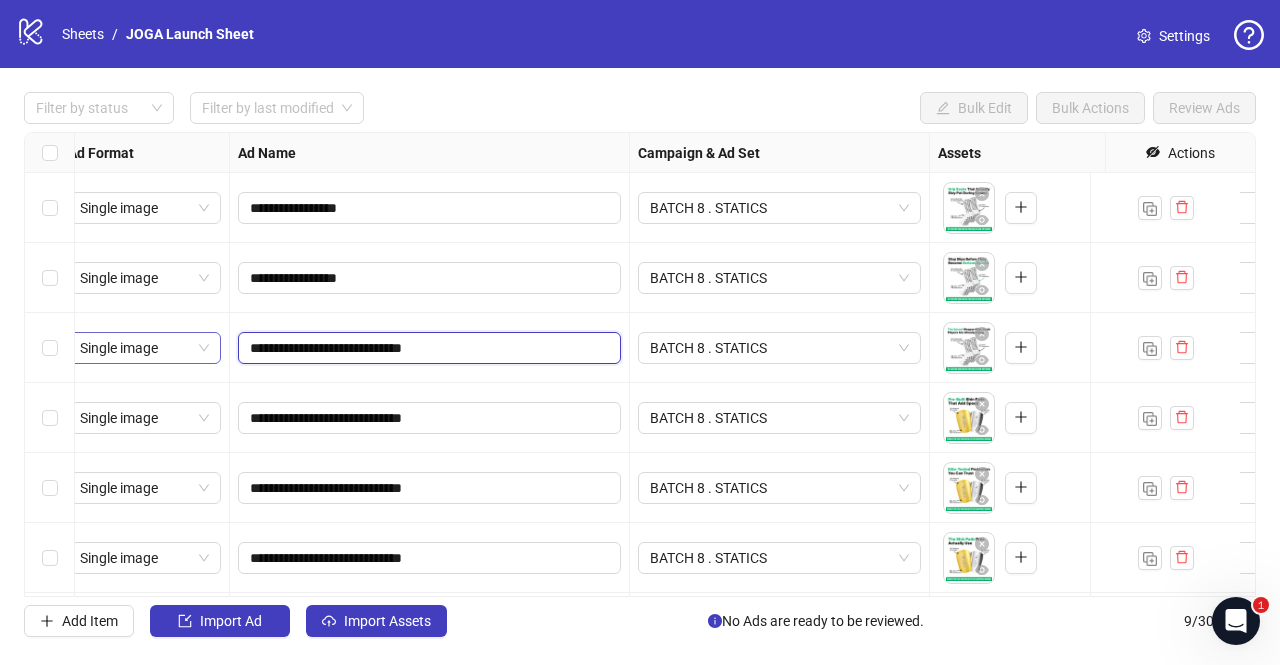 drag, startPoint x: 471, startPoint y: 346, endPoint x: 196, endPoint y: 359, distance: 275.3071 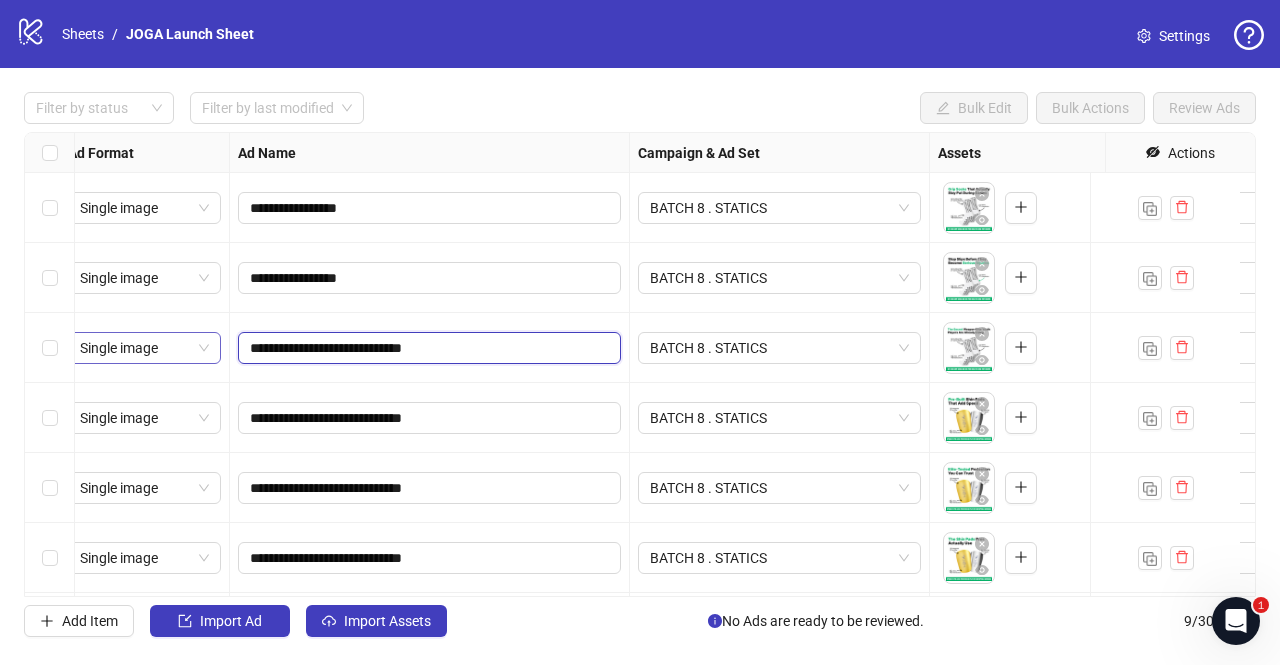 paste 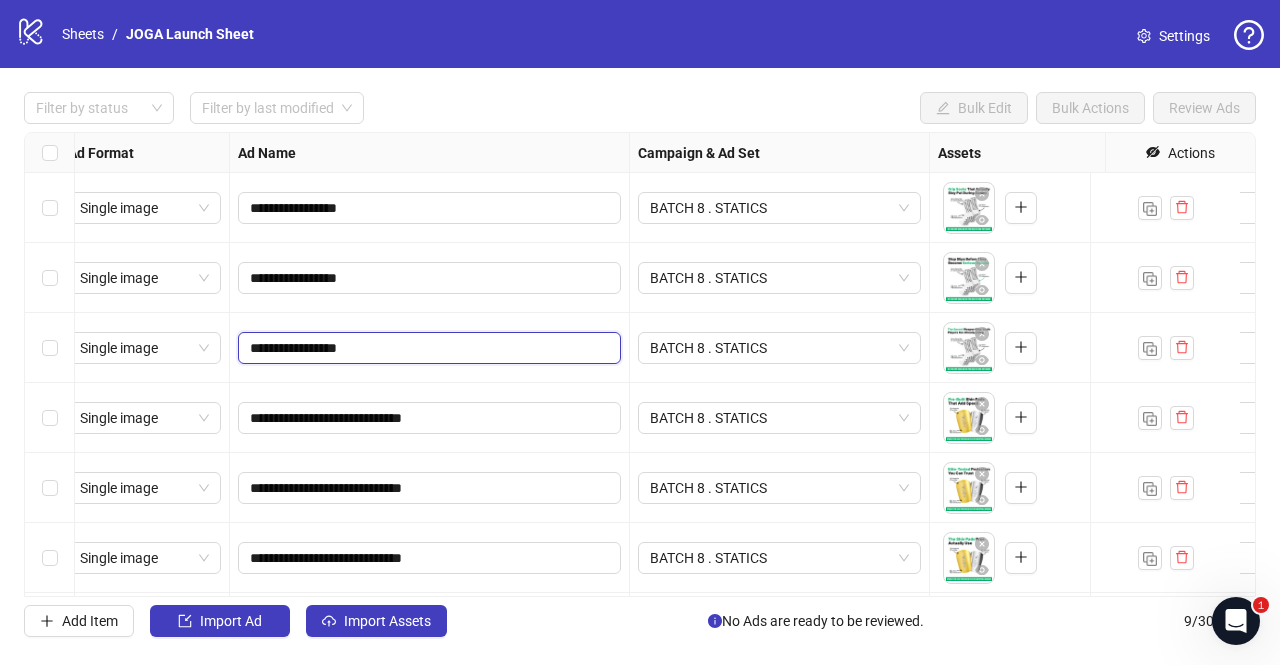 click on "**********" at bounding box center (427, 348) 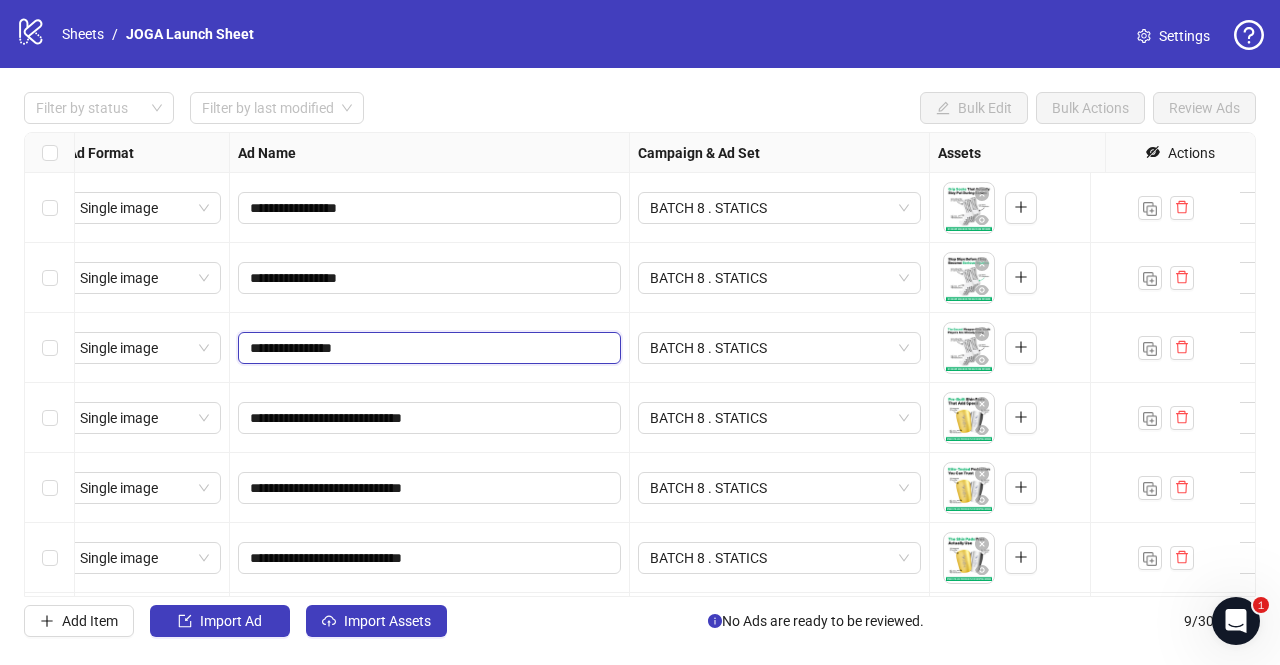 type on "**********" 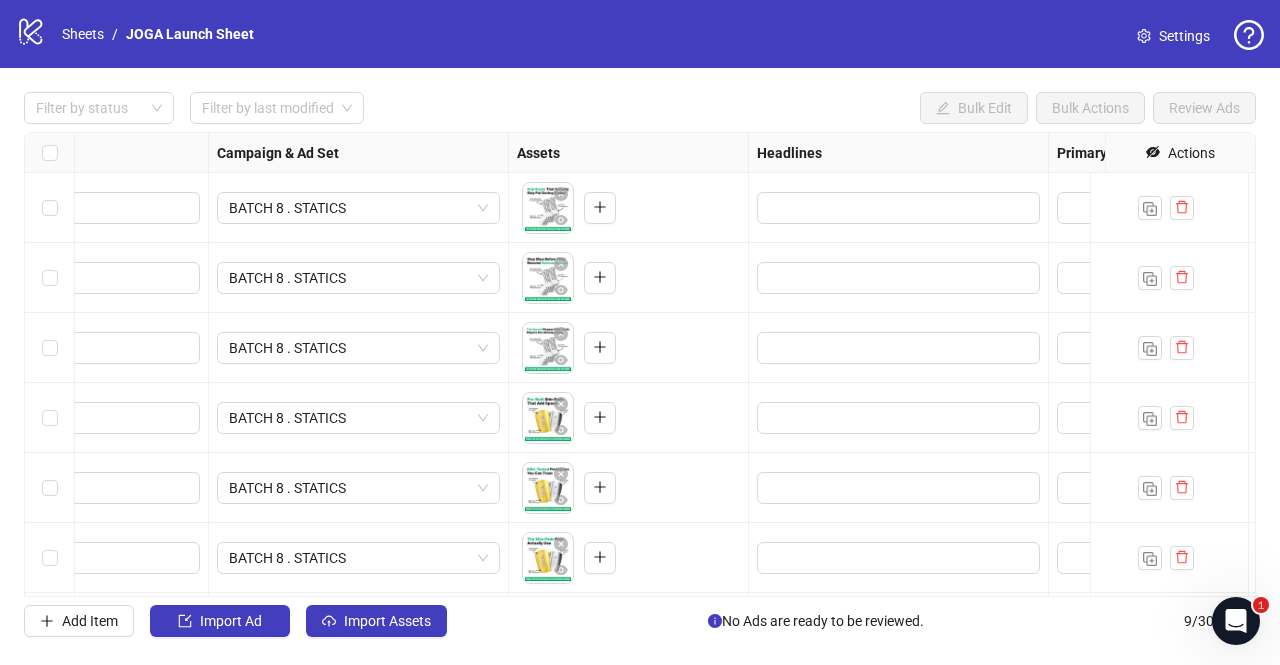 scroll, scrollTop: 0, scrollLeft: 471, axis: horizontal 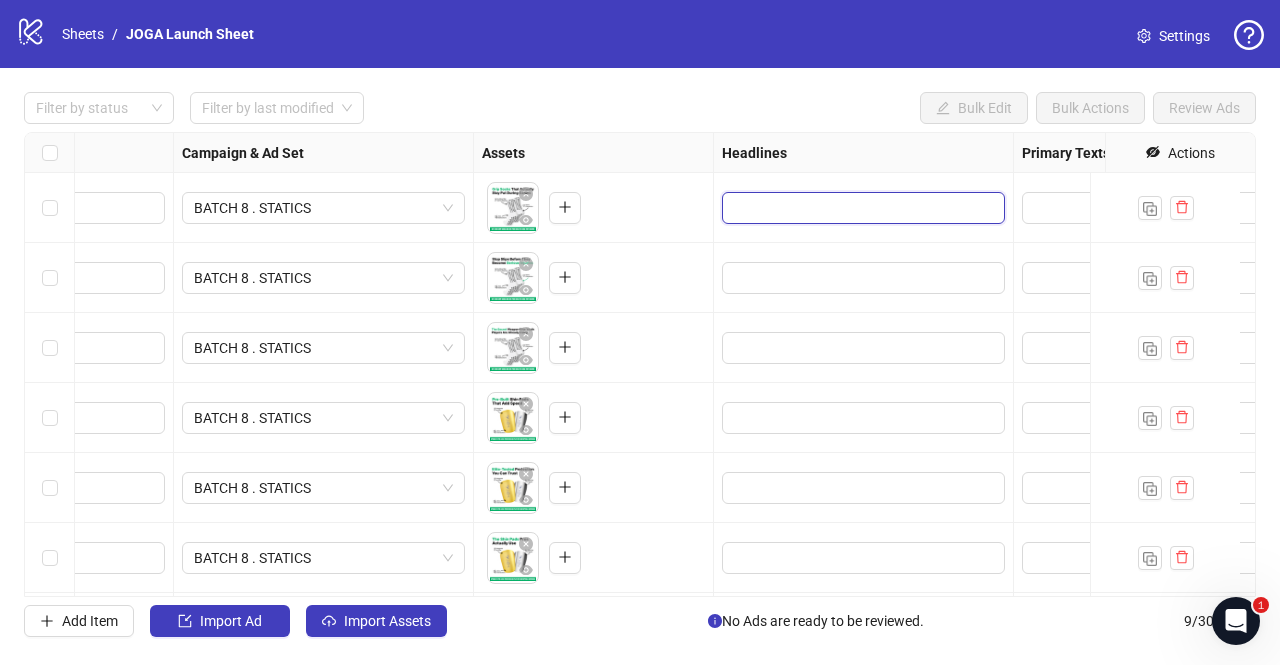 click at bounding box center [861, 208] 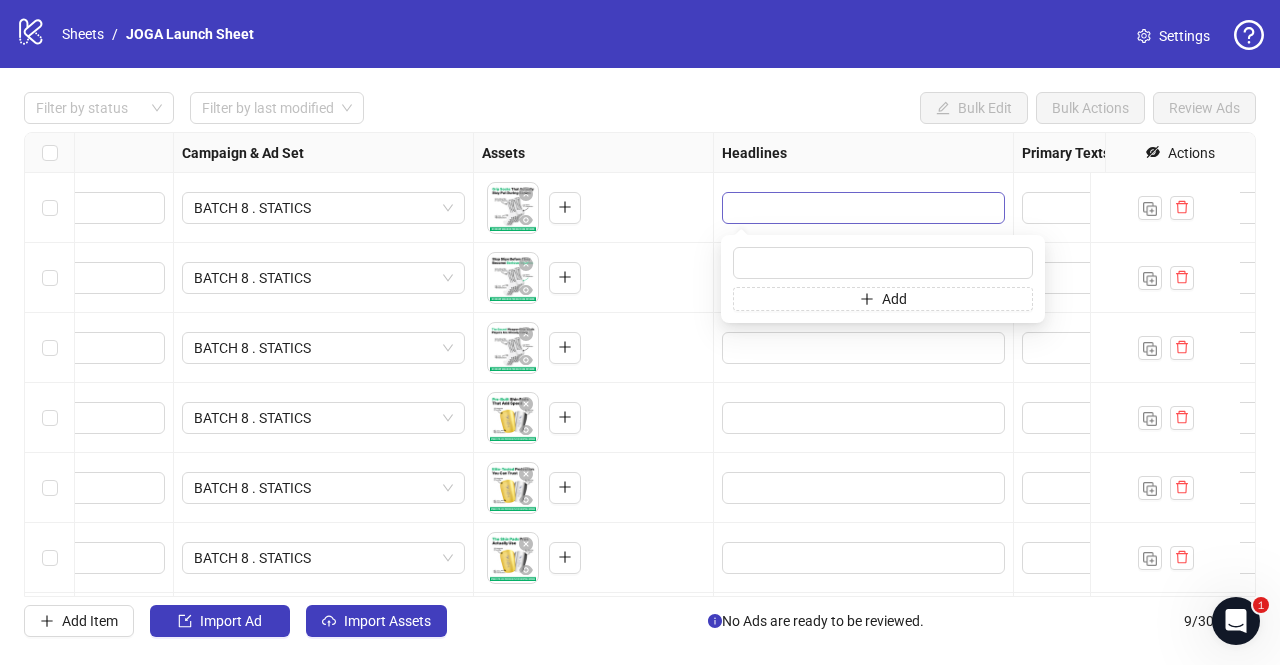 type on "**********" 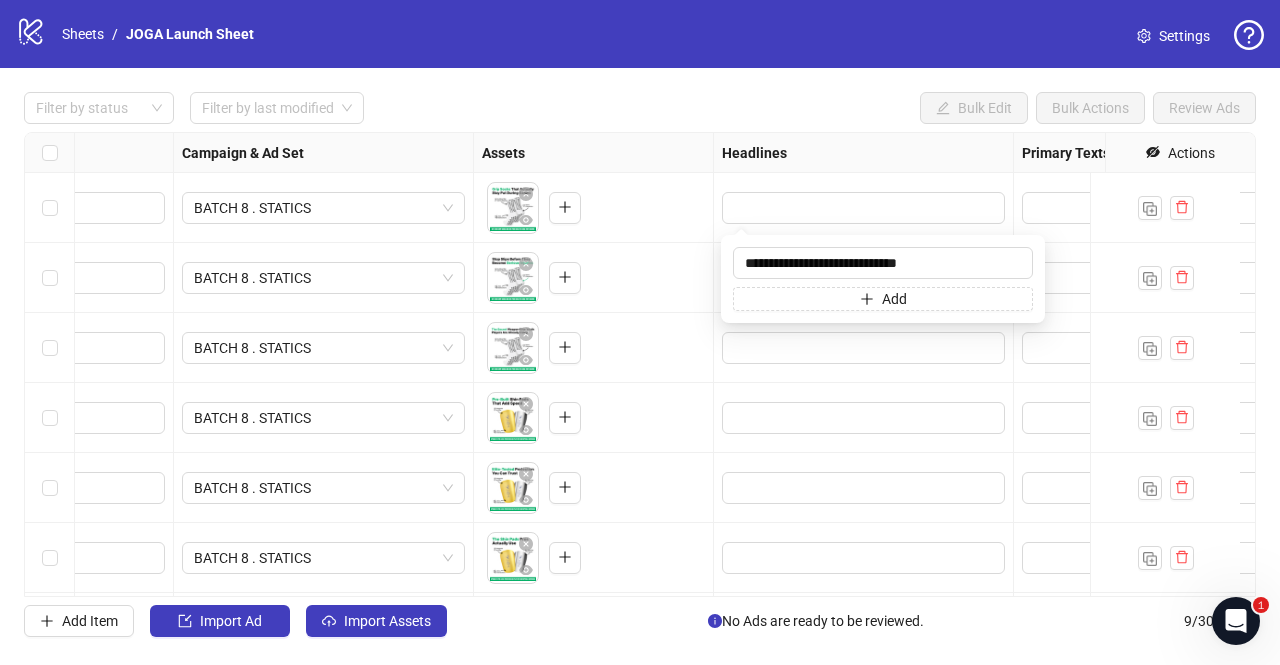 click on "To pick up a draggable item, press the space bar.
While dragging, use the arrow keys to move the item.
Press space again to drop the item in its new position, or press escape to cancel." at bounding box center (593, 208) 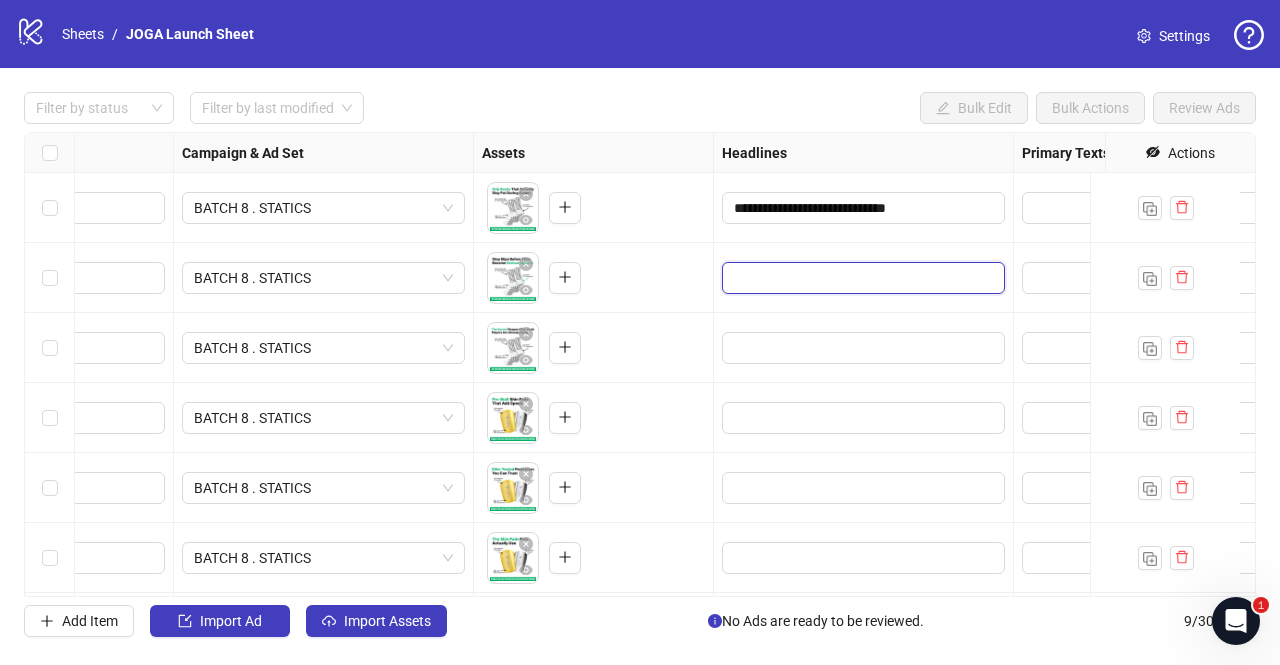 click at bounding box center [861, 278] 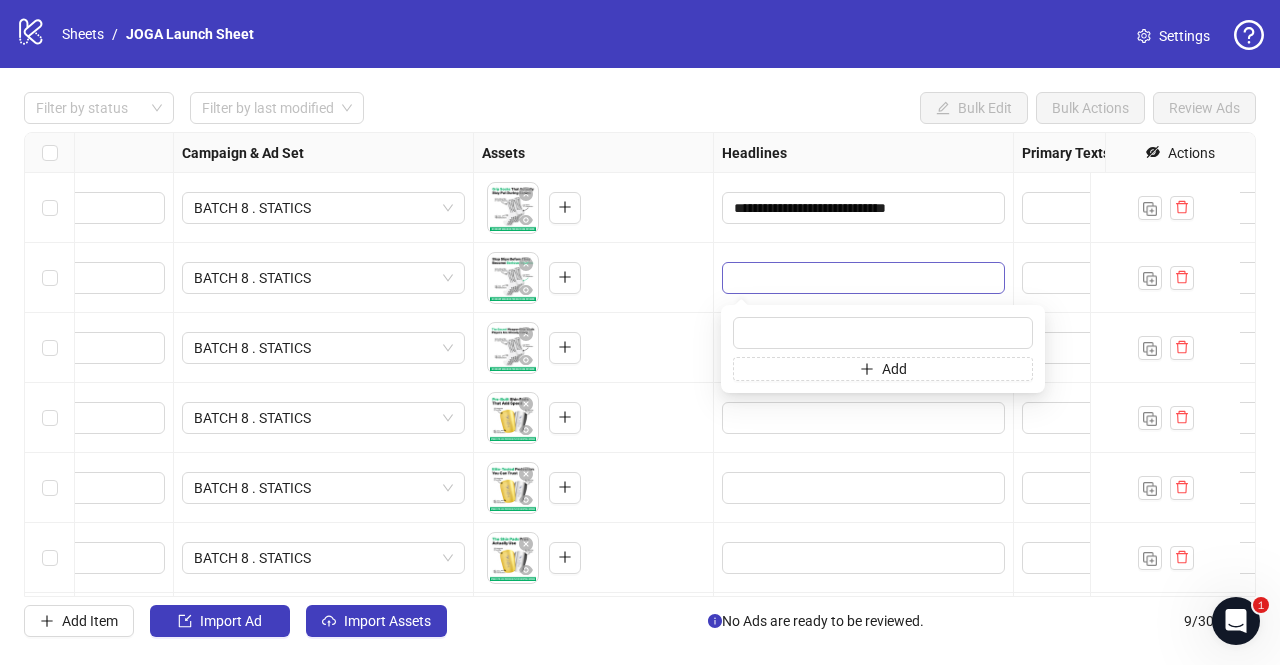 type on "**********" 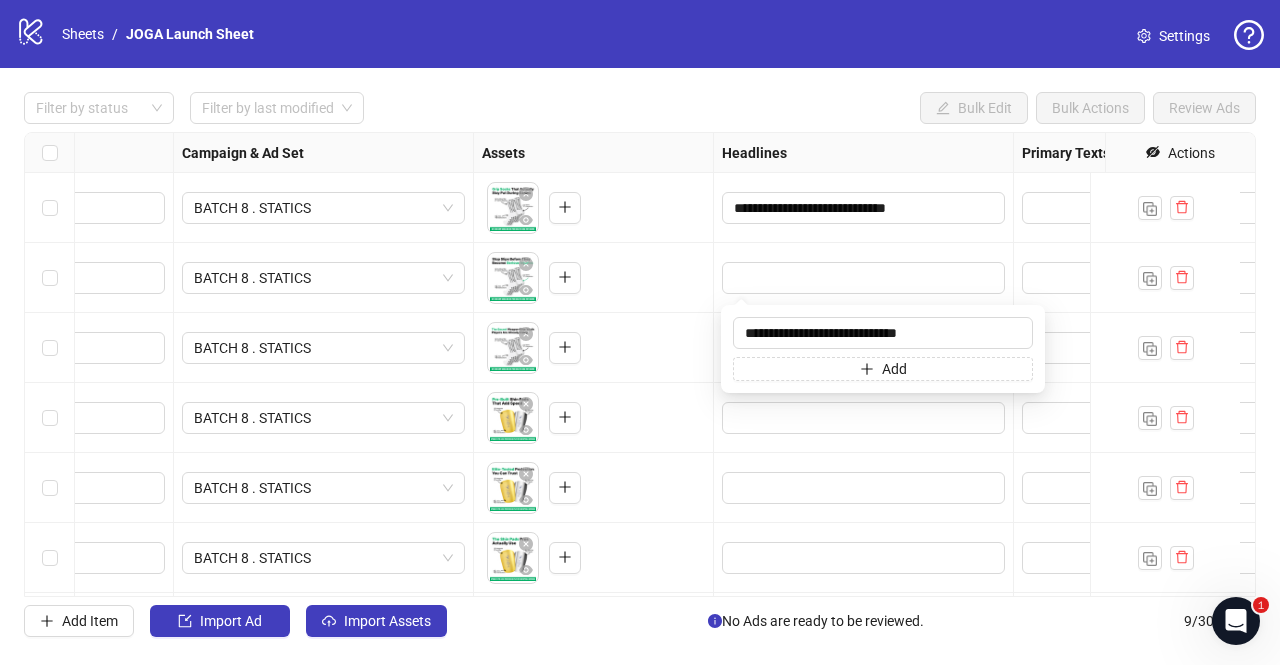 click on "To pick up a draggable item, press the space bar.
While dragging, use the arrow keys to move the item.
Press space again to drop the item in its new position, or press escape to cancel." at bounding box center [593, 278] 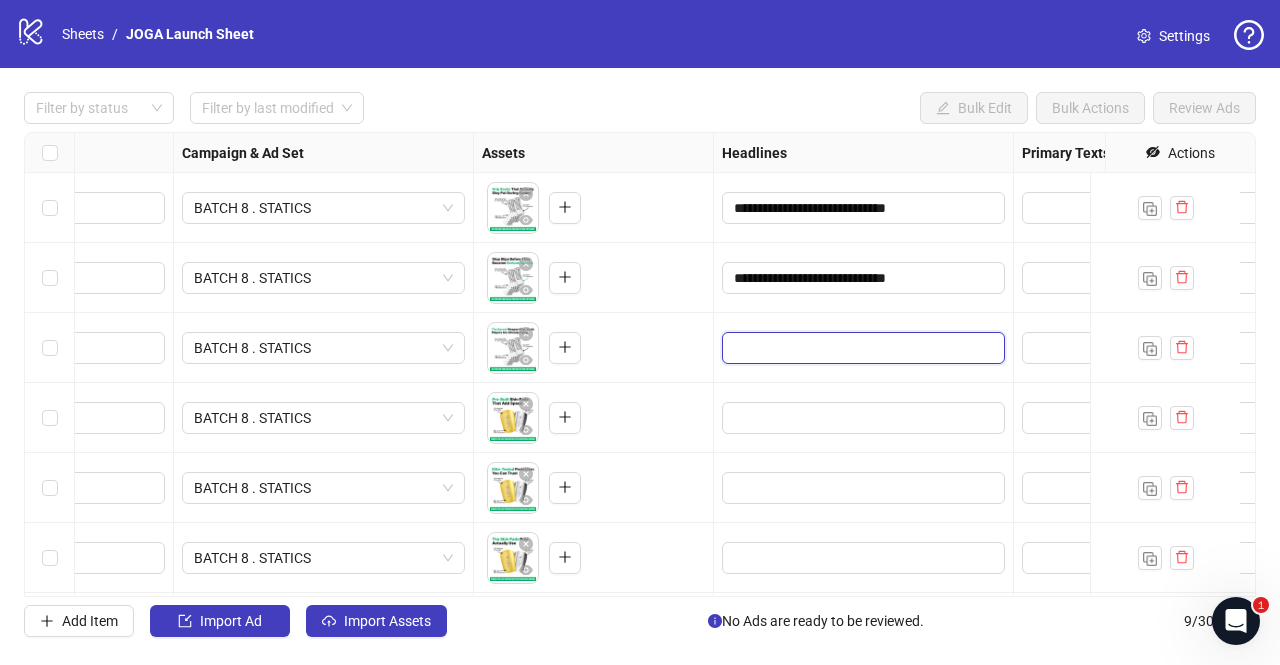 click at bounding box center (861, 348) 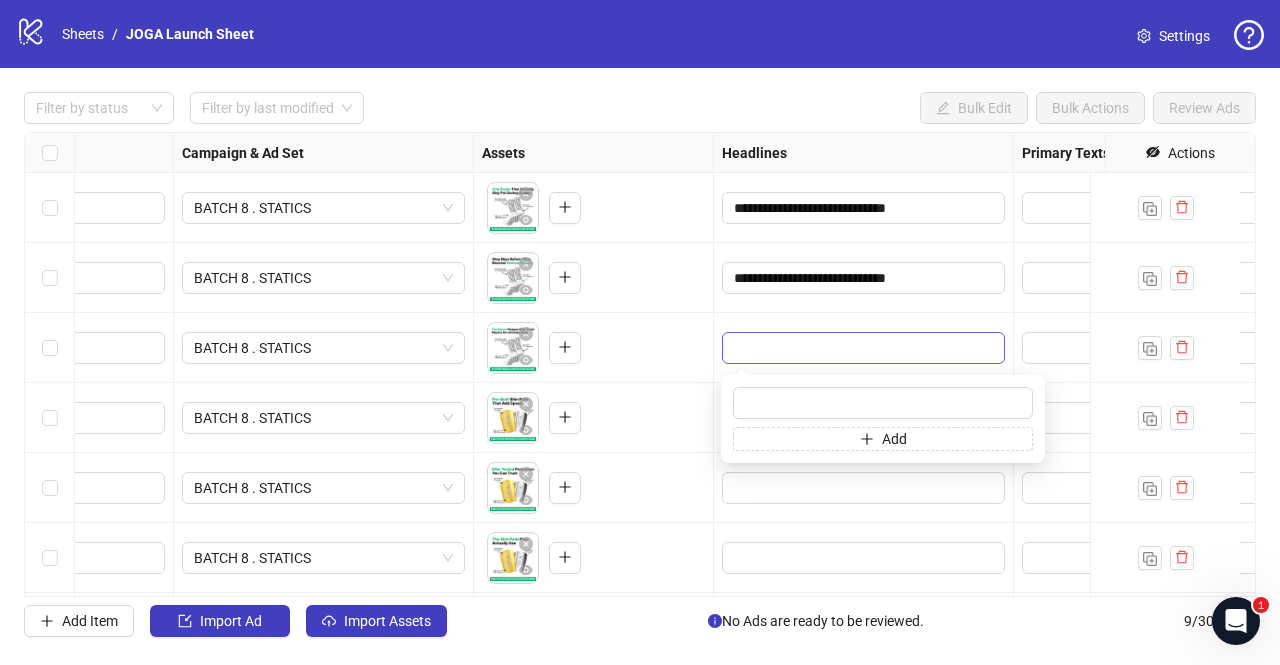 type on "**********" 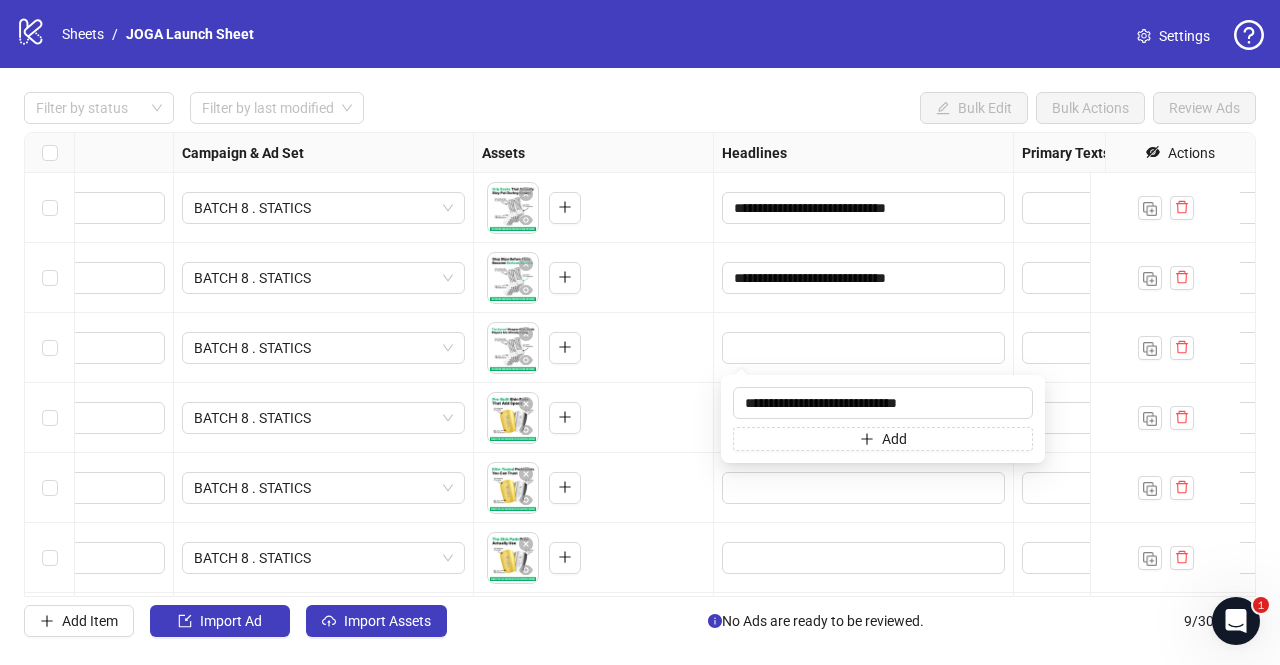 click on "To pick up a draggable item, press the space bar.
While dragging, use the arrow keys to move the item.
Press space again to drop the item in its new position, or press escape to cancel." at bounding box center [594, 348] 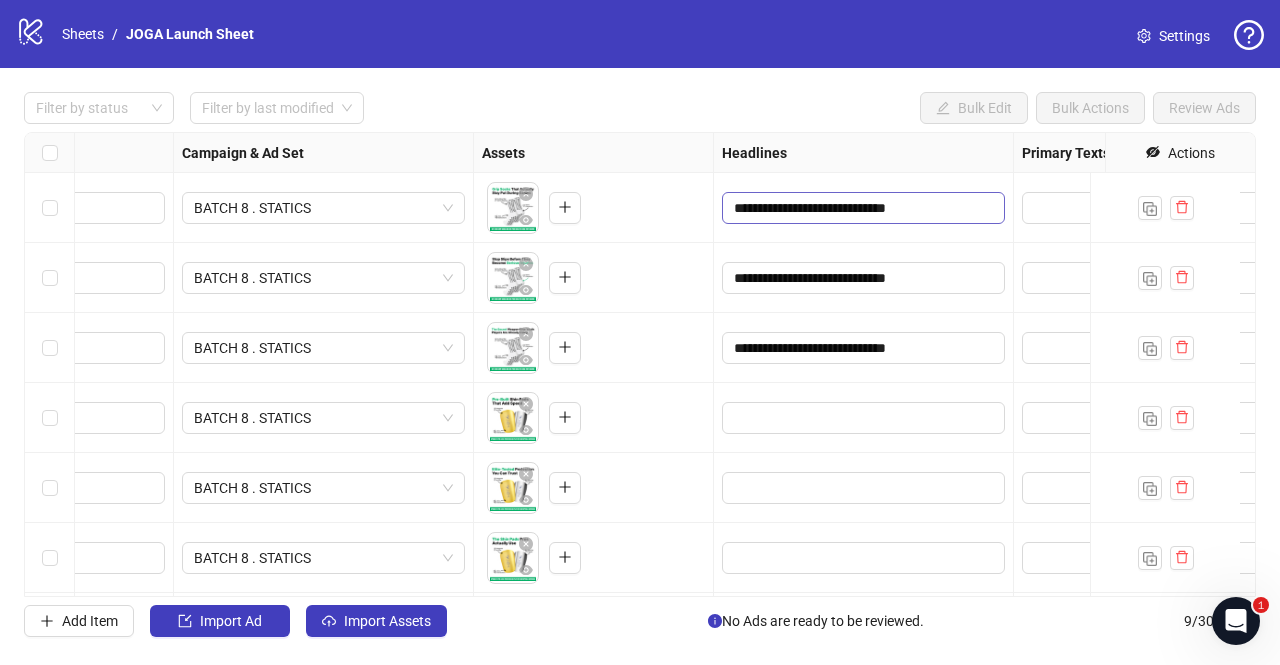 click on "**********" at bounding box center [863, 208] 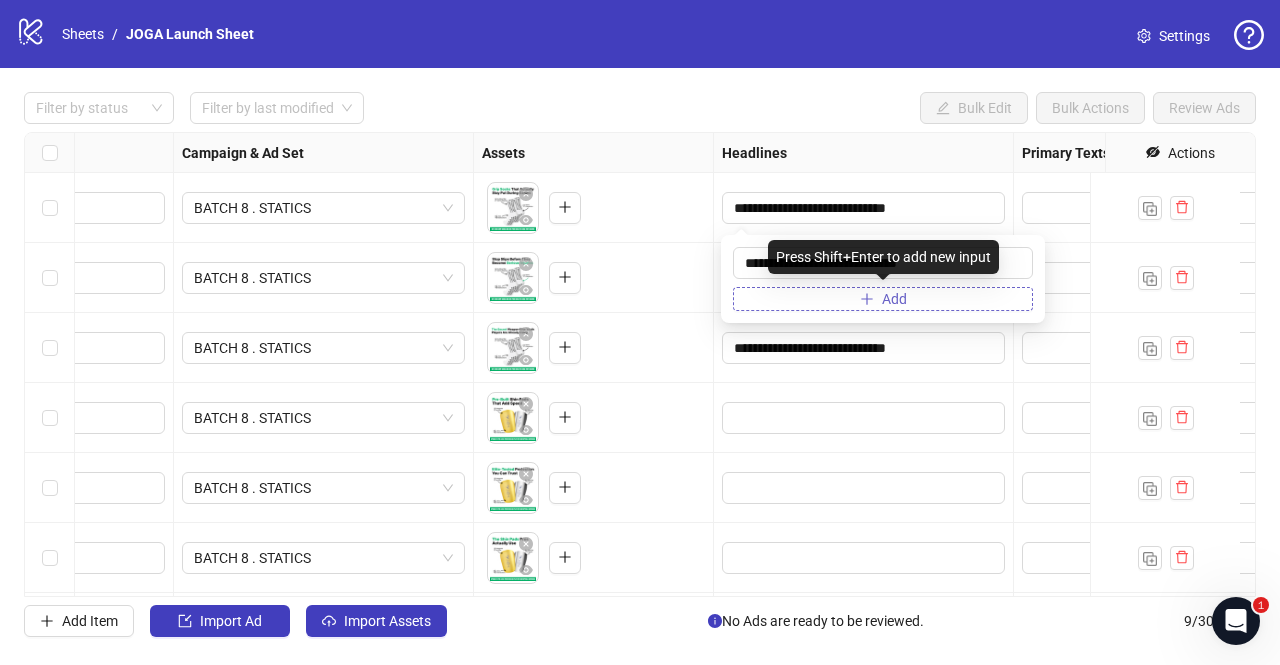 click on "Add" at bounding box center (883, 299) 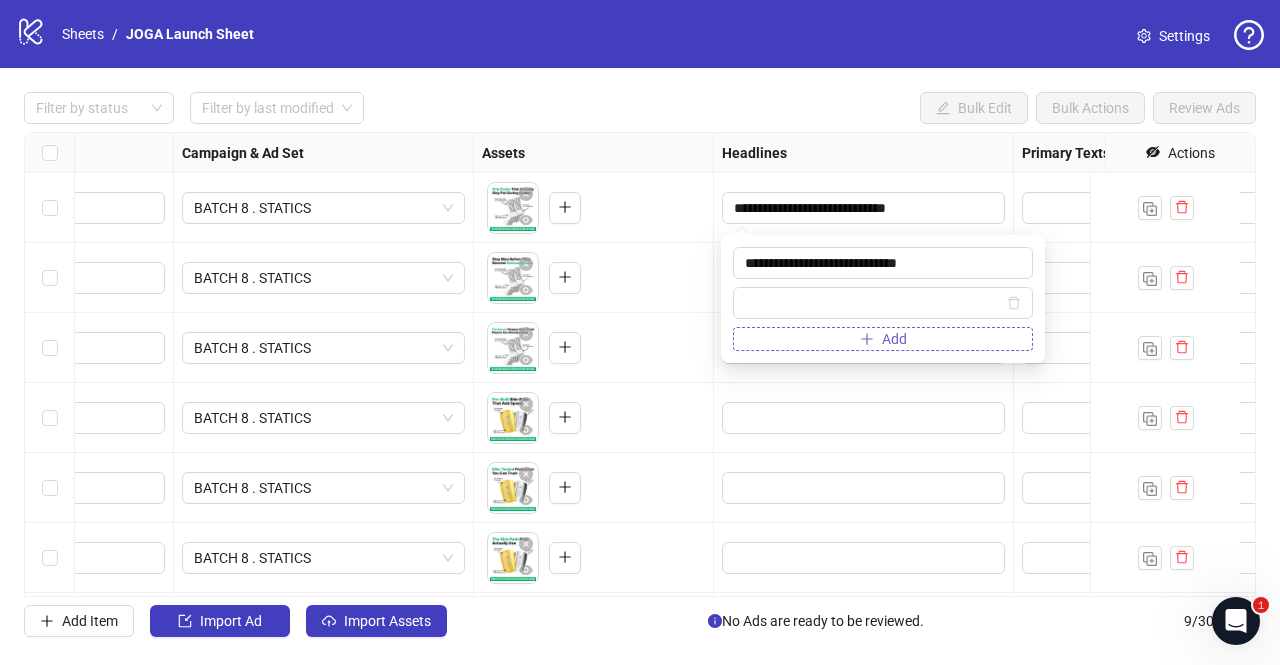 type on "**********" 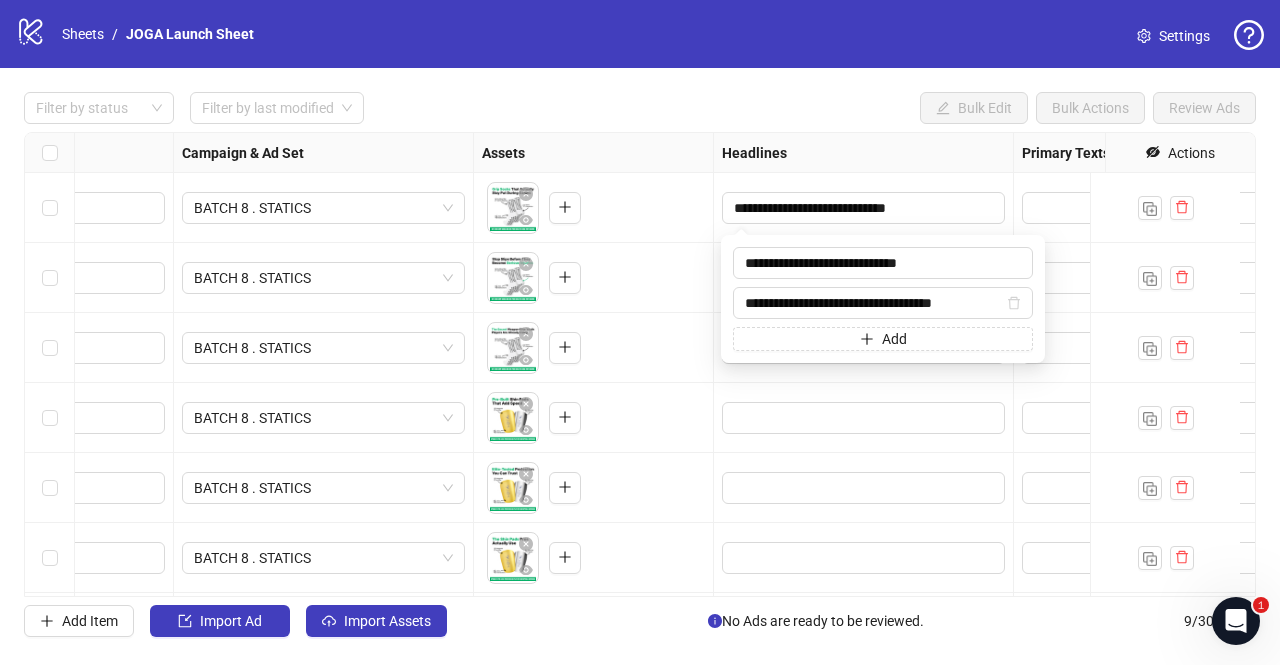 click on "To pick up a draggable item, press the space bar.
While dragging, use the arrow keys to move the item.
Press space again to drop the item in its new position, or press escape to cancel." at bounding box center [593, 278] 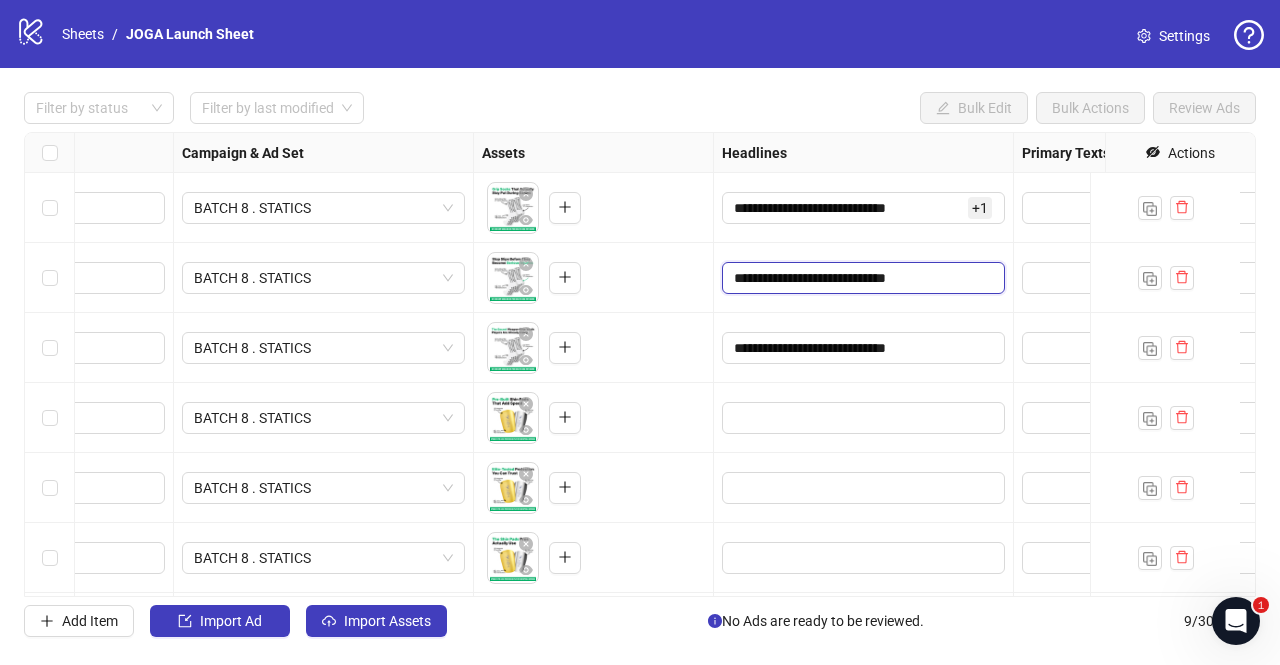 click on "**********" at bounding box center [861, 278] 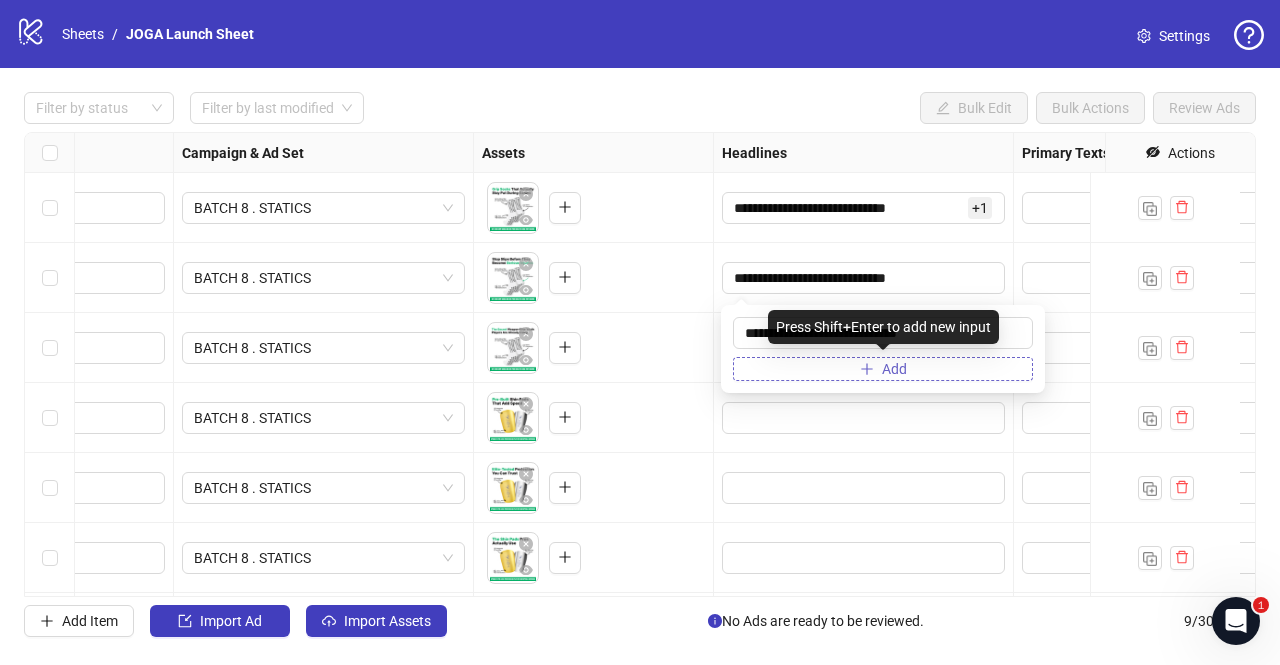 click on "Add" at bounding box center (883, 369) 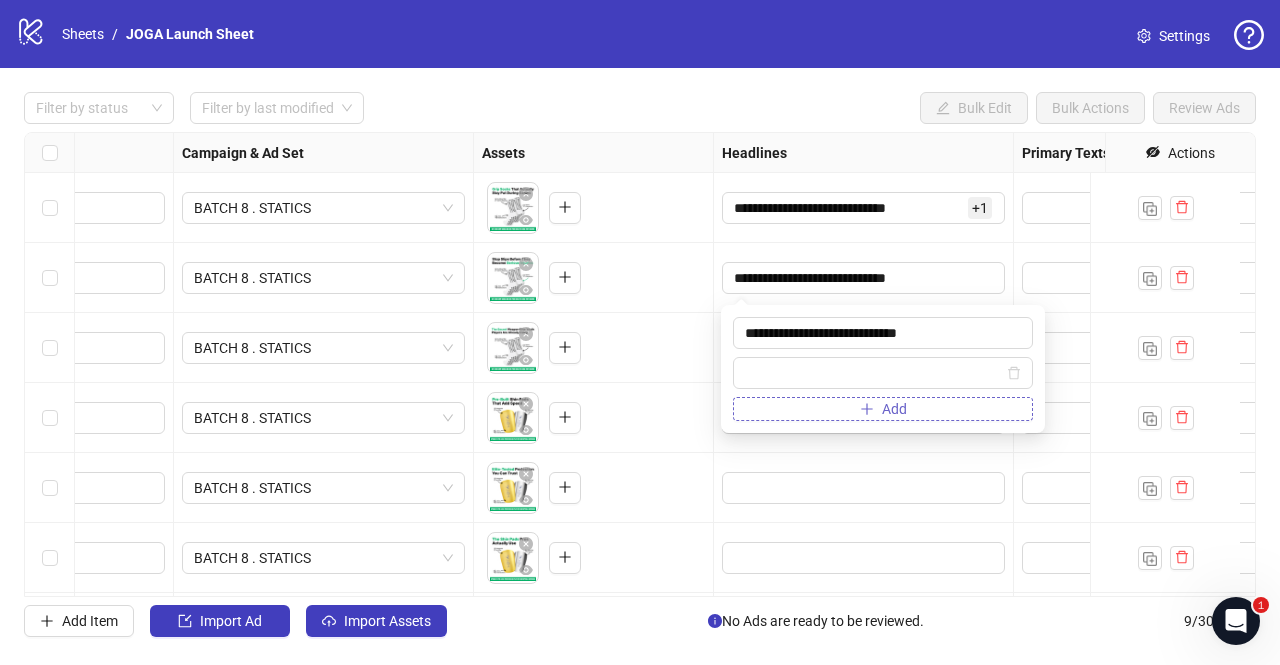 type on "**********" 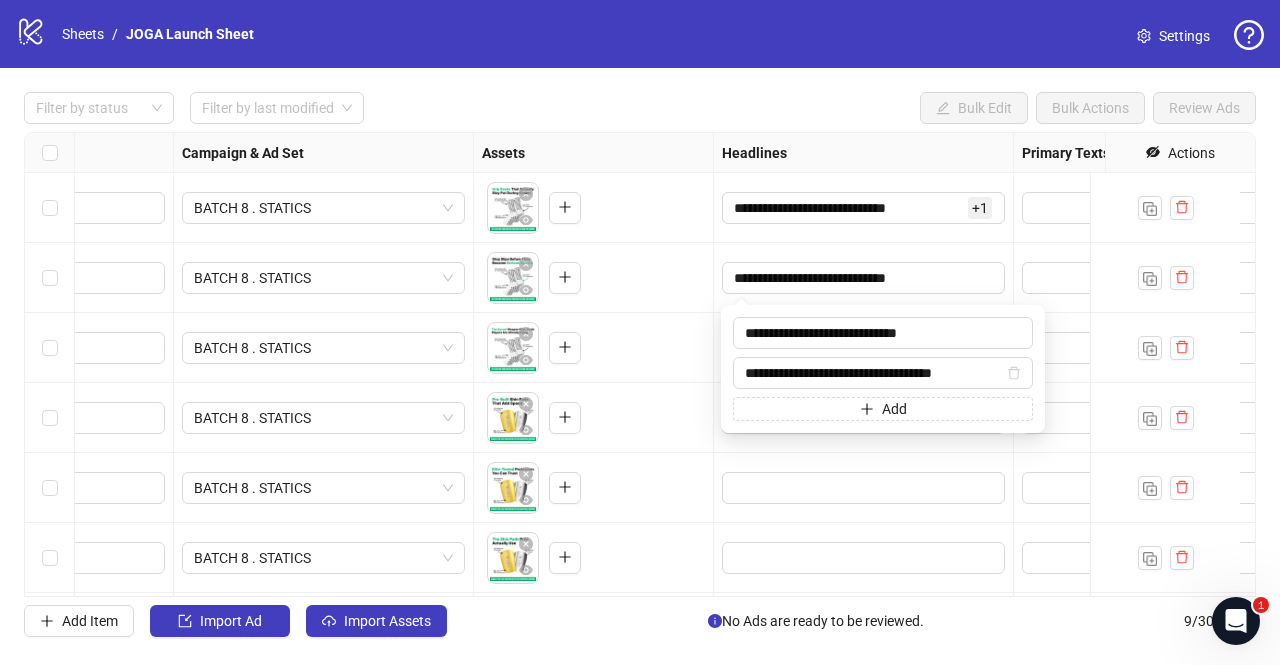 click on "To pick up a draggable item, press the space bar.
While dragging, use the arrow keys to move the item.
Press space again to drop the item in its new position, or press escape to cancel." at bounding box center [593, 348] 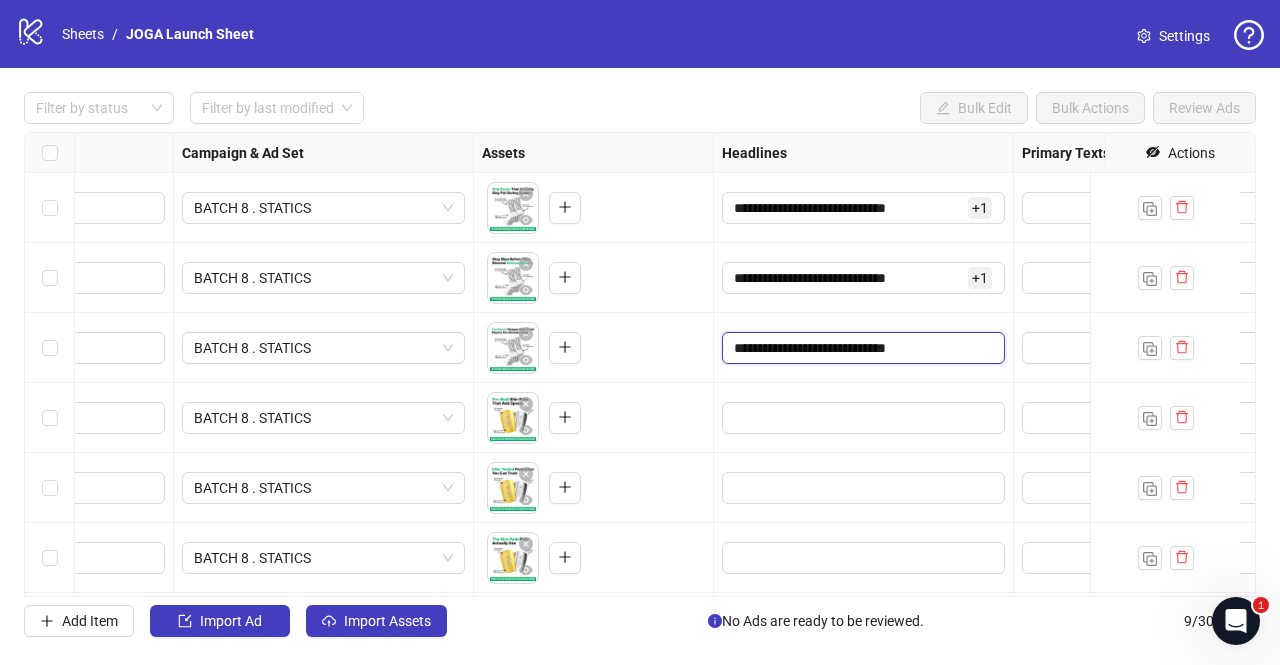 click on "**********" at bounding box center [861, 348] 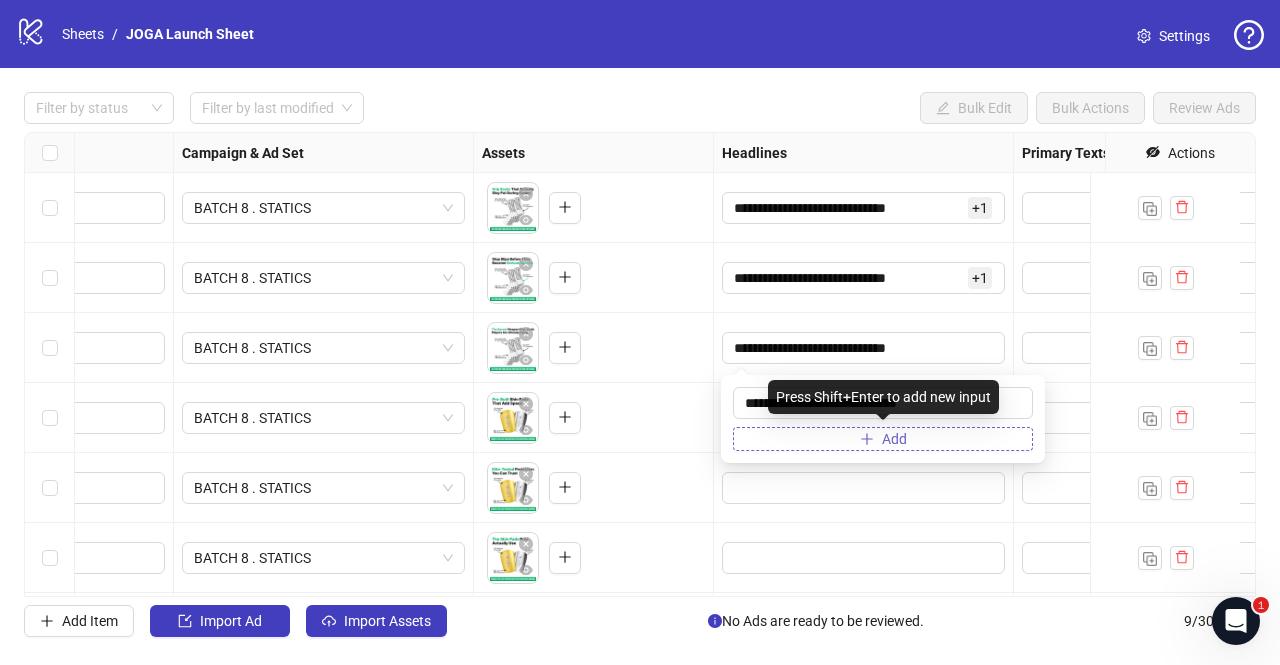 click on "Add" at bounding box center [883, 439] 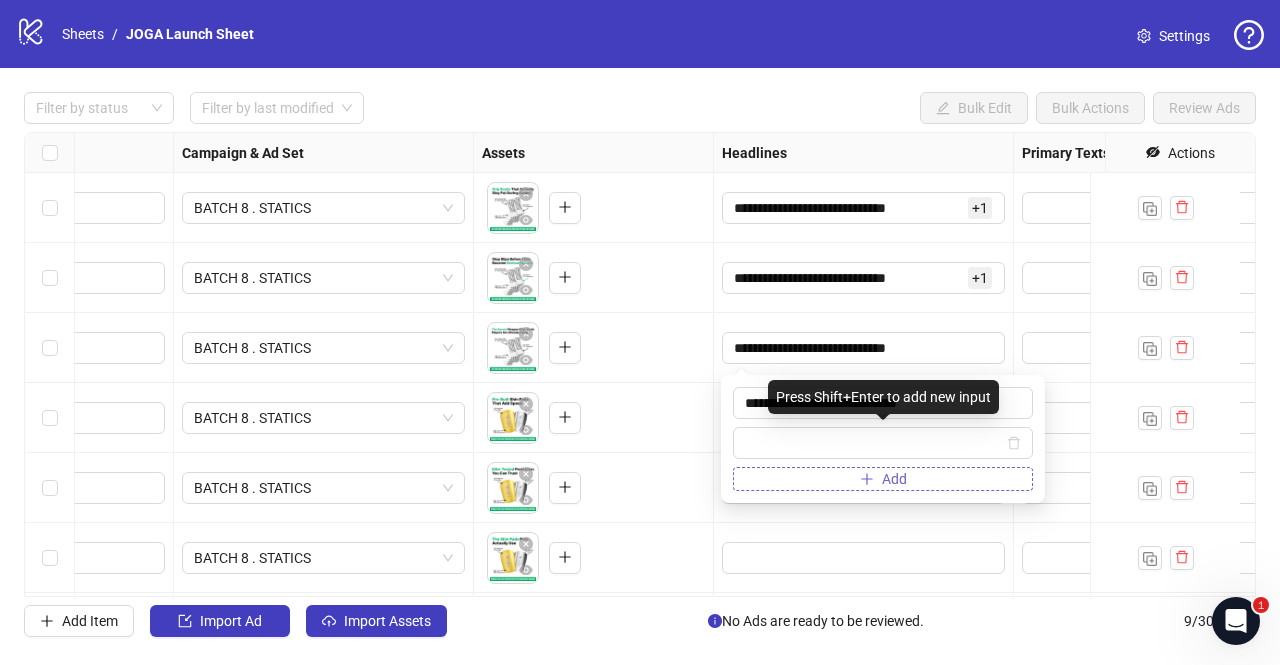 click at bounding box center [874, 443] 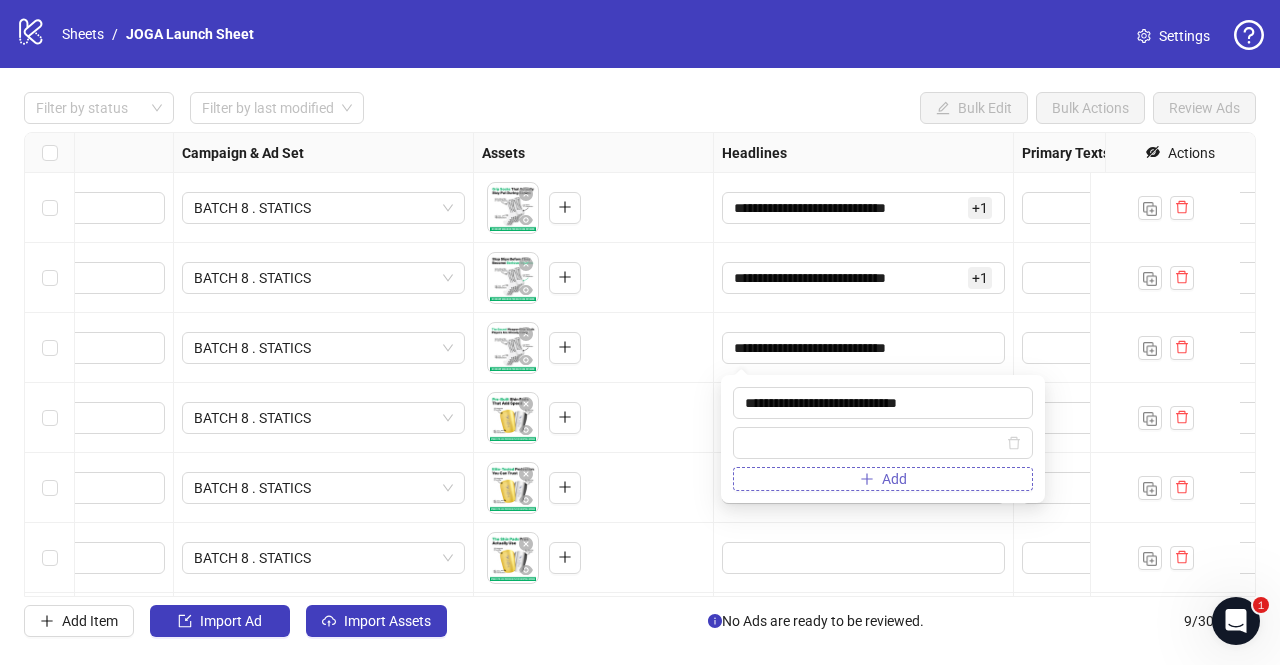 type on "**********" 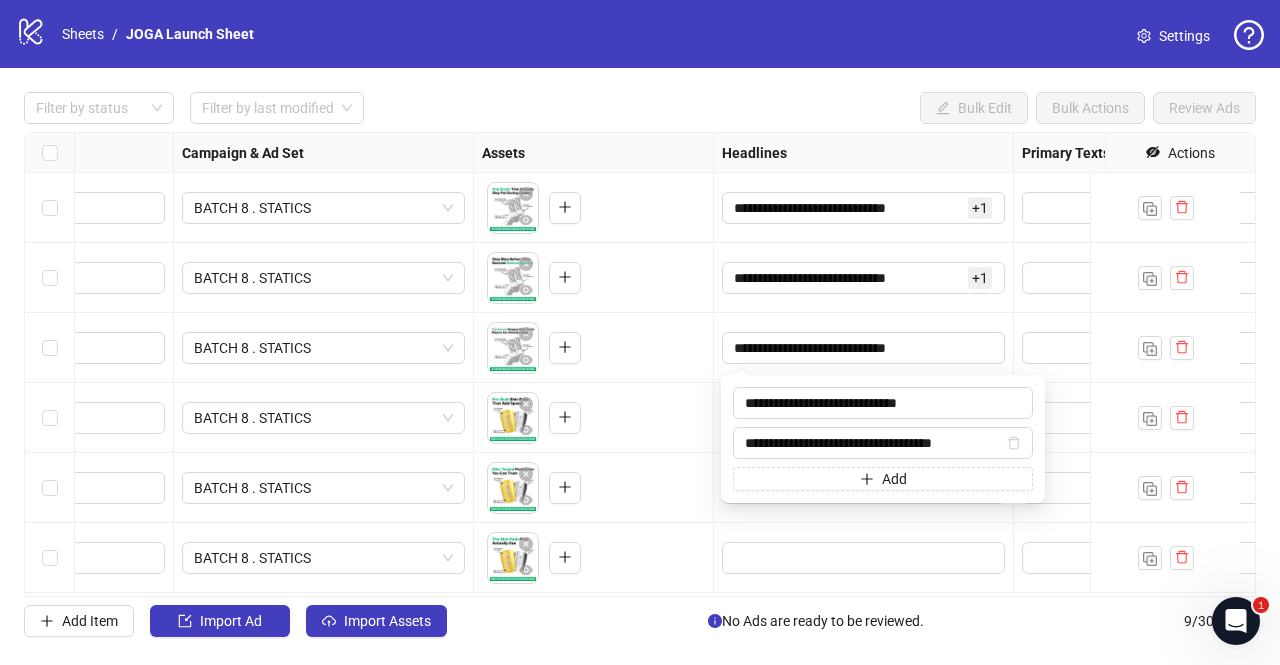 click on "To pick up a draggable item, press the space bar.
While dragging, use the arrow keys to move the item.
Press space again to drop the item in its new position, or press escape to cancel." at bounding box center (594, 418) 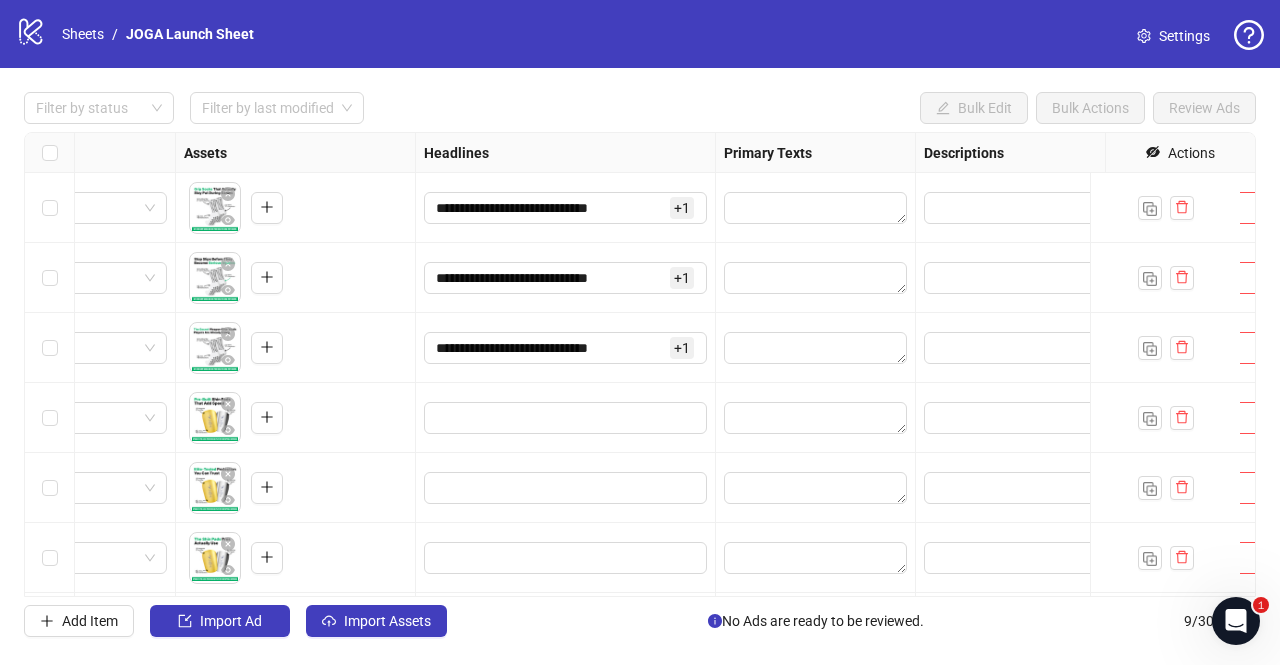 scroll, scrollTop: 0, scrollLeft: 791, axis: horizontal 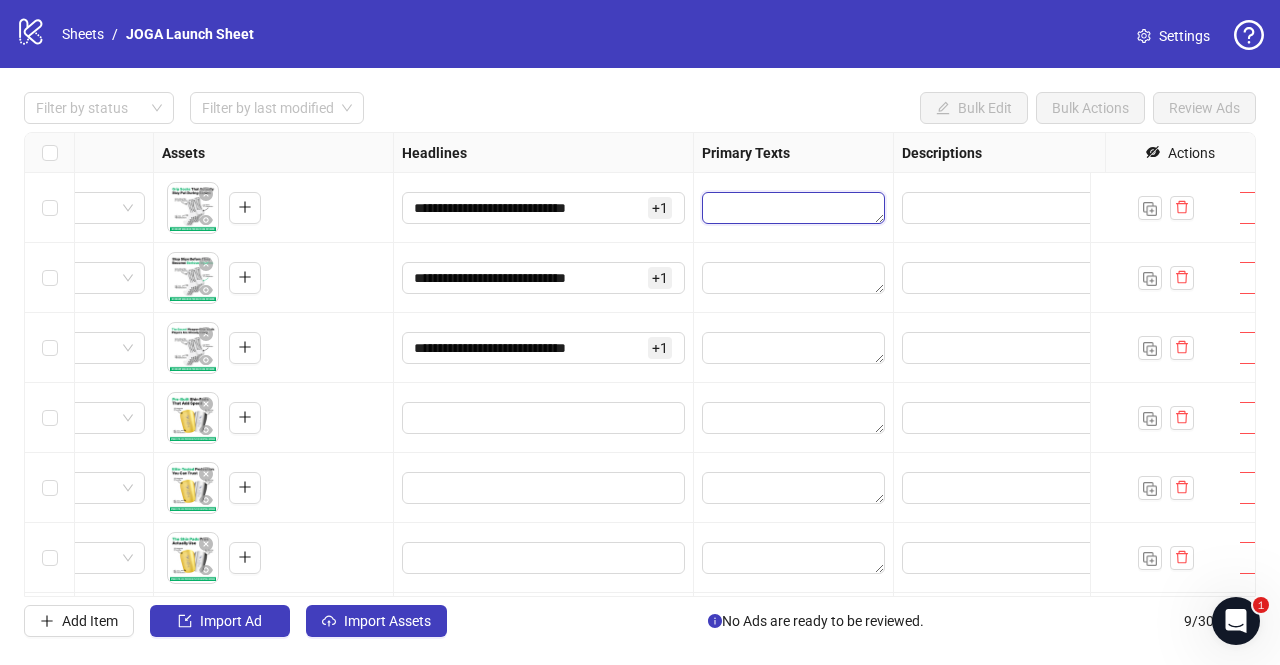 click at bounding box center [793, 208] 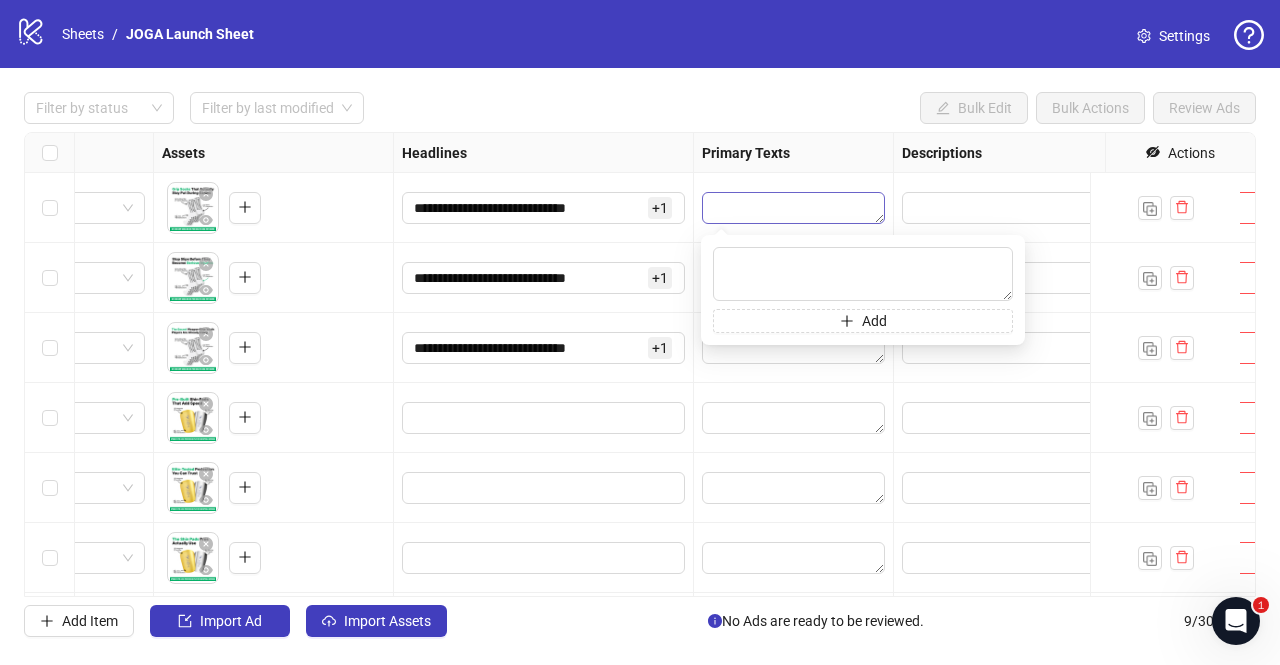 type on "**********" 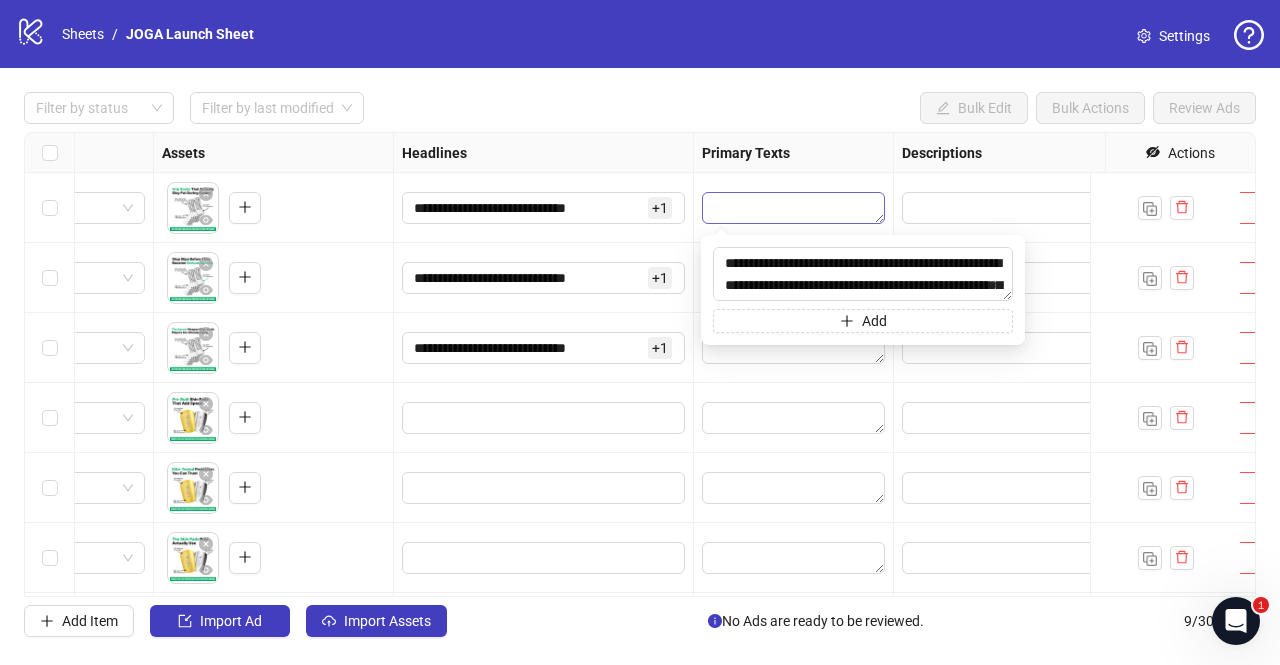 scroll, scrollTop: 16, scrollLeft: 0, axis: vertical 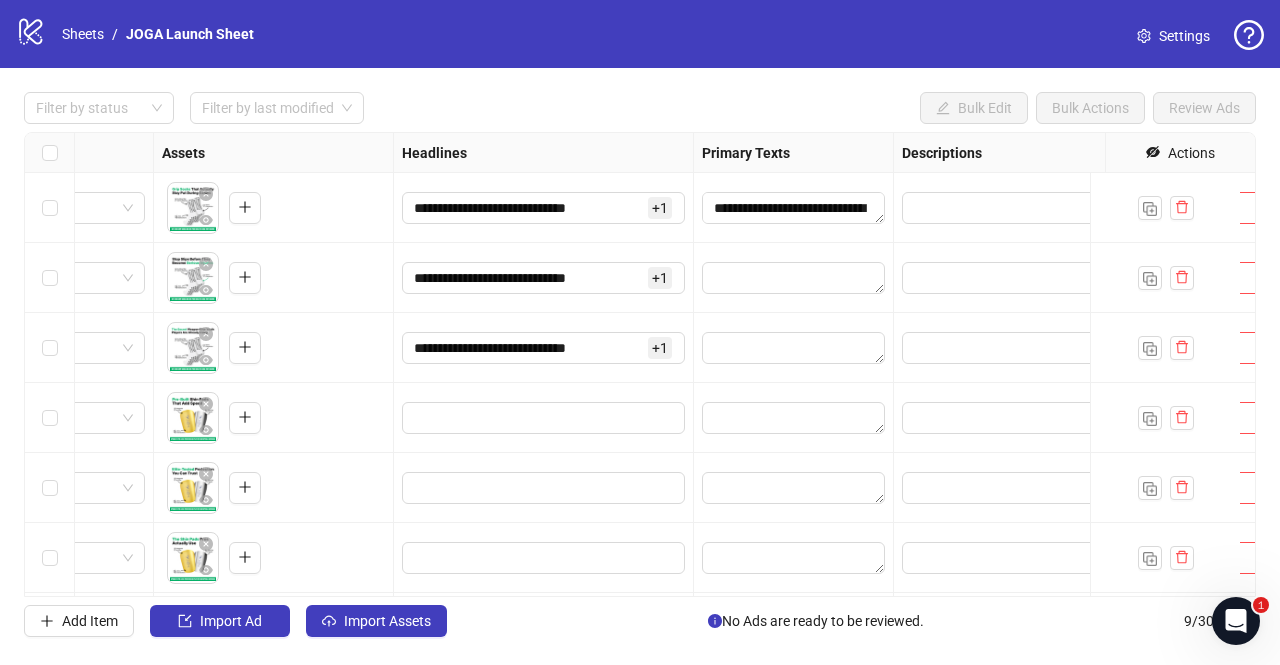 click on "[PHONE] + 1" at bounding box center (544, 208) 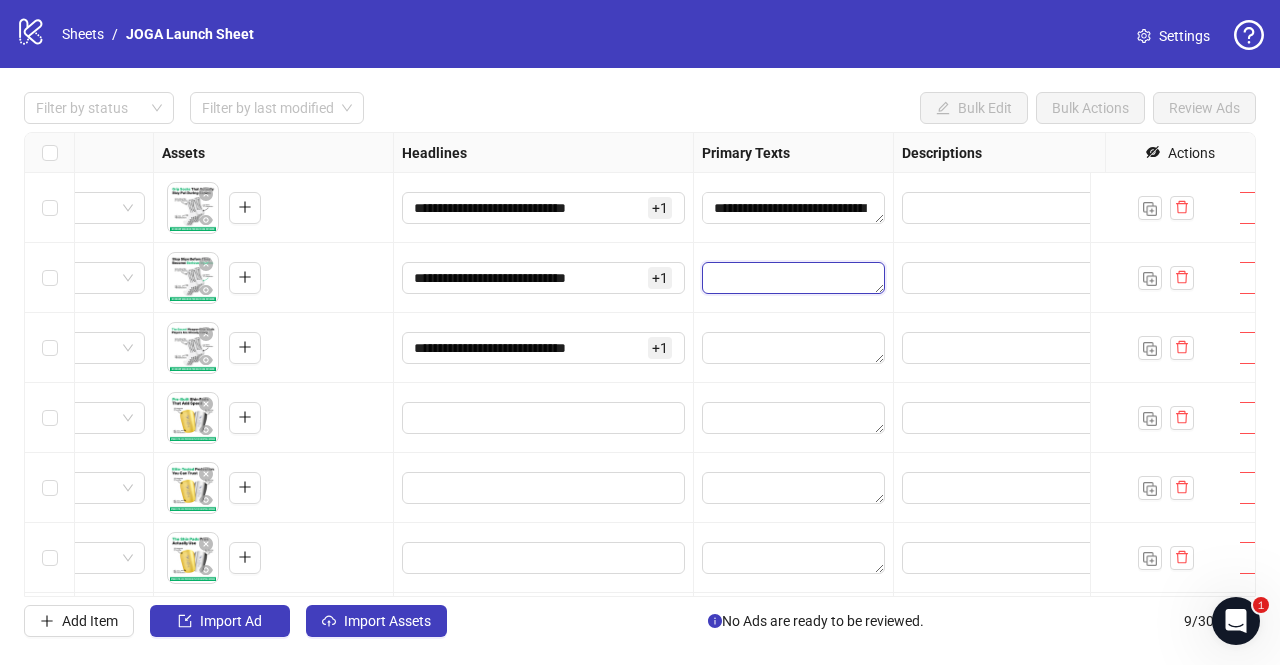click at bounding box center (793, 278) 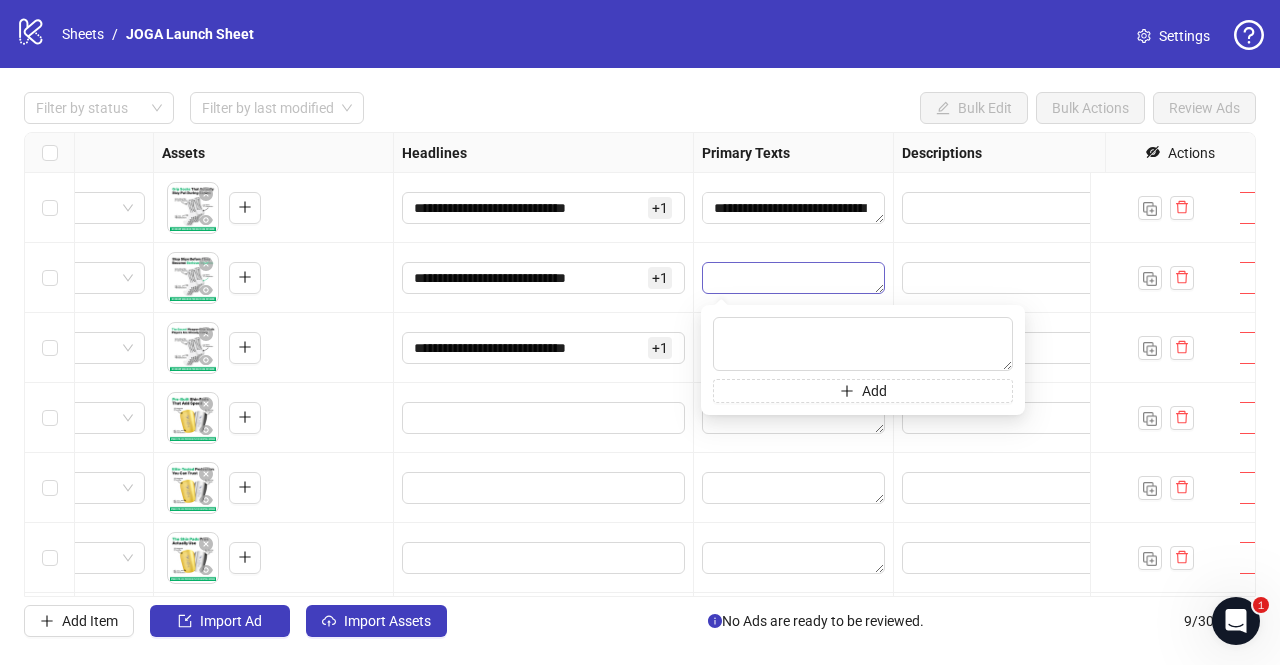 type on "**********" 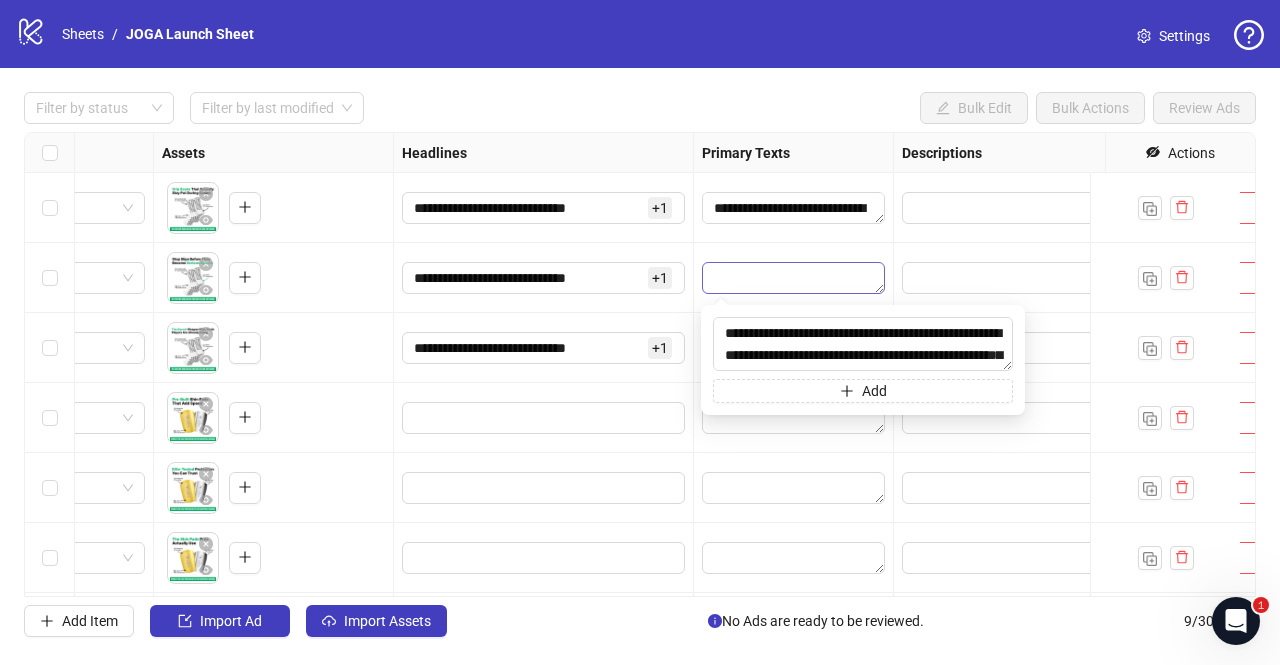 scroll, scrollTop: 16, scrollLeft: 0, axis: vertical 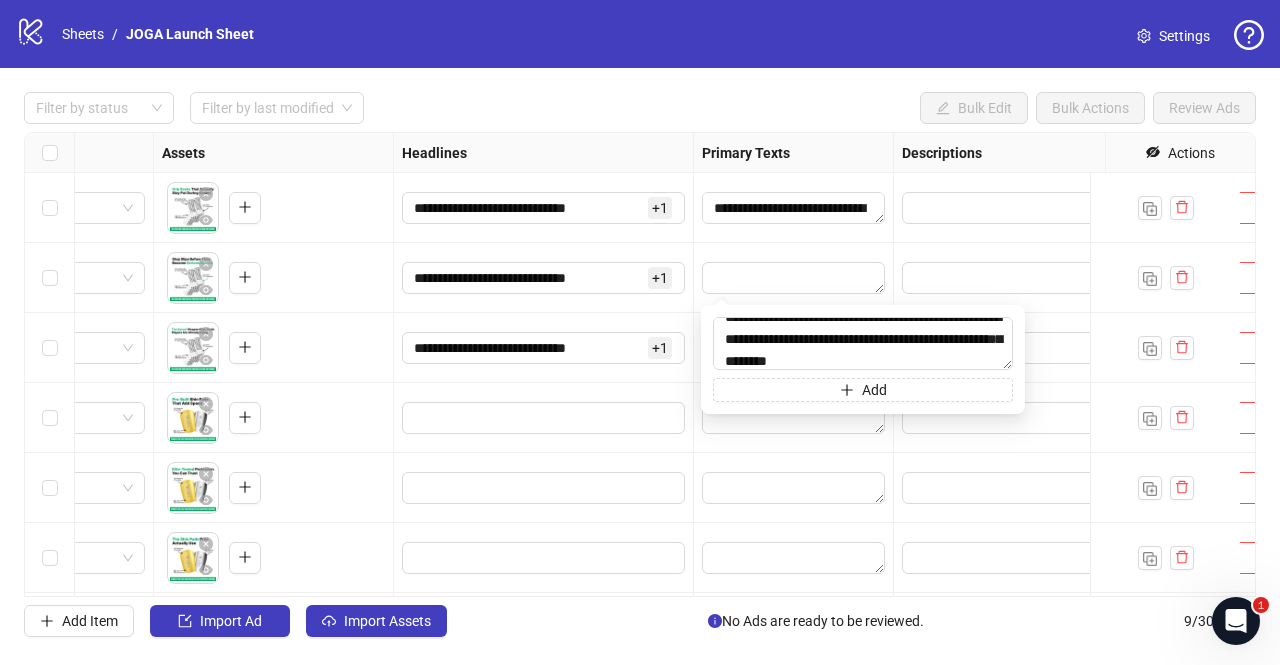 click on "[PHONE] + 1" at bounding box center [544, 278] 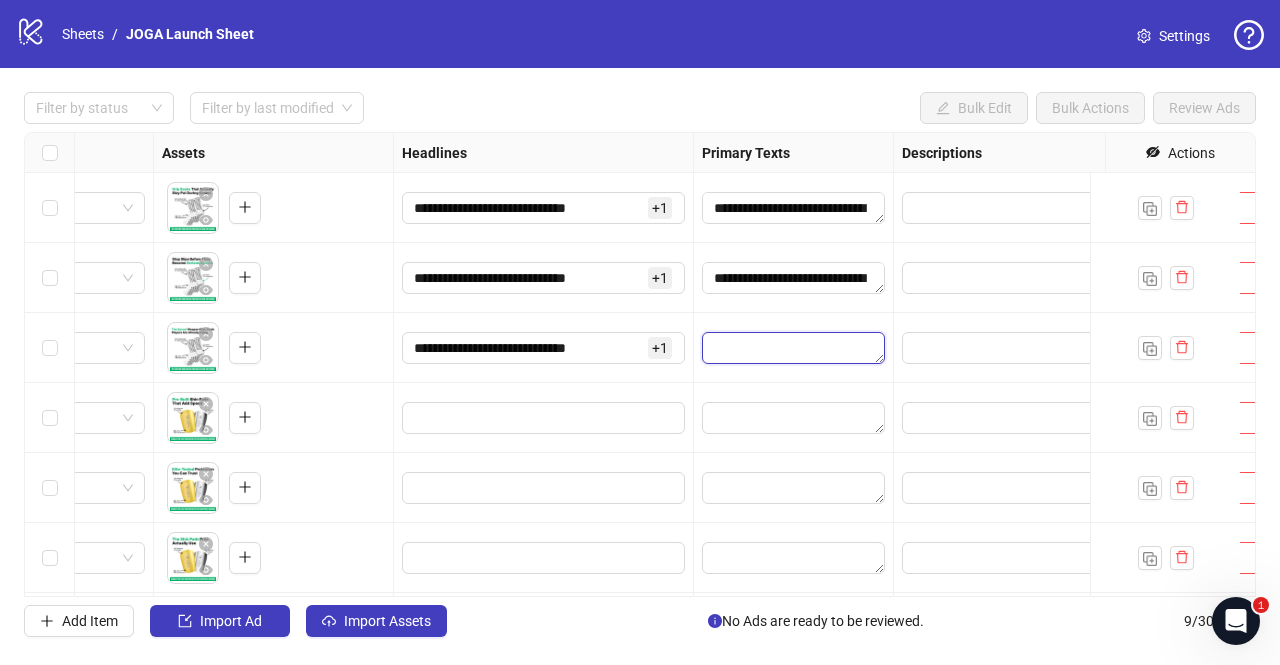 click at bounding box center (793, 348) 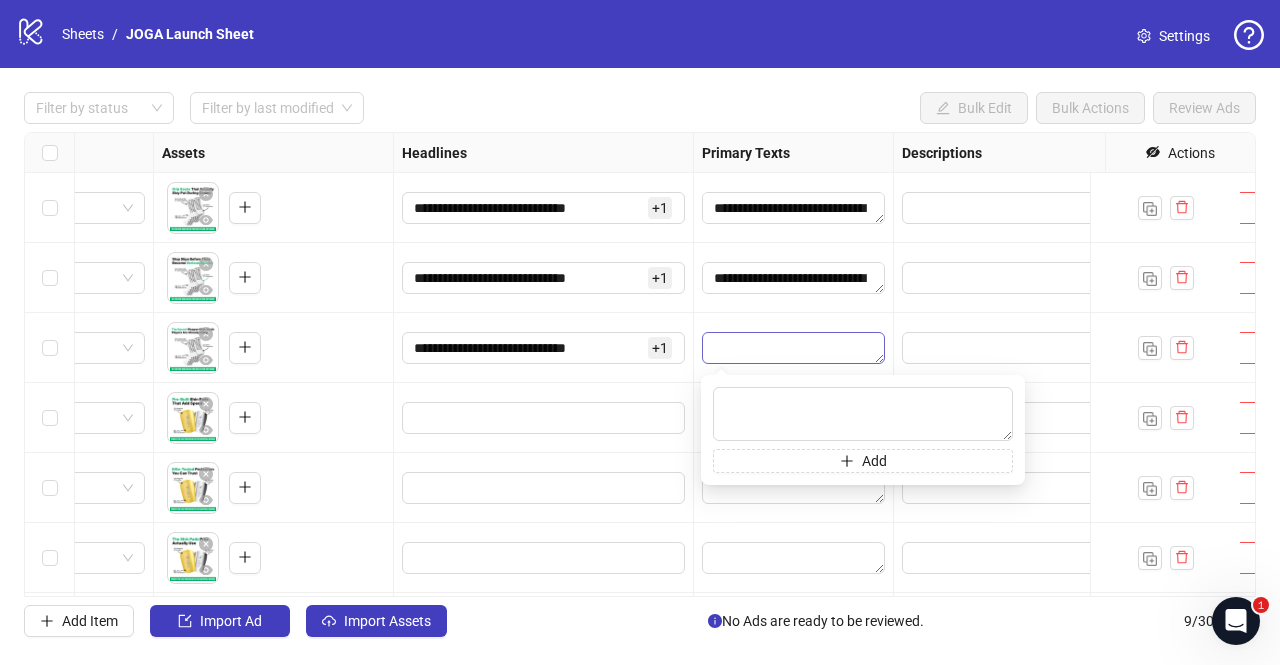 type on "**********" 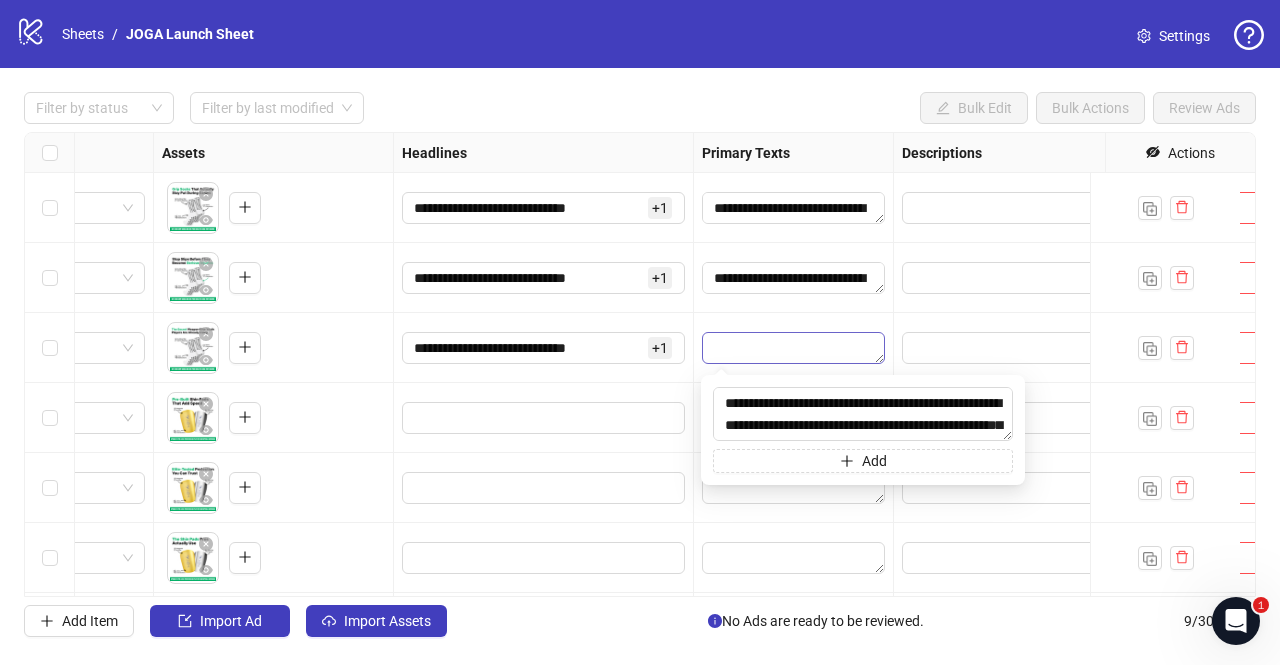 scroll, scrollTop: 16, scrollLeft: 0, axis: vertical 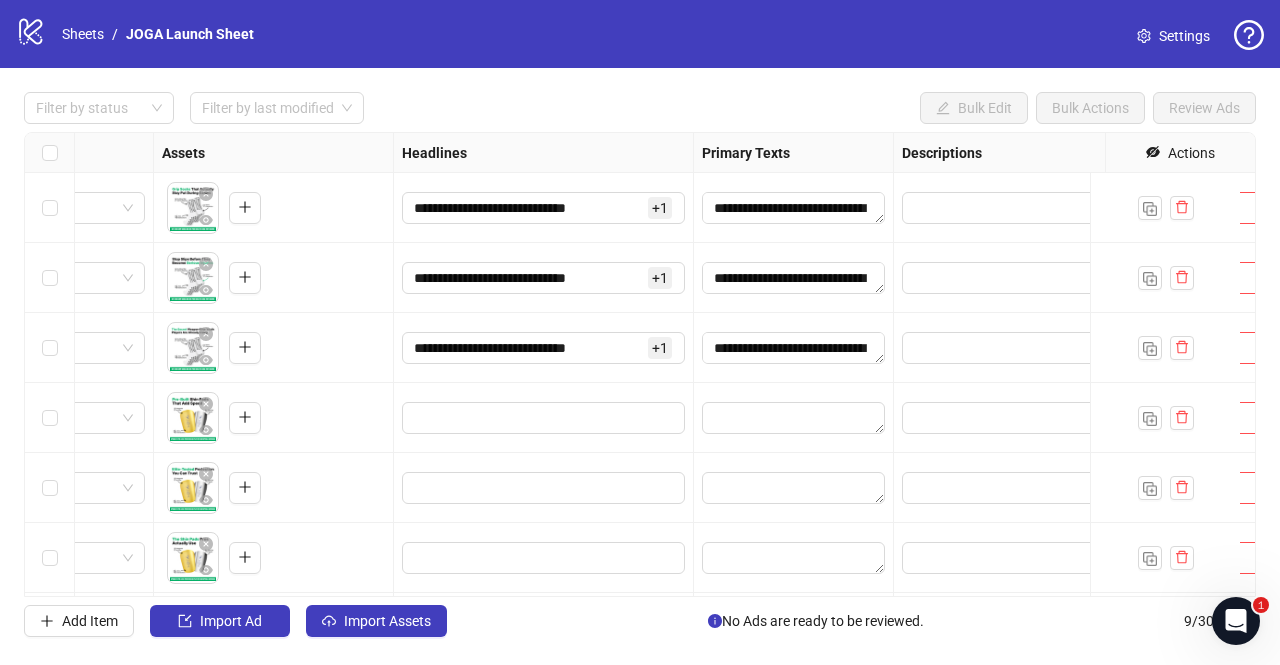 click at bounding box center (544, 418) 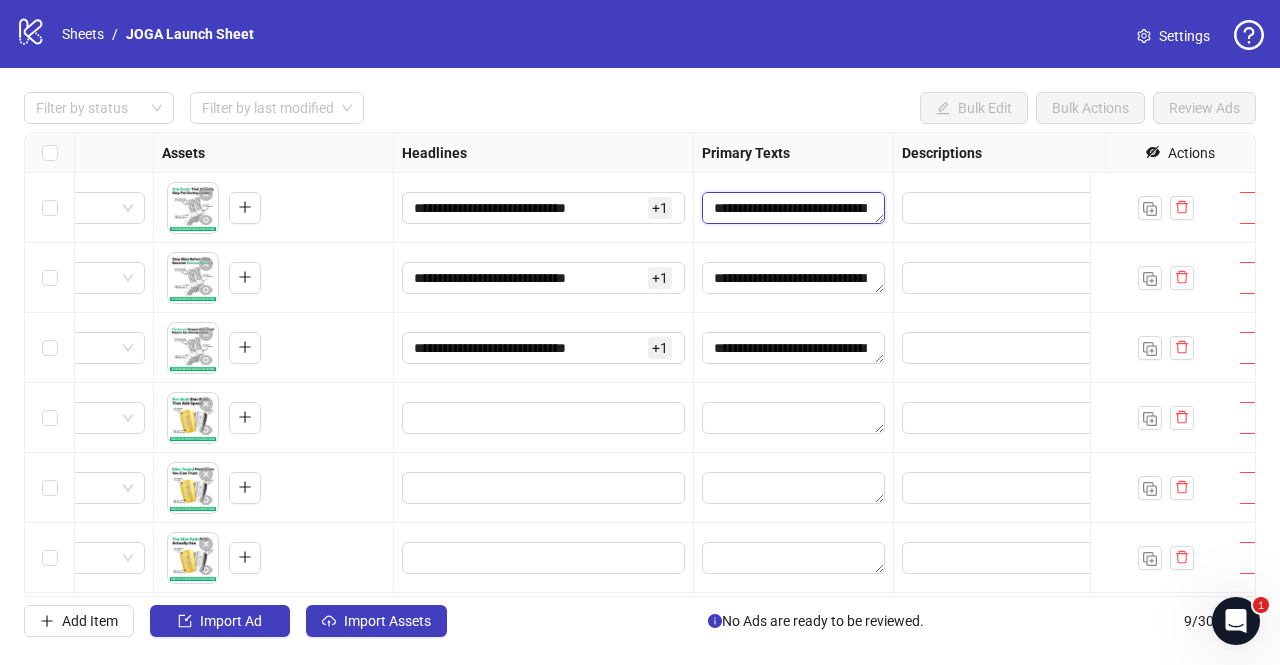 click on "**********" at bounding box center [793, 208] 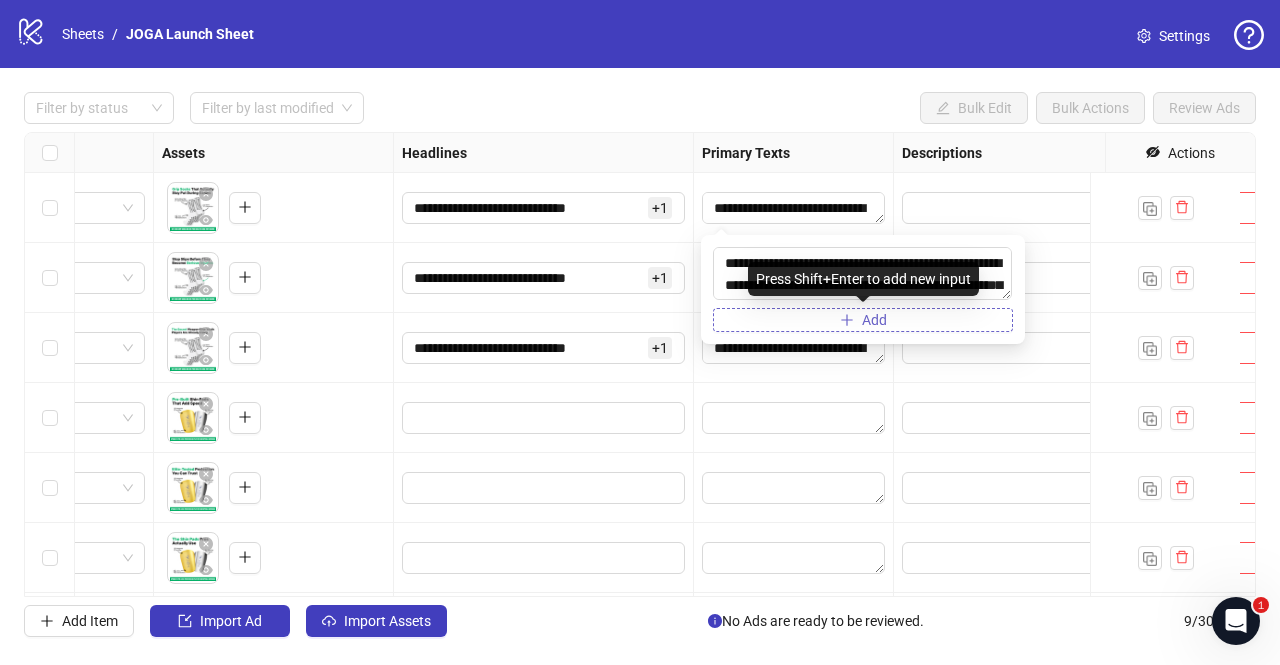 click on "Add" at bounding box center [863, 320] 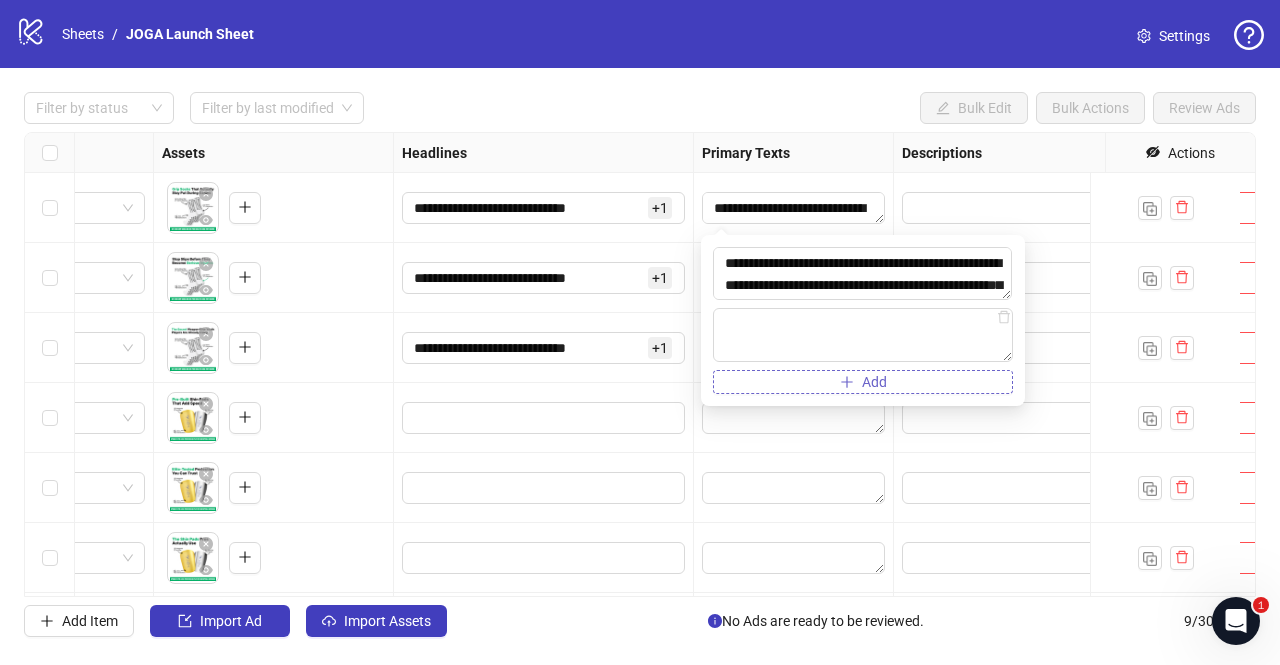 type on "**********" 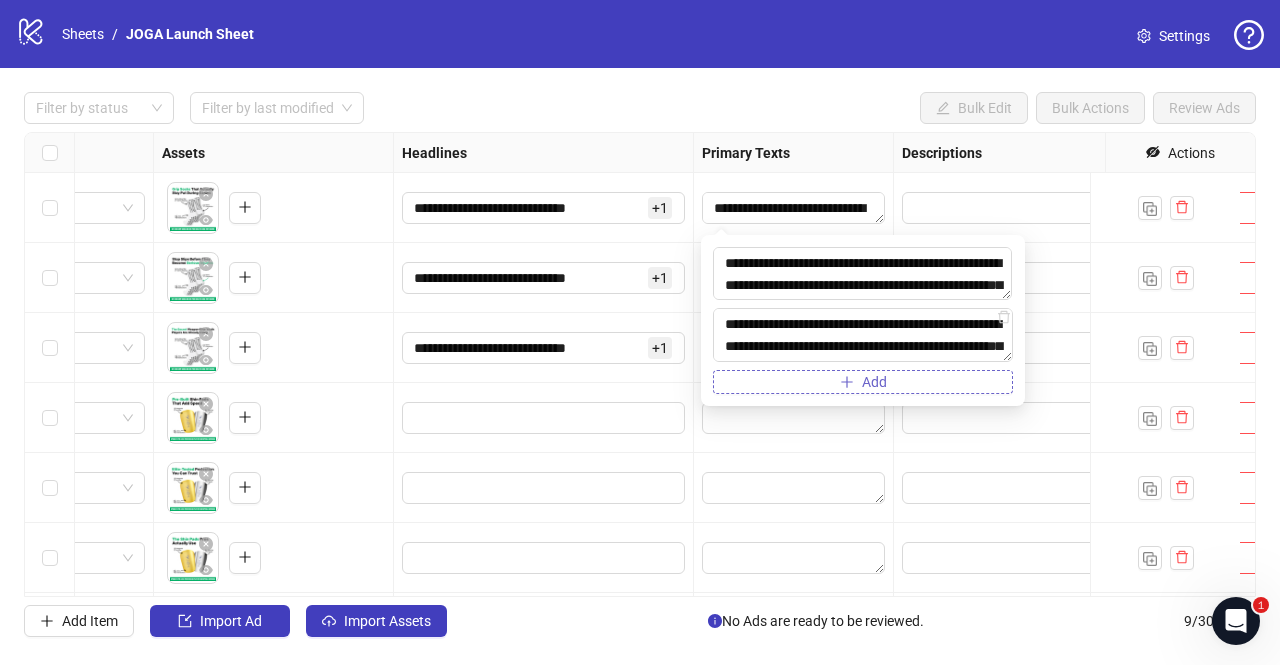 scroll, scrollTop: 38, scrollLeft: 0, axis: vertical 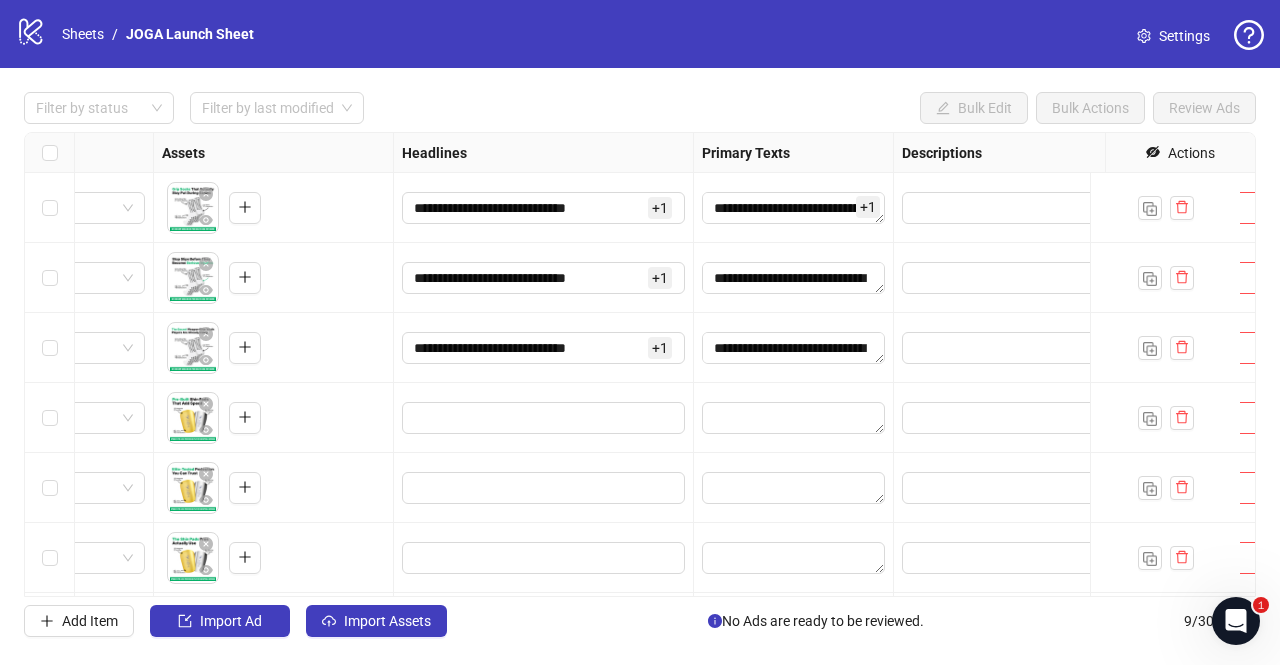 click on "[PHONE] + 1" at bounding box center [544, 348] 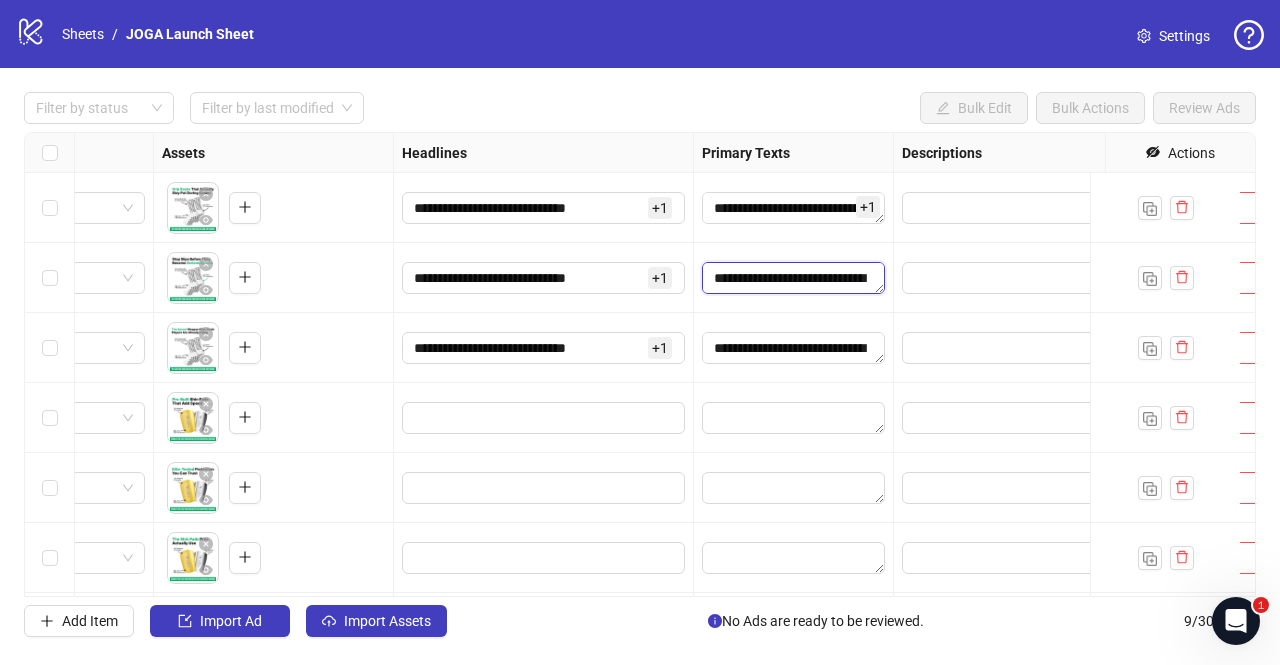 click on "**********" at bounding box center [793, 278] 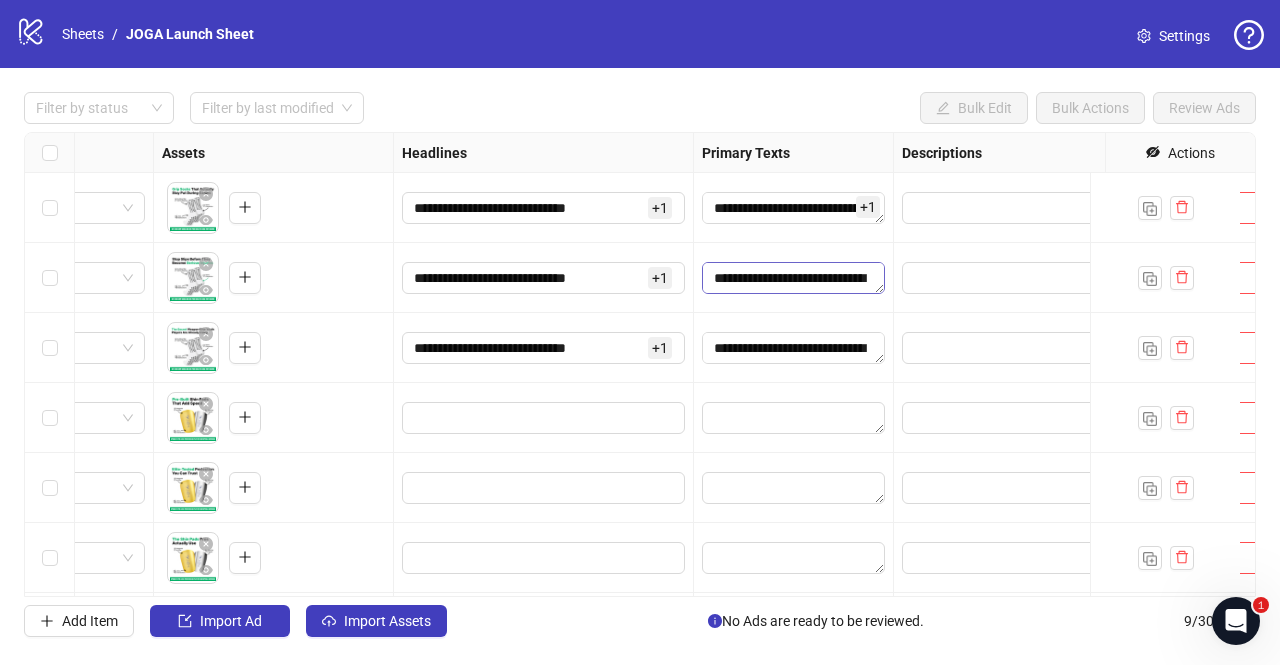 scroll, scrollTop: 22, scrollLeft: 0, axis: vertical 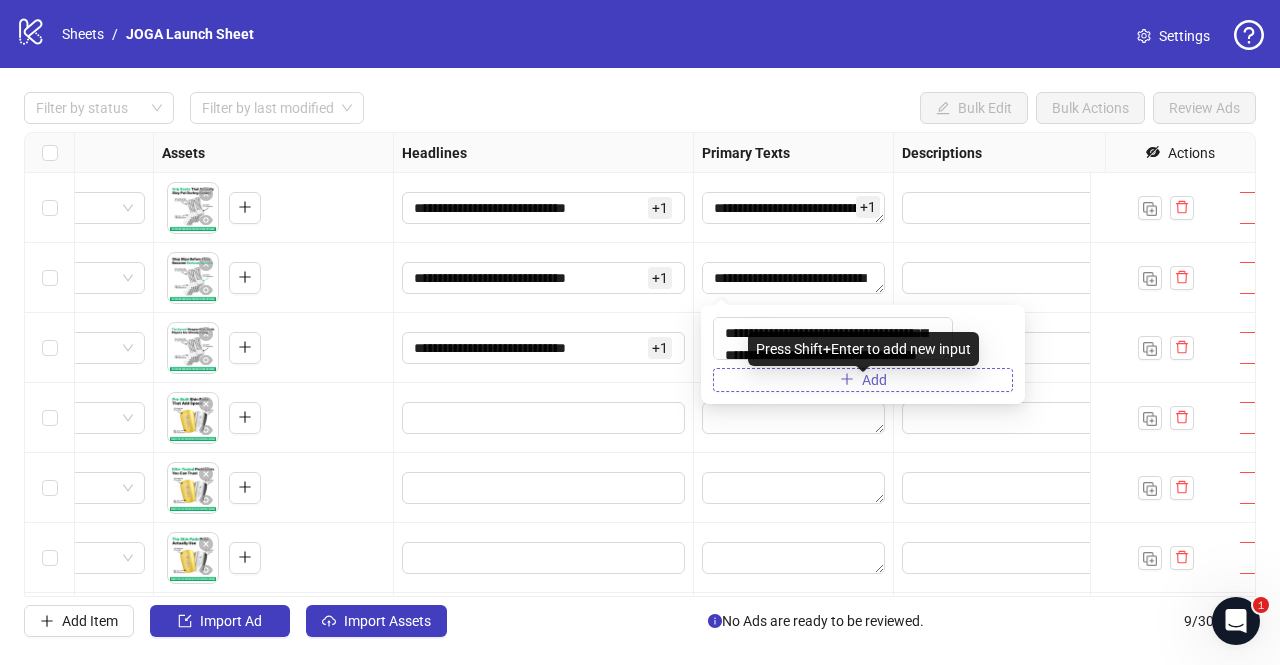 click on "Add" at bounding box center (863, 380) 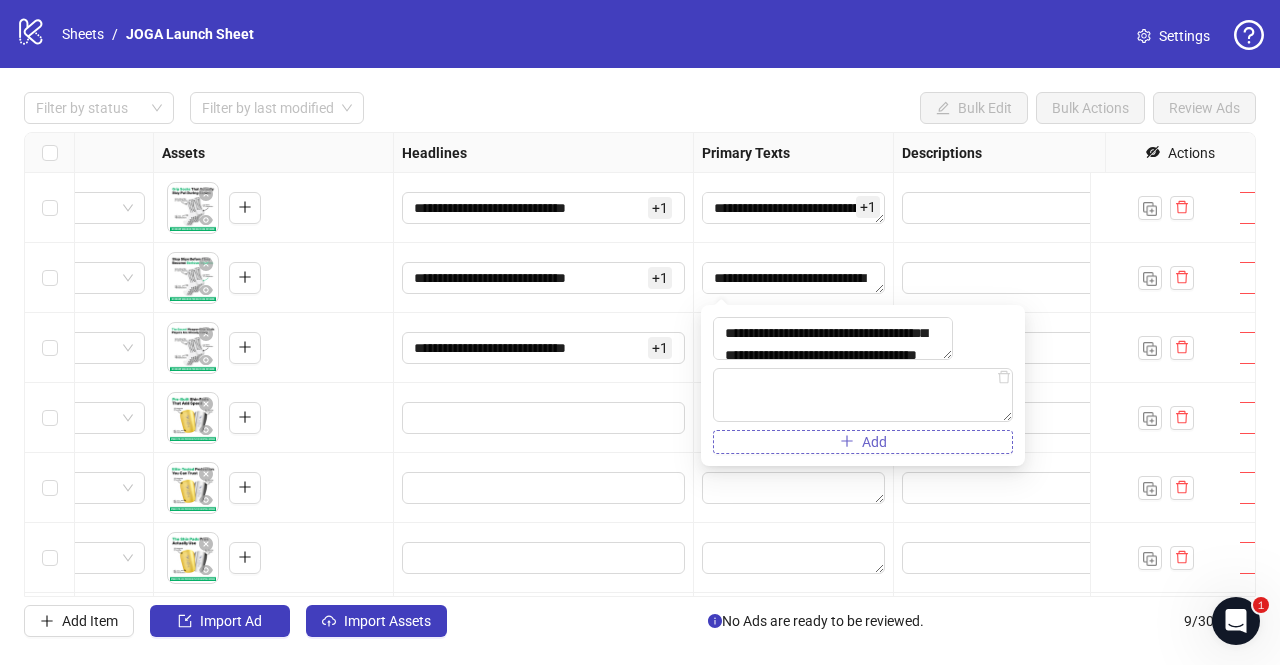 type on "**********" 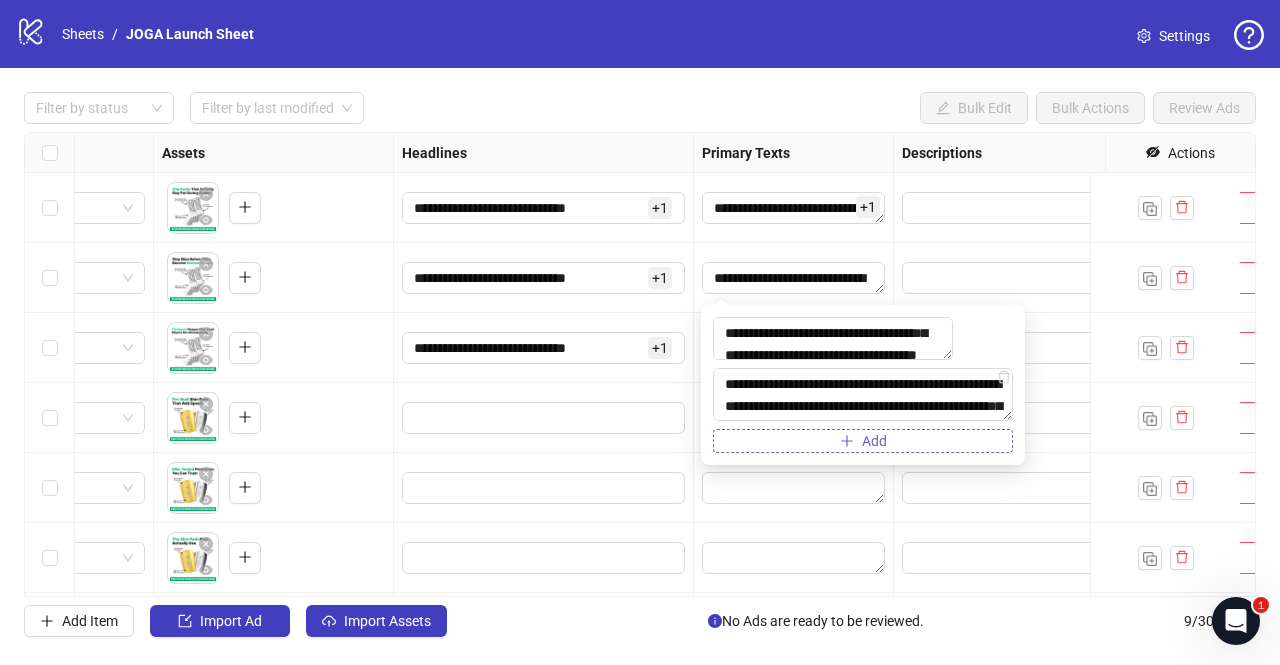 scroll, scrollTop: 38, scrollLeft: 0, axis: vertical 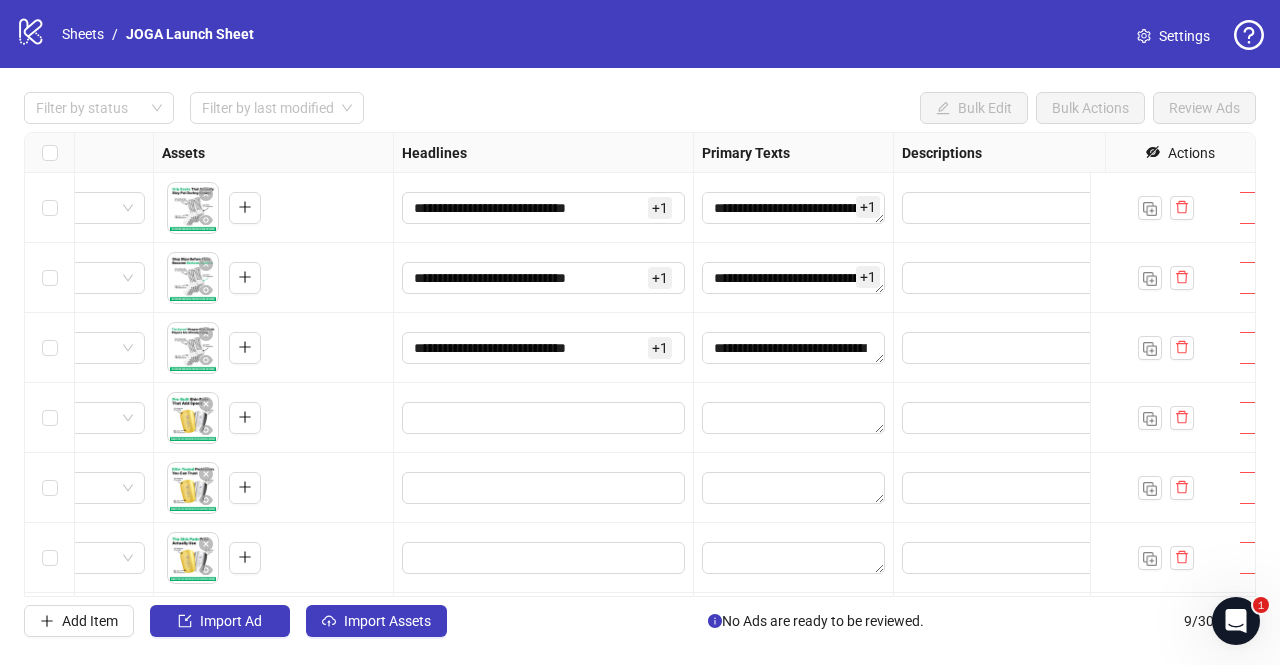 click at bounding box center (544, 418) 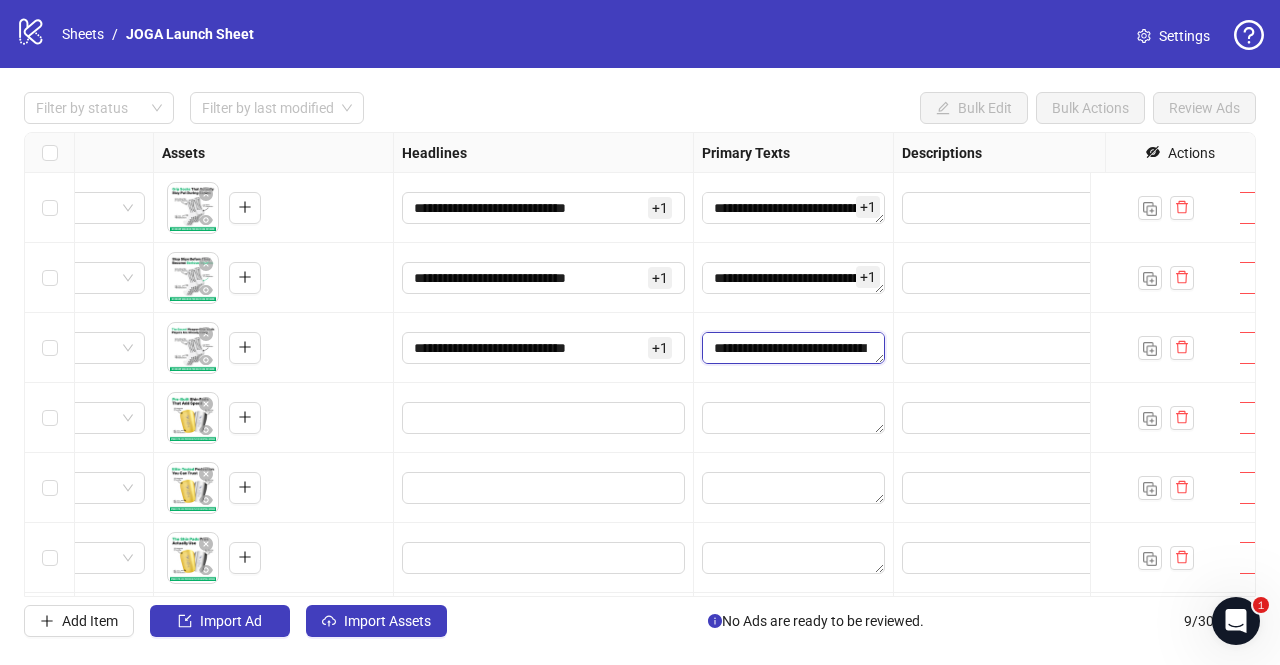 click on "**********" at bounding box center [793, 348] 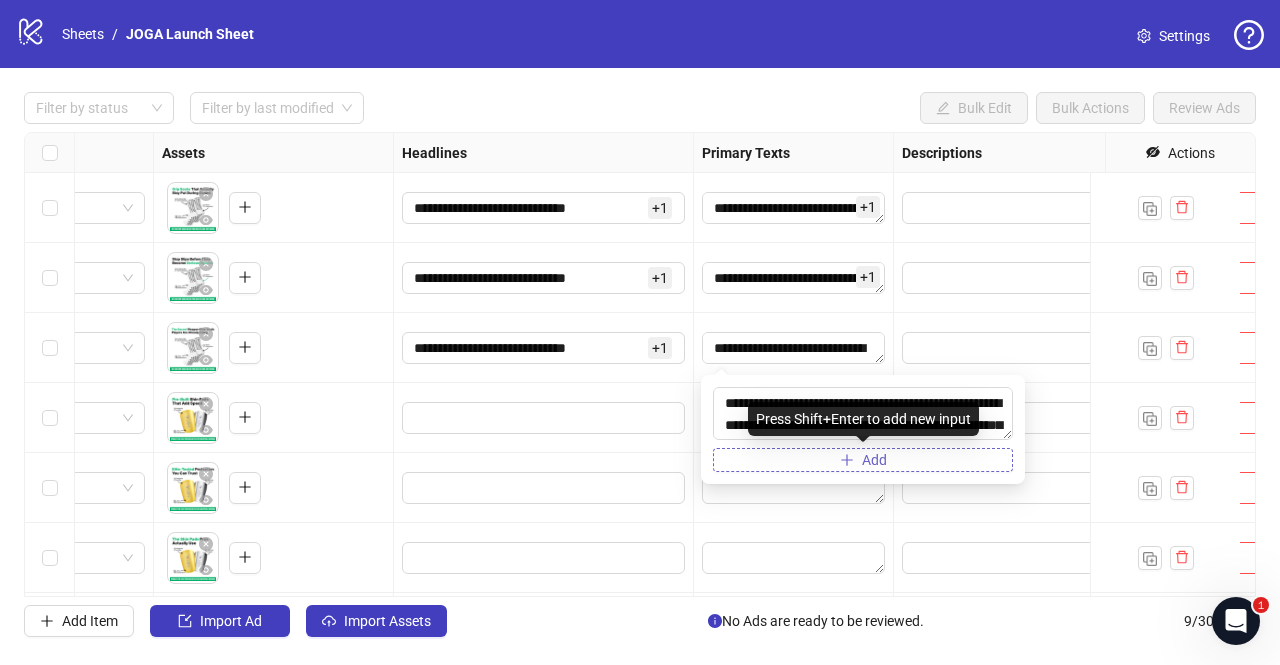 click 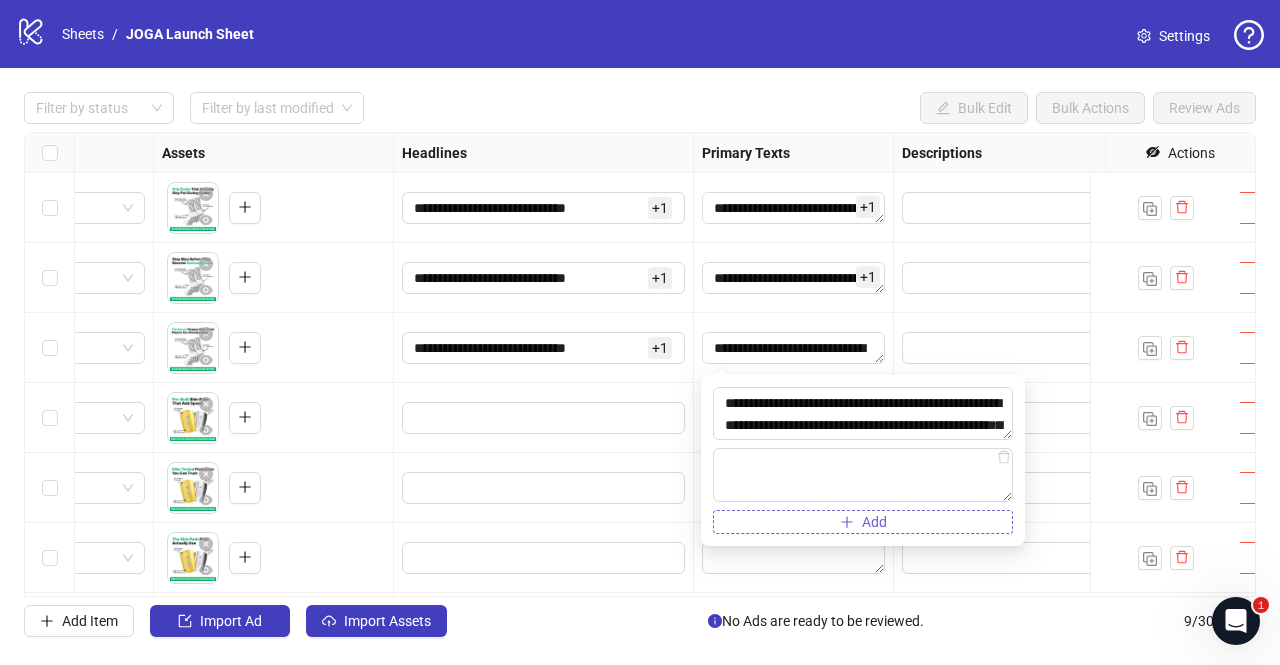 type on "**********" 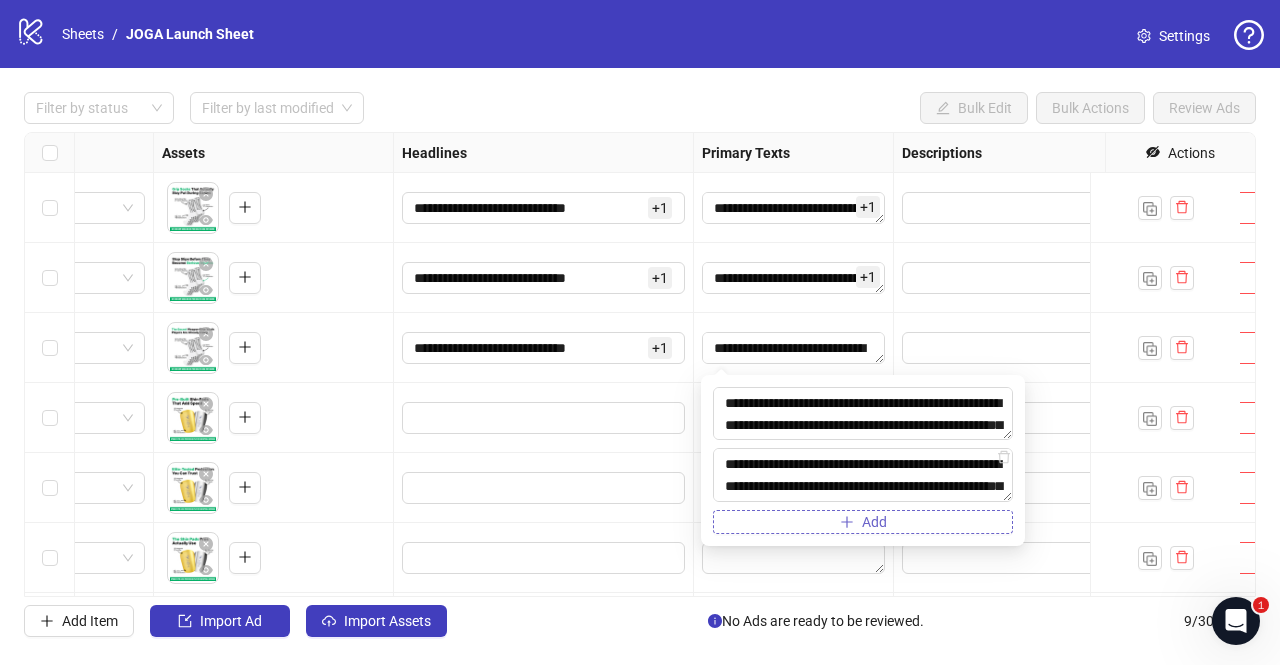 scroll, scrollTop: 38, scrollLeft: 0, axis: vertical 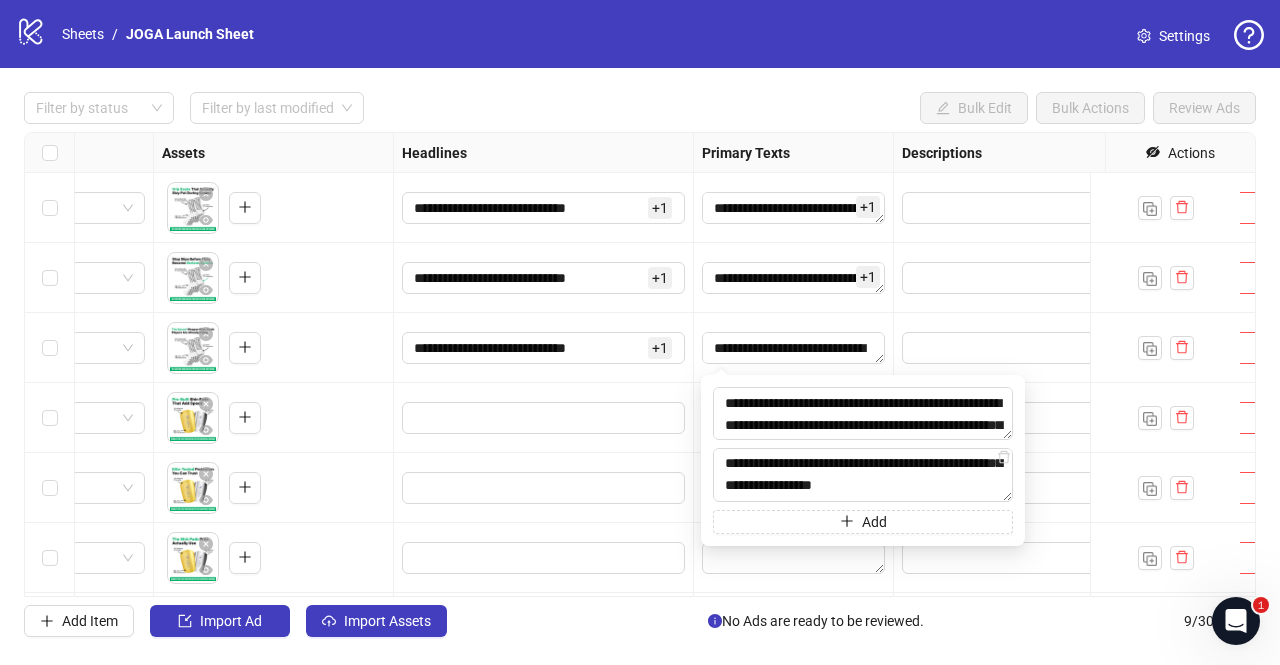 click at bounding box center (544, 418) 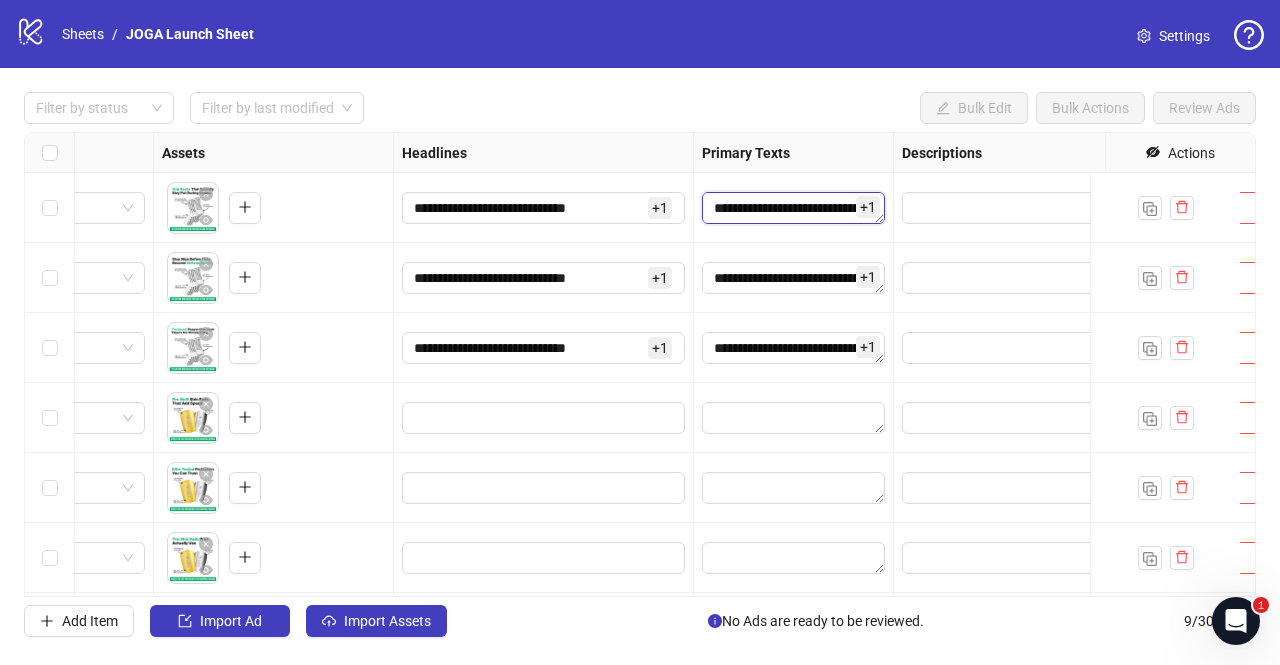 click on "**********" at bounding box center [793, 208] 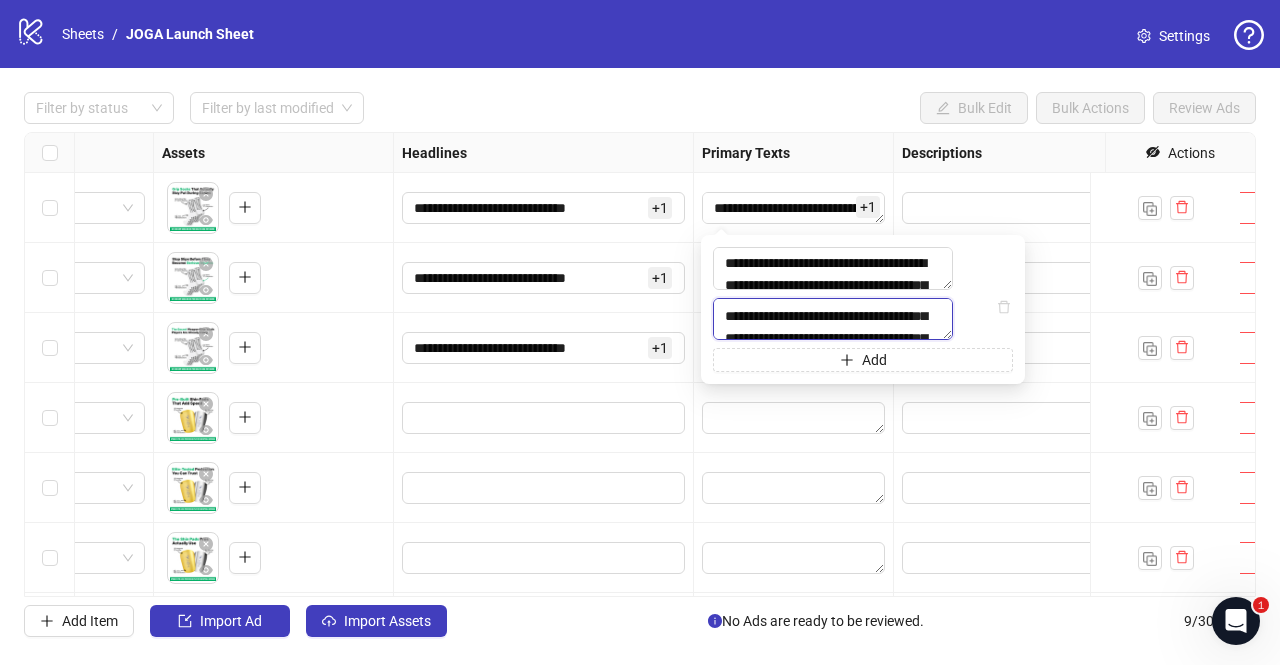 scroll, scrollTop: 44, scrollLeft: 0, axis: vertical 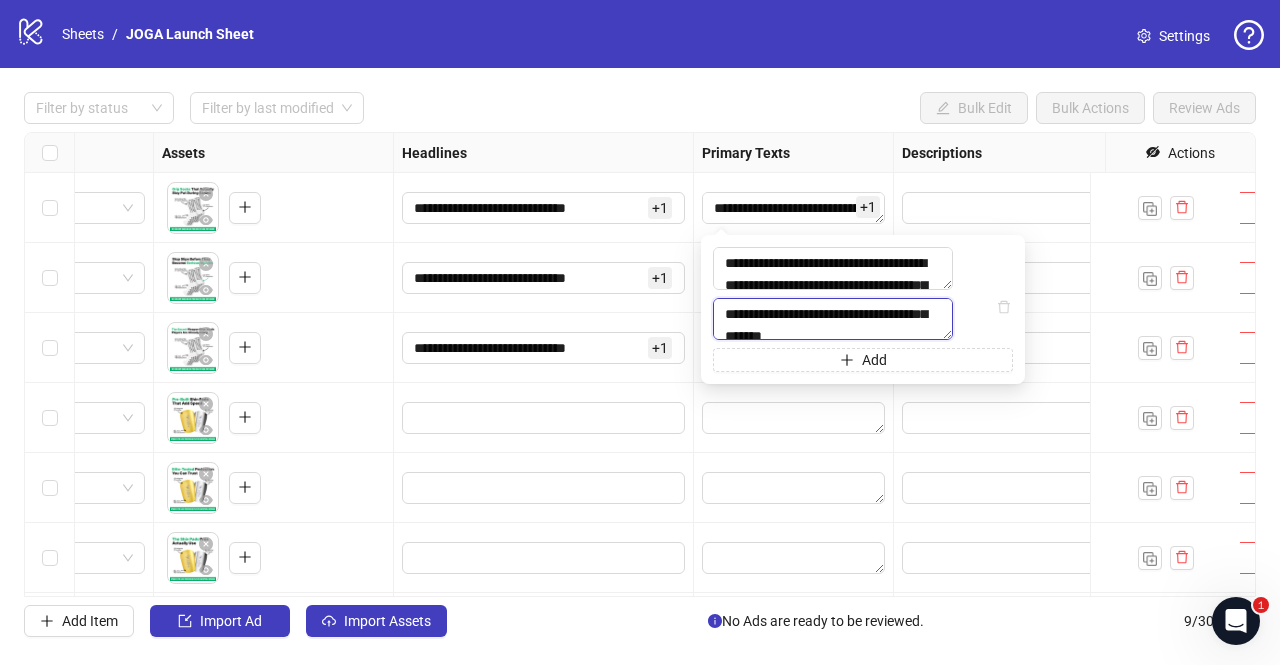 drag, startPoint x: 720, startPoint y: 323, endPoint x: 986, endPoint y: 353, distance: 267.68637 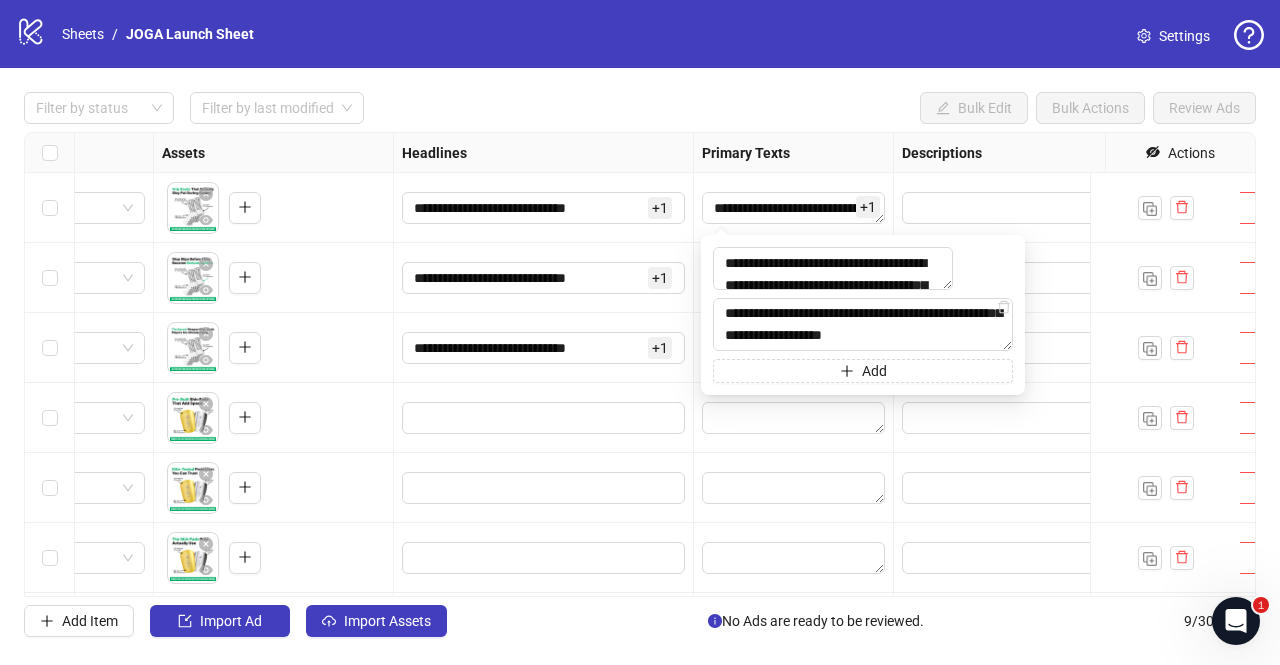 click at bounding box center [544, 418] 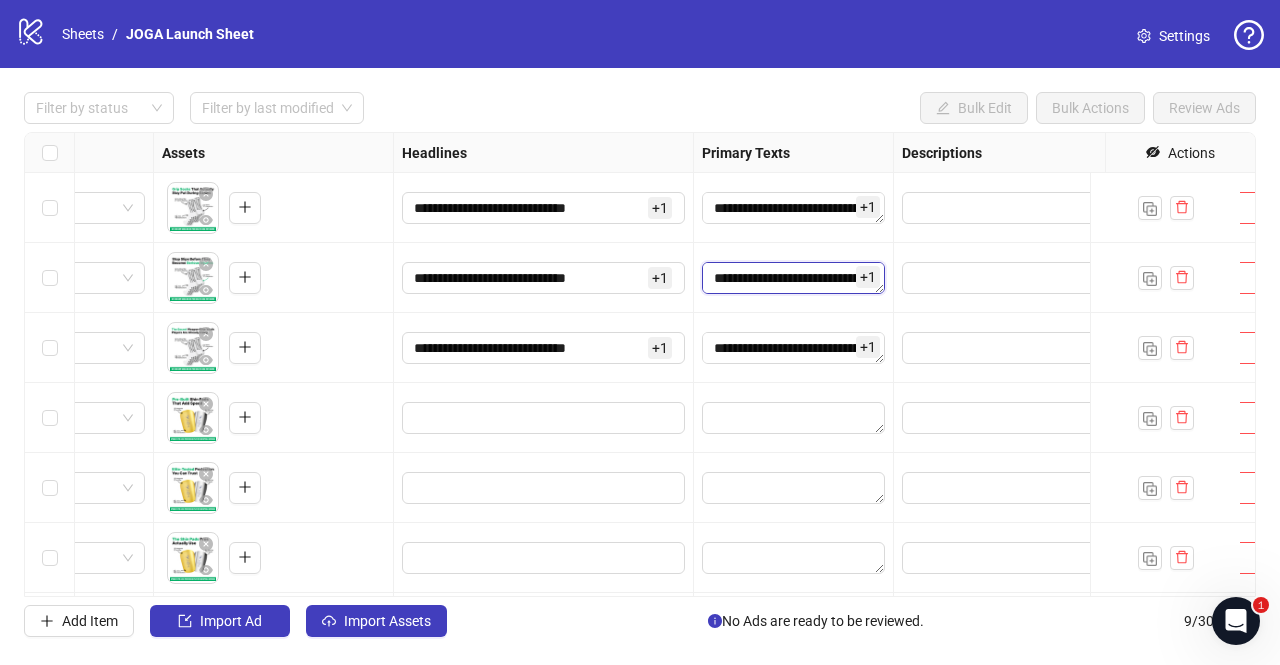 click on "**********" at bounding box center (793, 278) 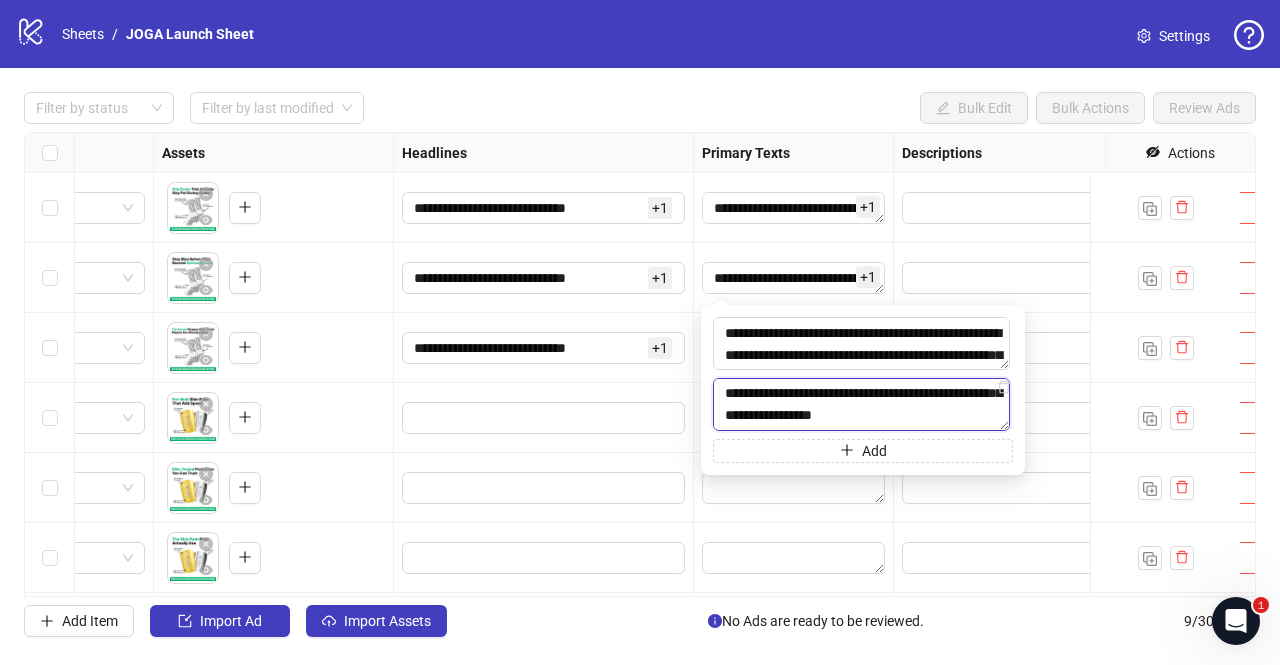 scroll, scrollTop: 44, scrollLeft: 0, axis: vertical 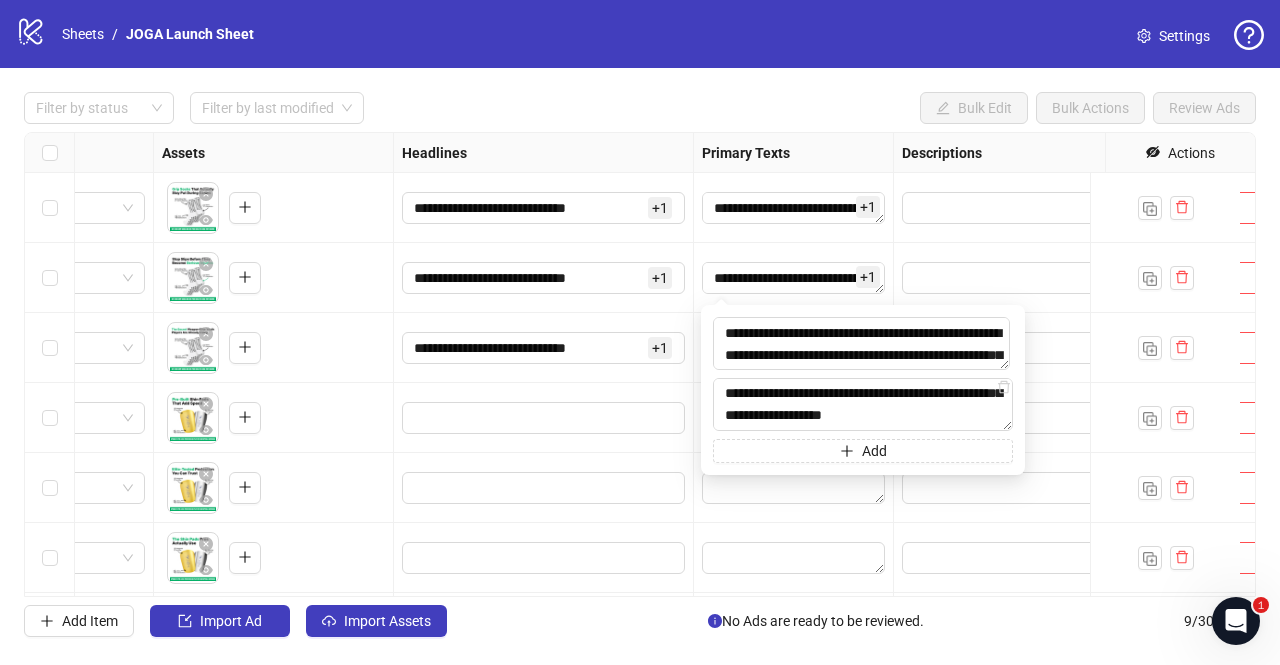 click on "[PHONE] + 1" at bounding box center [544, 348] 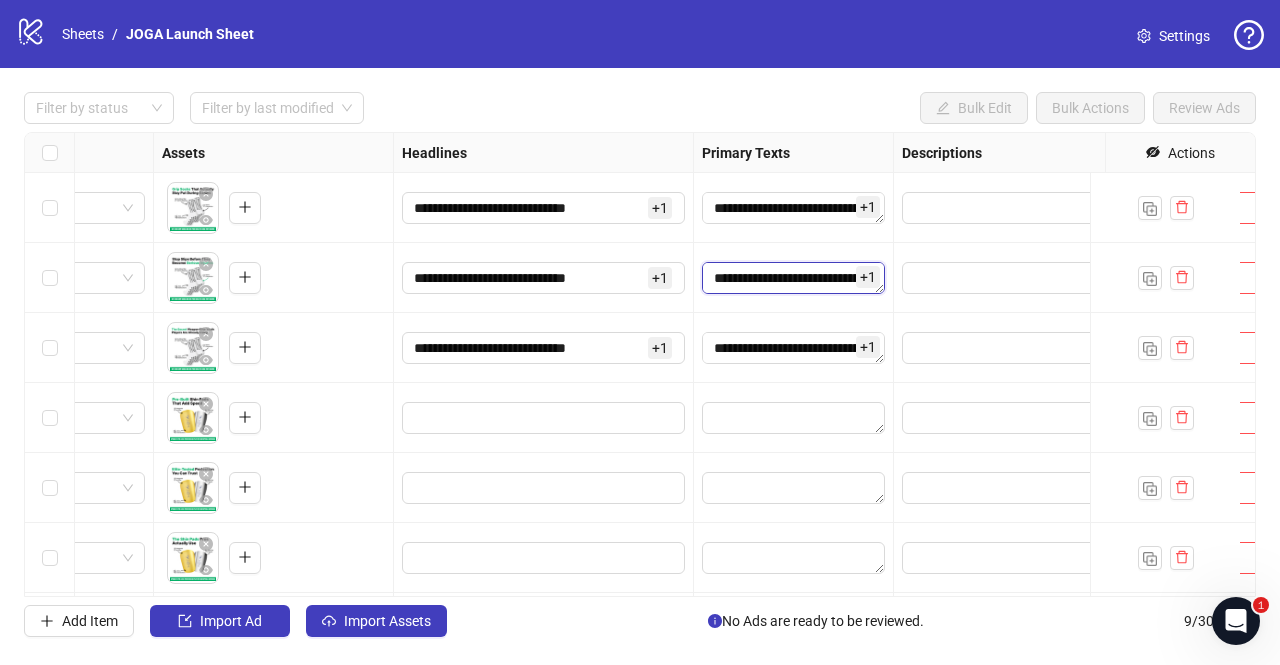 click on "**********" at bounding box center (793, 278) 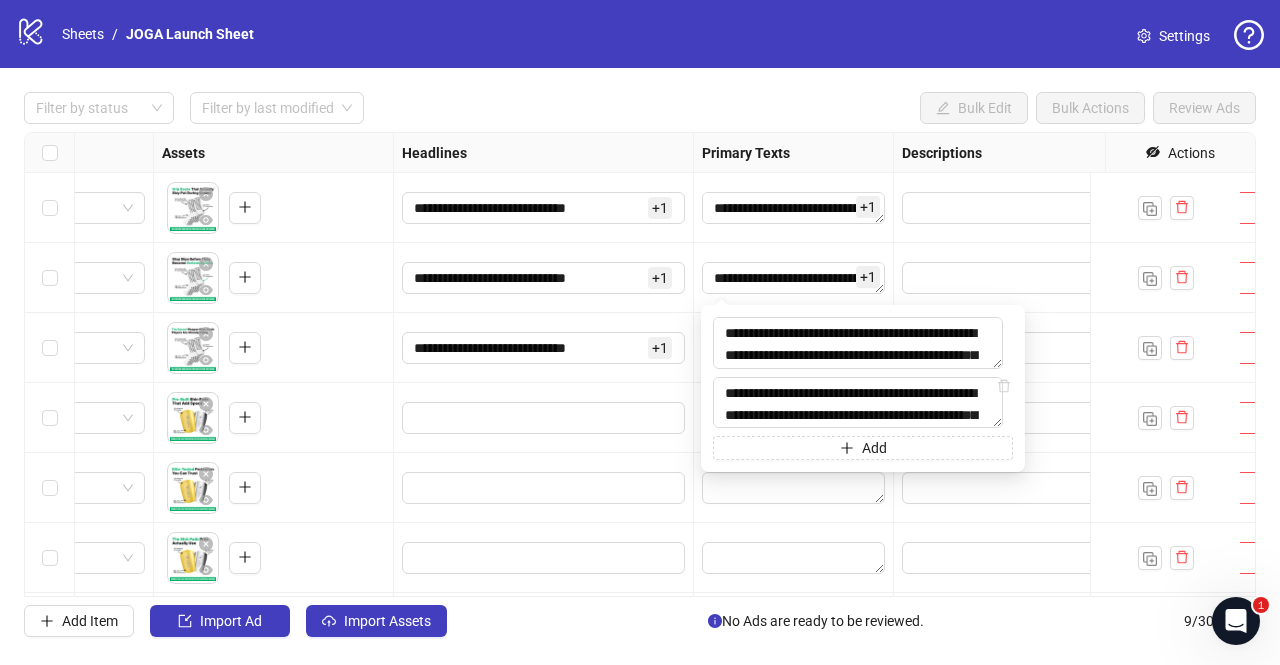 click at bounding box center [544, 418] 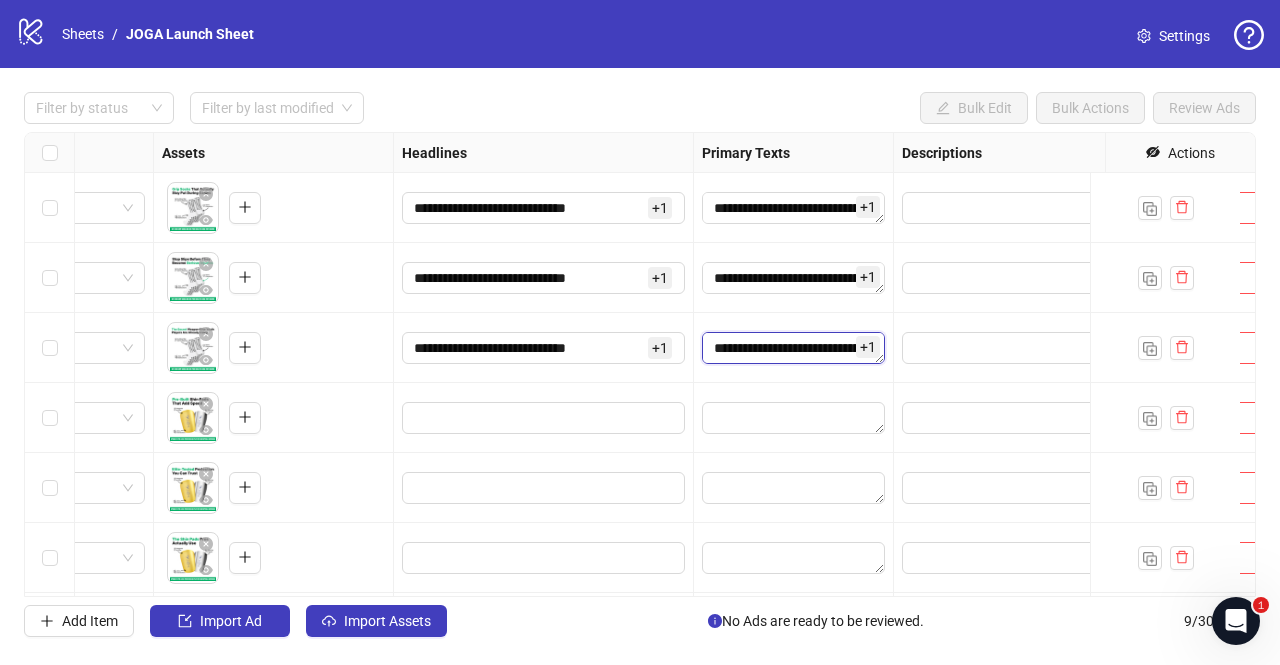 click on "**********" at bounding box center (793, 348) 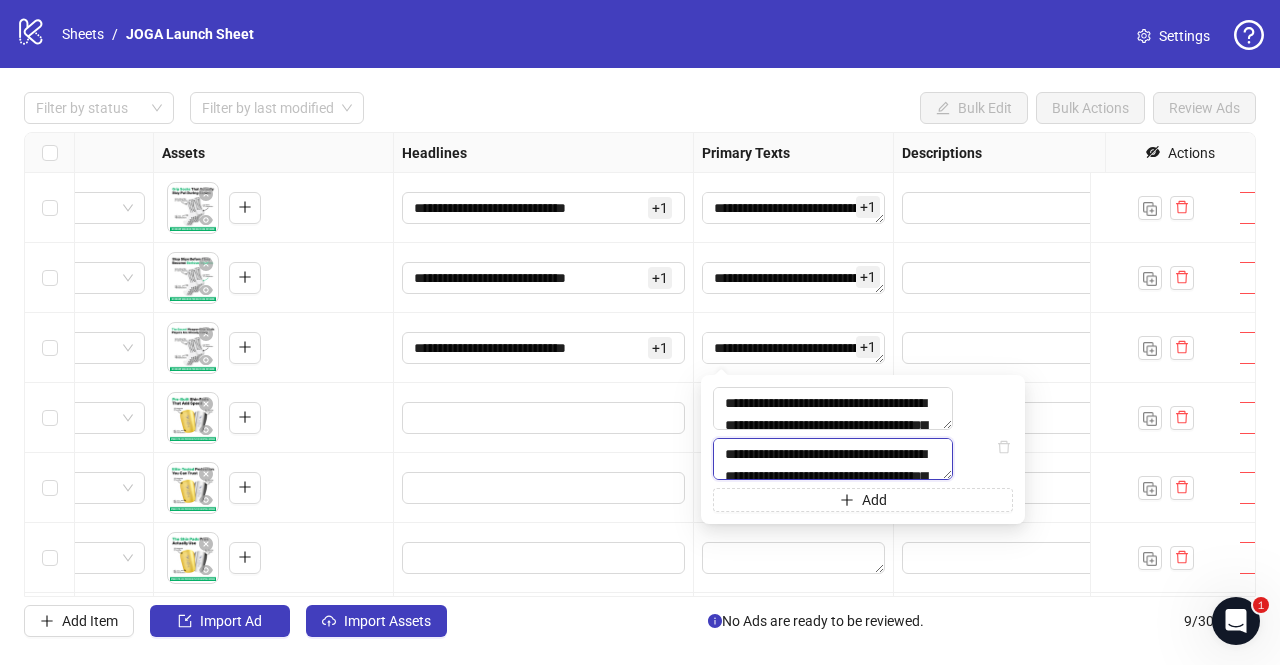 scroll, scrollTop: 44, scrollLeft: 0, axis: vertical 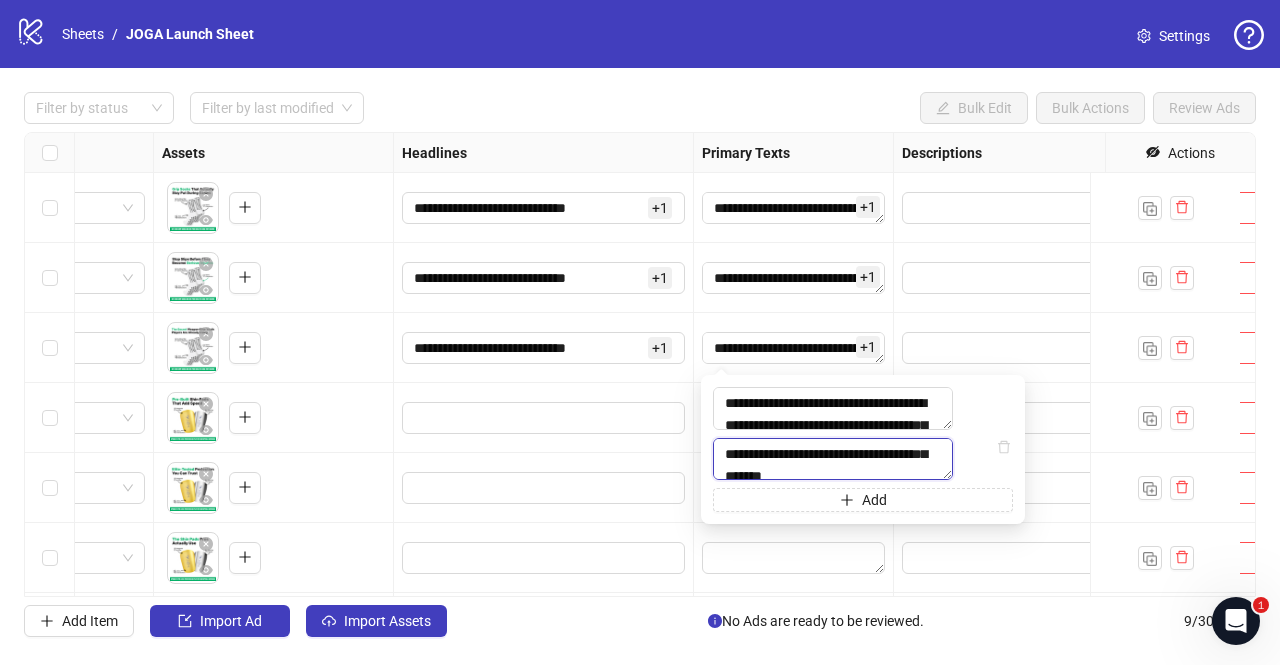drag, startPoint x: 722, startPoint y: 457, endPoint x: 986, endPoint y: 495, distance: 266.72083 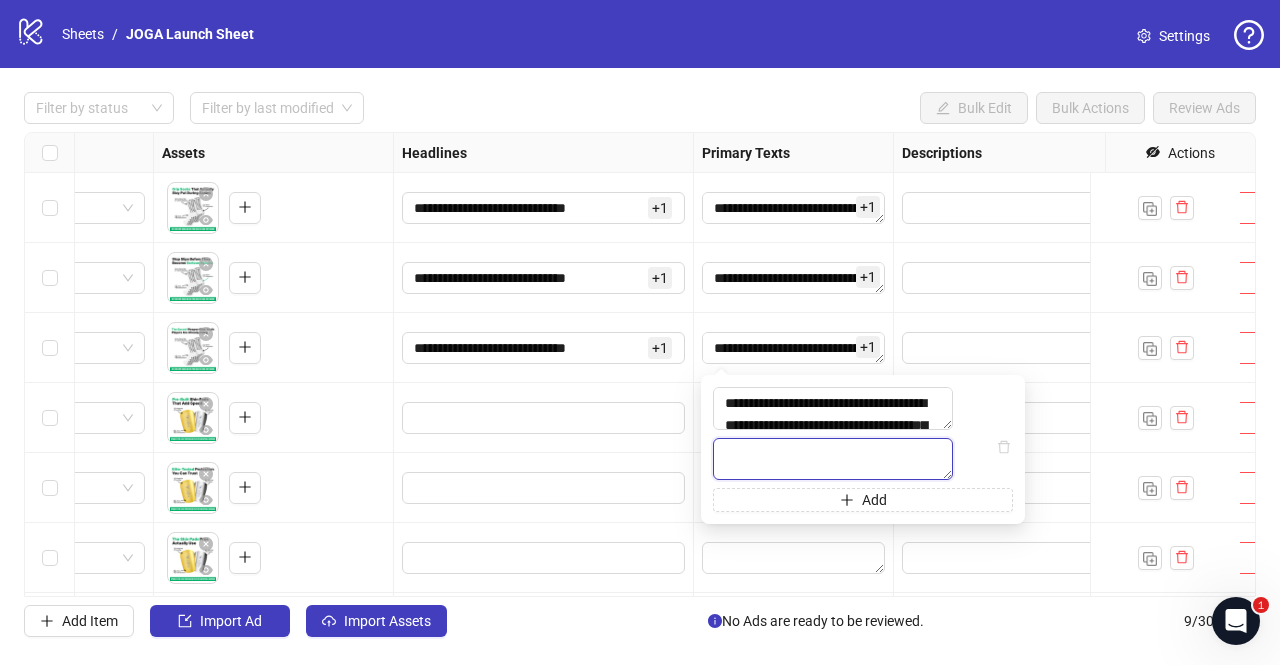 scroll, scrollTop: 0, scrollLeft: 0, axis: both 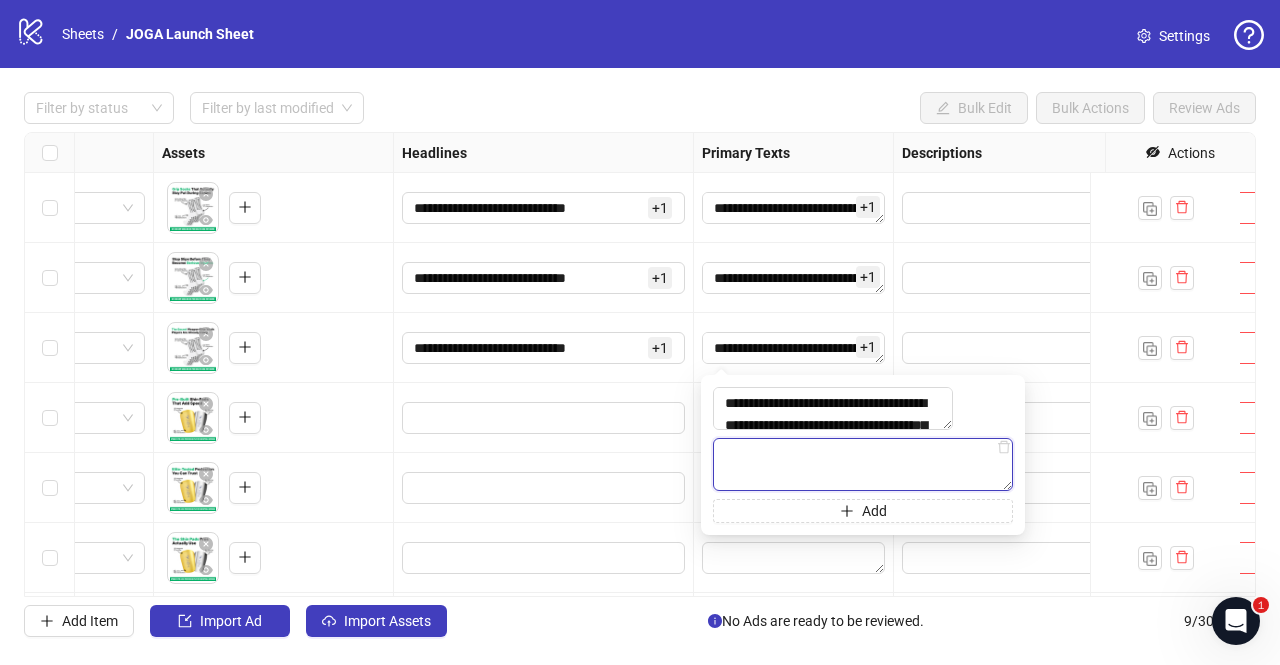 paste on "**********" 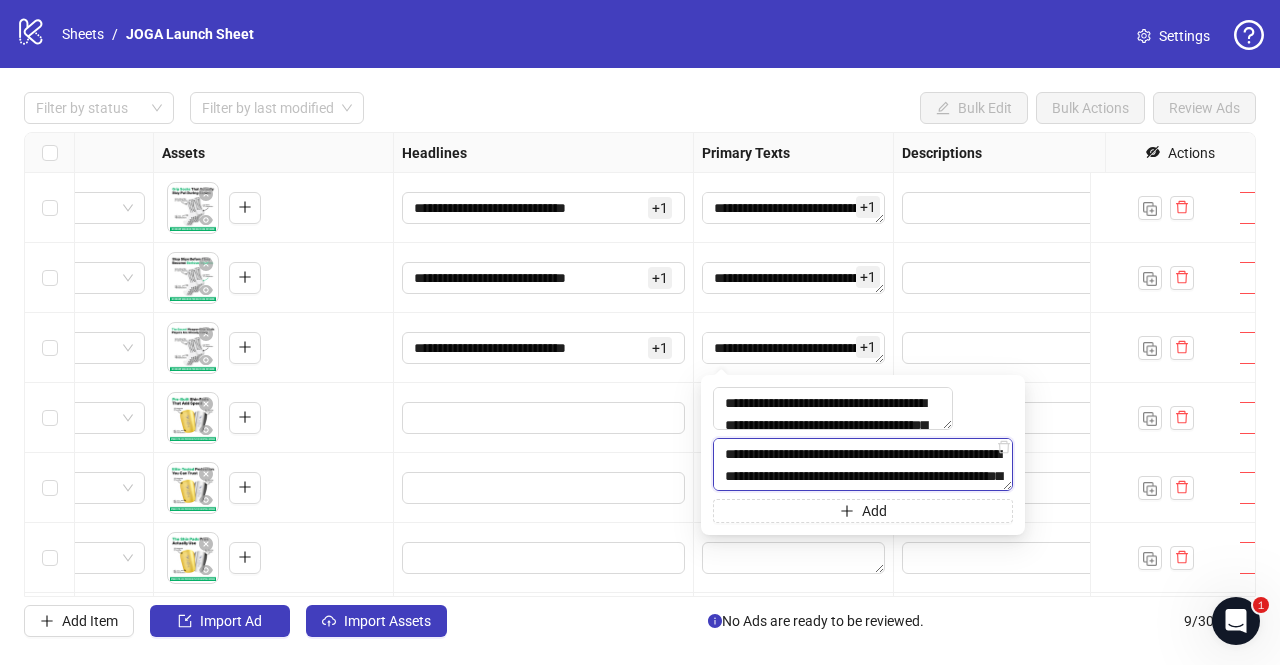 scroll, scrollTop: 38, scrollLeft: 0, axis: vertical 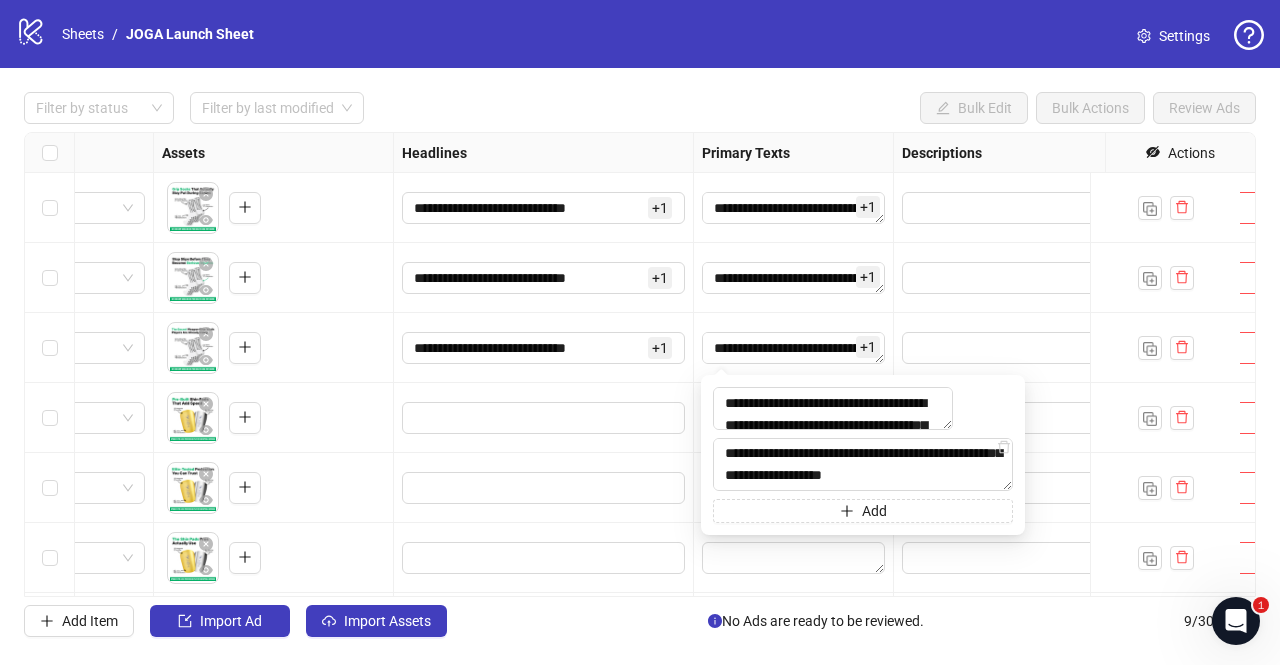 click at bounding box center [544, 418] 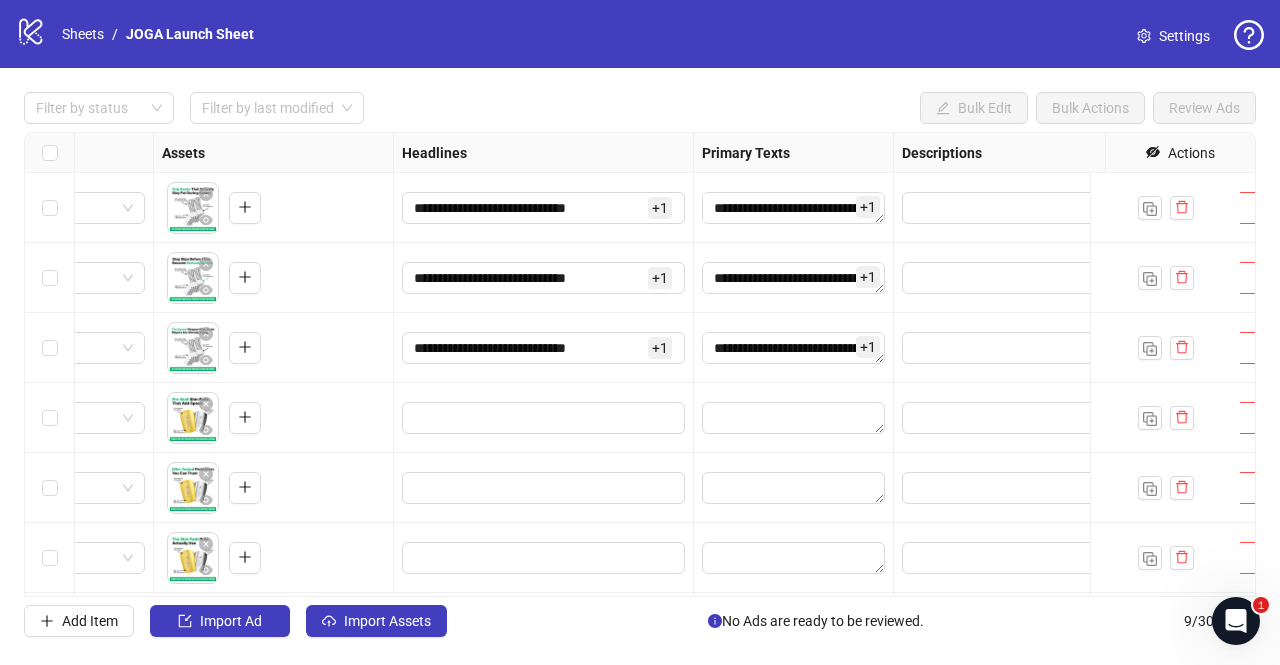 scroll, scrollTop: 0, scrollLeft: 915, axis: horizontal 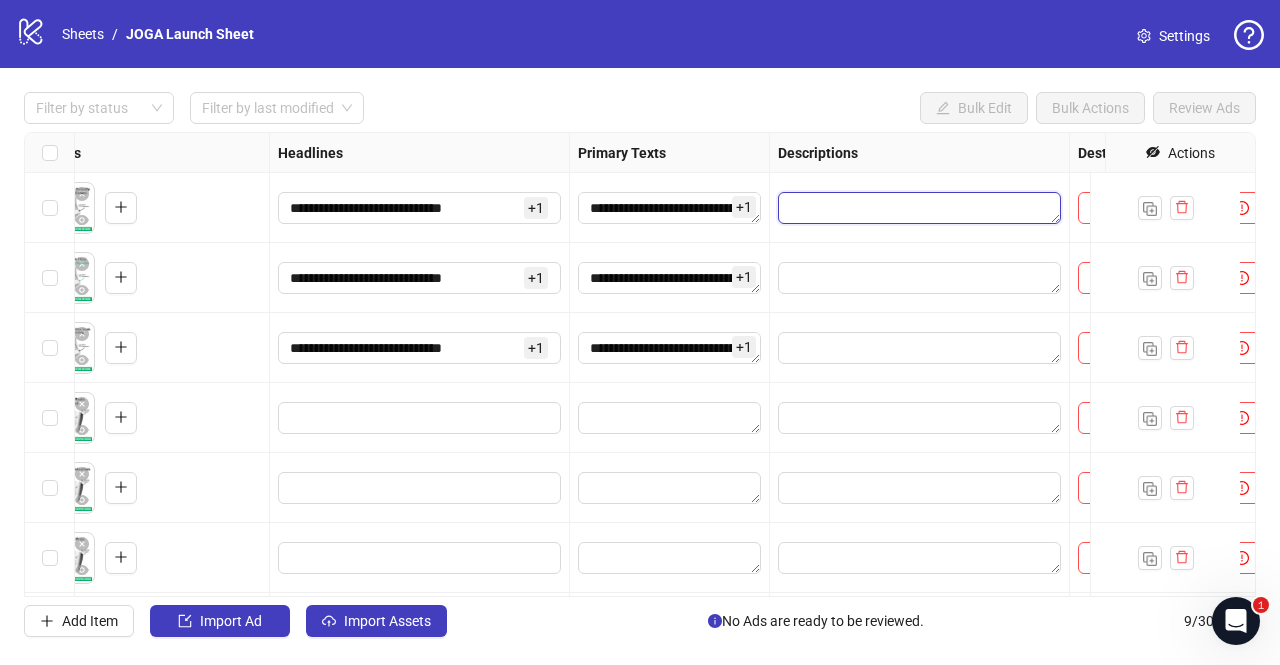 click at bounding box center (919, 208) 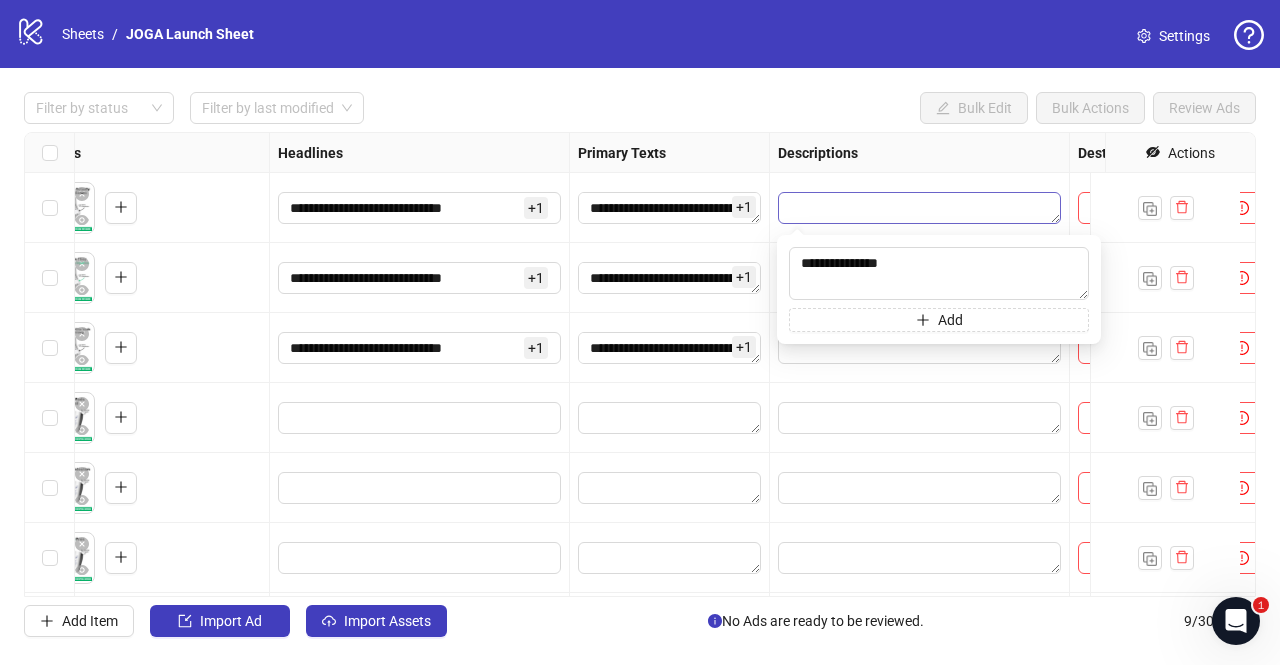 type on "**********" 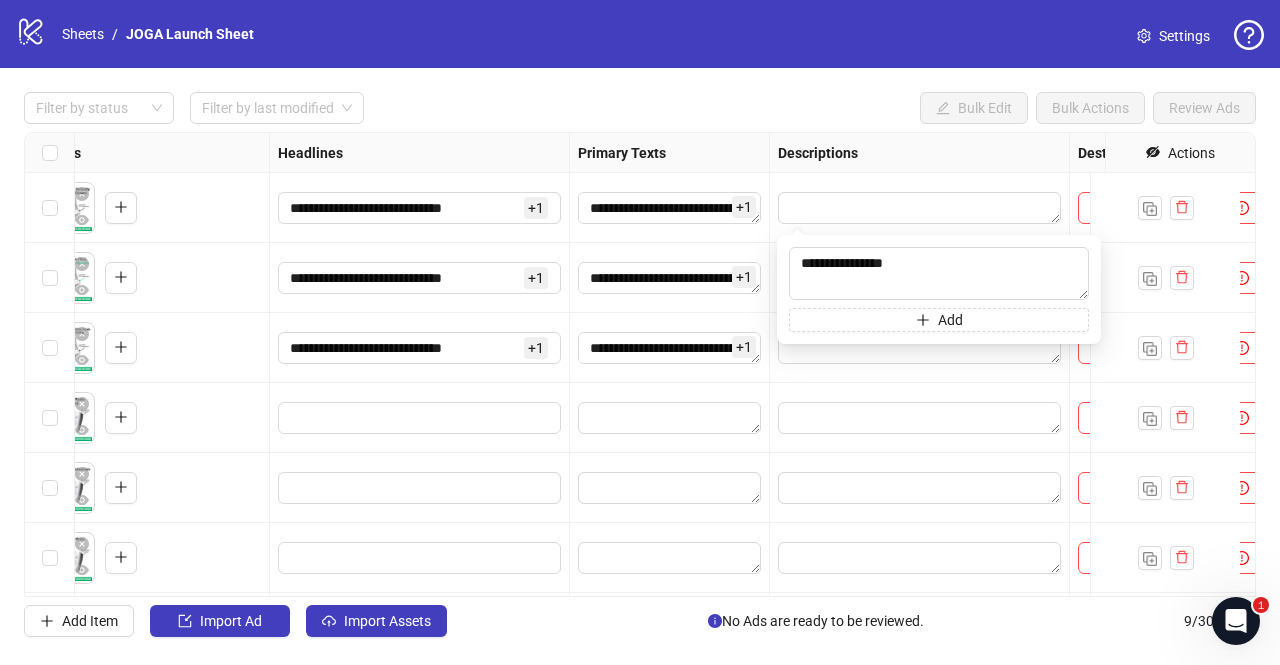 click on "Descriptions" at bounding box center [920, 153] 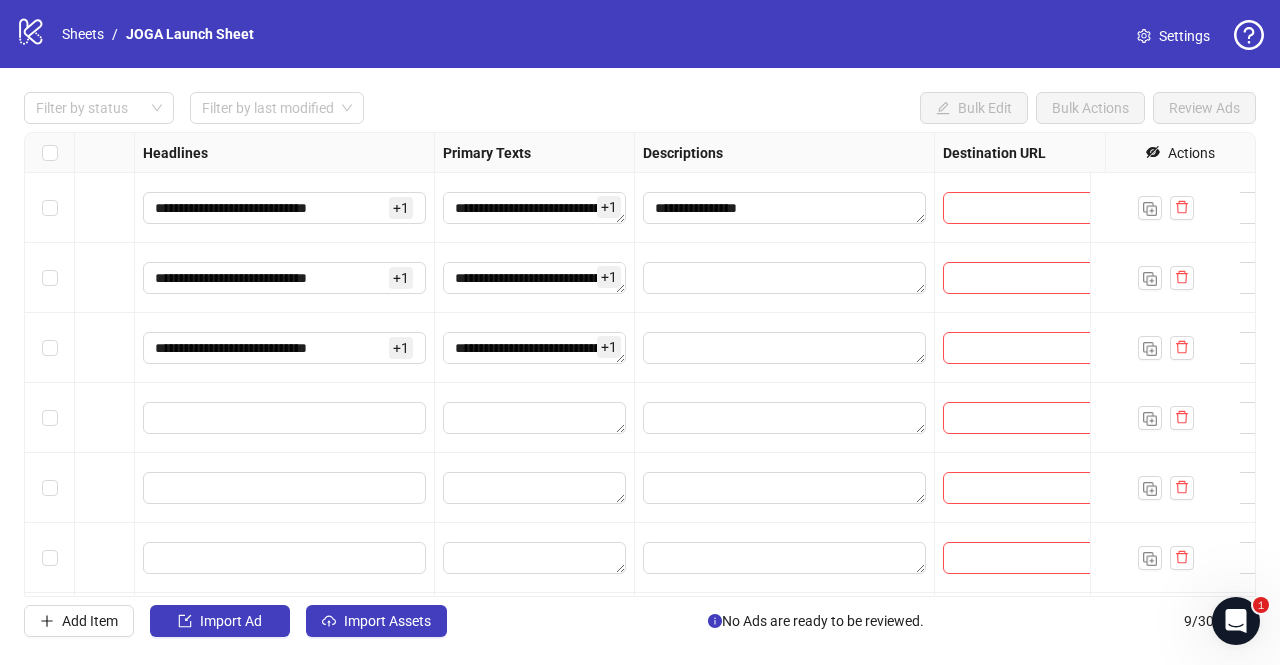 scroll, scrollTop: 0, scrollLeft: 1055, axis: horizontal 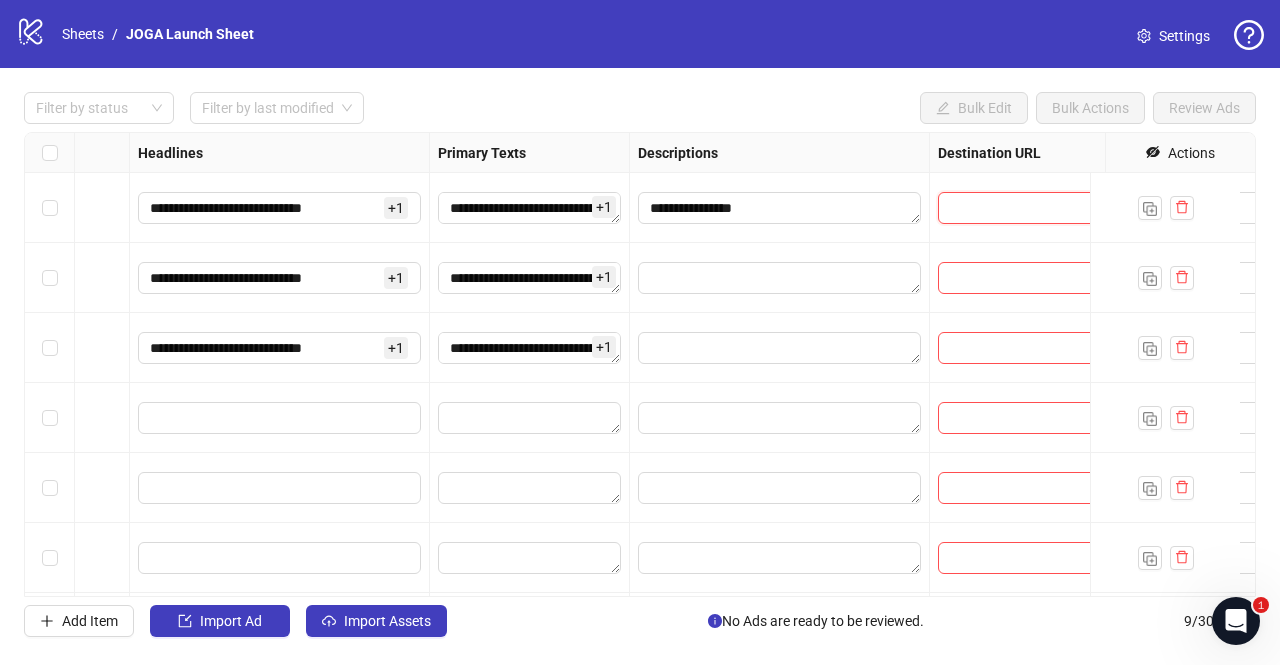 click at bounding box center (1008, 208) 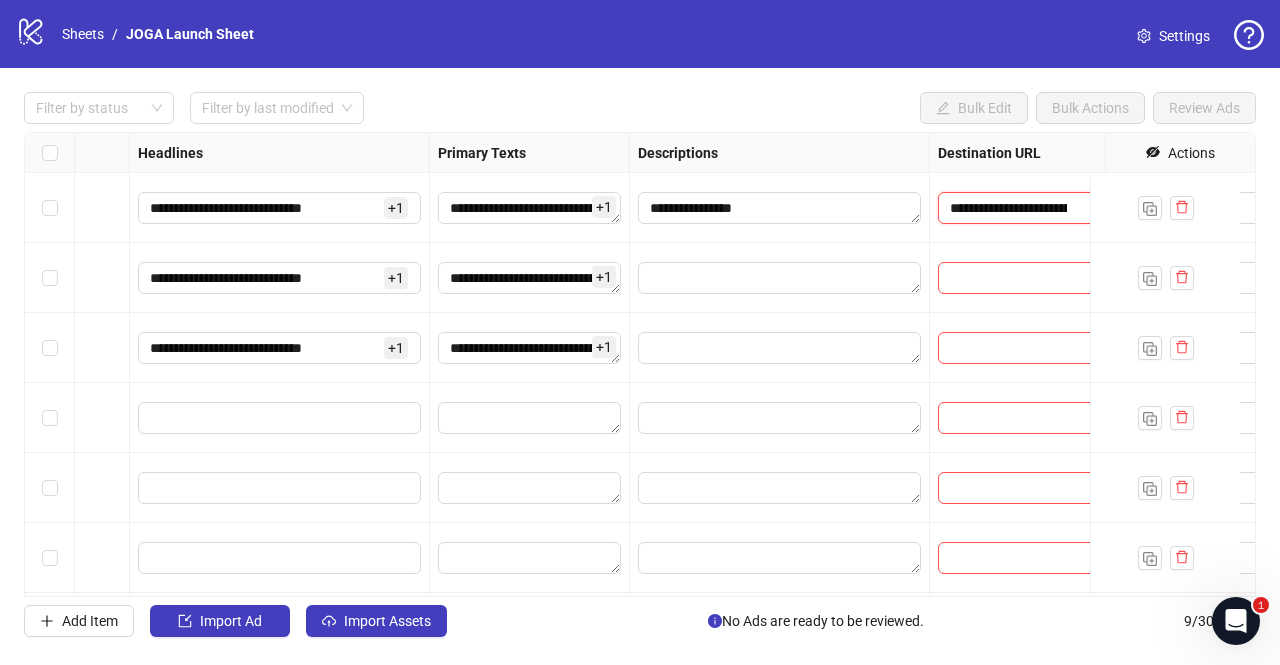 scroll, scrollTop: 0, scrollLeft: 268, axis: horizontal 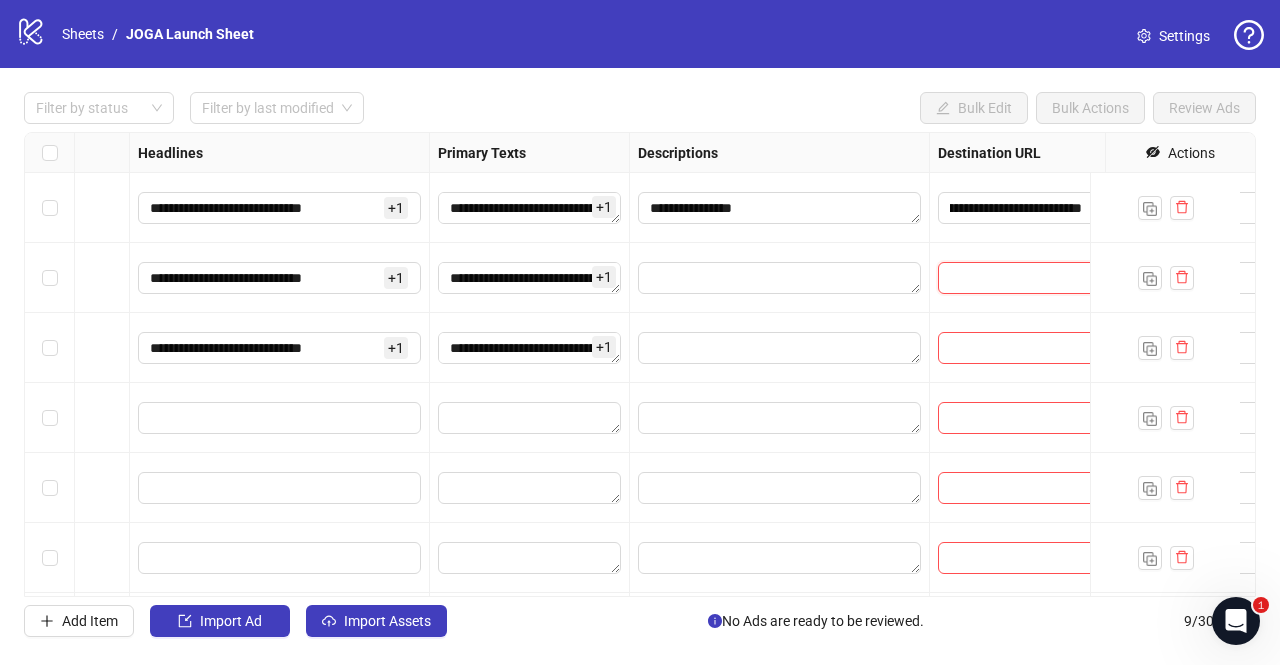 click at bounding box center (1008, 278) 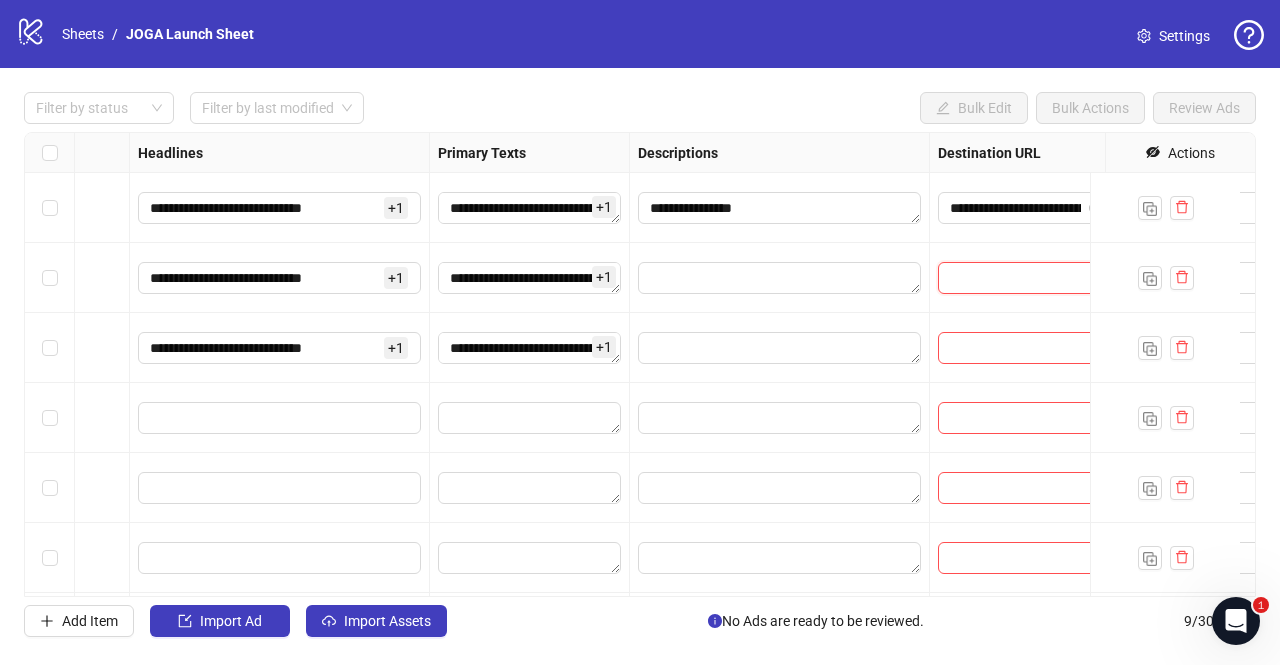 paste on "**********" 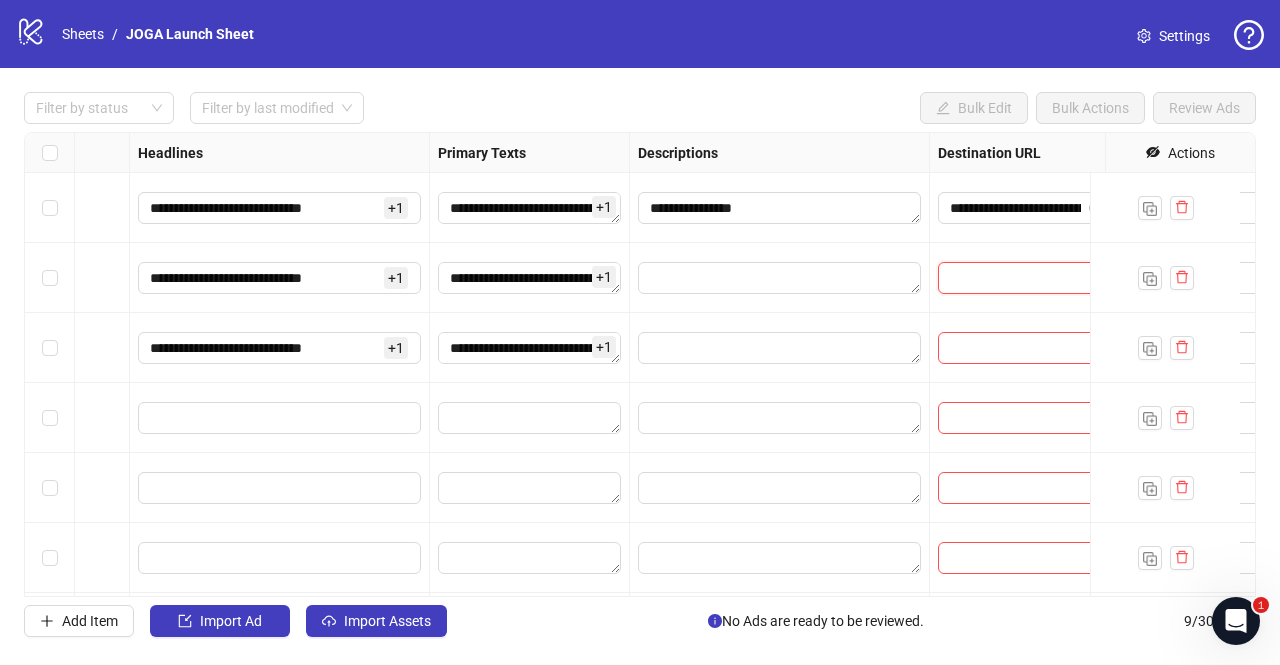type on "**********" 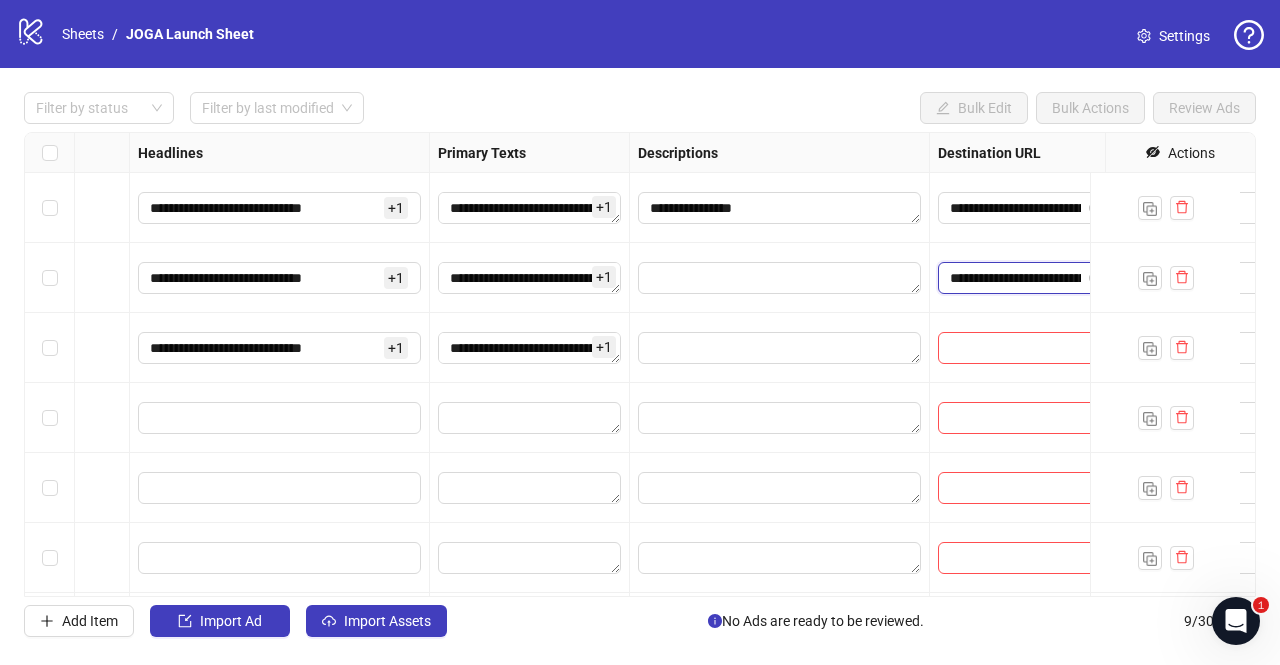 scroll, scrollTop: 0, scrollLeft: 268, axis: horizontal 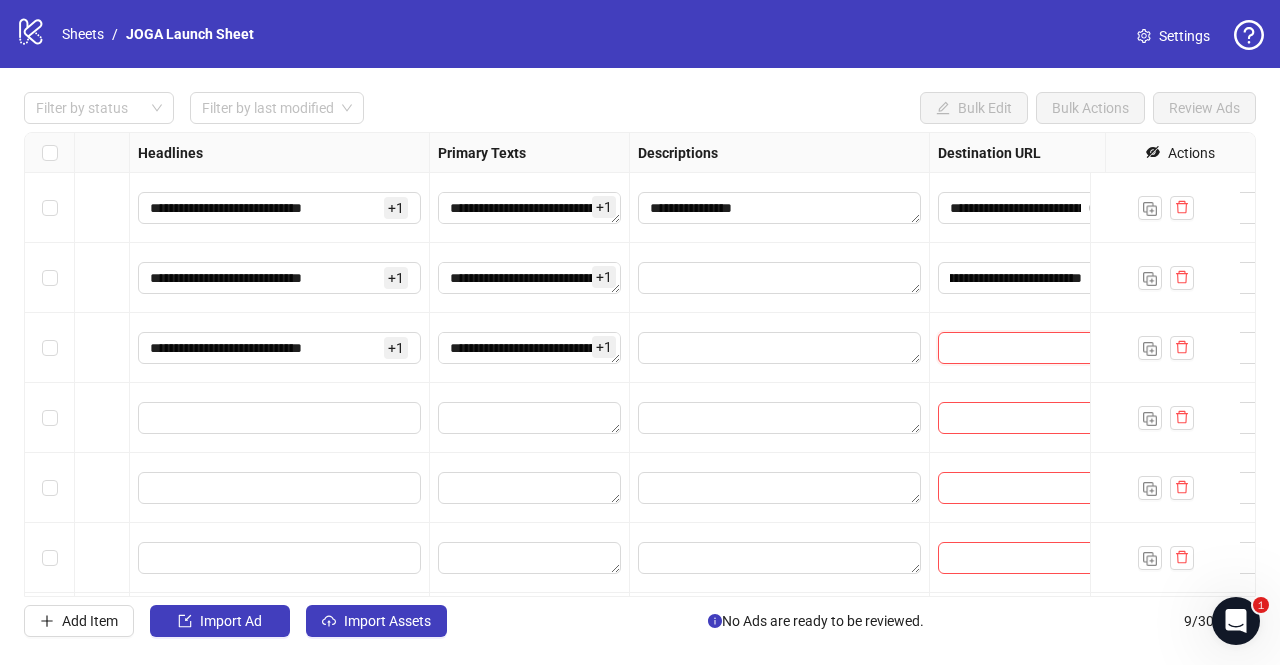 click at bounding box center (1008, 348) 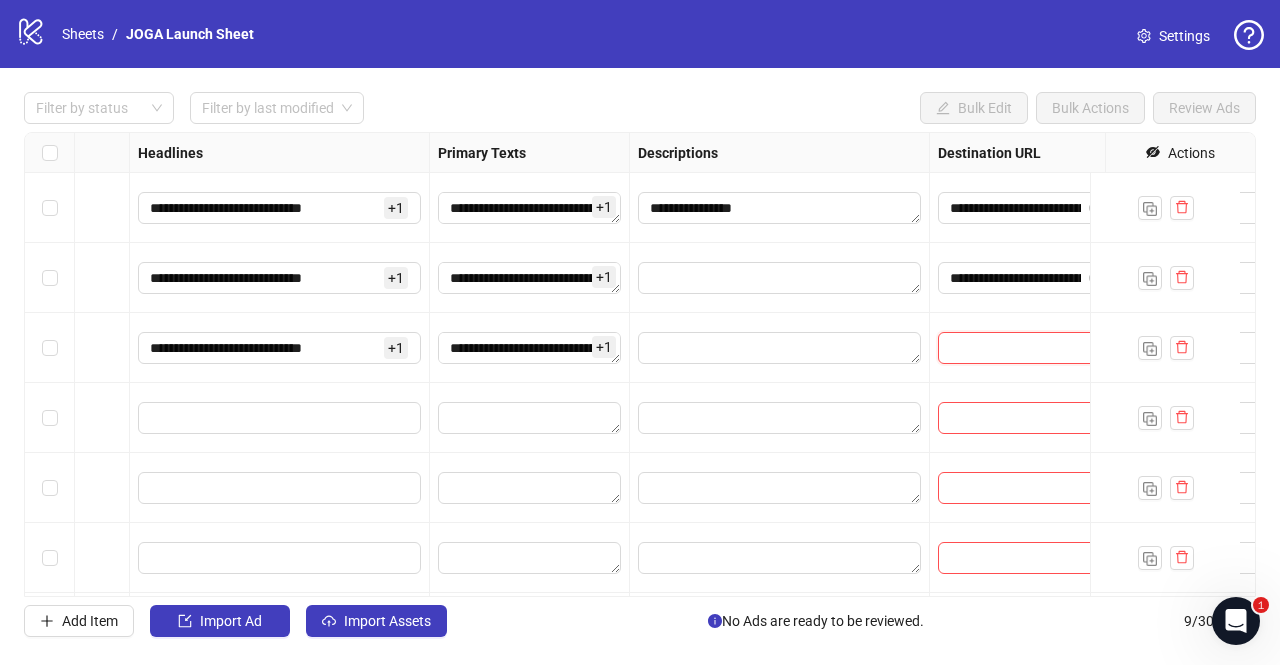 paste on "**********" 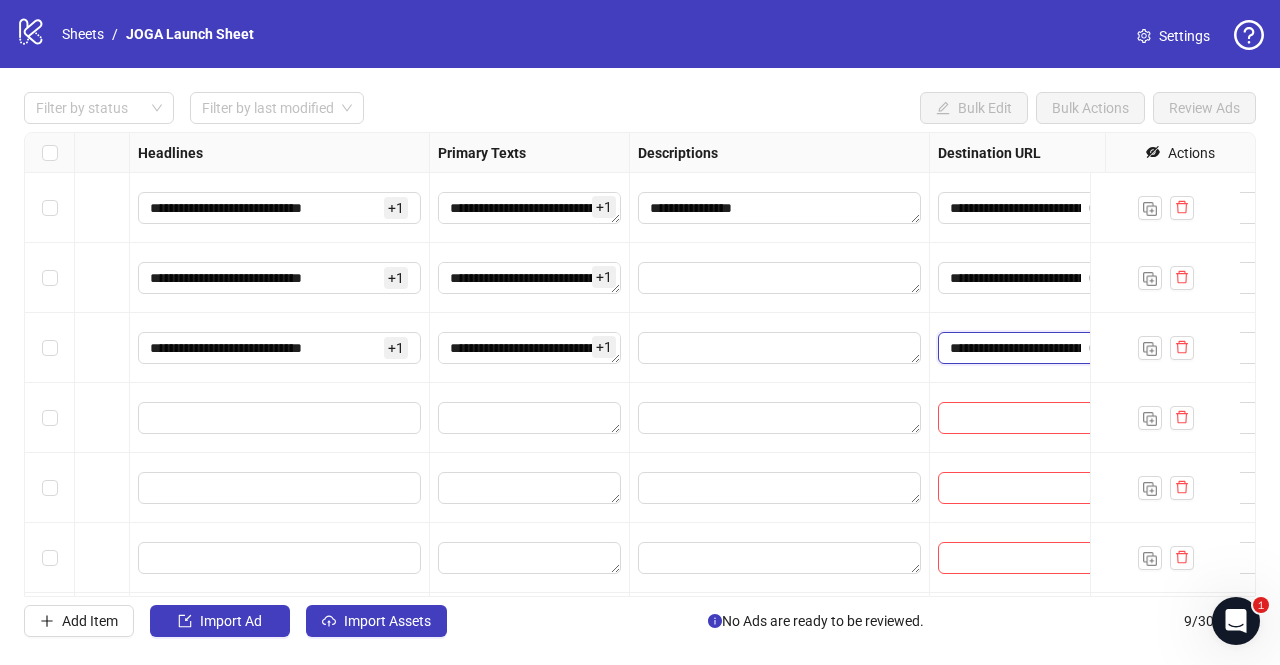 scroll, scrollTop: 0, scrollLeft: 268, axis: horizontal 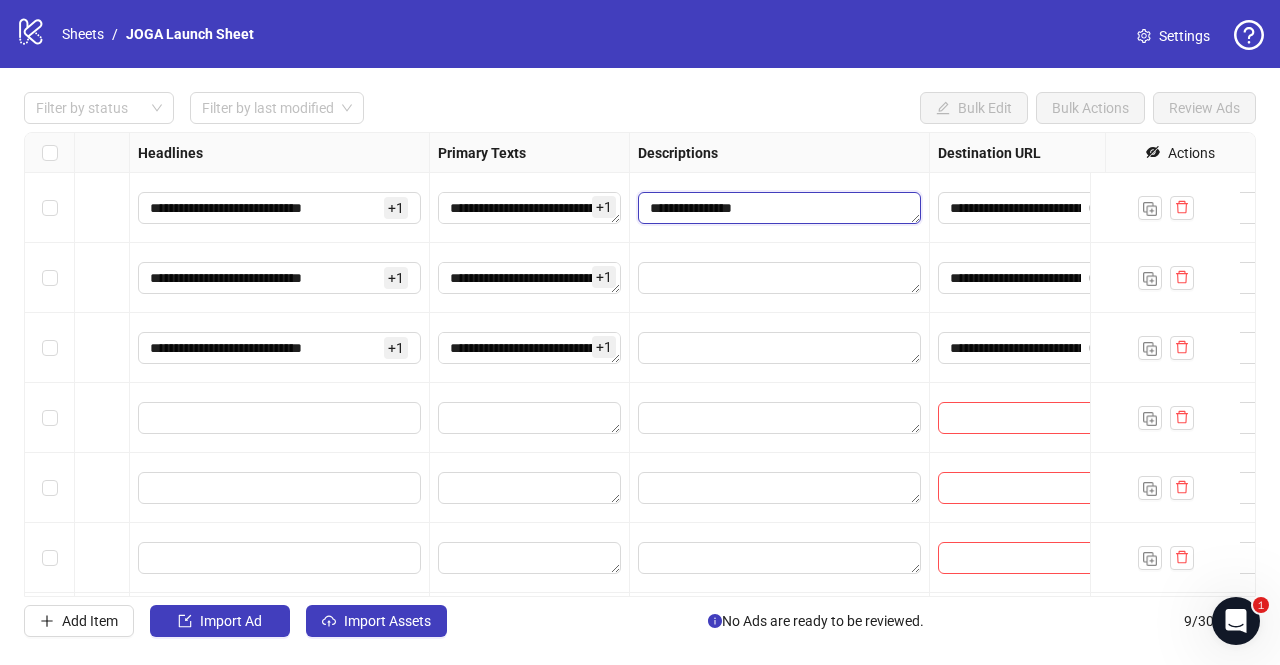 drag, startPoint x: 782, startPoint y: 203, endPoint x: 641, endPoint y: 201, distance: 141.01419 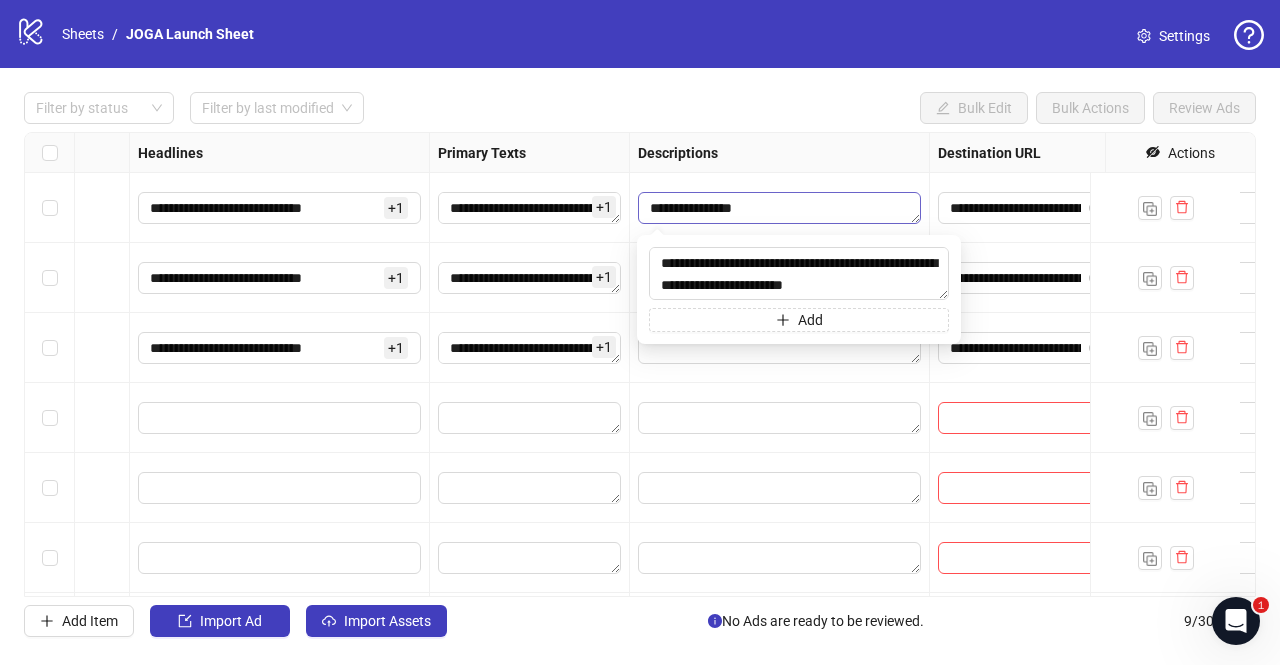 type on "**********" 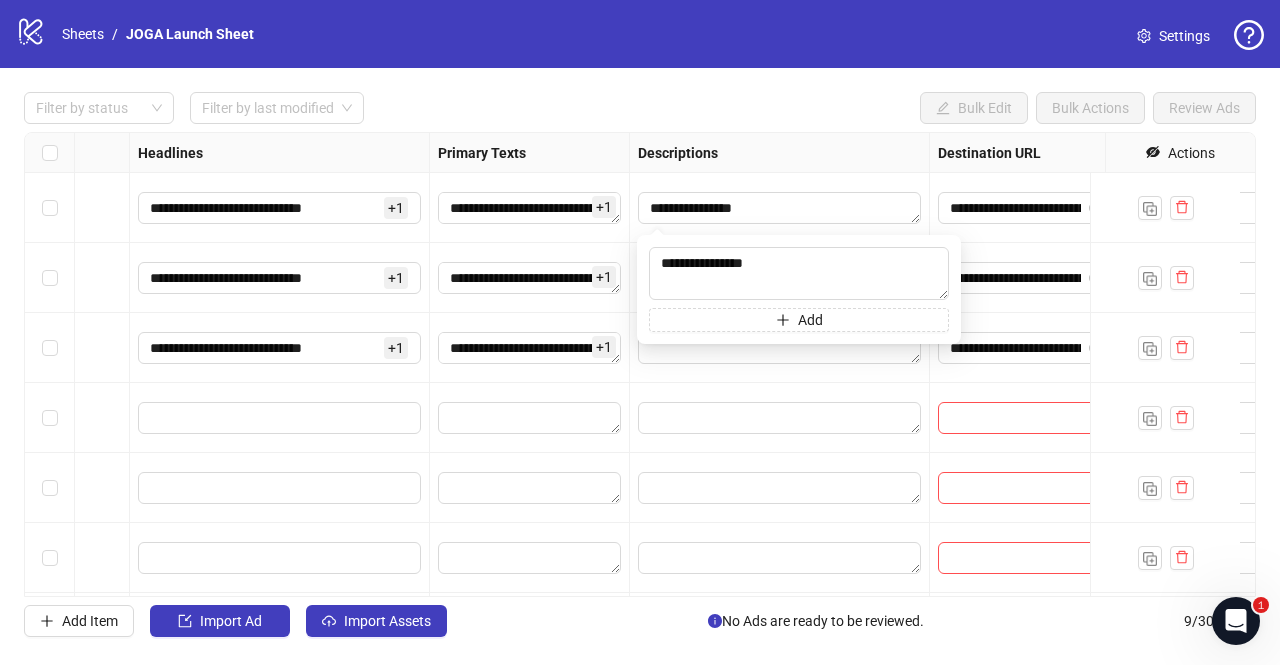 drag, startPoint x: 778, startPoint y: 263, endPoint x: 642, endPoint y: 277, distance: 136.71869 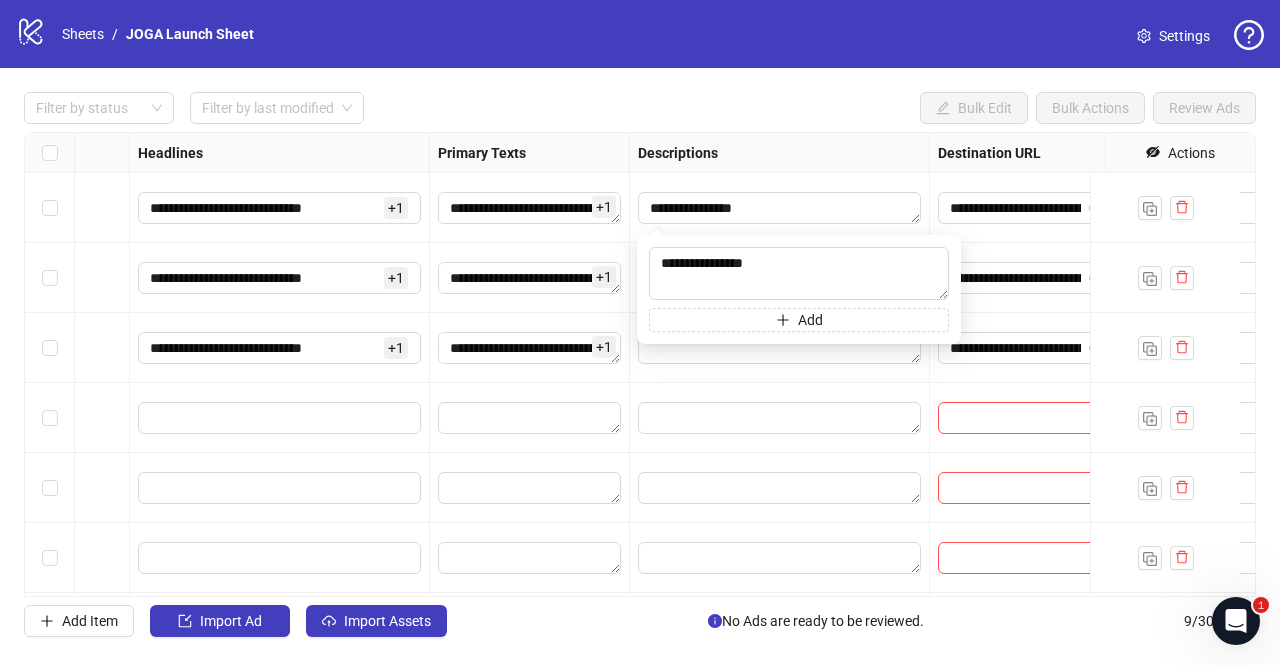 click on "**********" at bounding box center [640, 332] 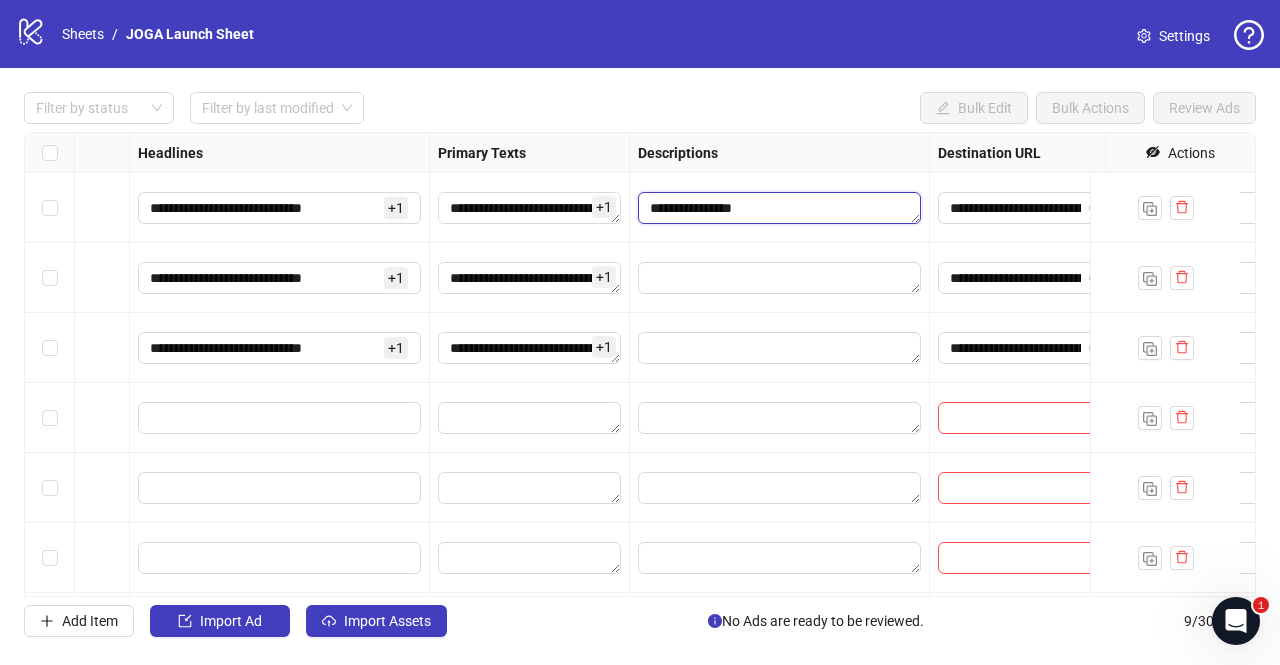 drag, startPoint x: 768, startPoint y: 215, endPoint x: 639, endPoint y: 211, distance: 129.062 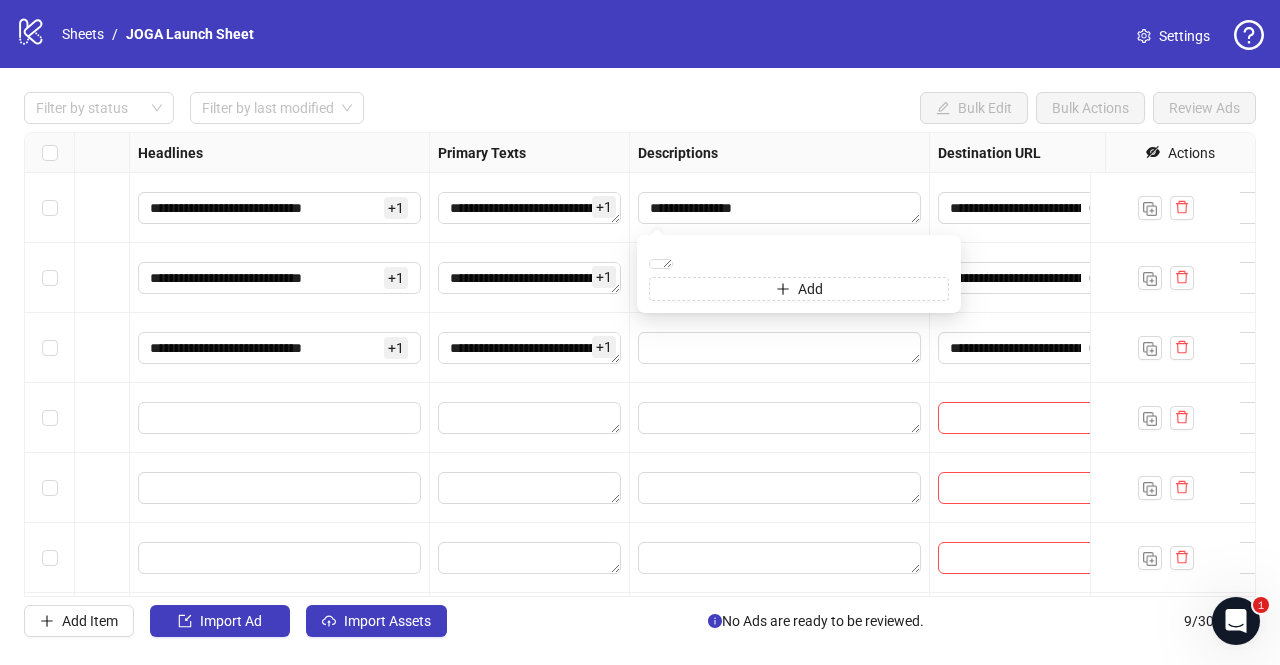 click on "**********" at bounding box center (780, 208) 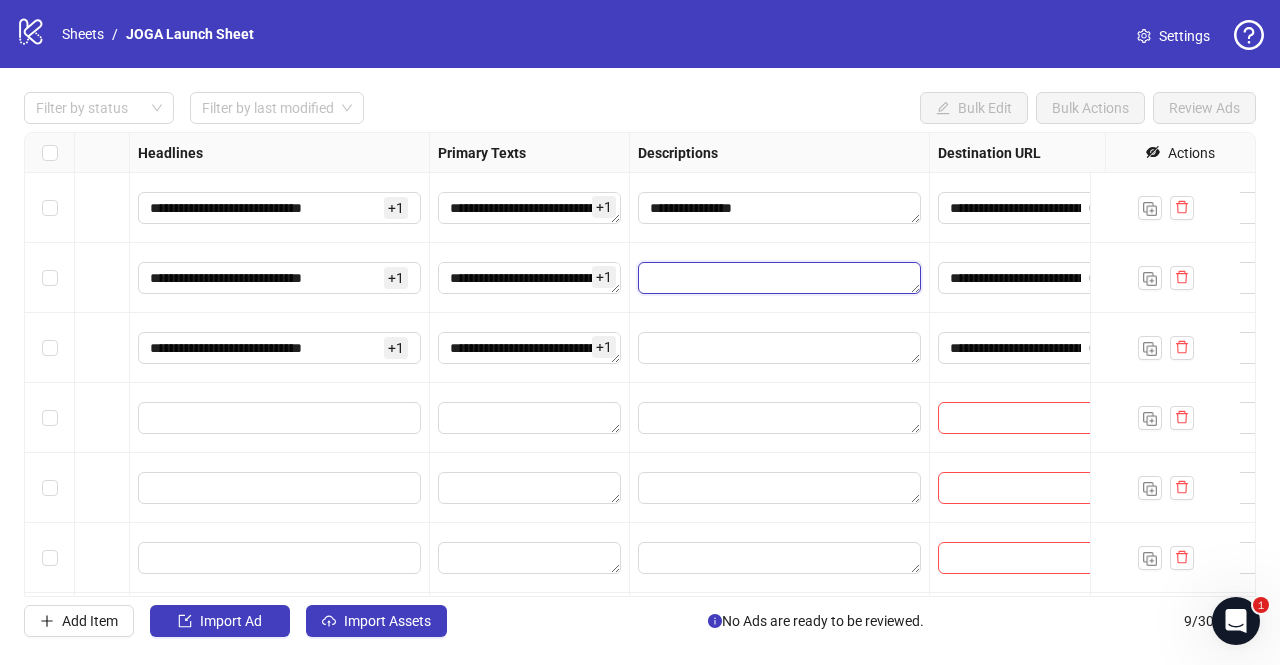 click at bounding box center [779, 278] 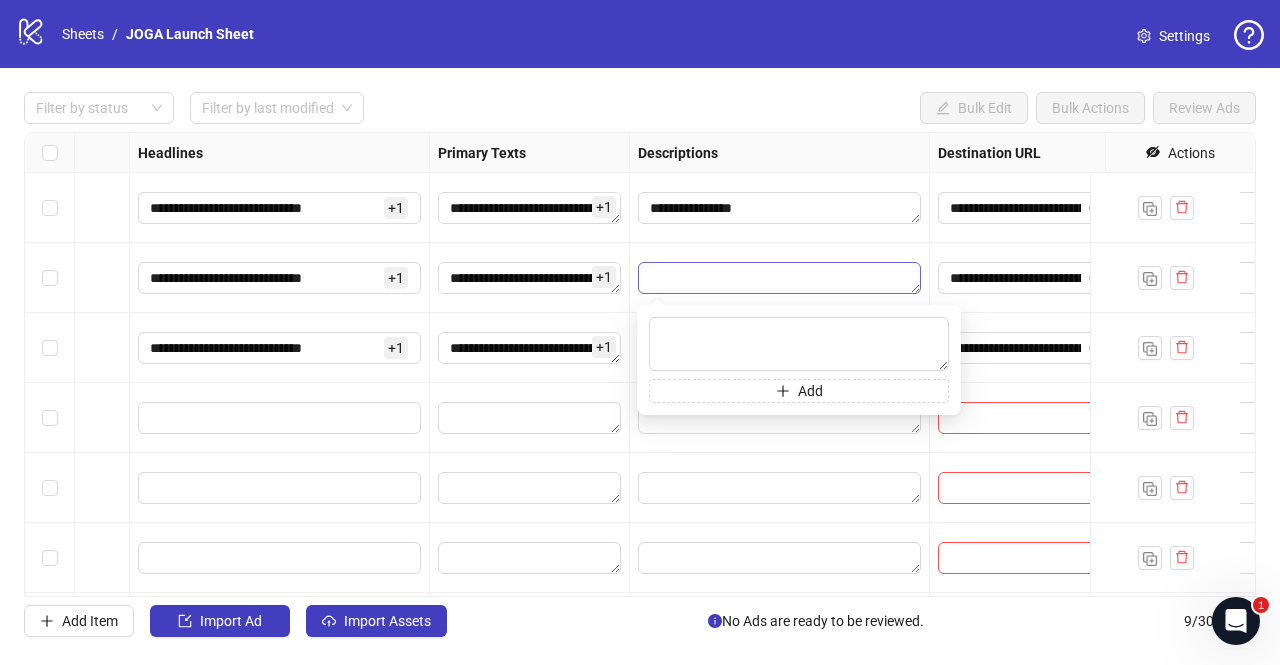 type on "**********" 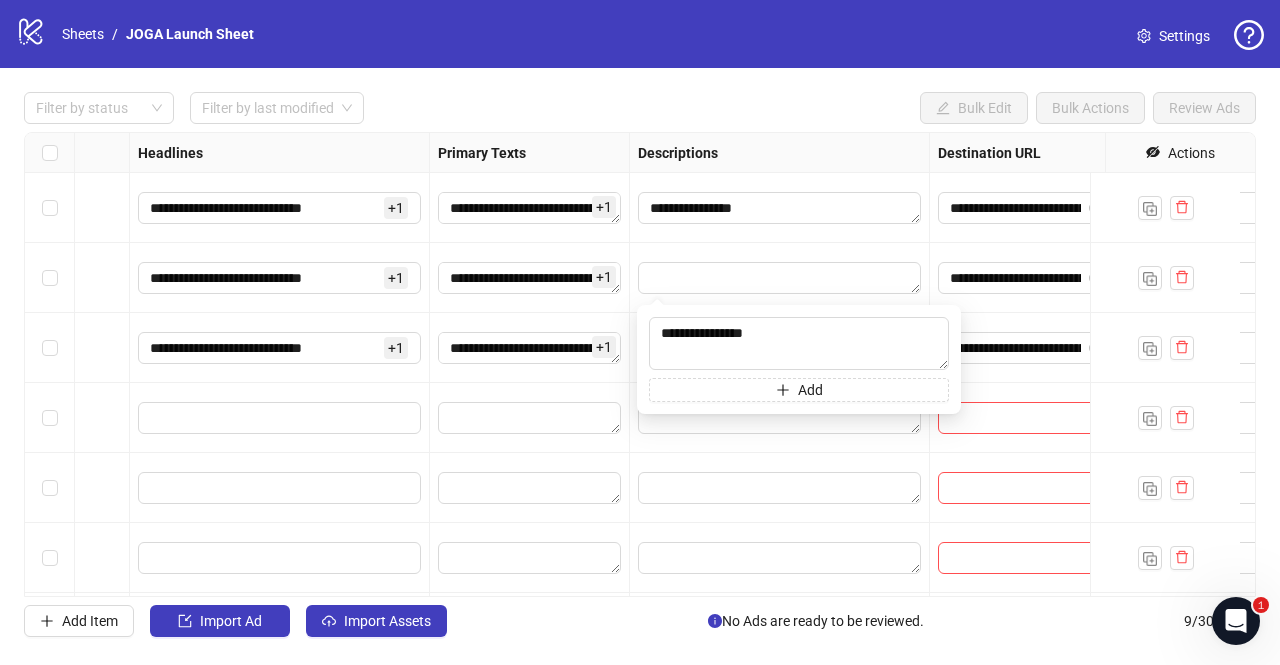click at bounding box center [780, 278] 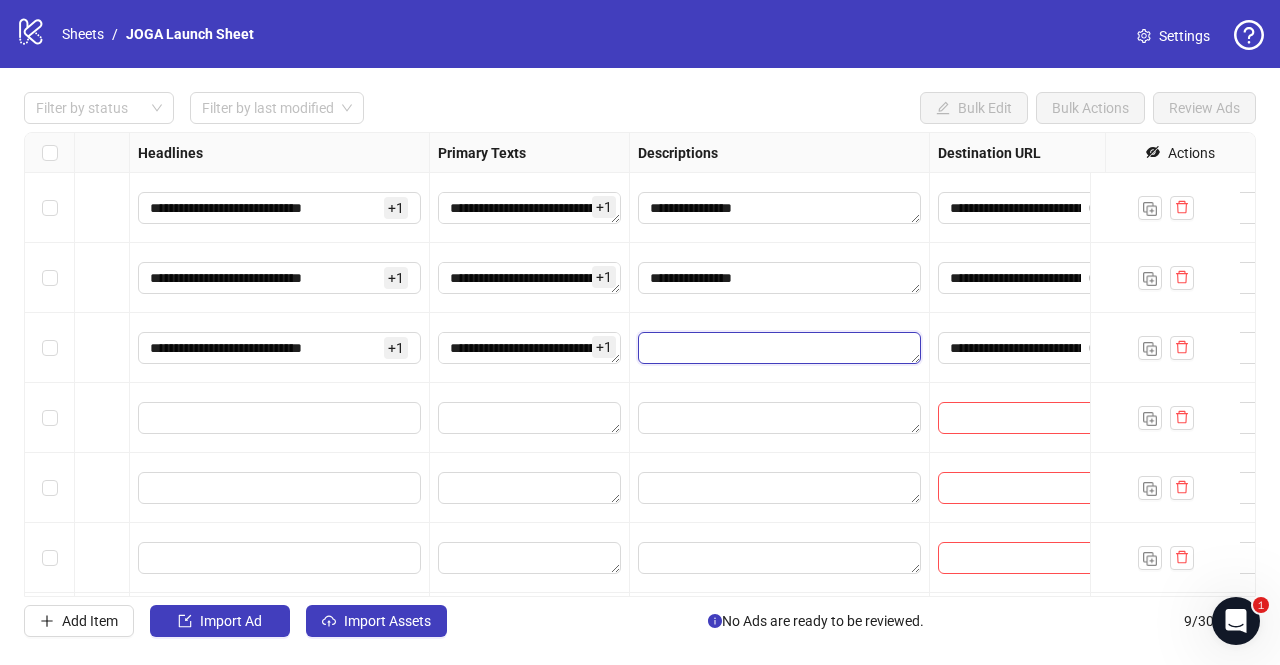 click at bounding box center [779, 348] 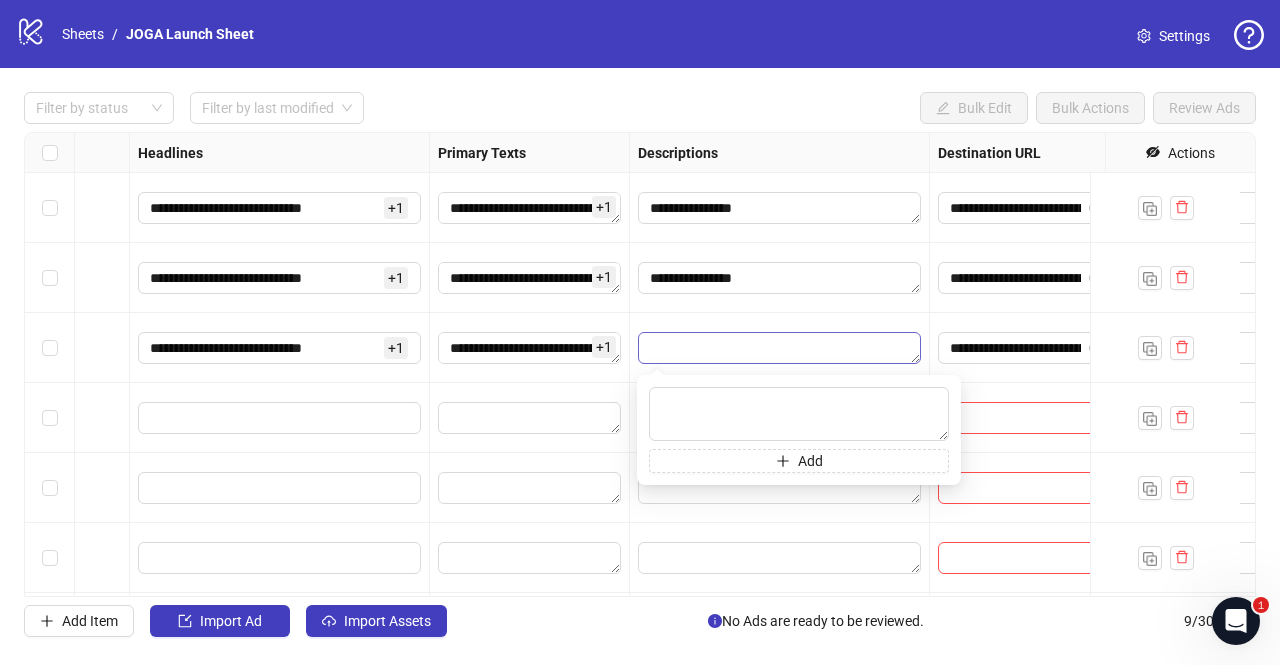 type on "**********" 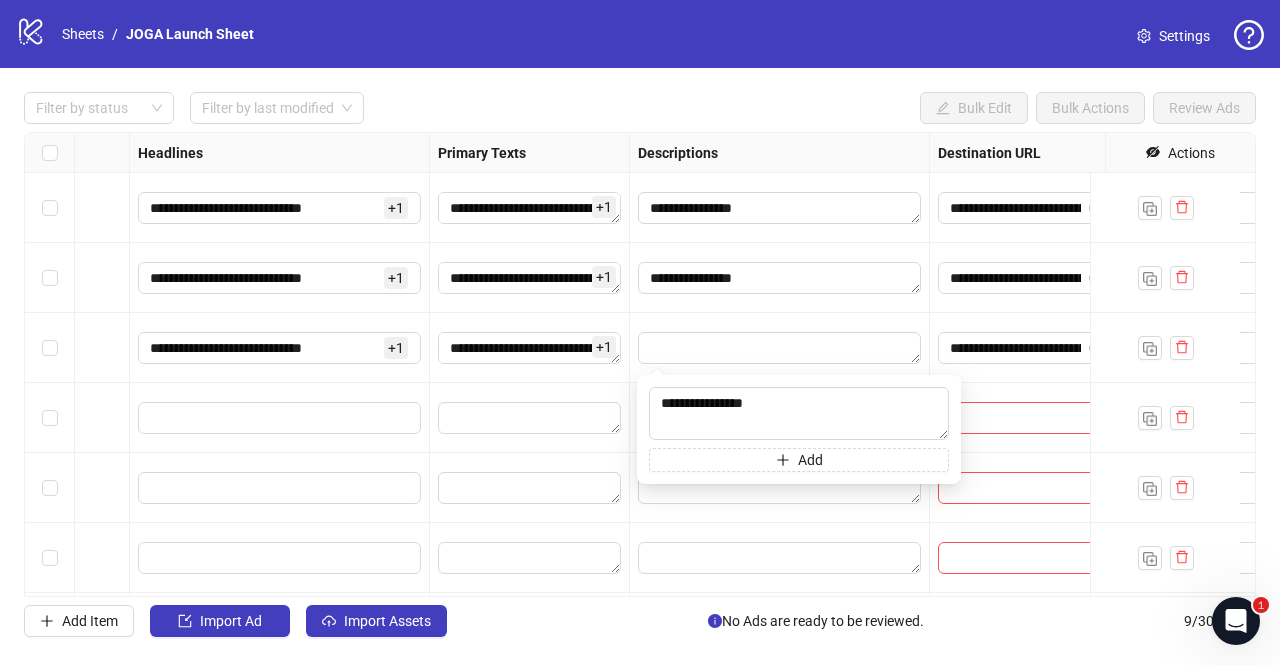 click on "[PHONE] + 1" at bounding box center (530, 348) 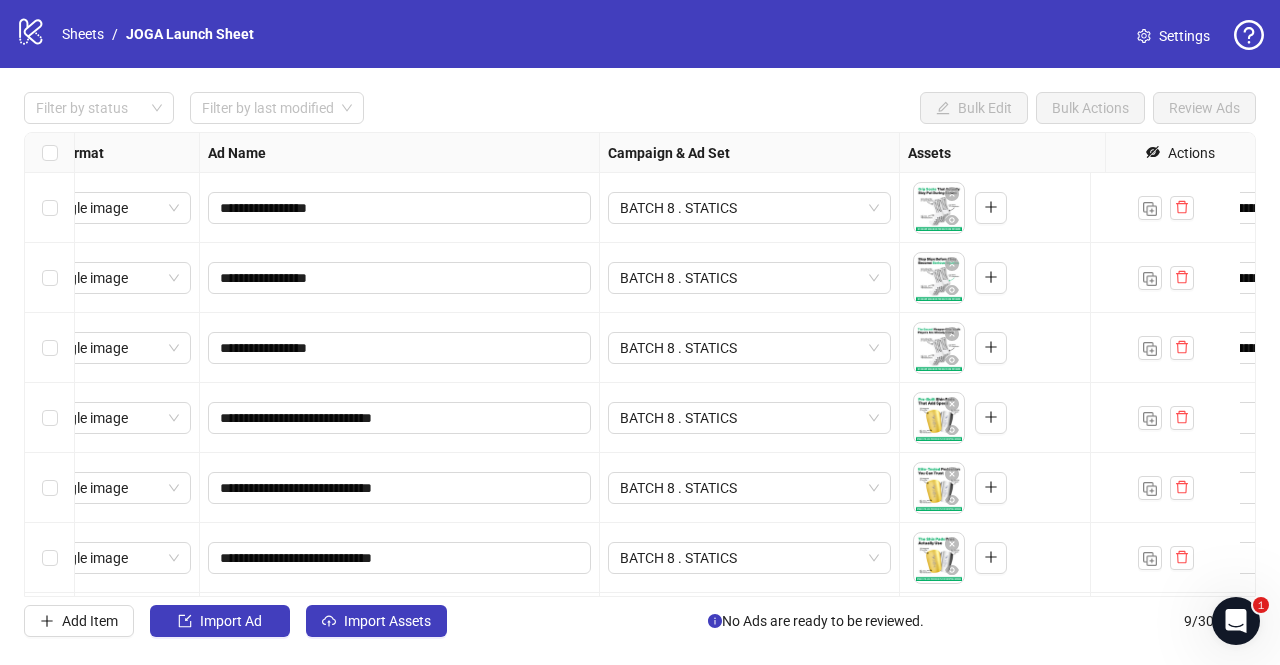 scroll, scrollTop: 0, scrollLeft: 0, axis: both 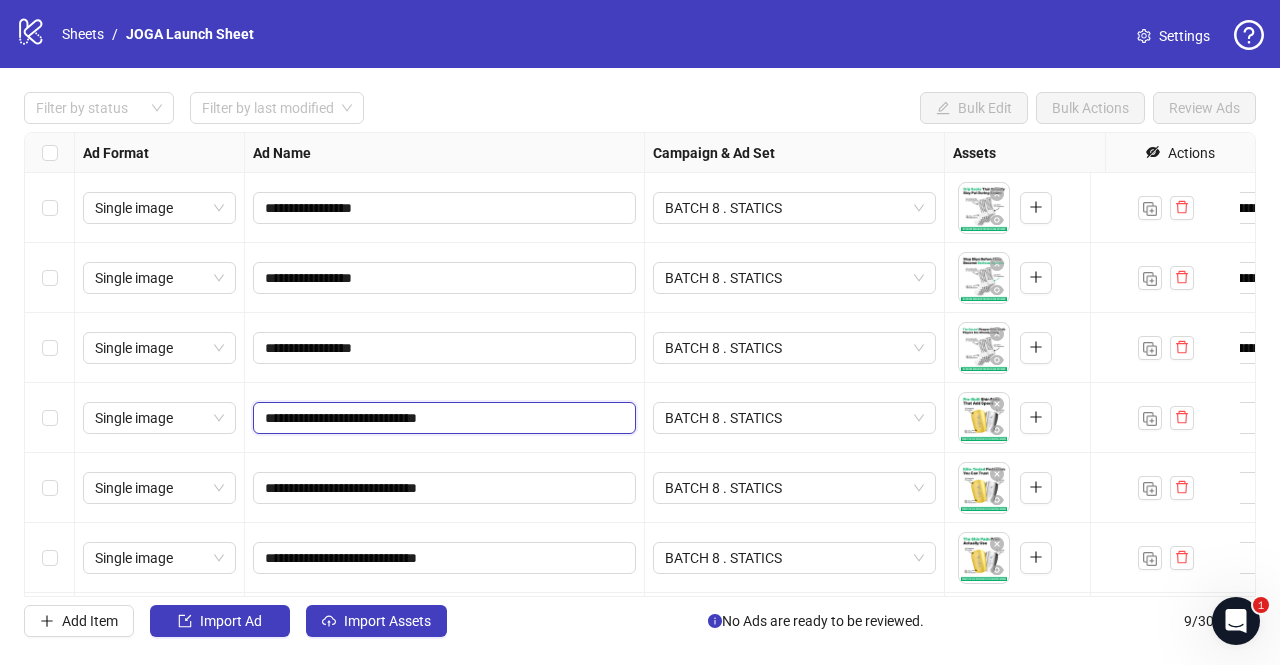 drag, startPoint x: 516, startPoint y: 415, endPoint x: 250, endPoint y: 417, distance: 266.0075 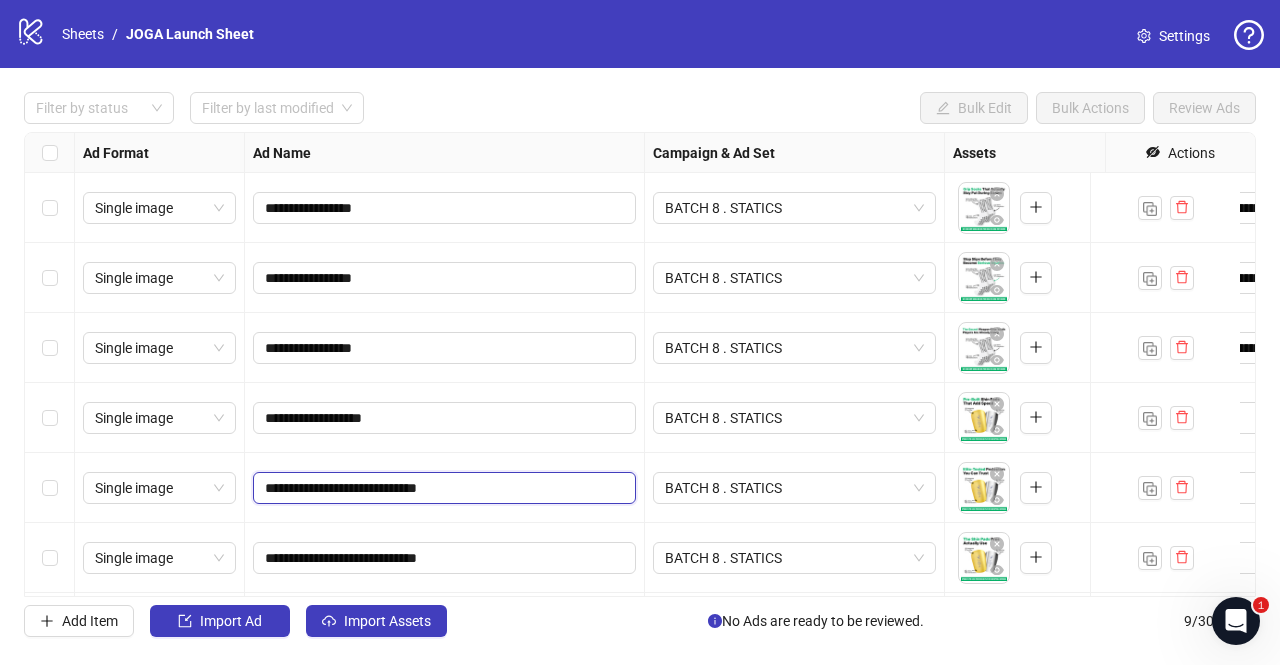 drag, startPoint x: 480, startPoint y: 484, endPoint x: 243, endPoint y: 482, distance: 237.00844 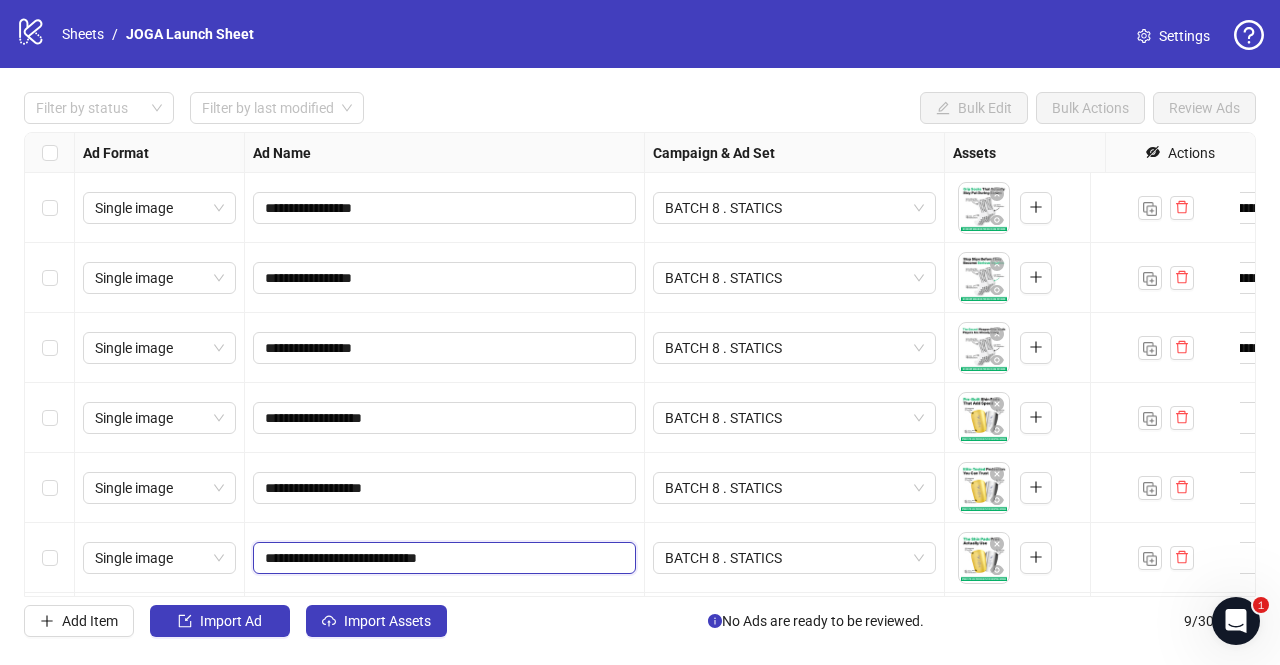 drag, startPoint x: 505, startPoint y: 554, endPoint x: 239, endPoint y: 550, distance: 266.03006 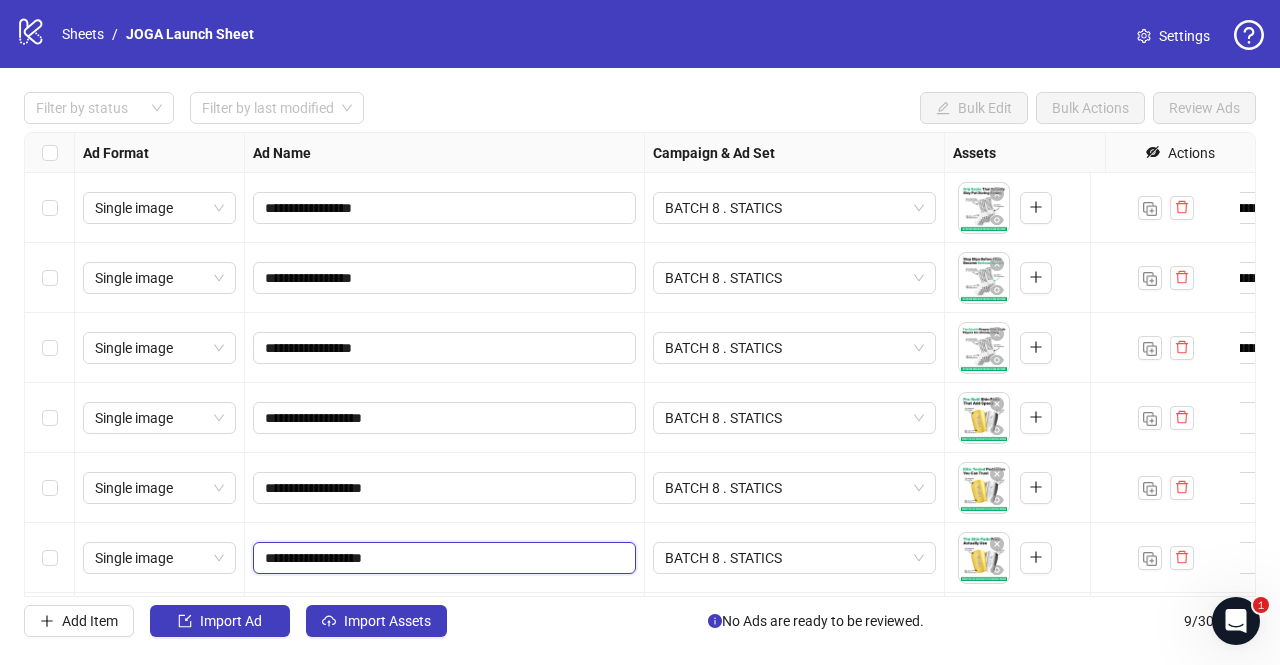 click on "**********" at bounding box center [442, 558] 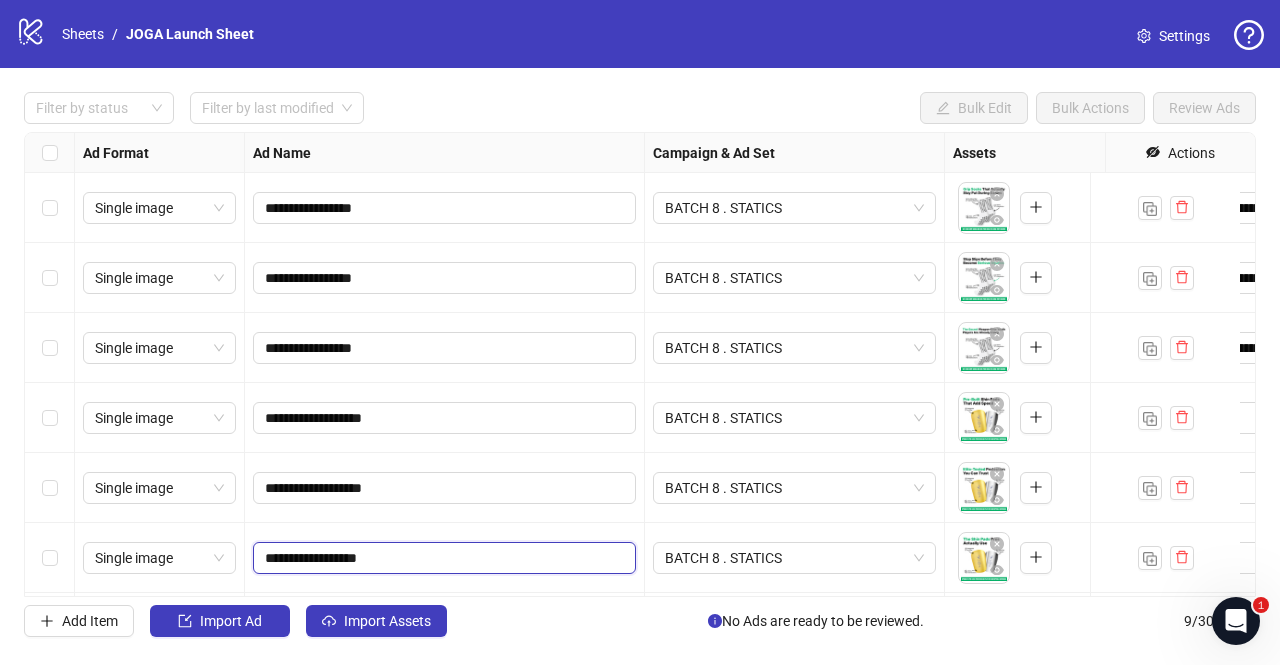 type on "**********" 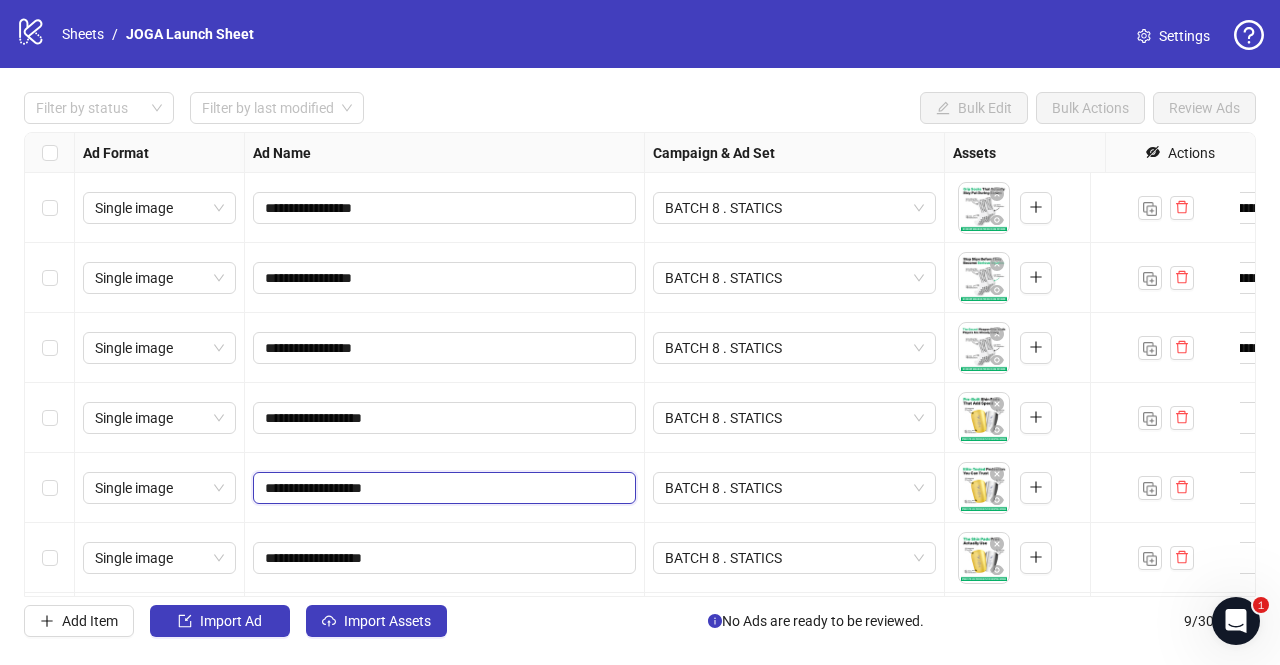 click on "**********" at bounding box center [442, 488] 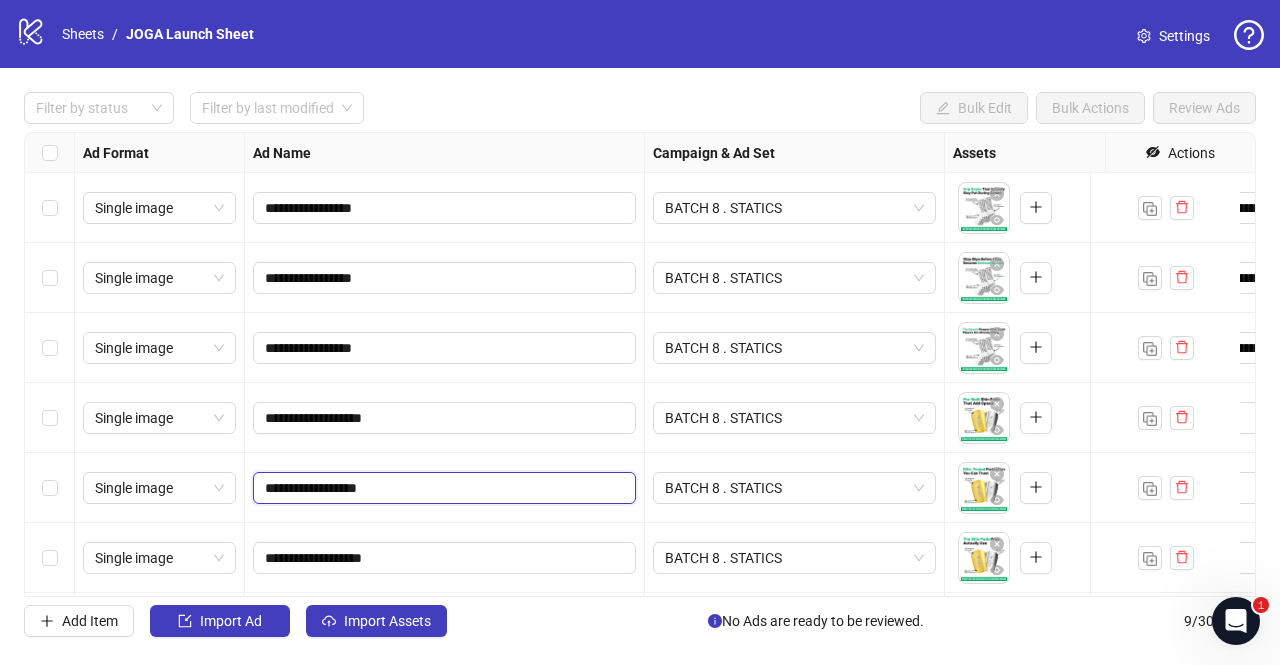 type on "**********" 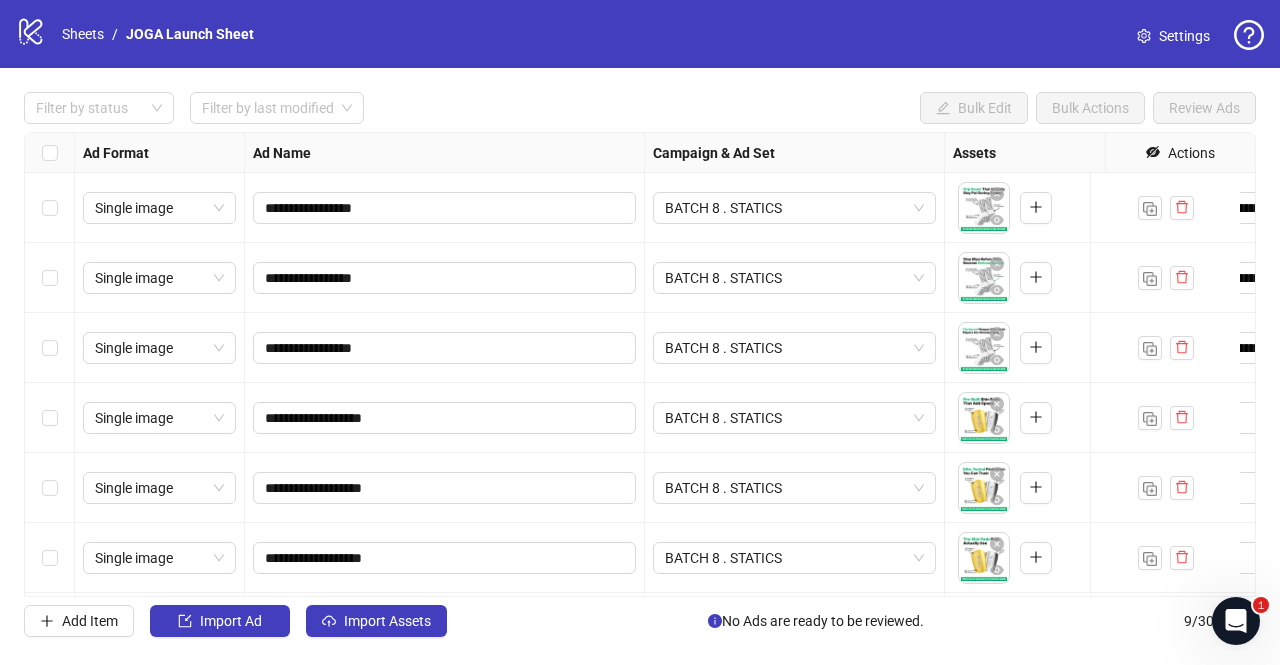 click on "**********" at bounding box center (445, 418) 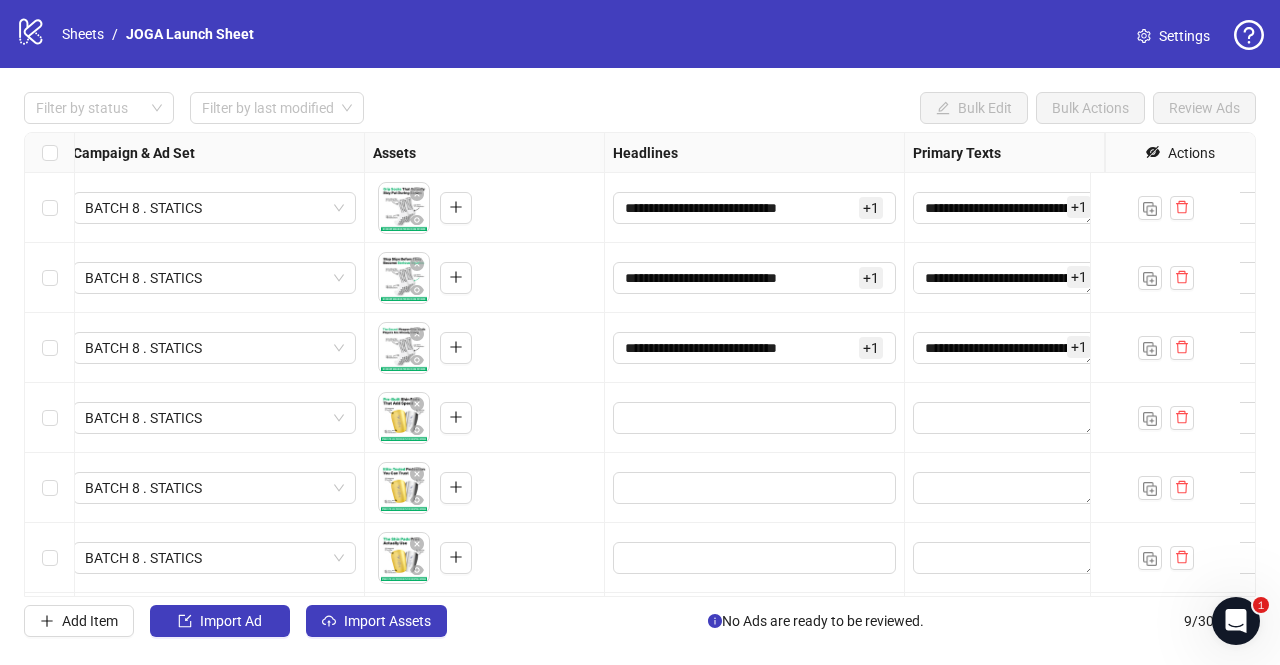 scroll, scrollTop: 0, scrollLeft: 591, axis: horizontal 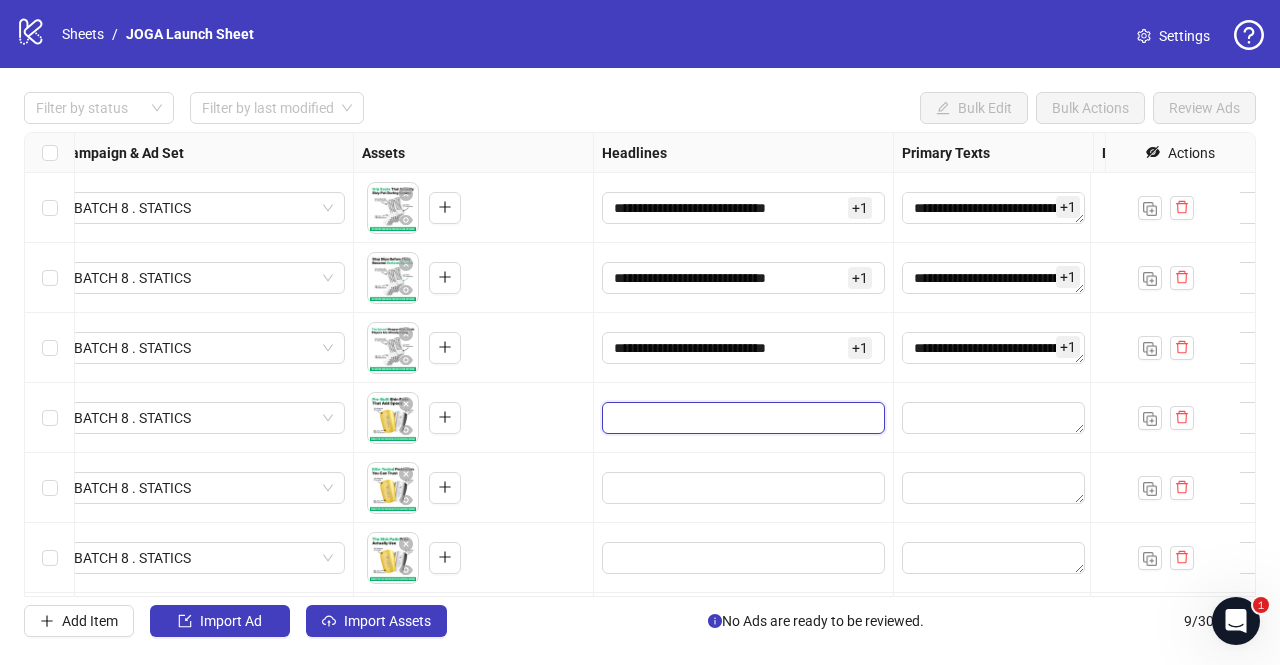click at bounding box center (741, 418) 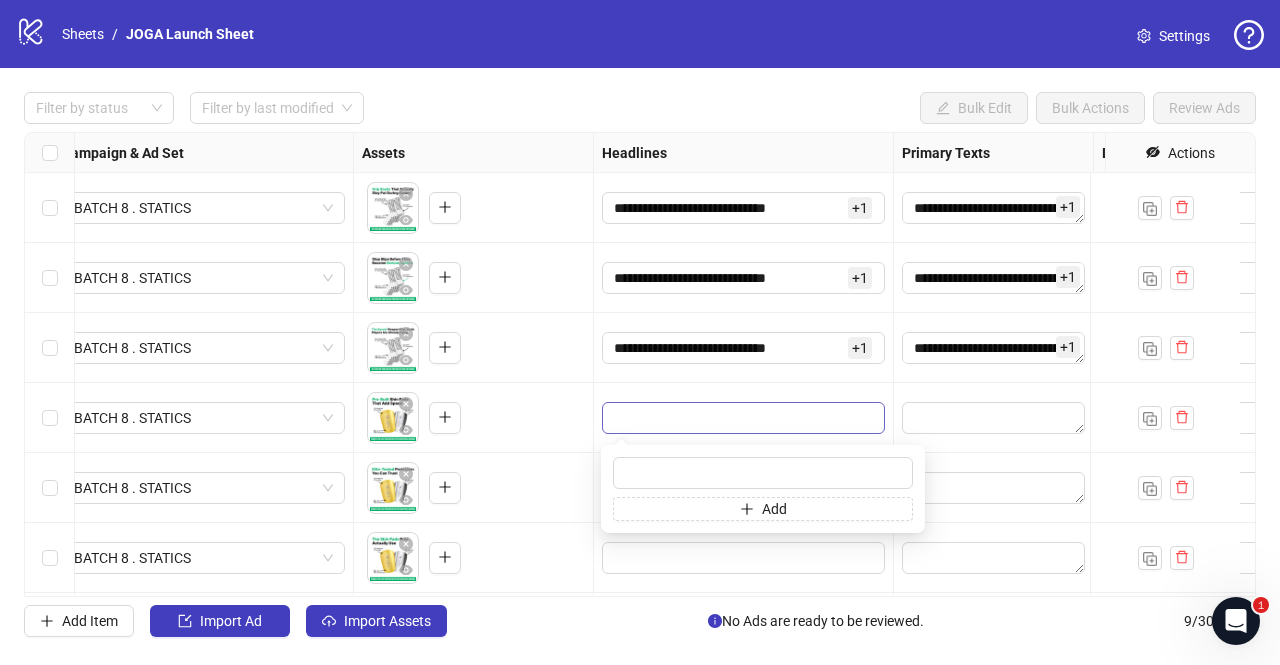 type on "**********" 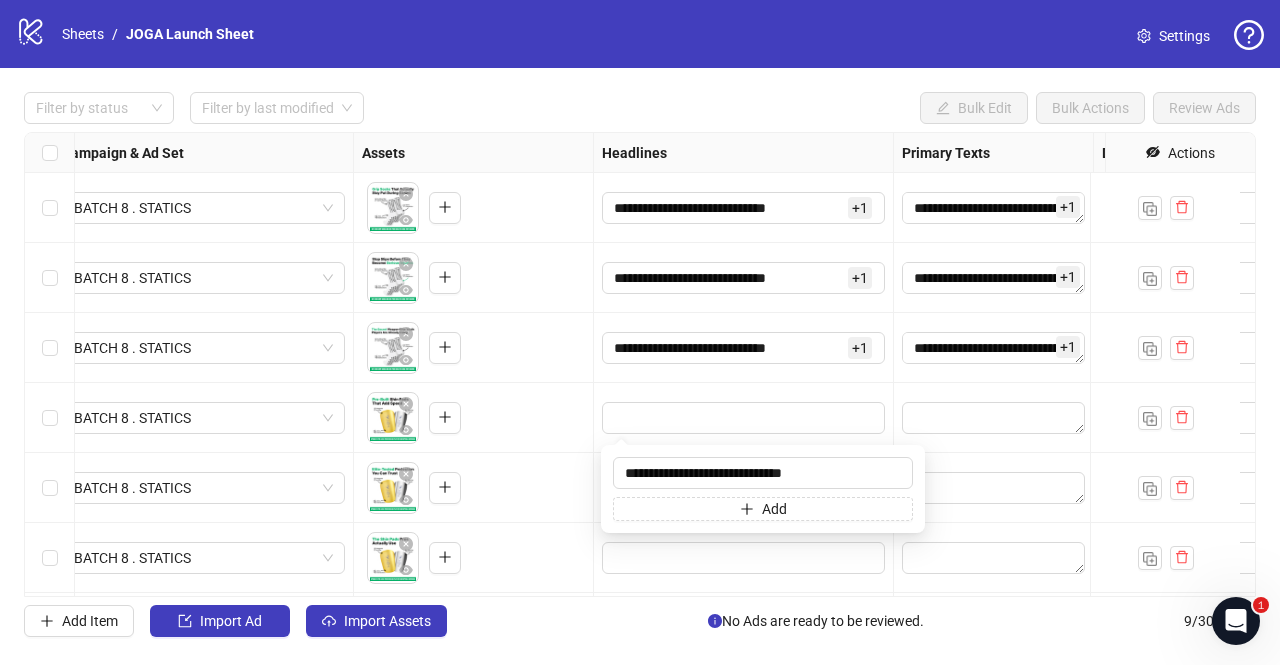 click on "To pick up a draggable item, press the space bar.
While dragging, use the arrow keys to move the item.
Press space again to drop the item in its new position, or press escape to cancel." at bounding box center (473, 418) 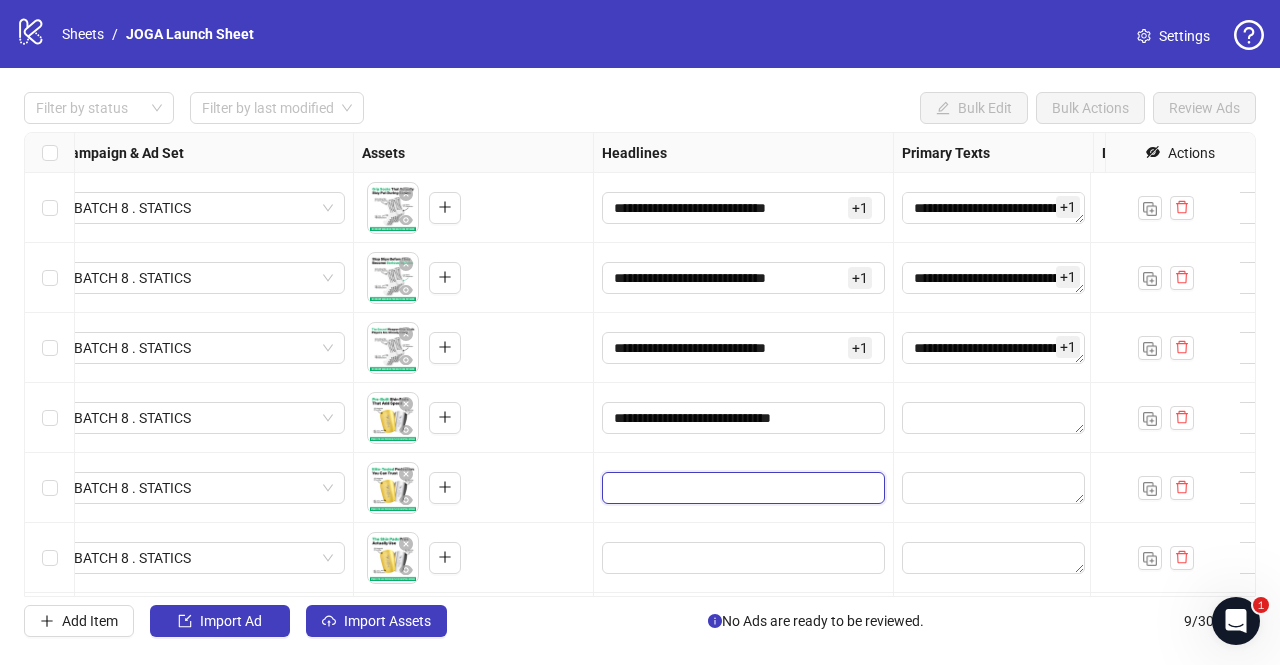 click at bounding box center [741, 488] 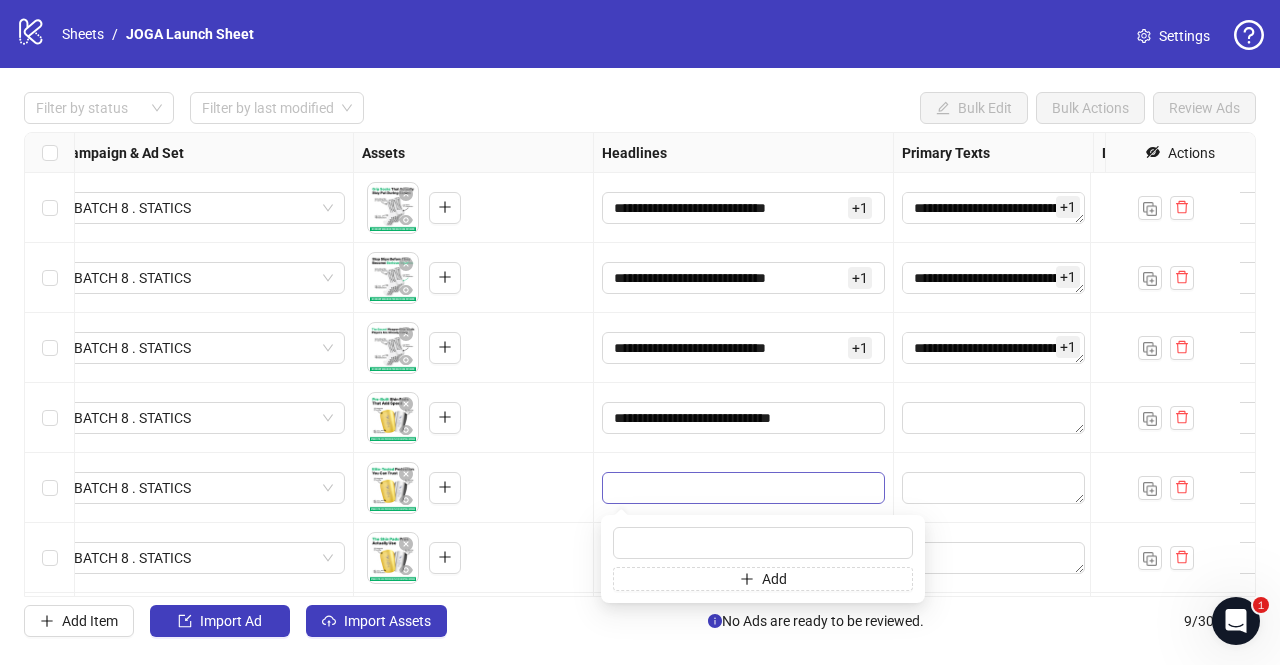 type on "**********" 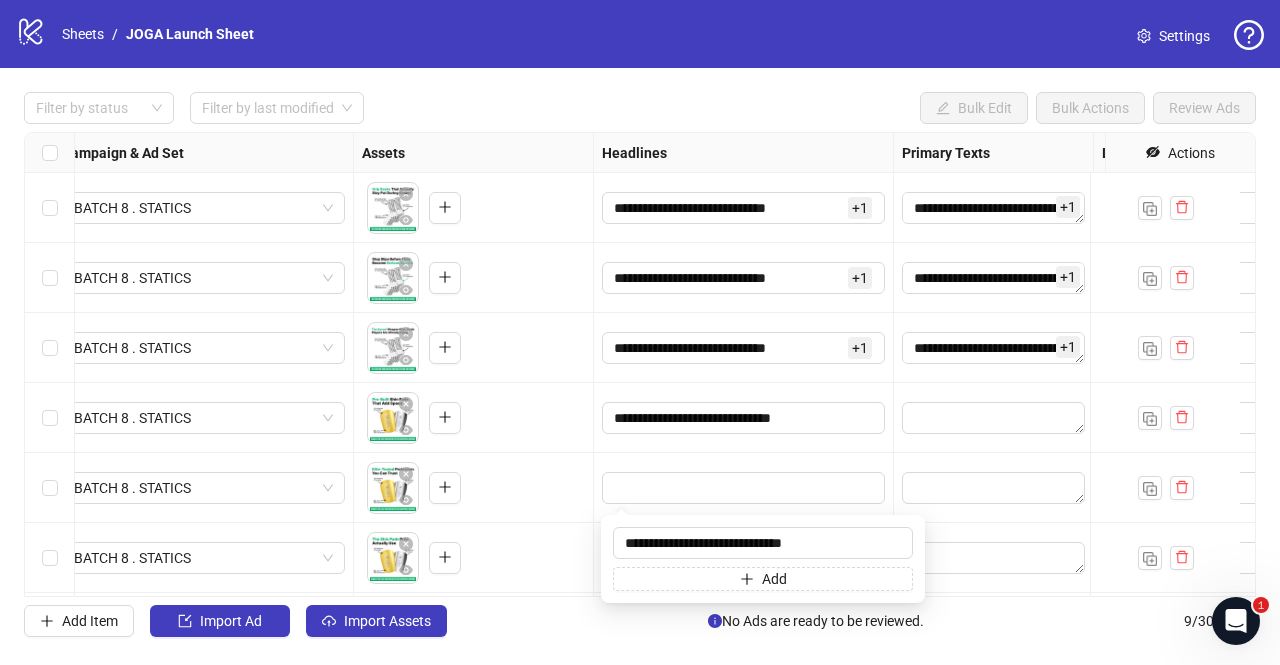 click on "To pick up a draggable item, press the space bar.
While dragging, use the arrow keys to move the item.
Press space again to drop the item in its new position, or press escape to cancel." at bounding box center (473, 488) 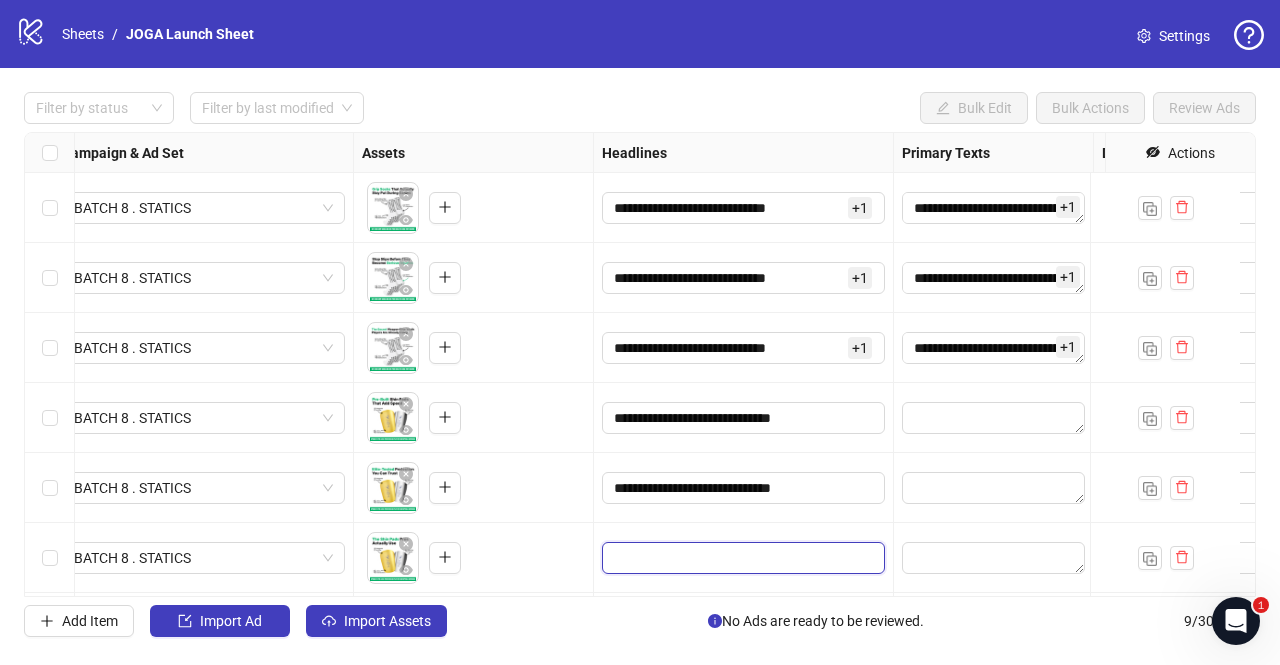 click at bounding box center [741, 558] 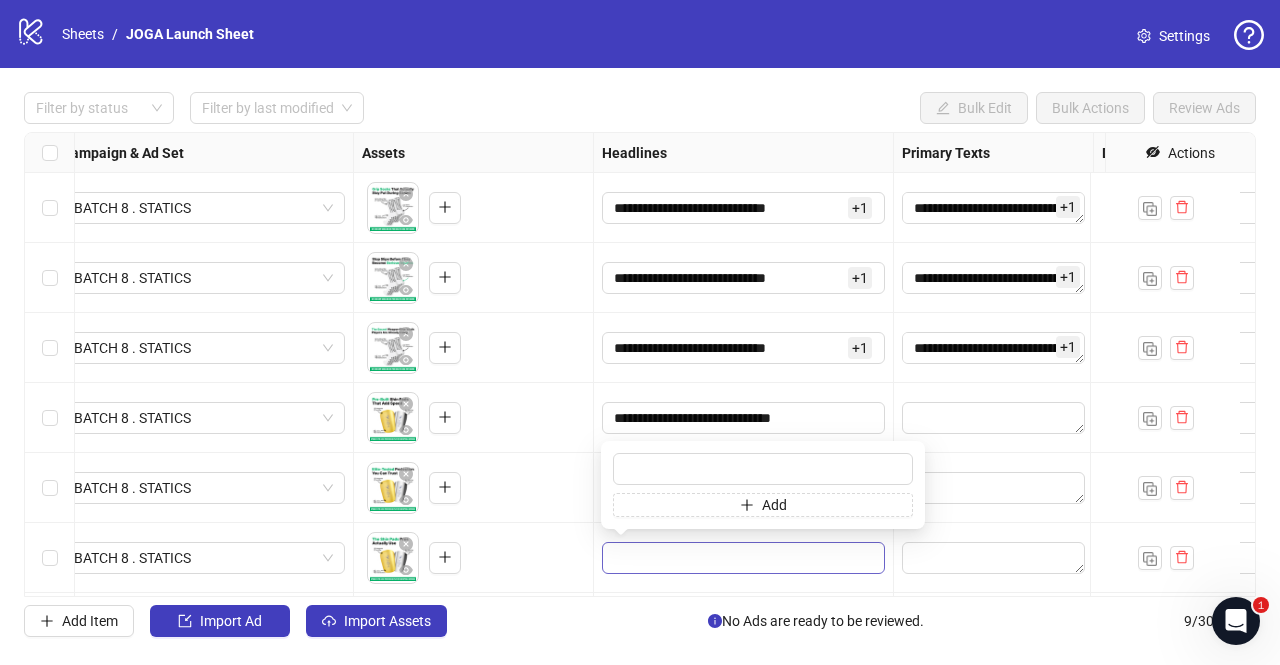 type on "**********" 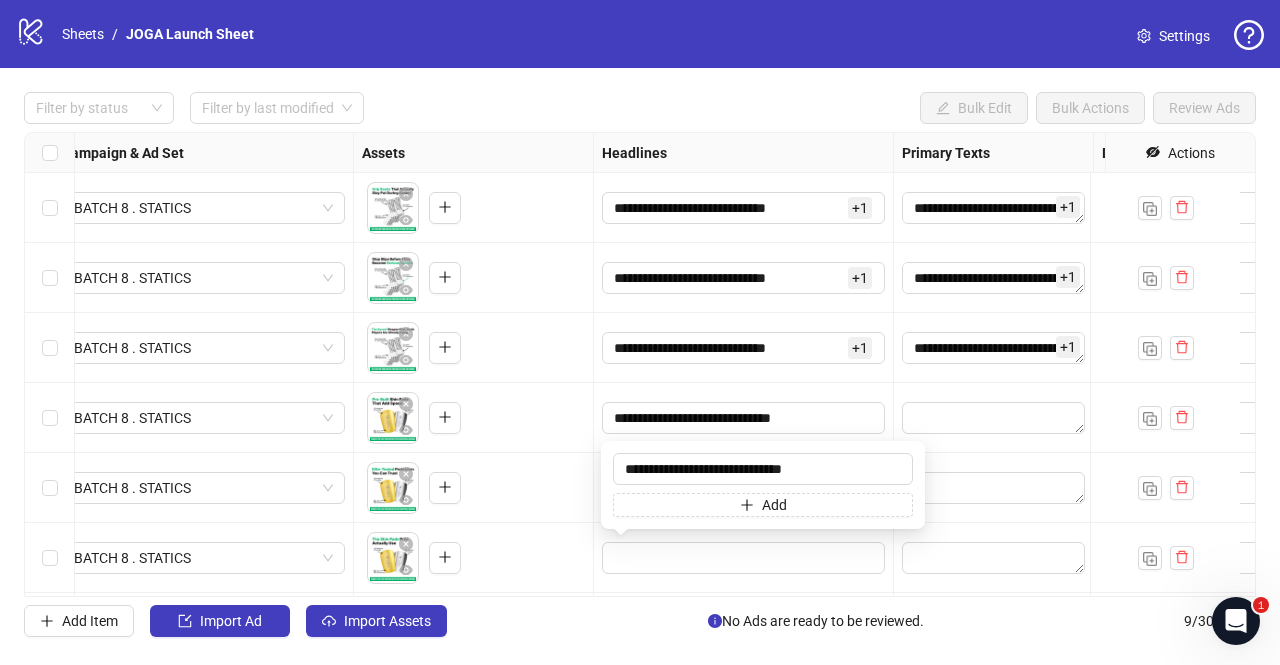 click on "To pick up a draggable item, press the space bar.
While dragging, use the arrow keys to move the item.
Press space again to drop the item in its new position, or press escape to cancel." at bounding box center [473, 488] 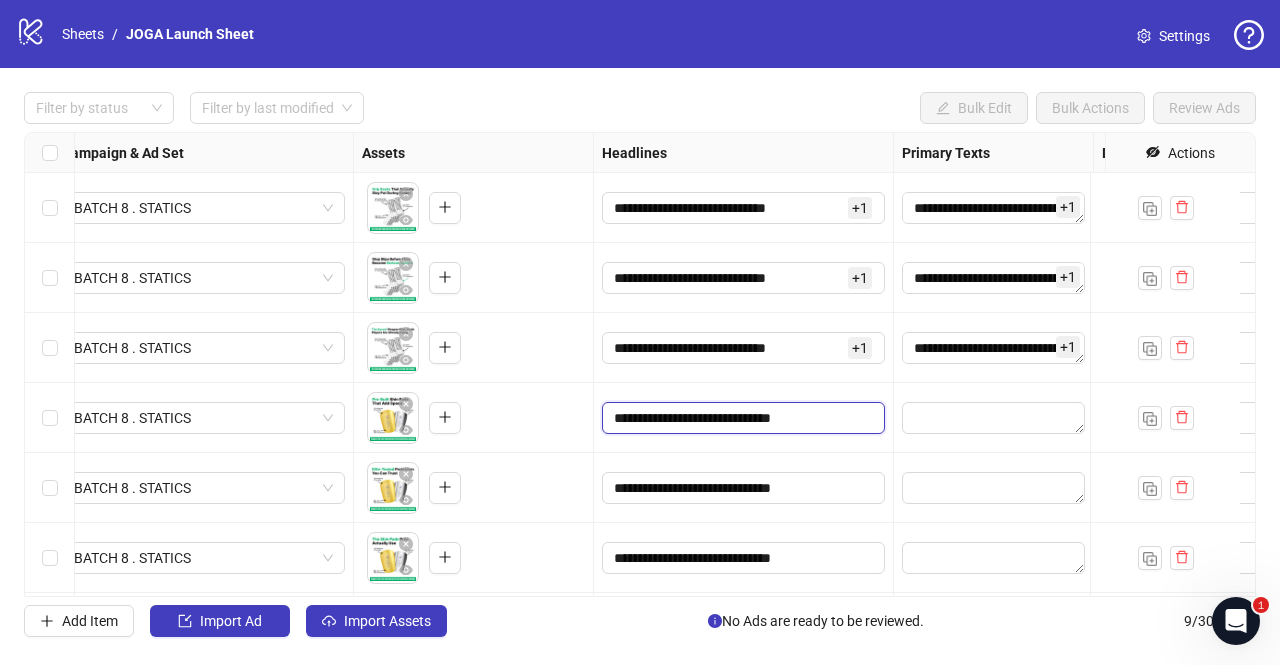 click on "**********" at bounding box center (741, 418) 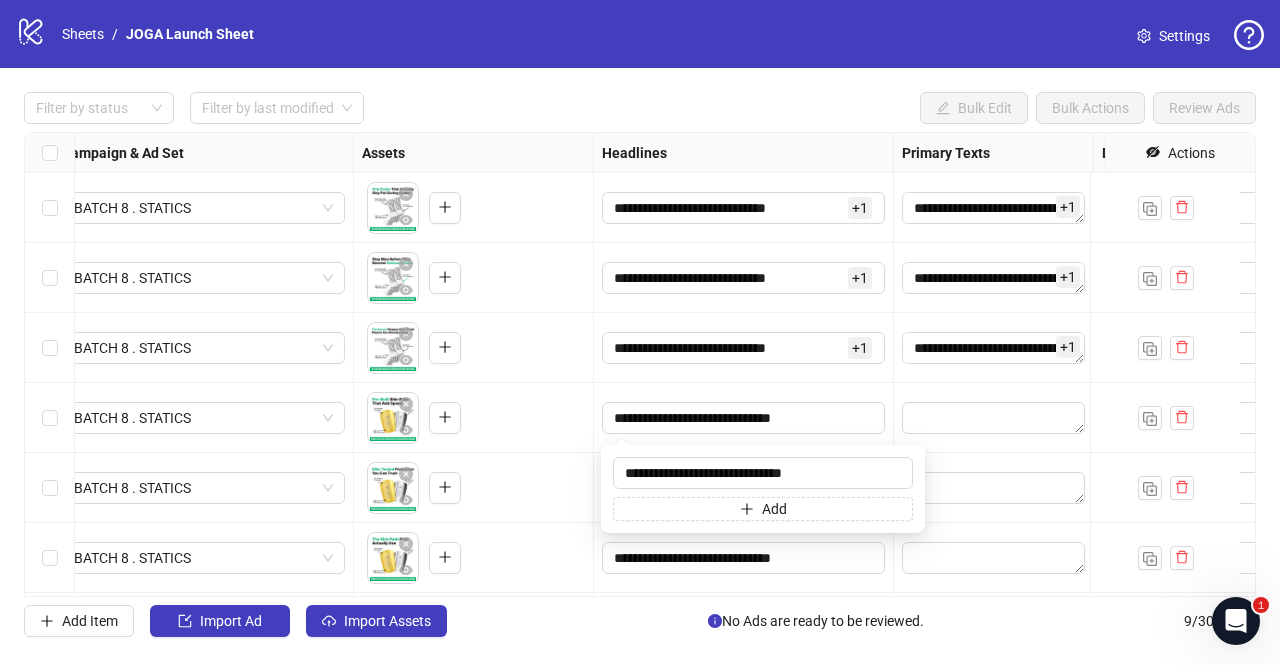 click on "**********" at bounding box center (640, 332) 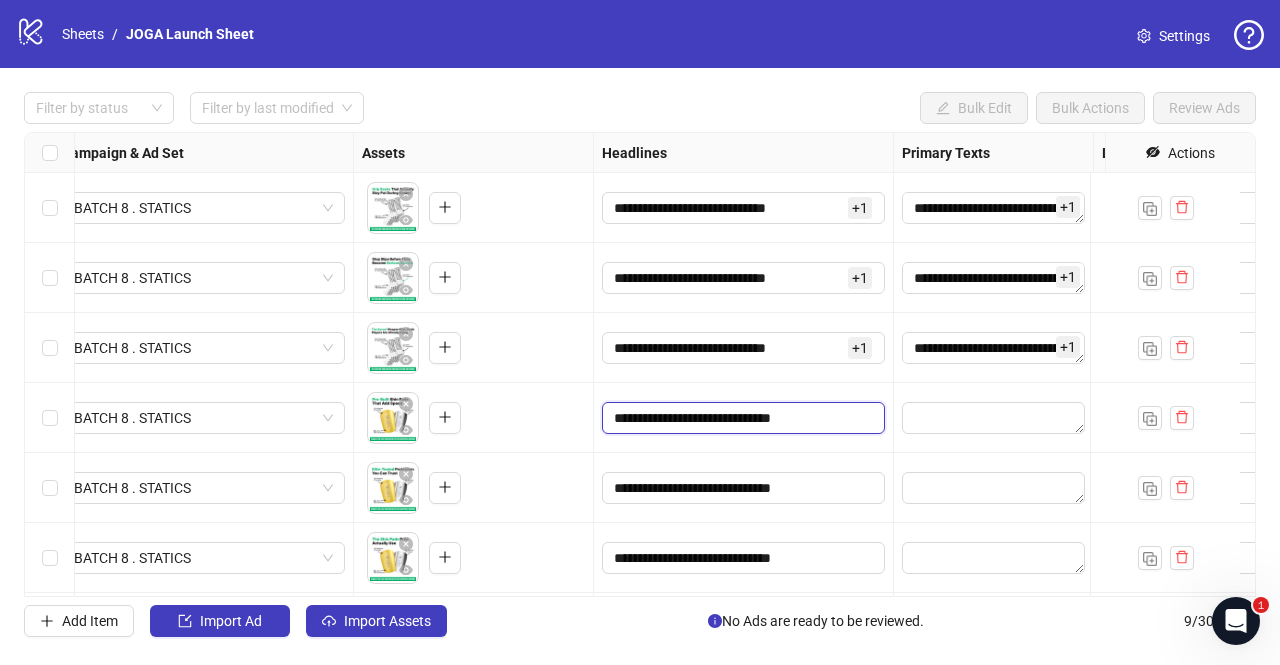 click on "**********" at bounding box center (741, 418) 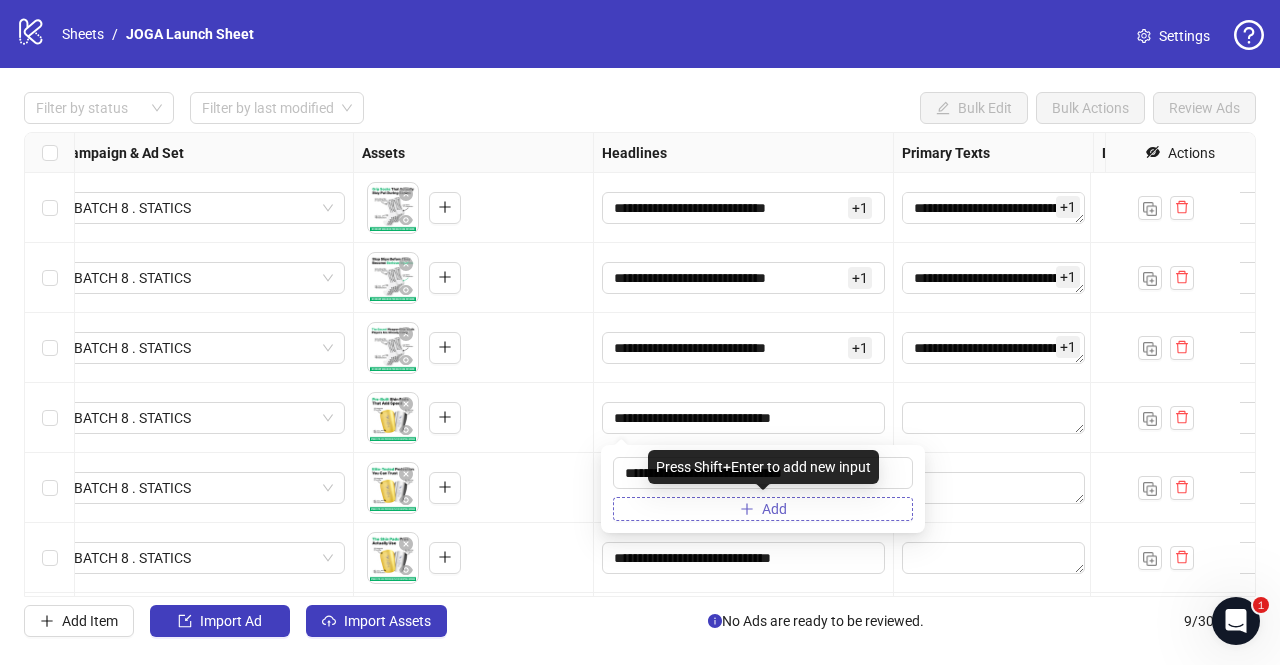 click on "Add" at bounding box center (774, 509) 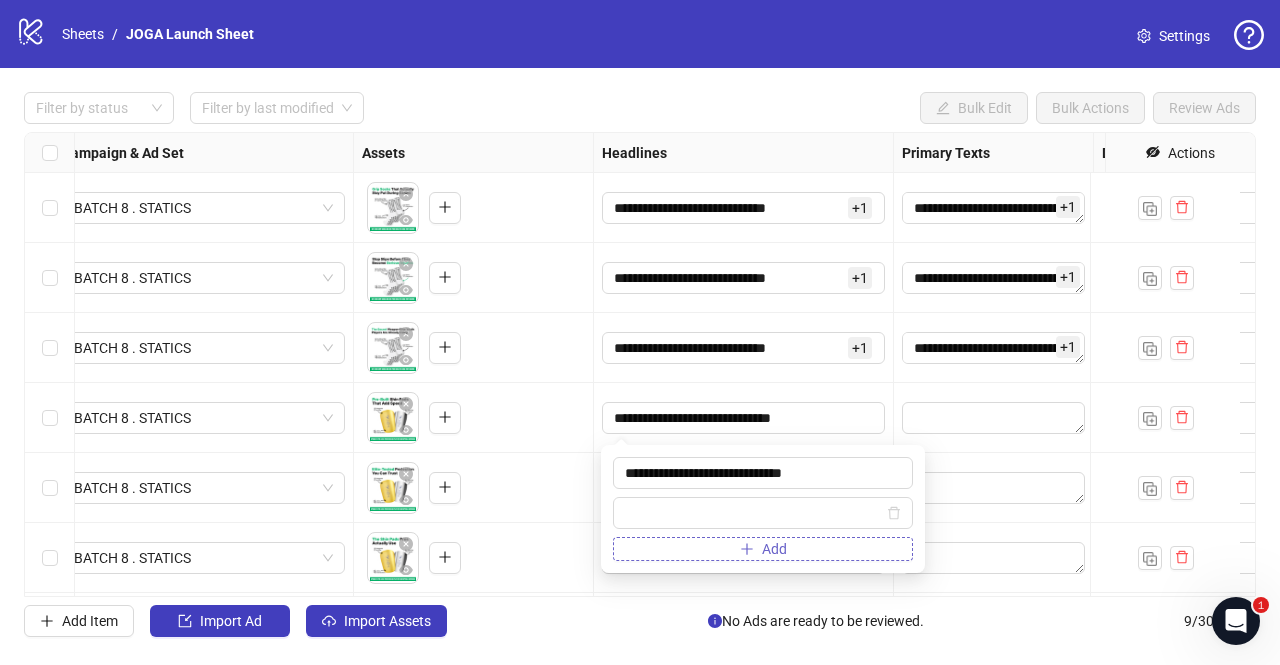 type on "**********" 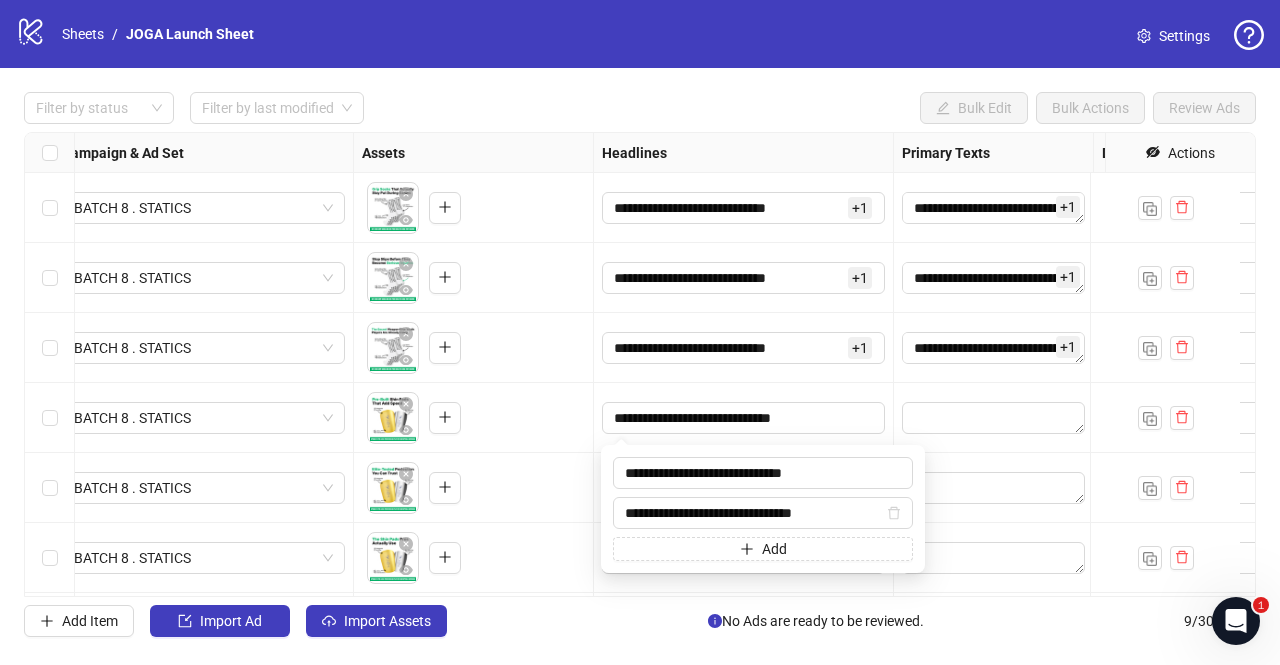 click on "To pick up a draggable item, press the space bar.
While dragging, use the arrow keys to move the item.
Press space again to drop the item in its new position, or press escape to cancel." at bounding box center [473, 418] 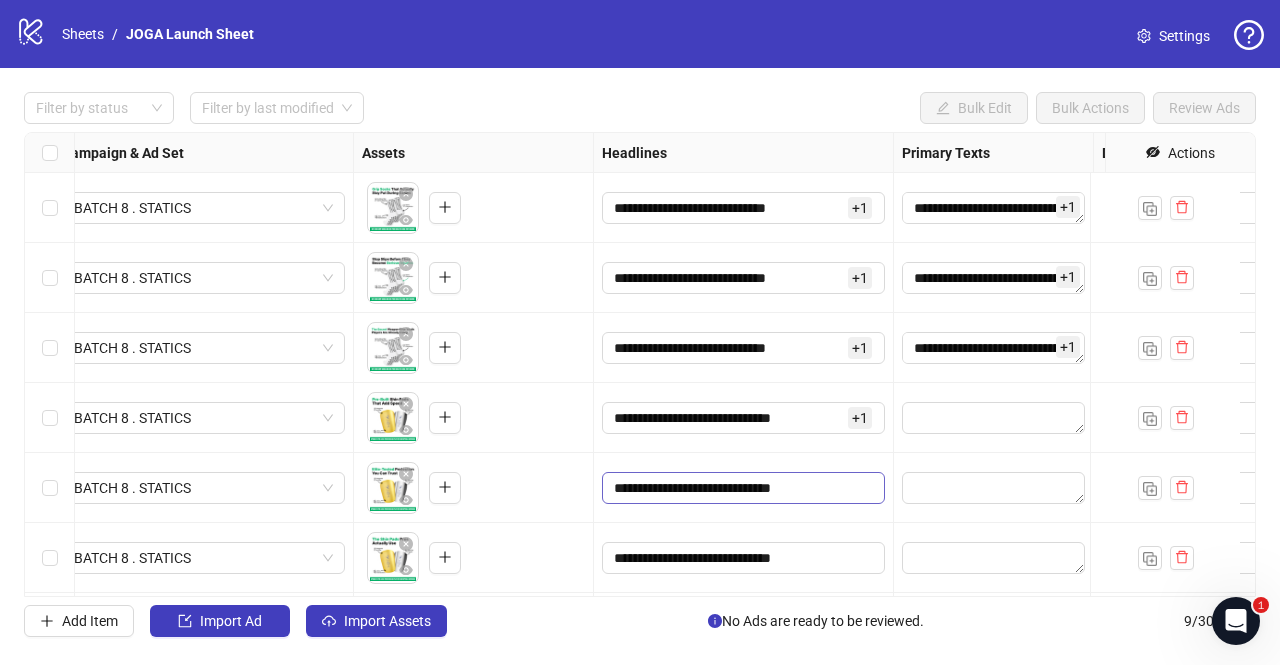 click on "**********" at bounding box center (743, 488) 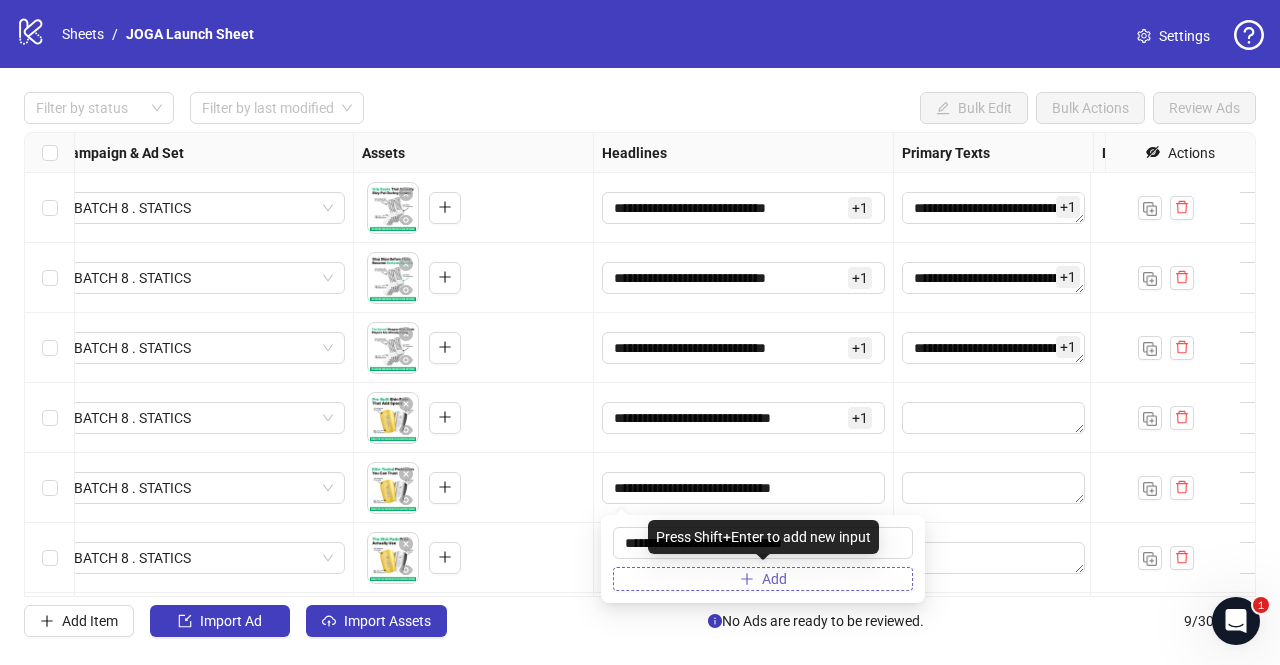 click on "Add" at bounding box center [763, 579] 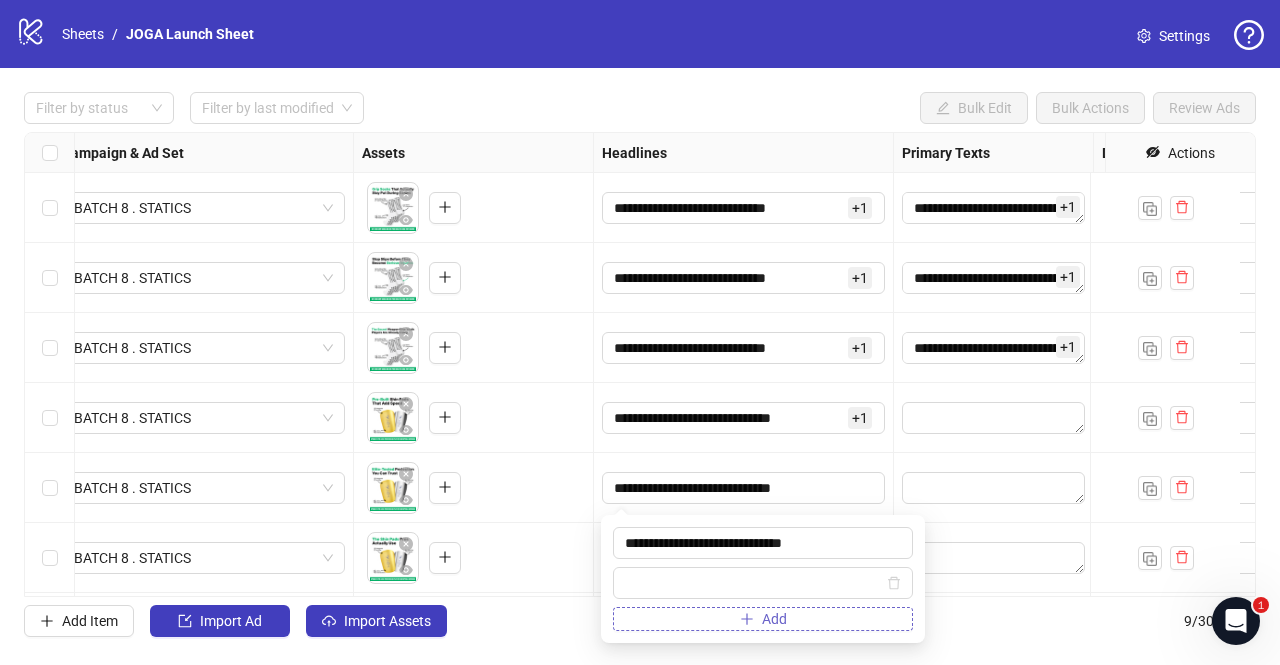 type on "**********" 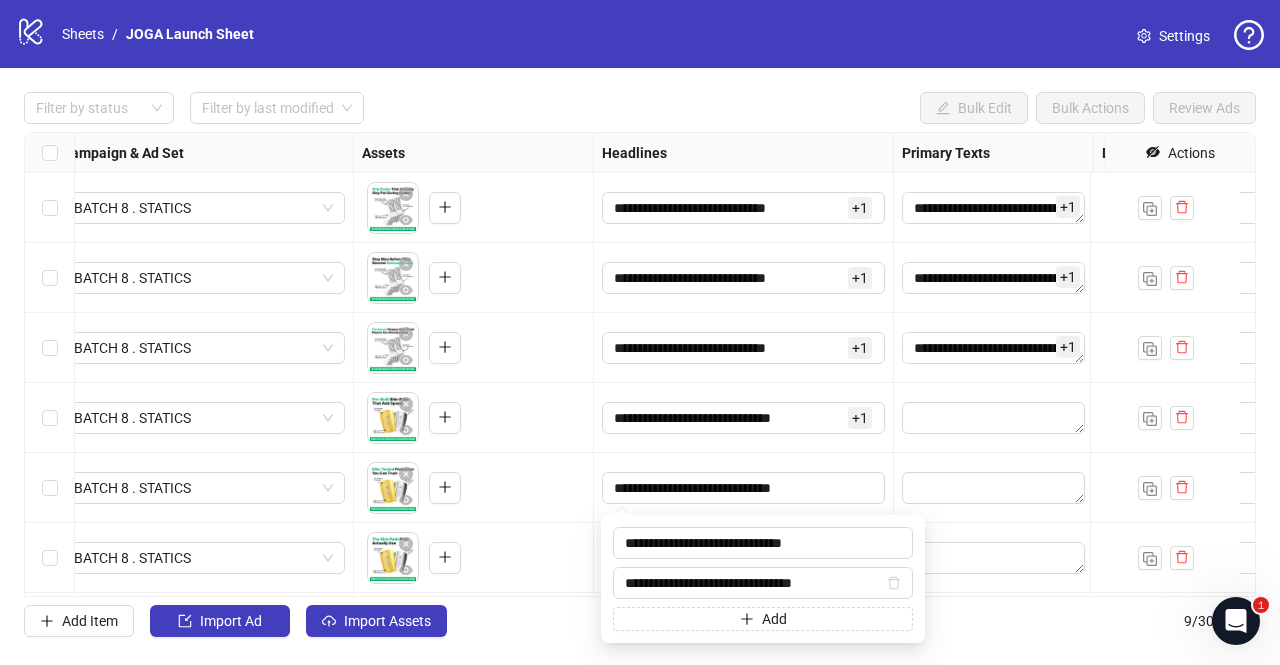 click on "To pick up a draggable item, press the space bar.
While dragging, use the arrow keys to move the item.
Press space again to drop the item in its new position, or press escape to cancel." at bounding box center (474, 558) 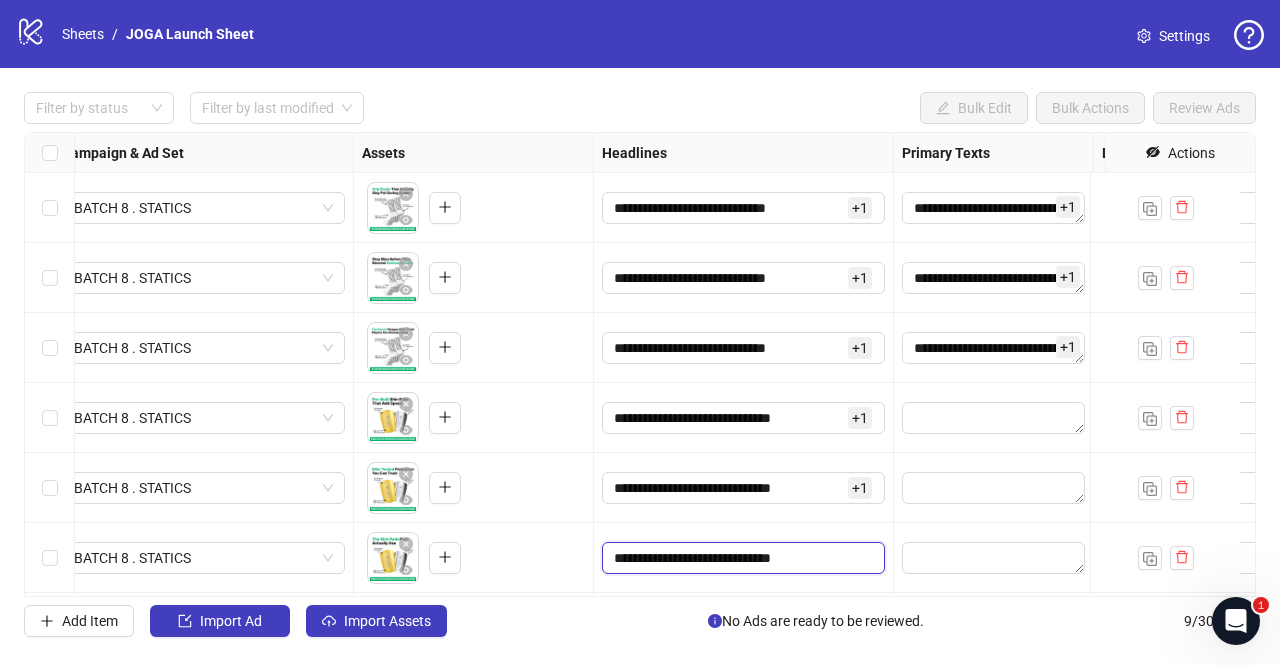 click on "**********" at bounding box center (741, 558) 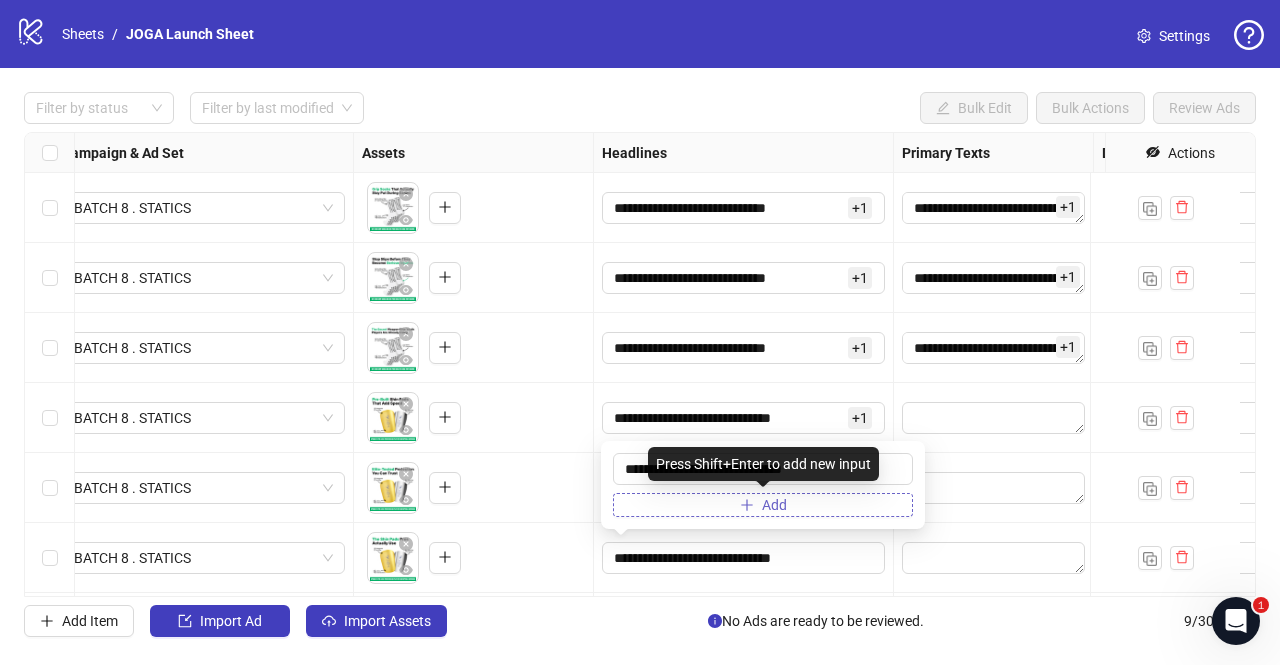 click on "Add" at bounding box center [763, 505] 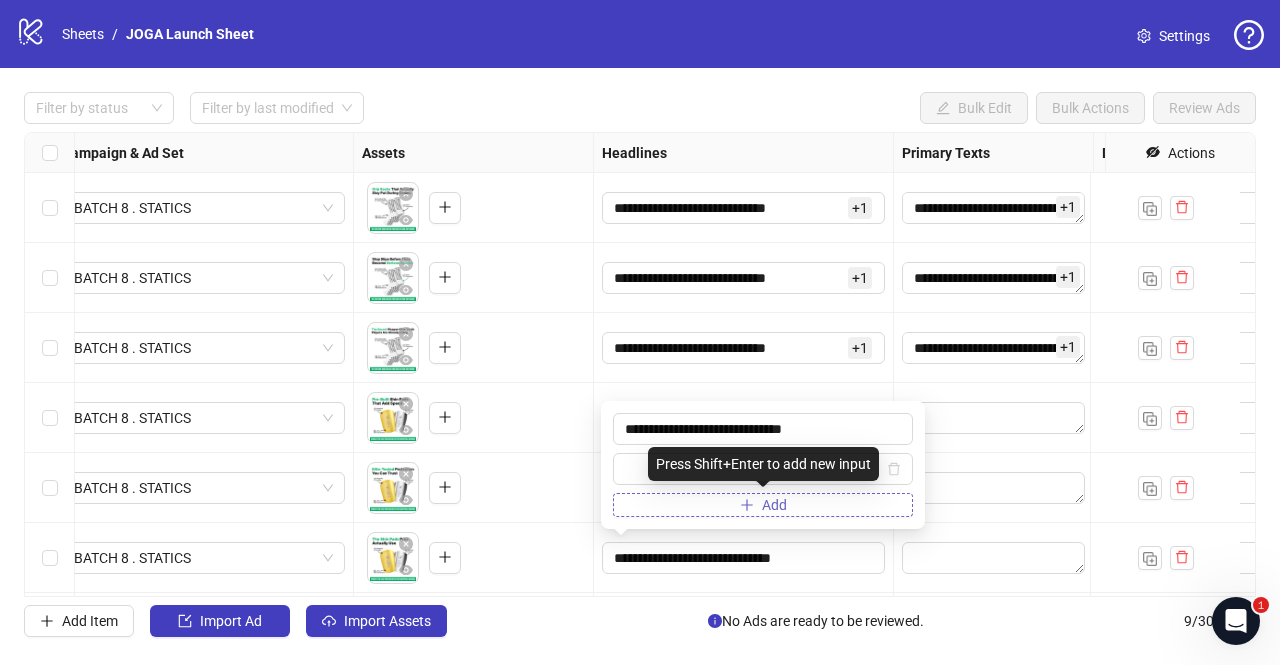 type on "**********" 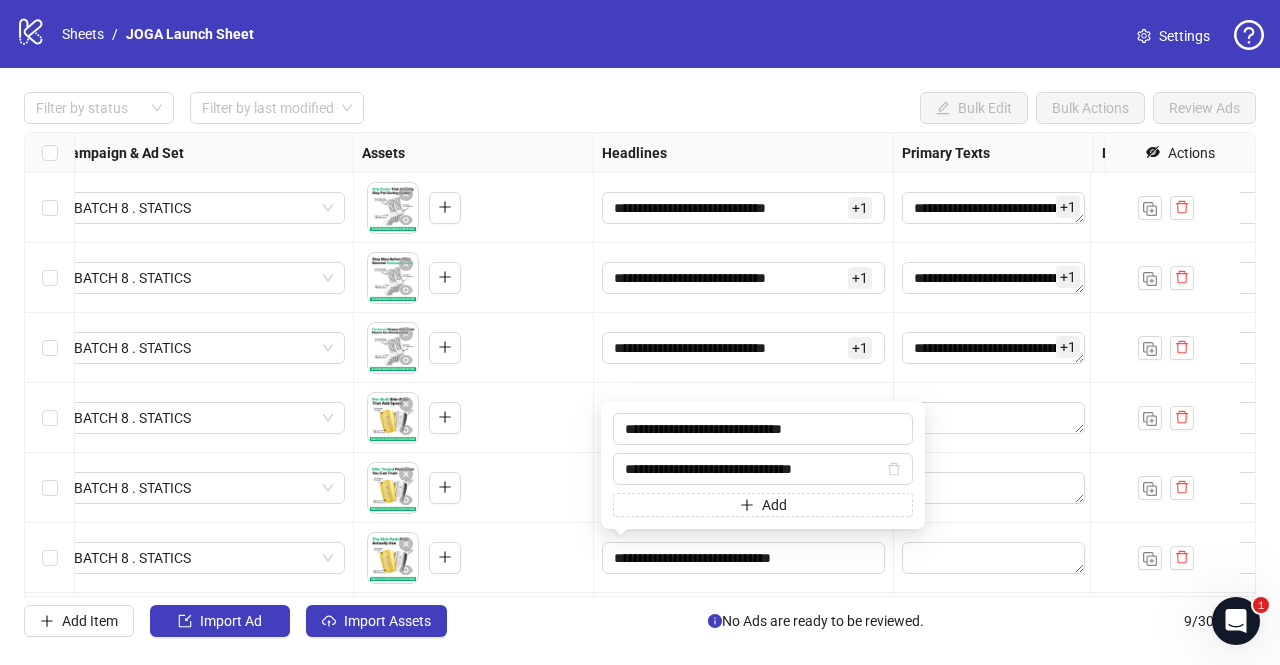 click on "To pick up a draggable item, press the space bar.
While dragging, use the arrow keys to move the item.
Press space again to drop the item in its new position, or press escape to cancel." at bounding box center (473, 418) 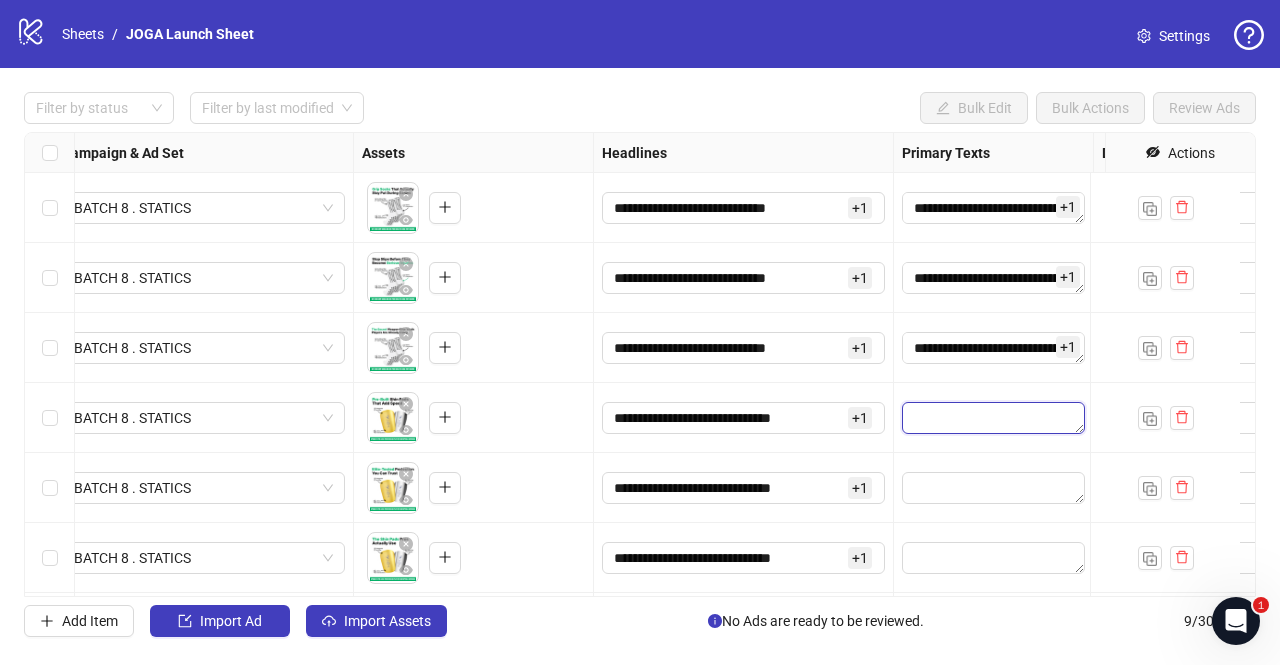 click at bounding box center [993, 418] 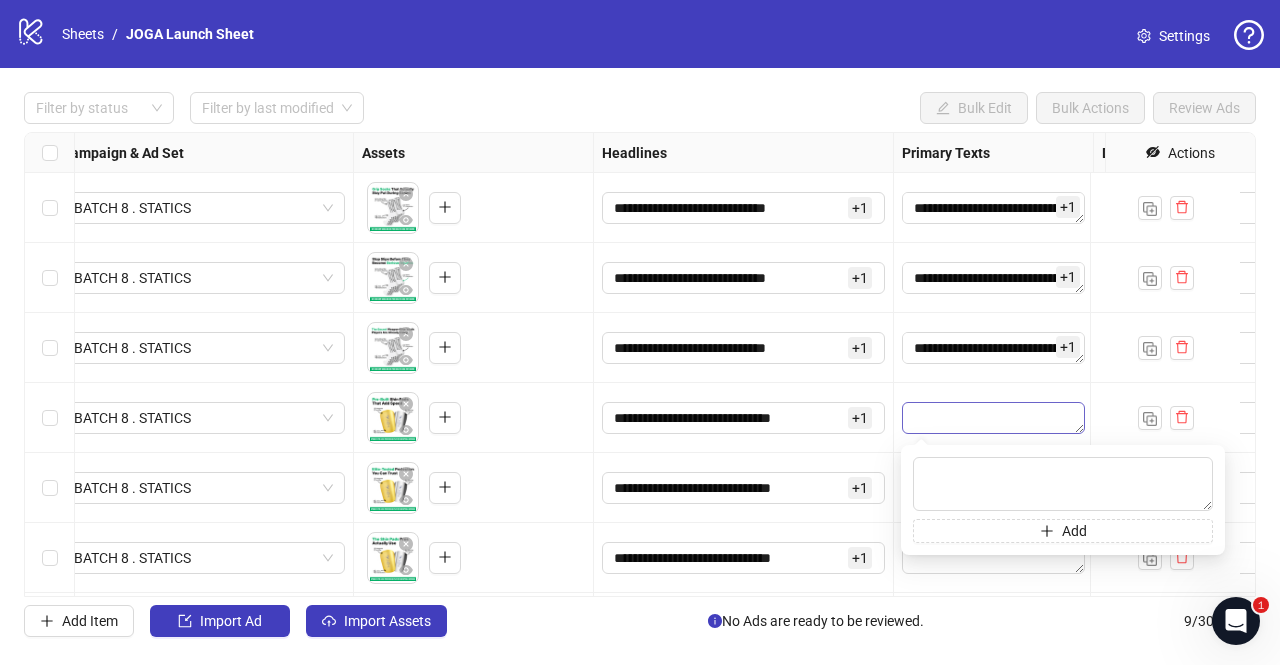 type on "**********" 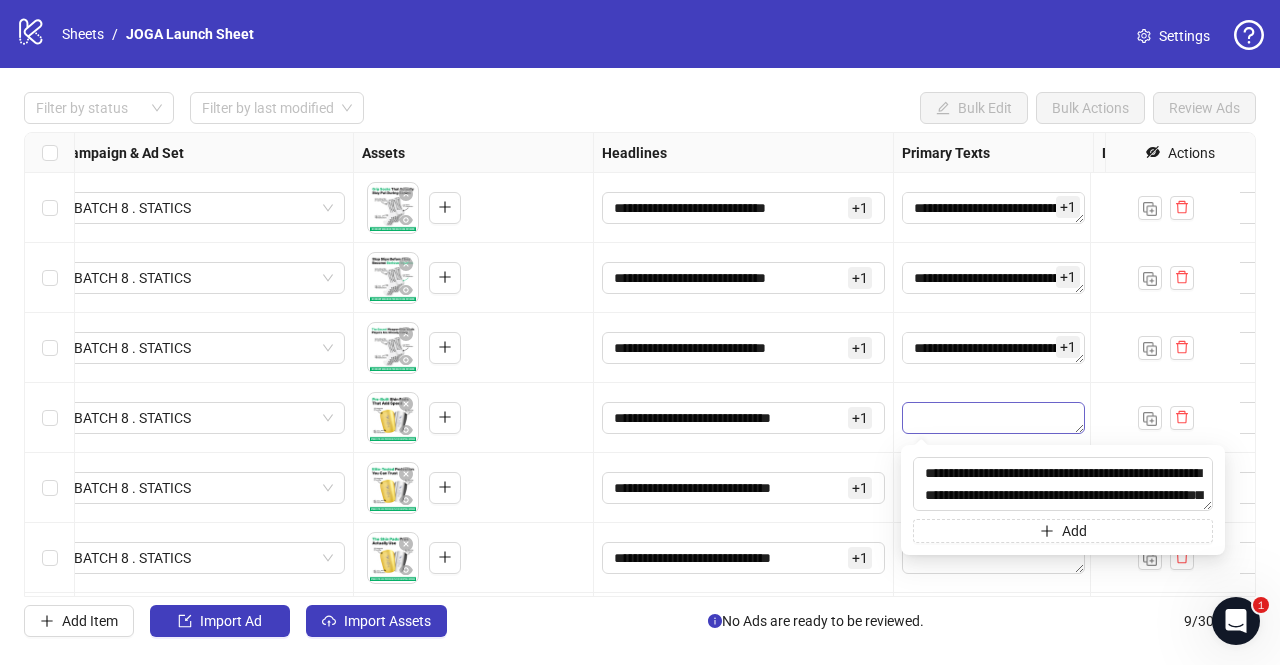 scroll, scrollTop: 38, scrollLeft: 0, axis: vertical 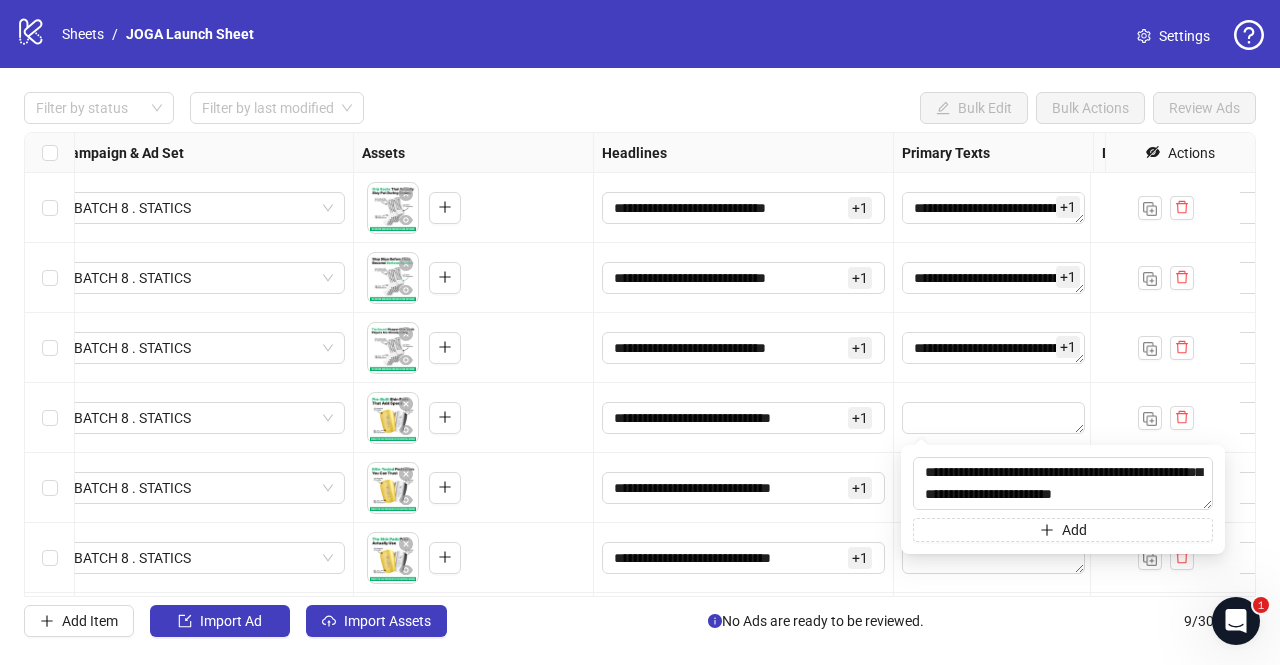 click on "[PHONE] + 1" at bounding box center [744, 418] 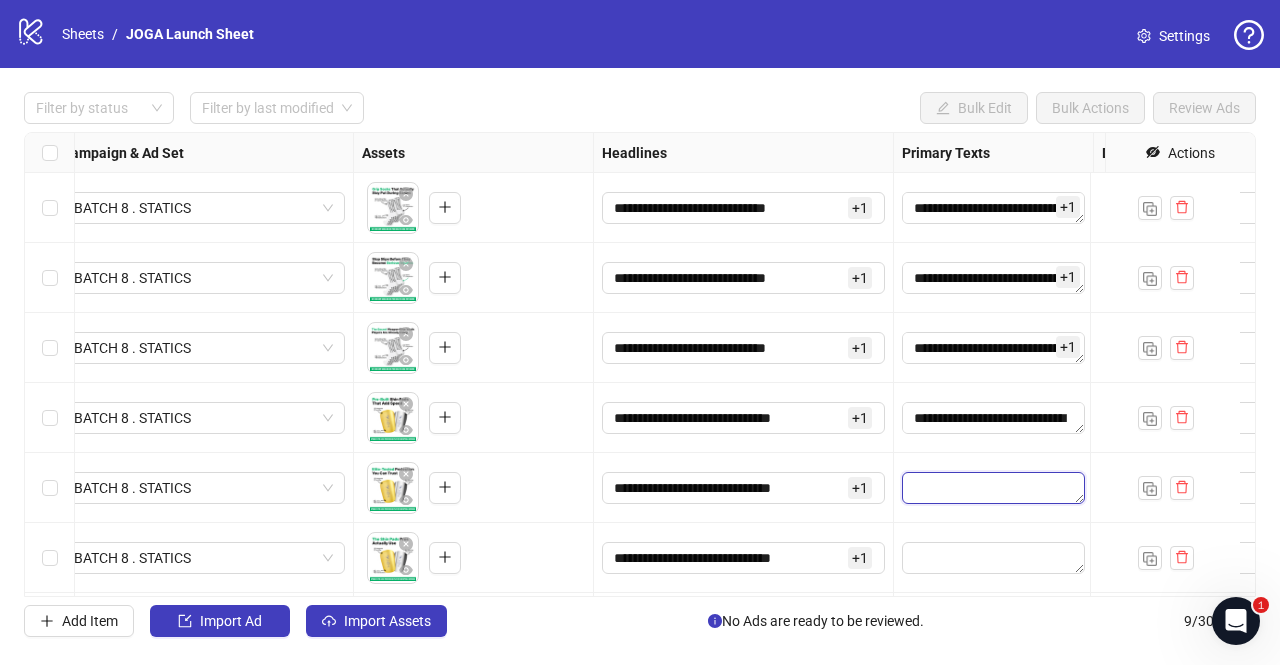 click at bounding box center [993, 488] 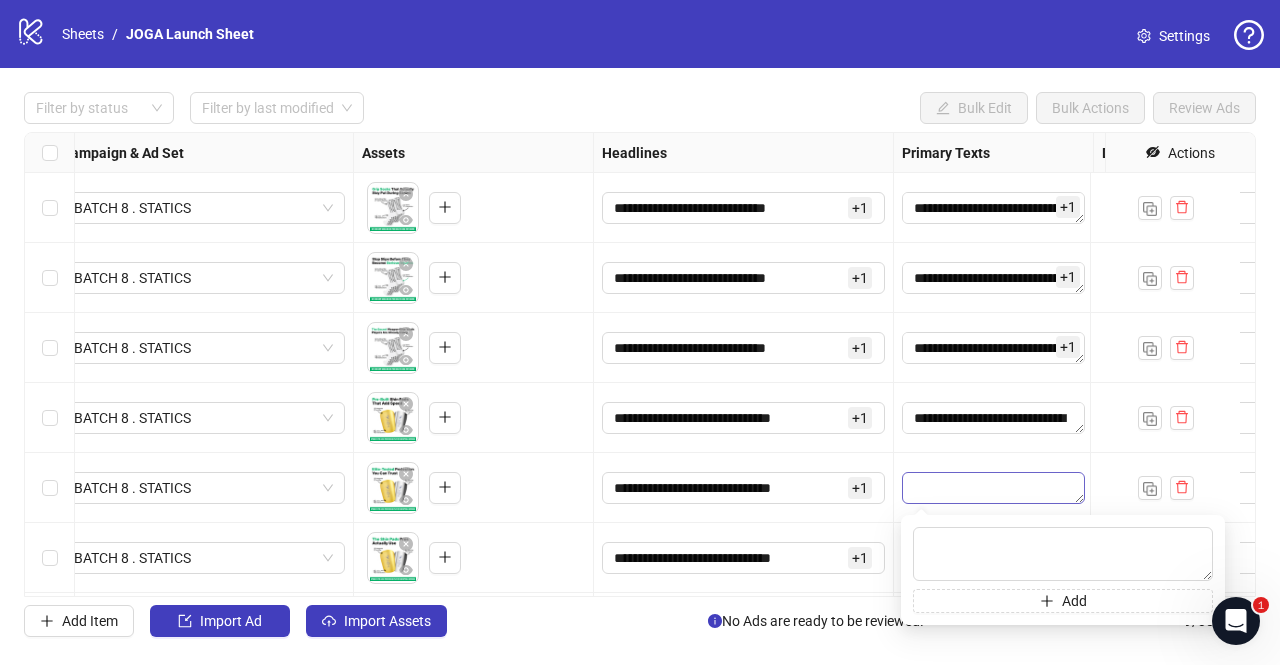 type on "**********" 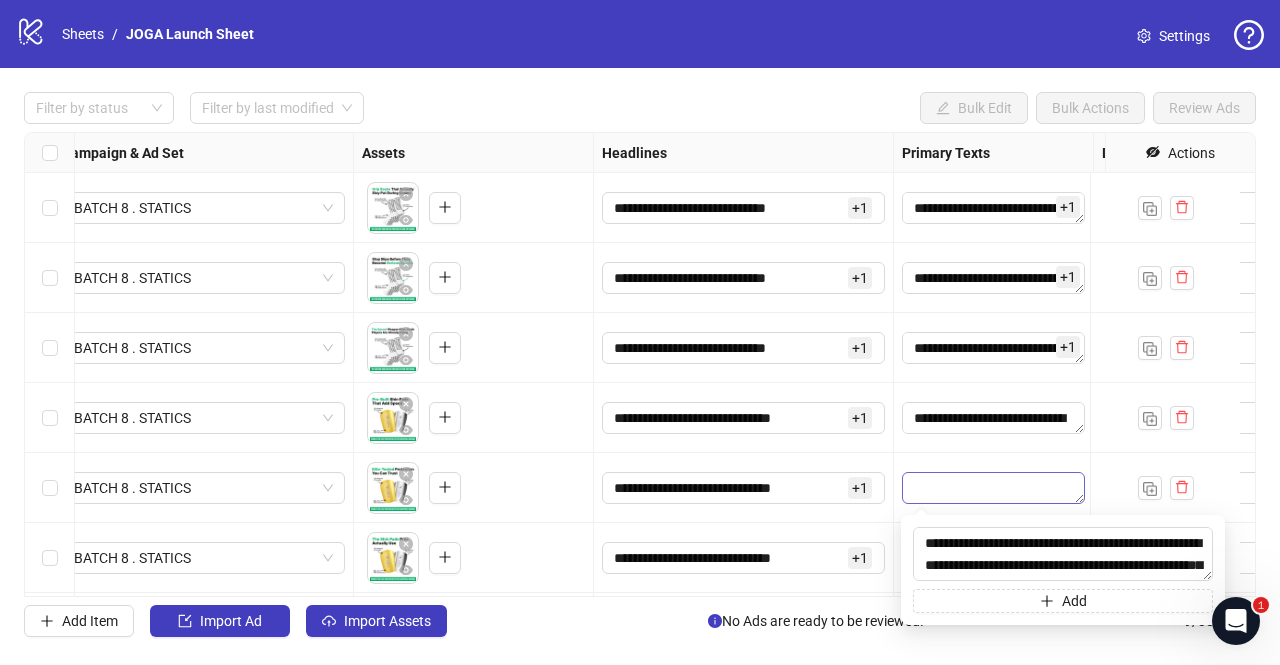 scroll, scrollTop: 38, scrollLeft: 0, axis: vertical 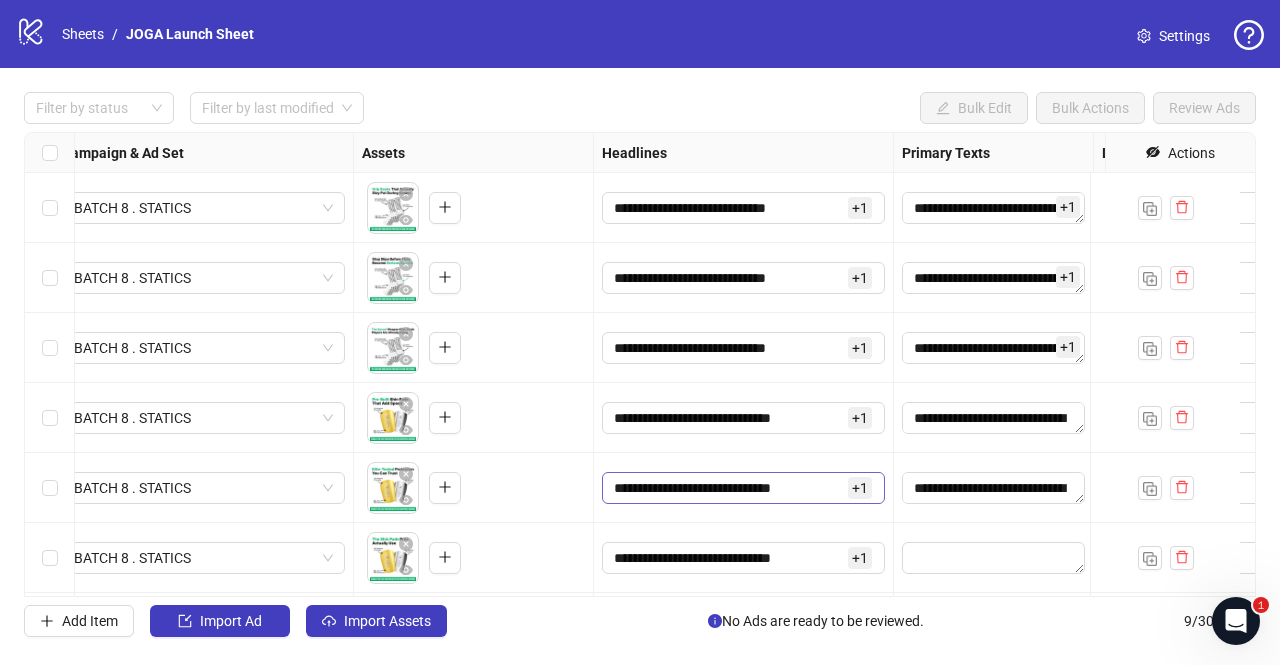 click on "[PHONE] + 1" at bounding box center [743, 488] 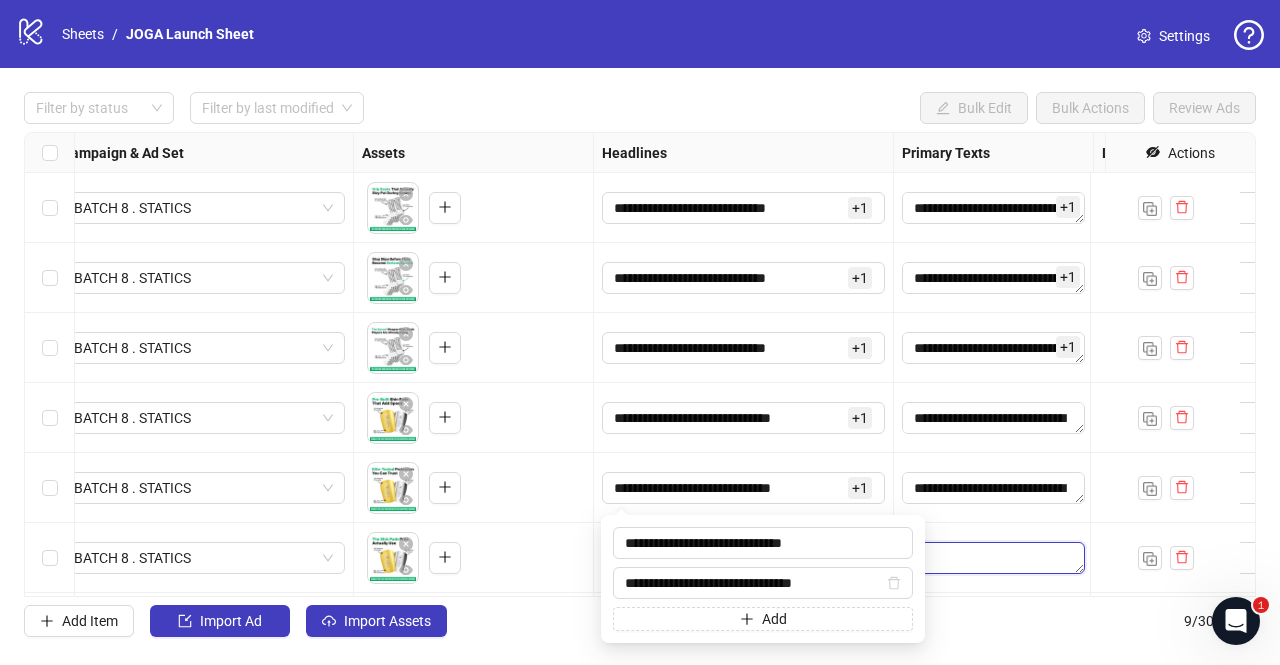 click at bounding box center (993, 558) 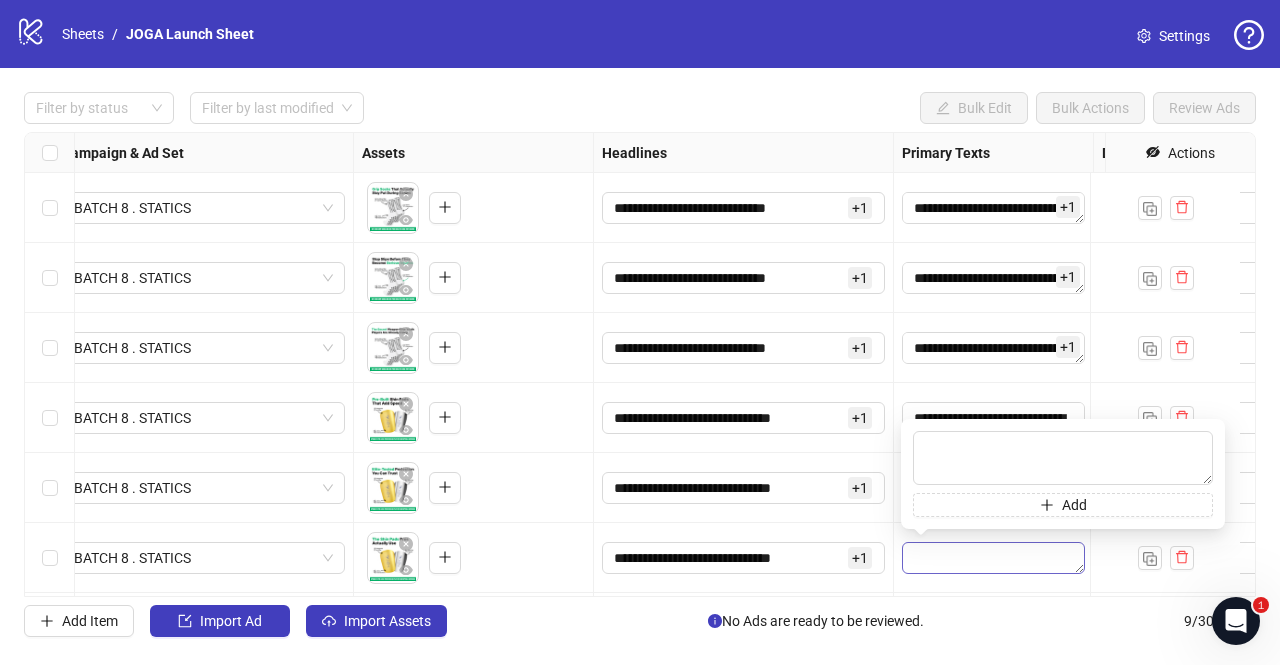 type on "**********" 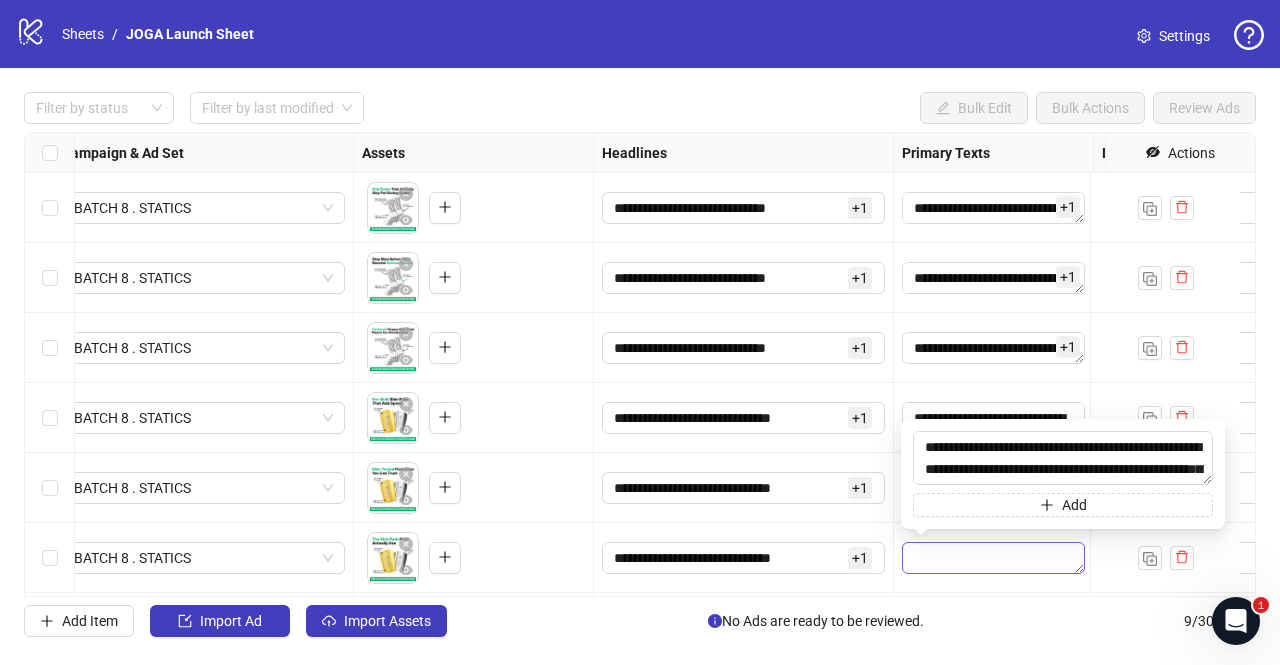 scroll, scrollTop: 37, scrollLeft: 0, axis: vertical 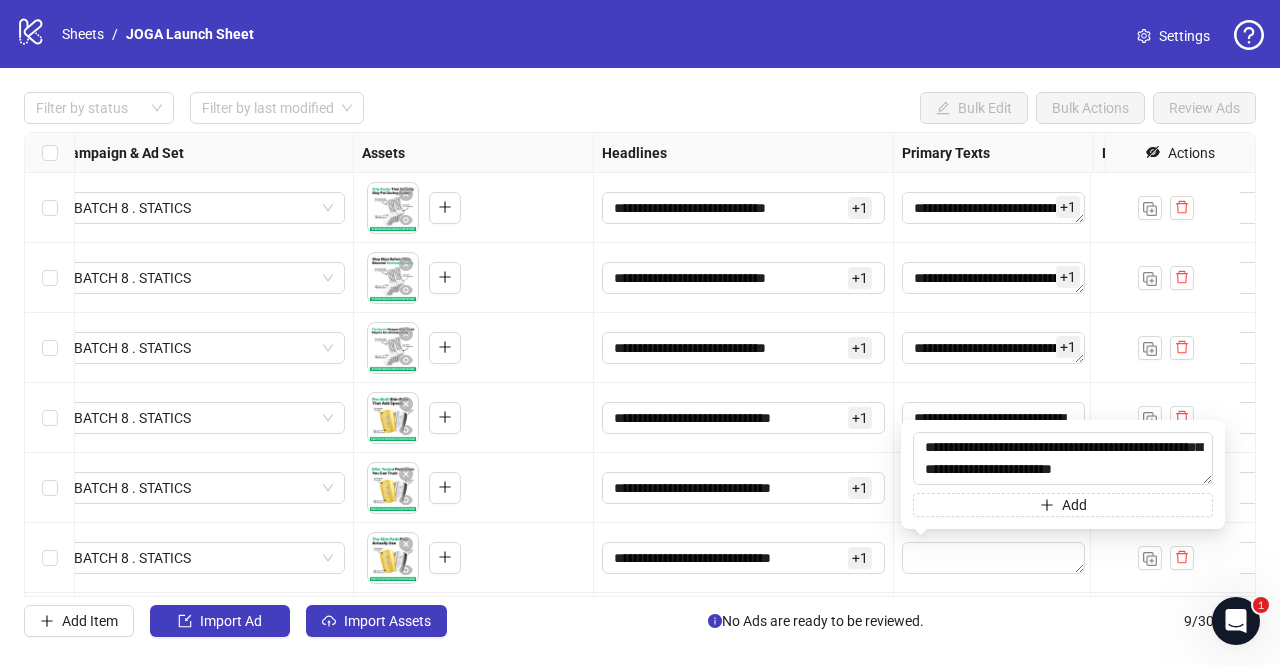 click on "[PHONE] + 1" at bounding box center (744, 488) 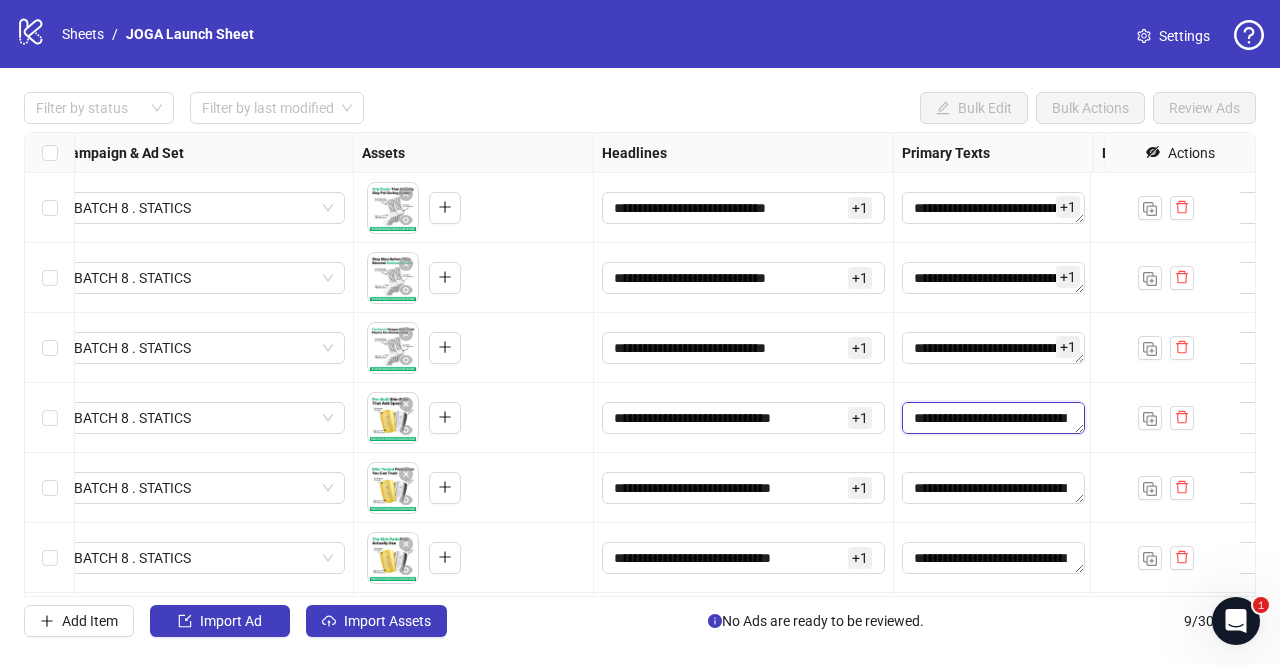 click on "**********" at bounding box center [993, 418] 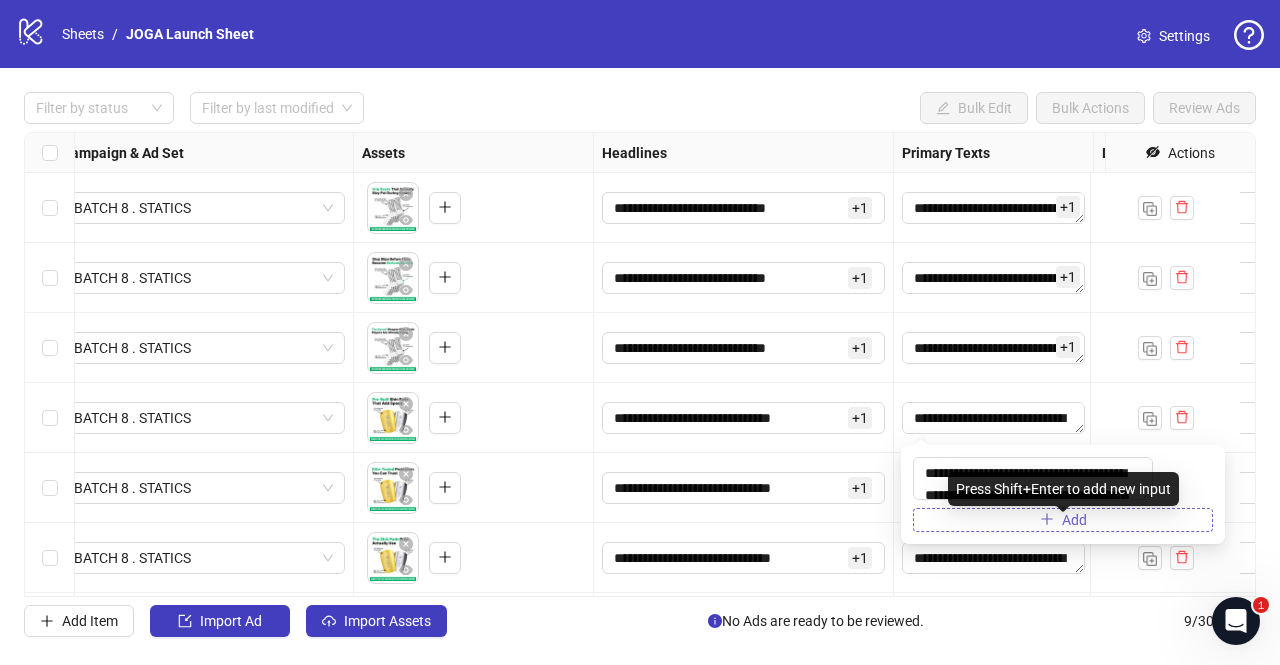 click on "Add" at bounding box center [1063, 520] 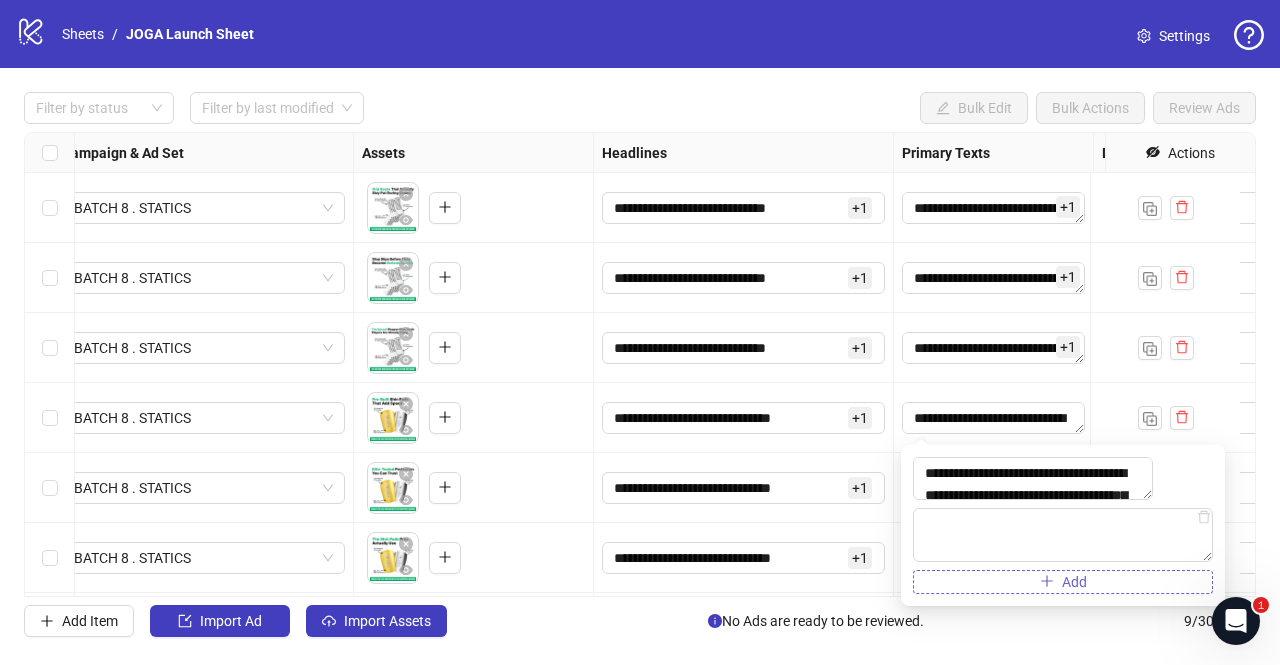 type on "**********" 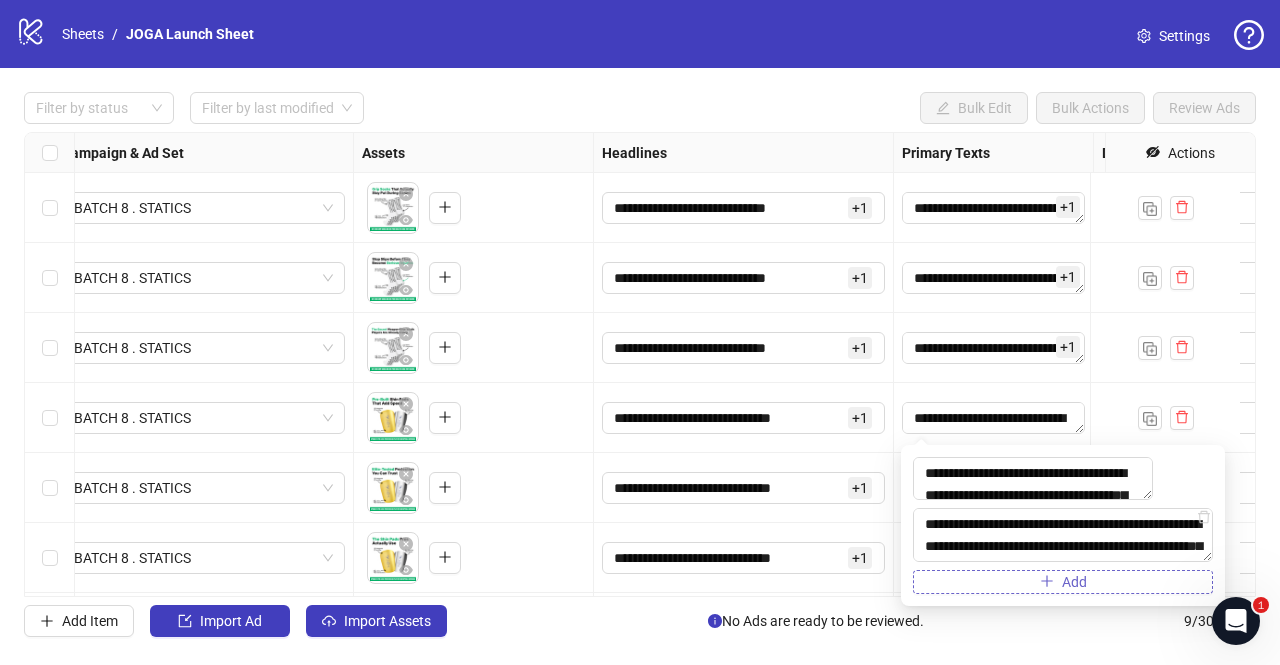 scroll, scrollTop: 16, scrollLeft: 0, axis: vertical 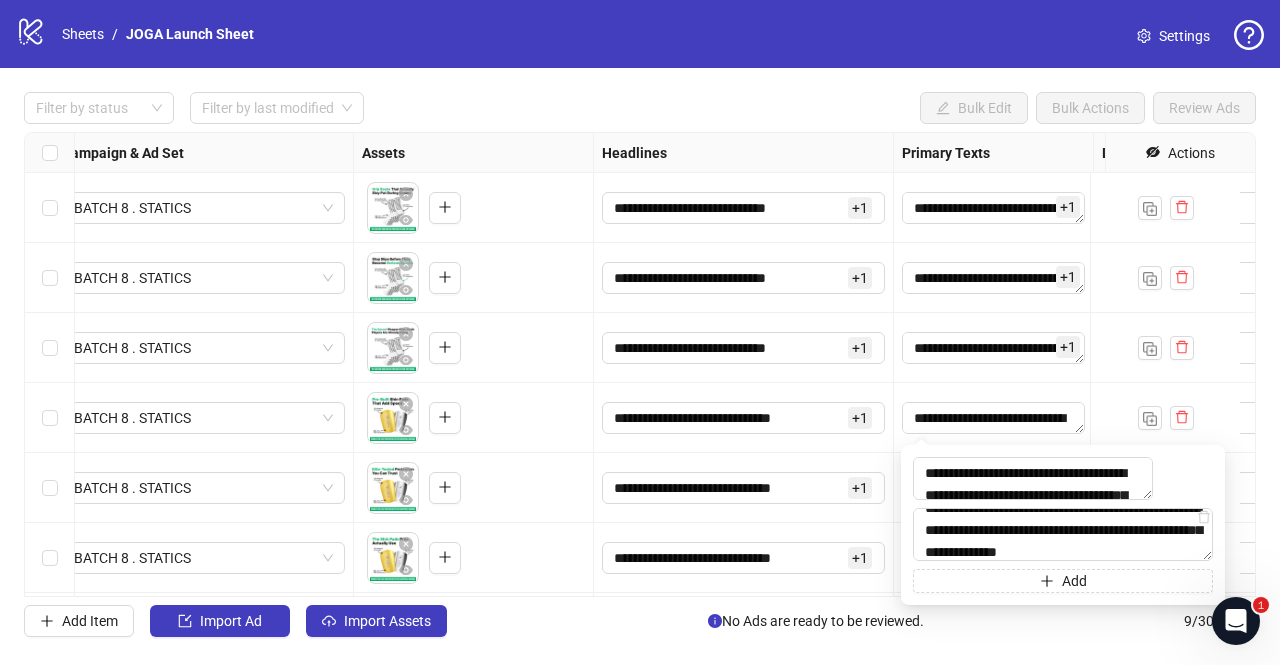 click on "[PHONE] + 1" at bounding box center (744, 418) 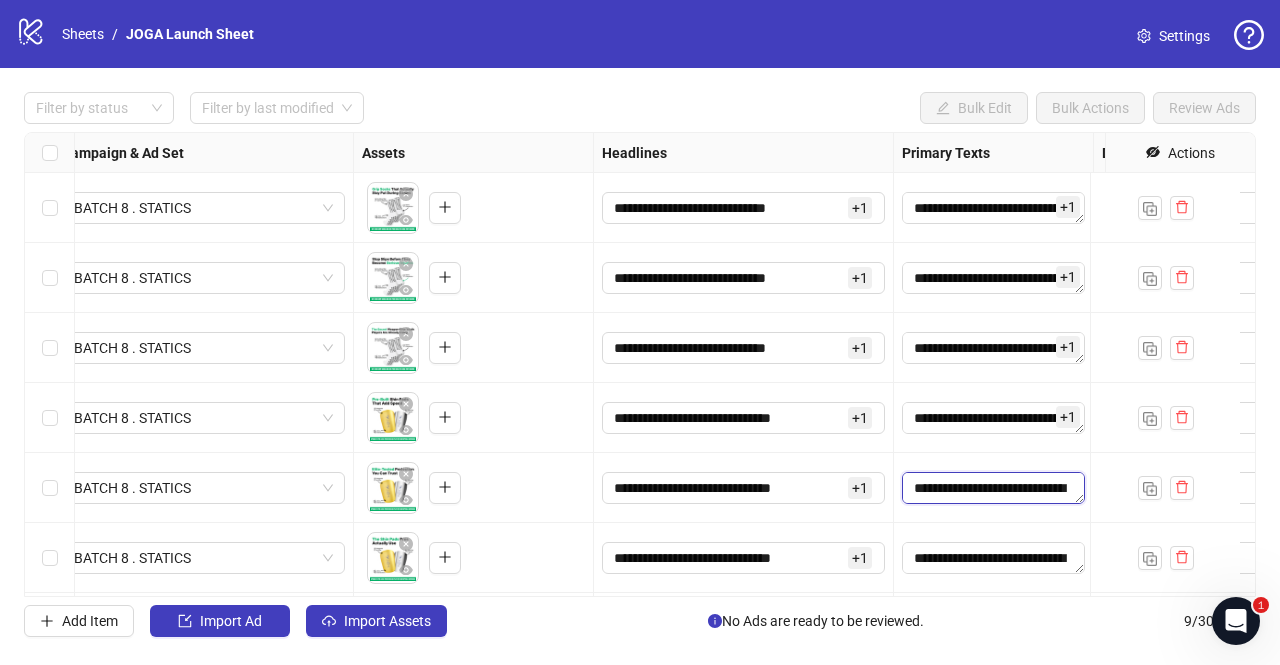 click on "**********" at bounding box center (993, 488) 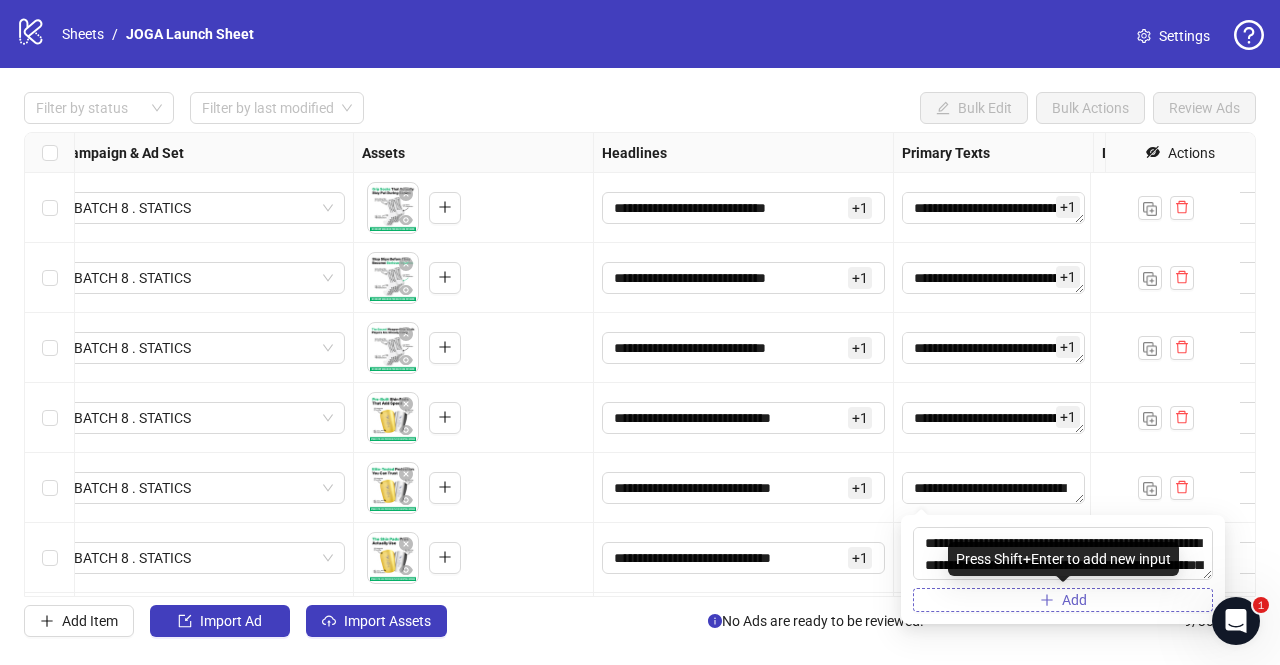 click on "Add" at bounding box center [1063, 600] 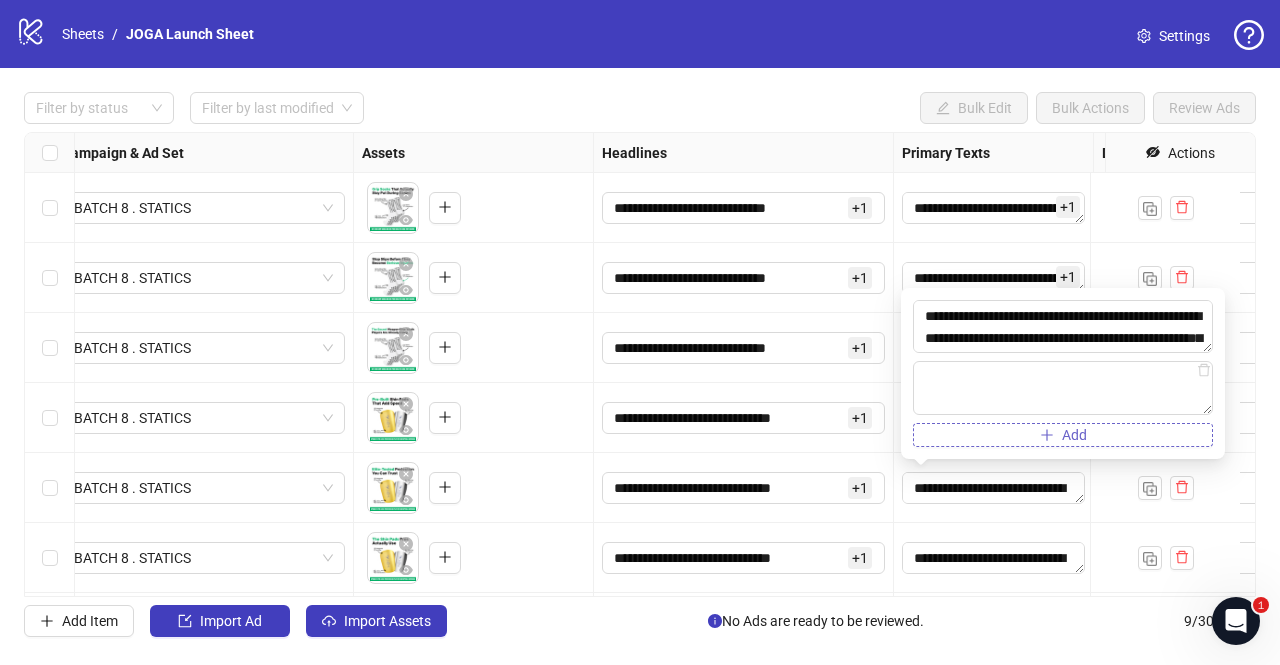 type on "**********" 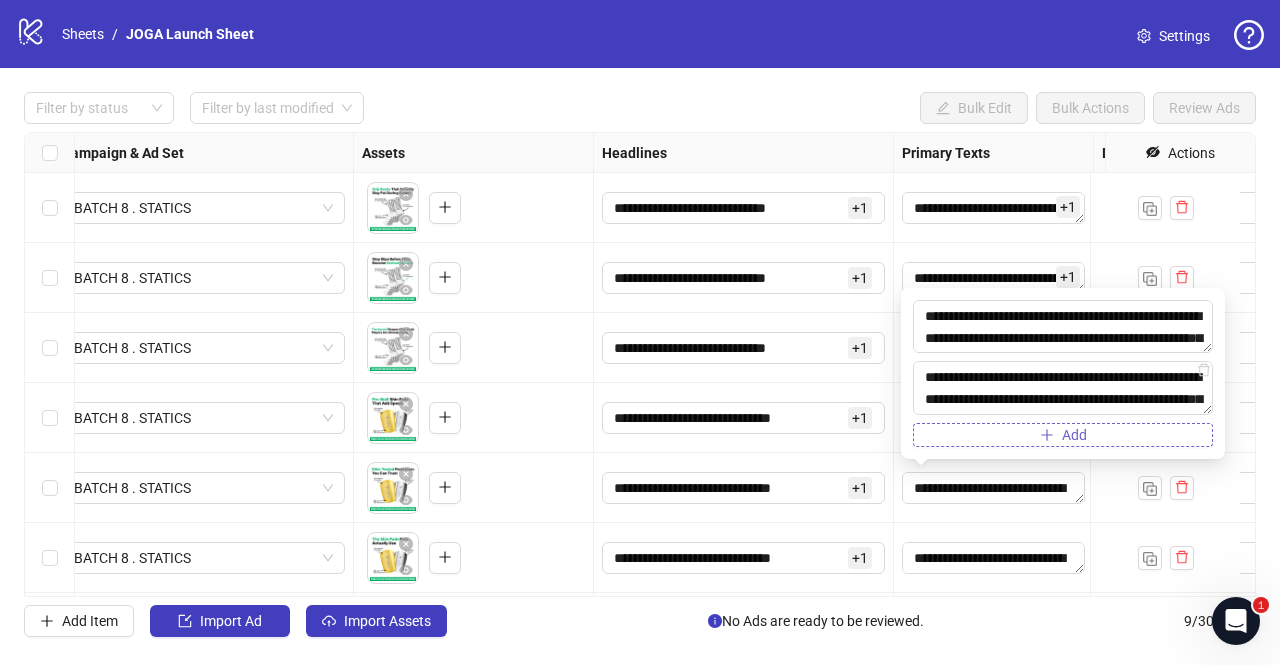scroll, scrollTop: 15, scrollLeft: 0, axis: vertical 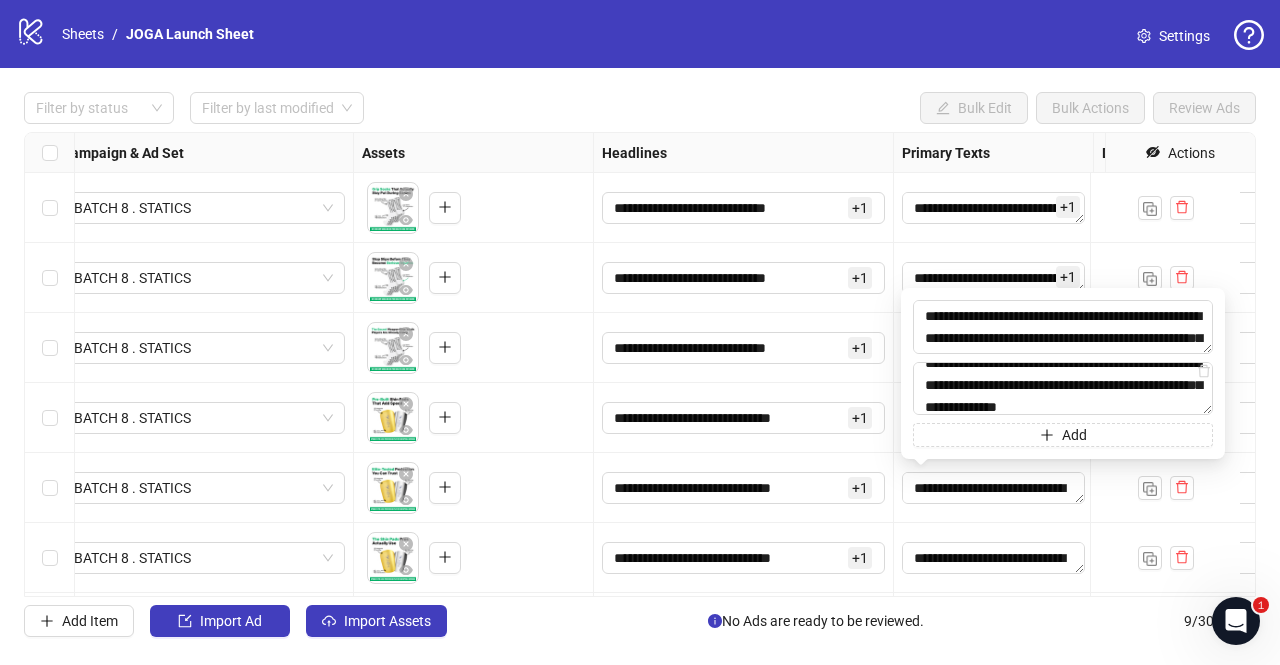 click on "[PHONE] + 1" at bounding box center (744, 488) 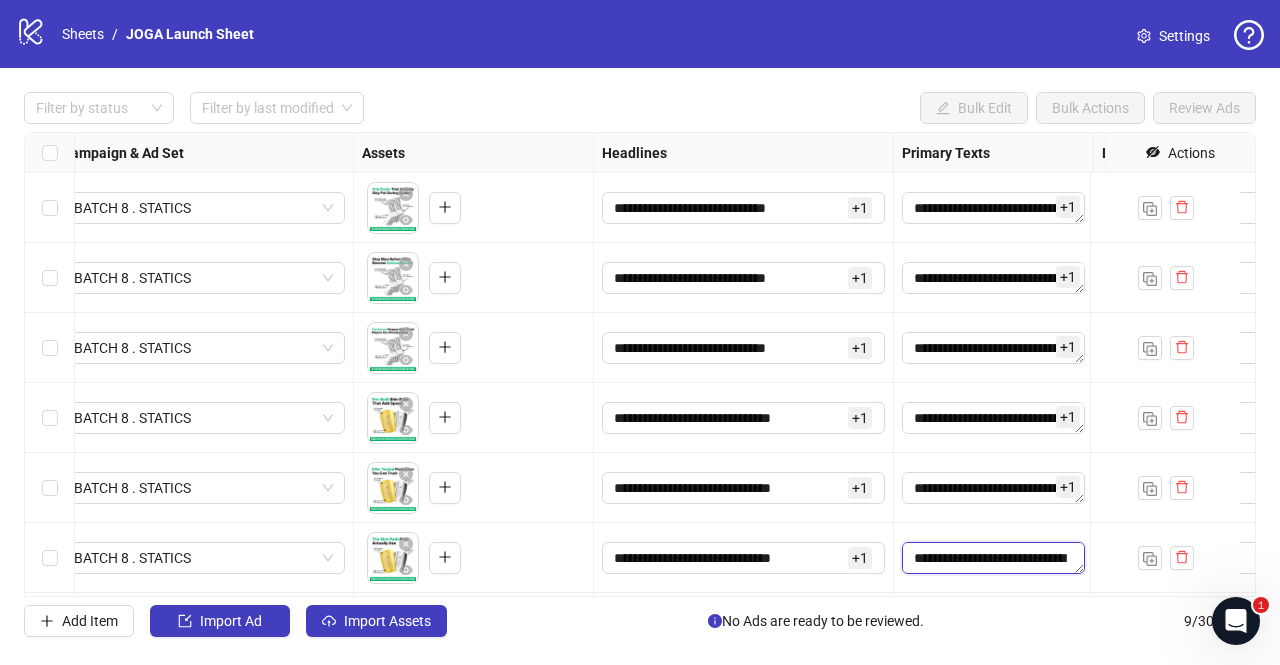 click on "**********" at bounding box center [993, 558] 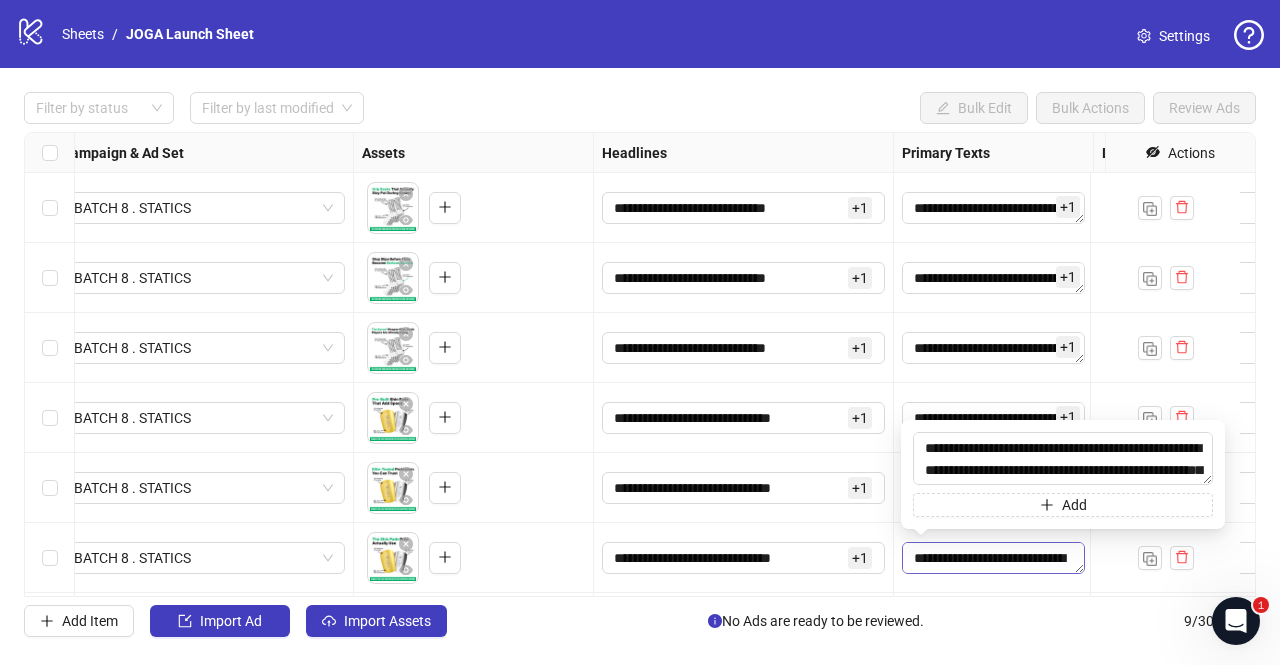 scroll, scrollTop: 44, scrollLeft: 0, axis: vertical 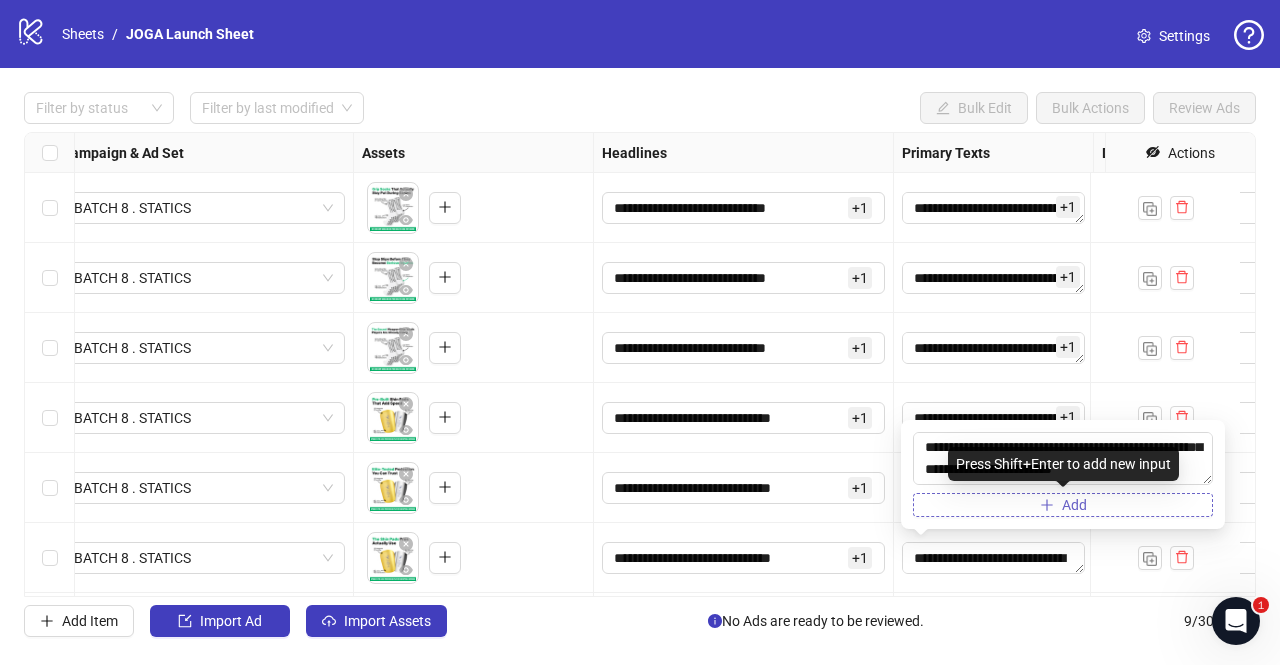 click on "Add" at bounding box center [1063, 505] 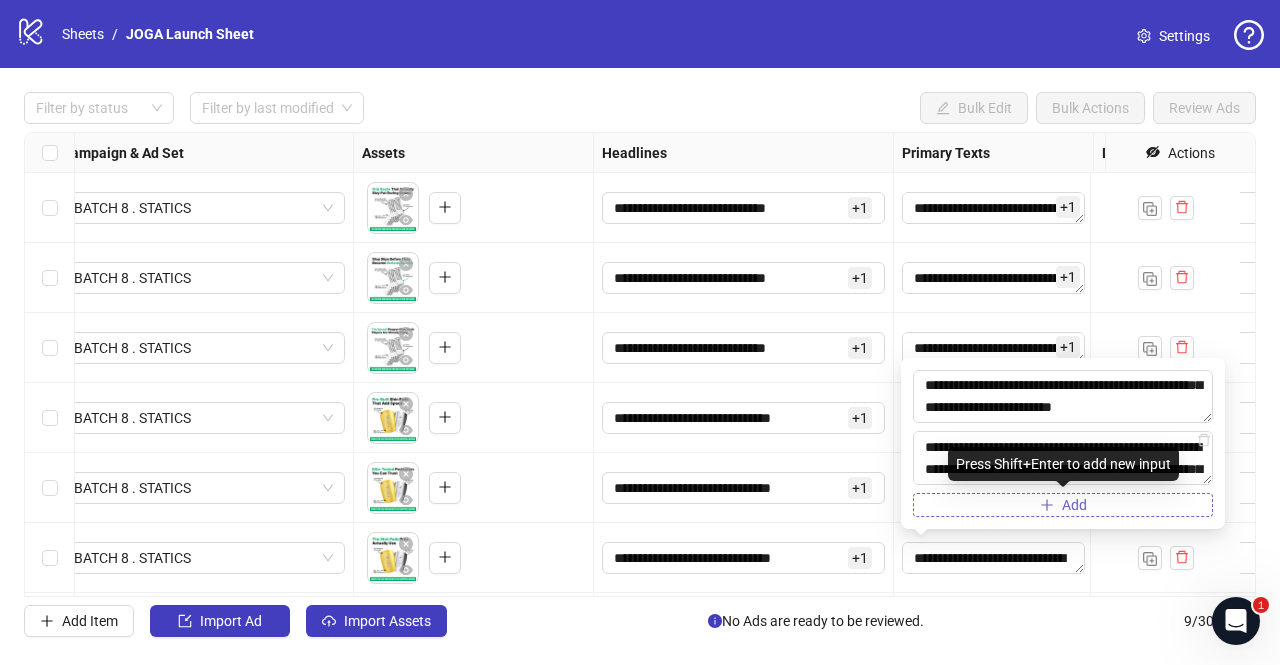 type on "**********" 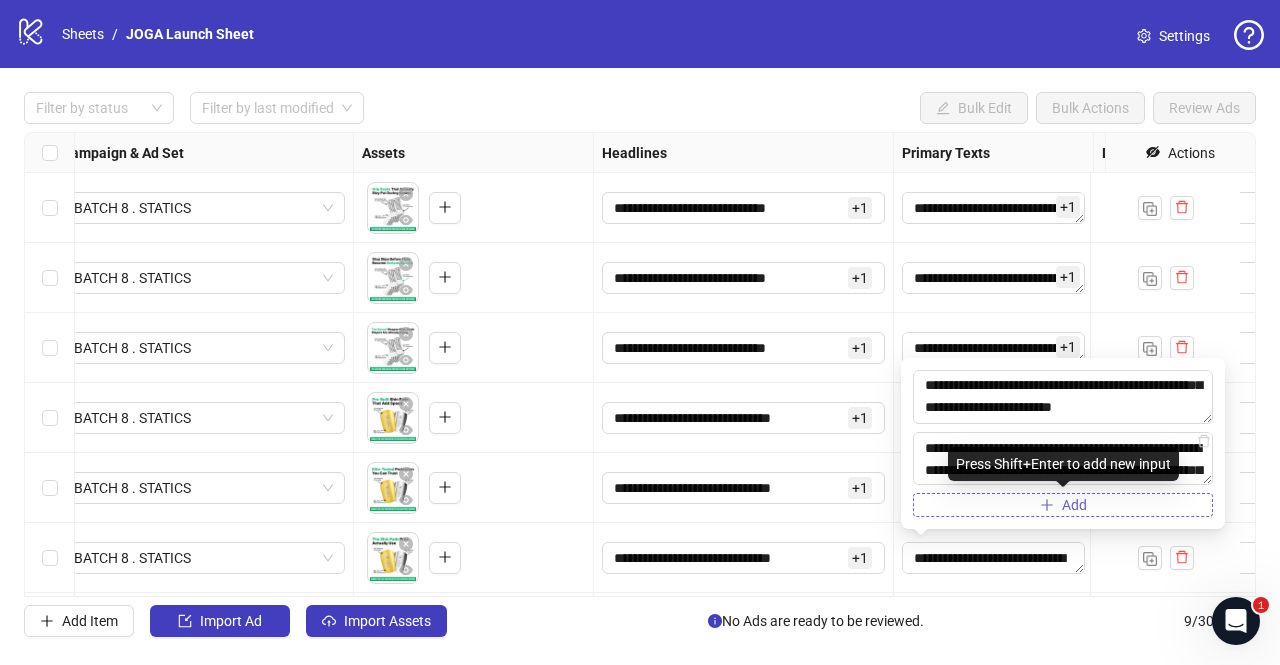 scroll, scrollTop: 15, scrollLeft: 0, axis: vertical 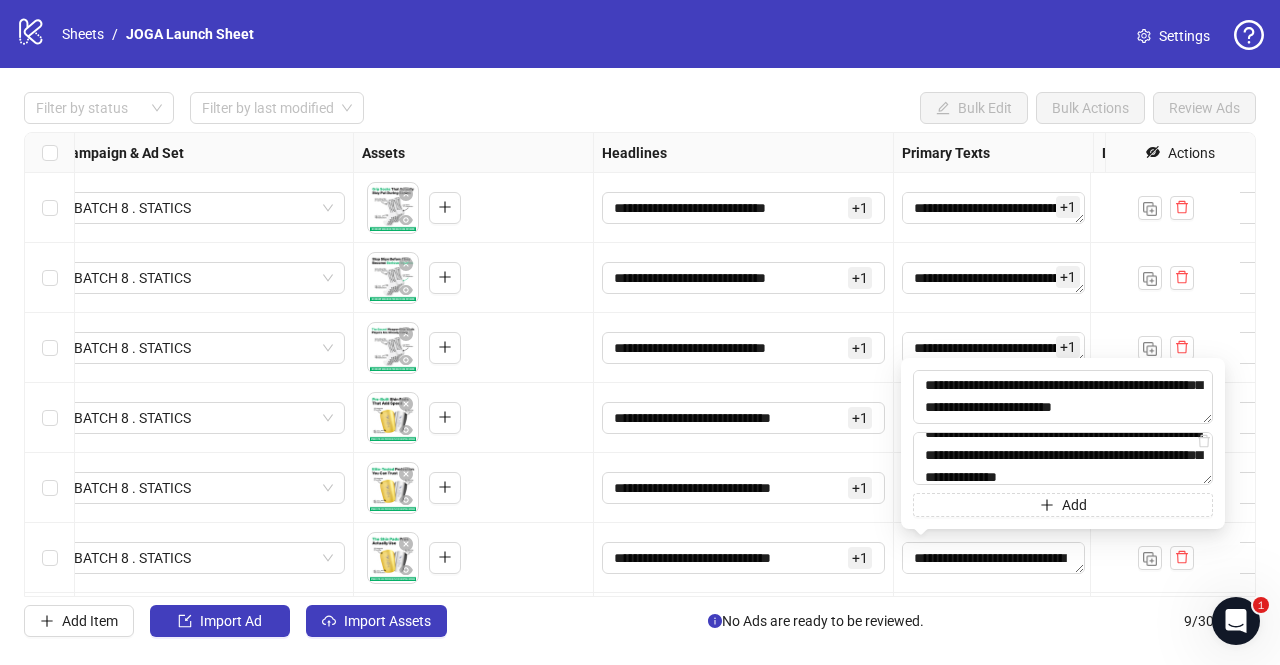 click on "[PHONE] + 1" at bounding box center [744, 418] 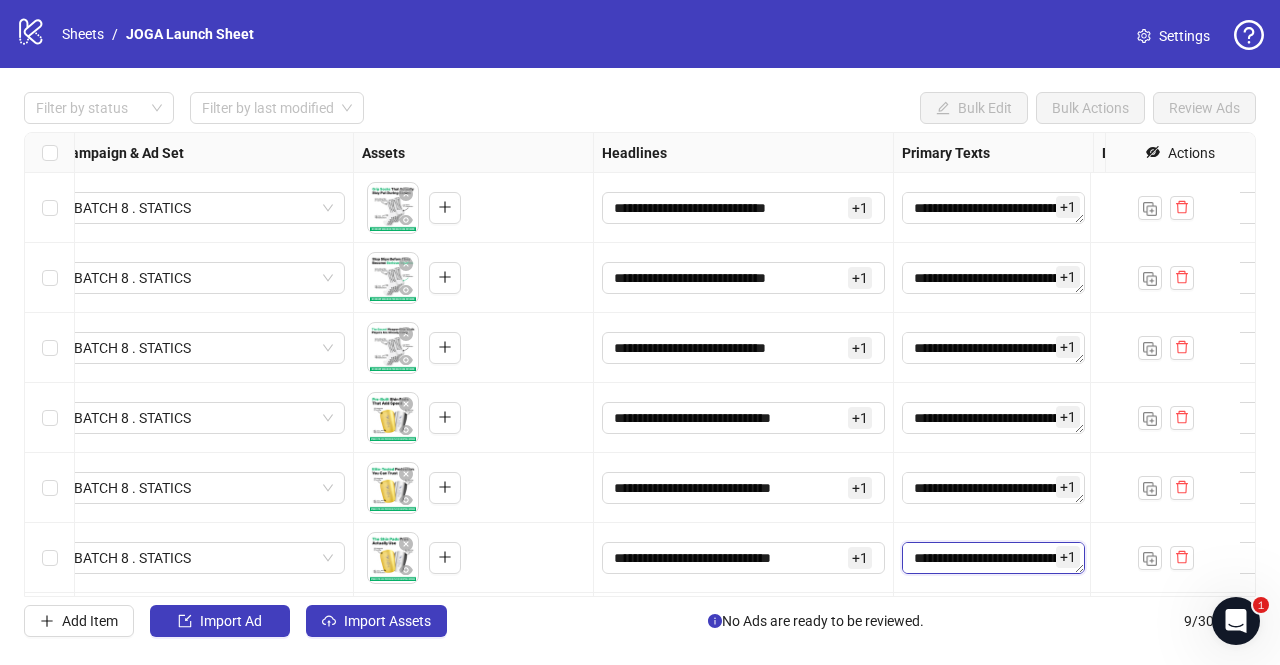 click on "**********" at bounding box center [993, 558] 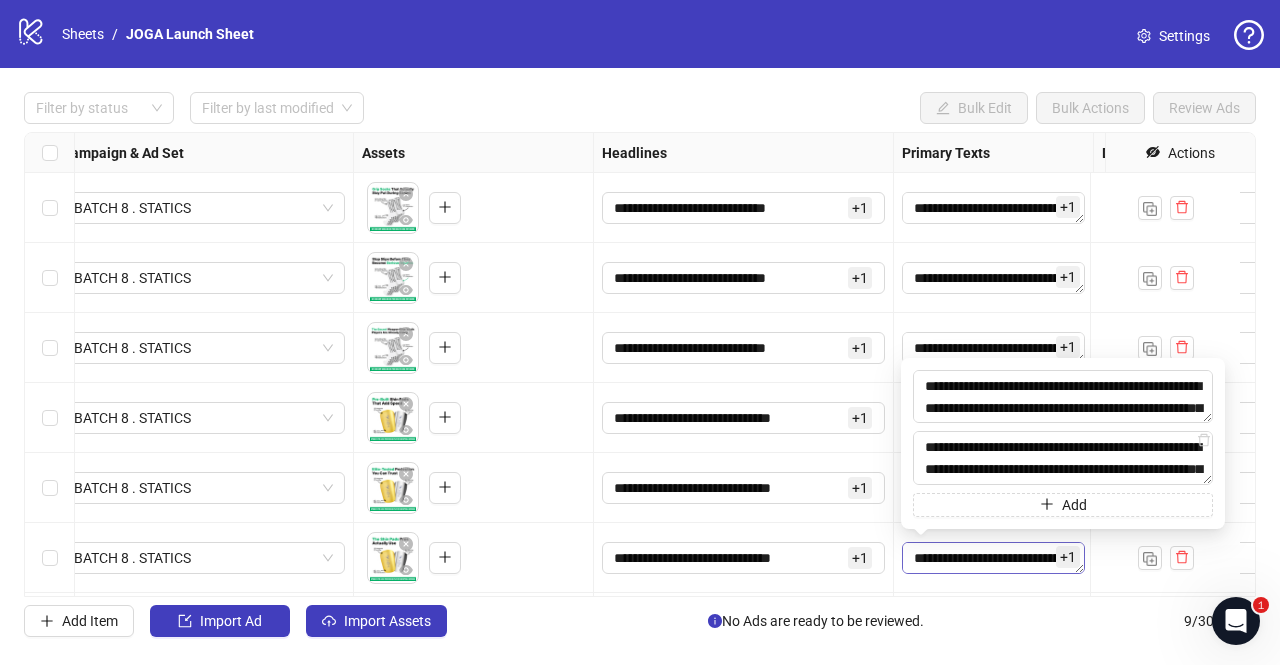 scroll, scrollTop: 44, scrollLeft: 0, axis: vertical 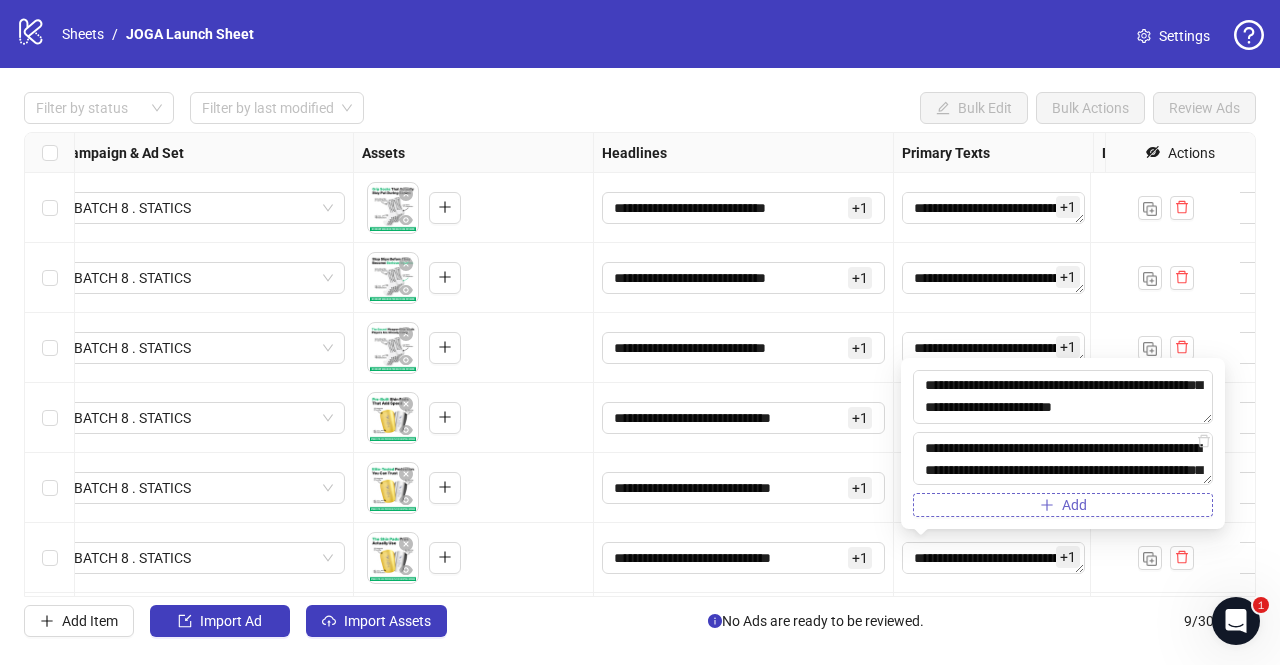 click on "Add" at bounding box center (1063, 505) 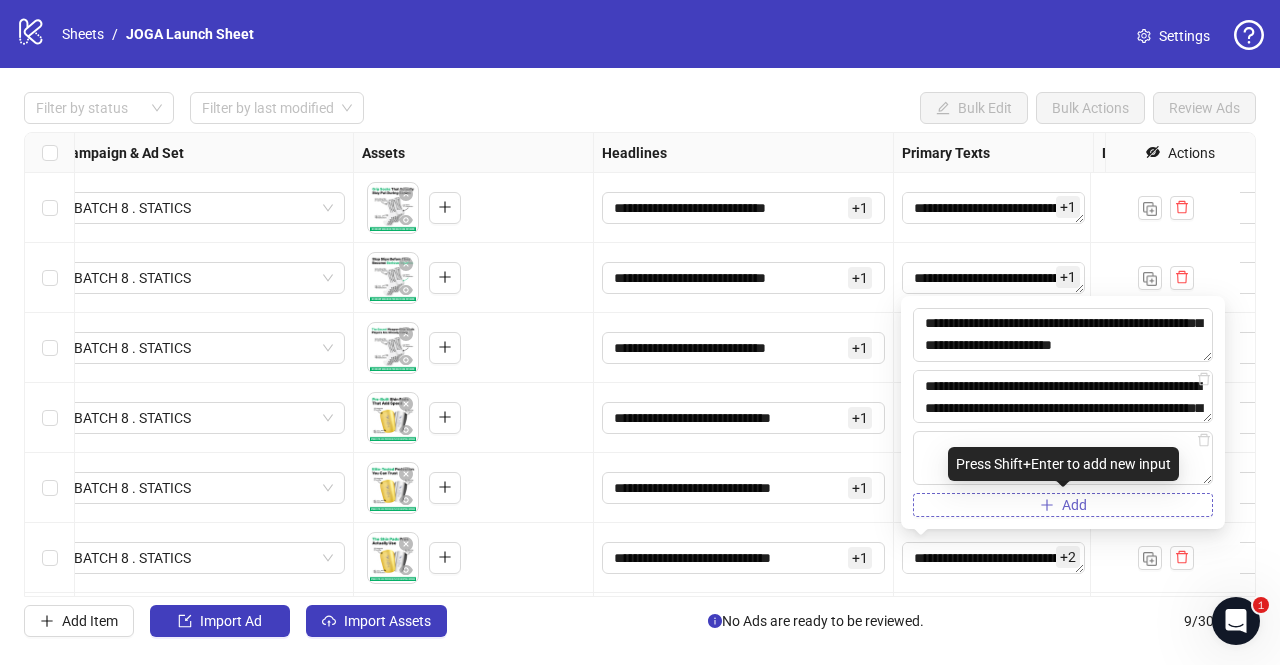 type on "**********" 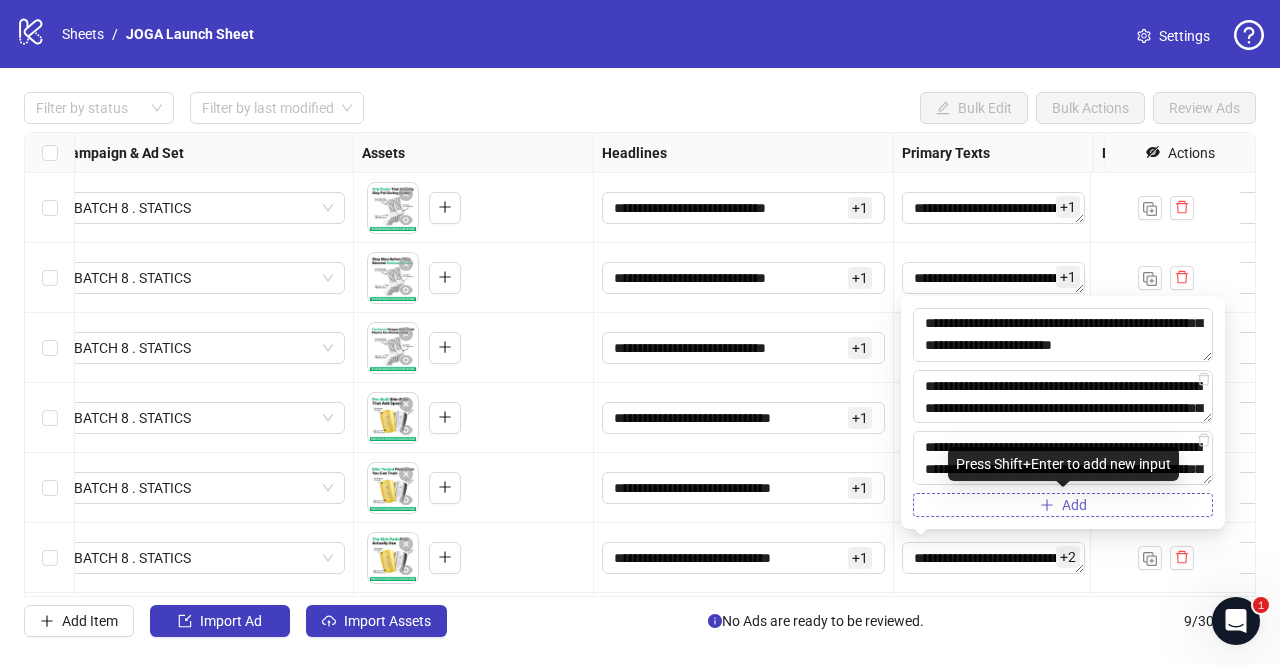 scroll, scrollTop: 37, scrollLeft: 0, axis: vertical 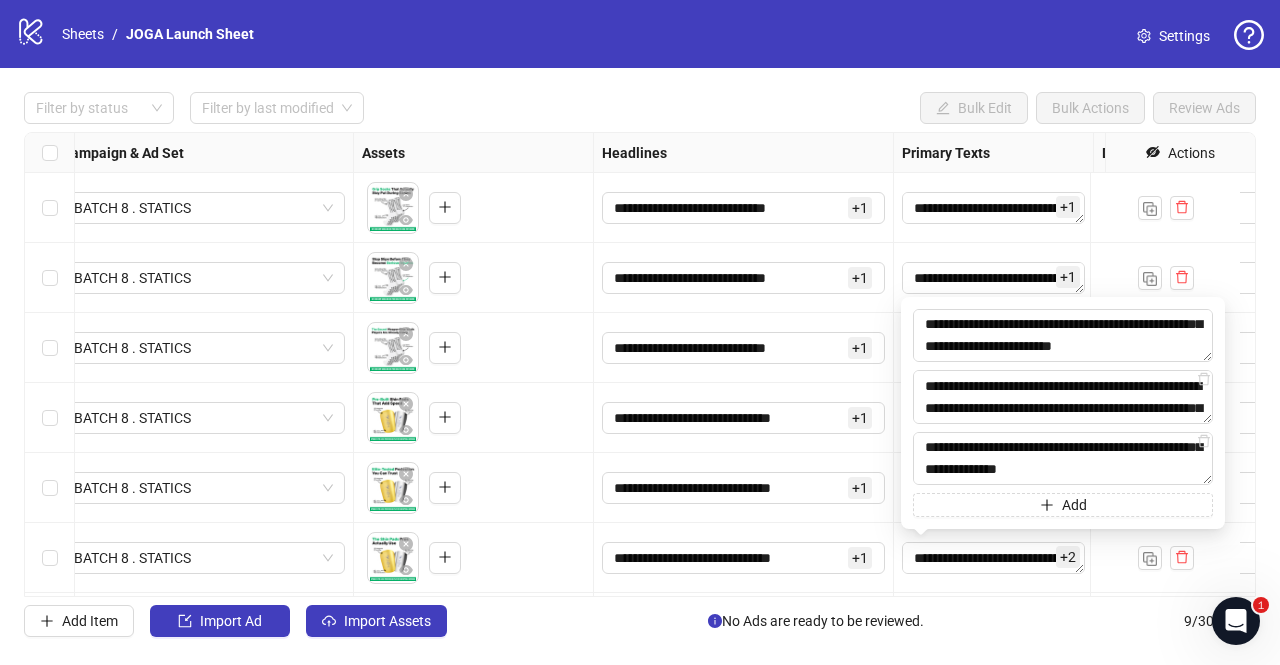 click on "[PHONE] + 1" at bounding box center (744, 488) 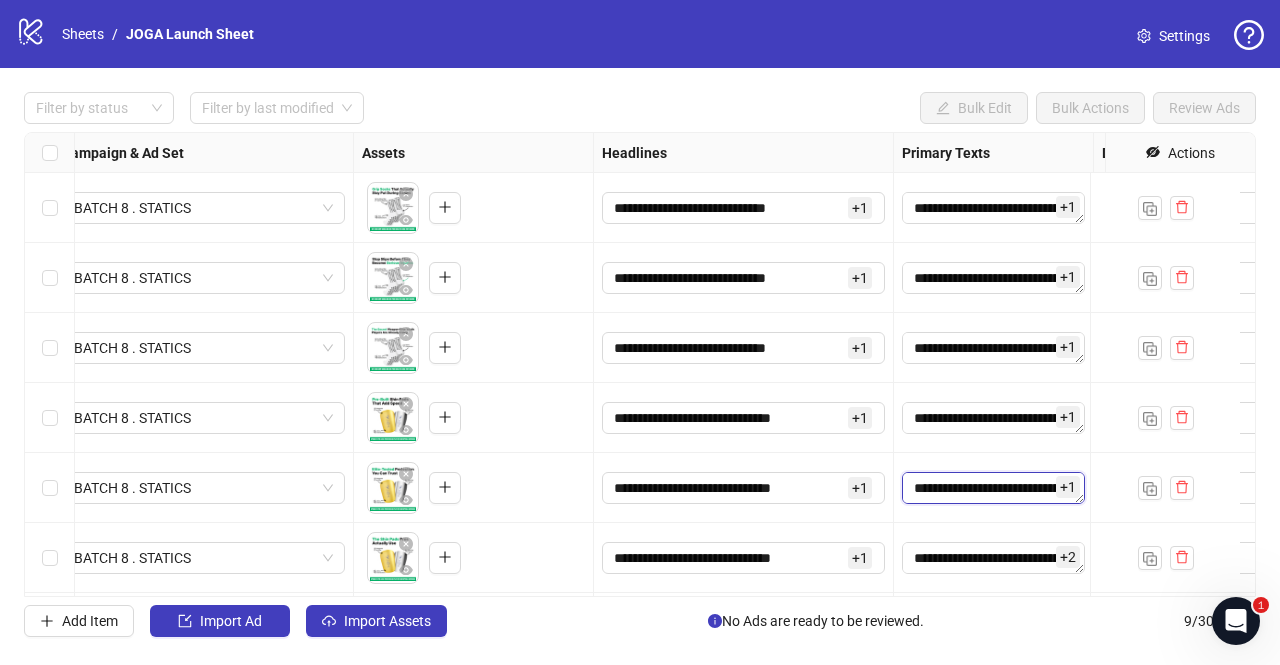 click on "**********" at bounding box center (993, 488) 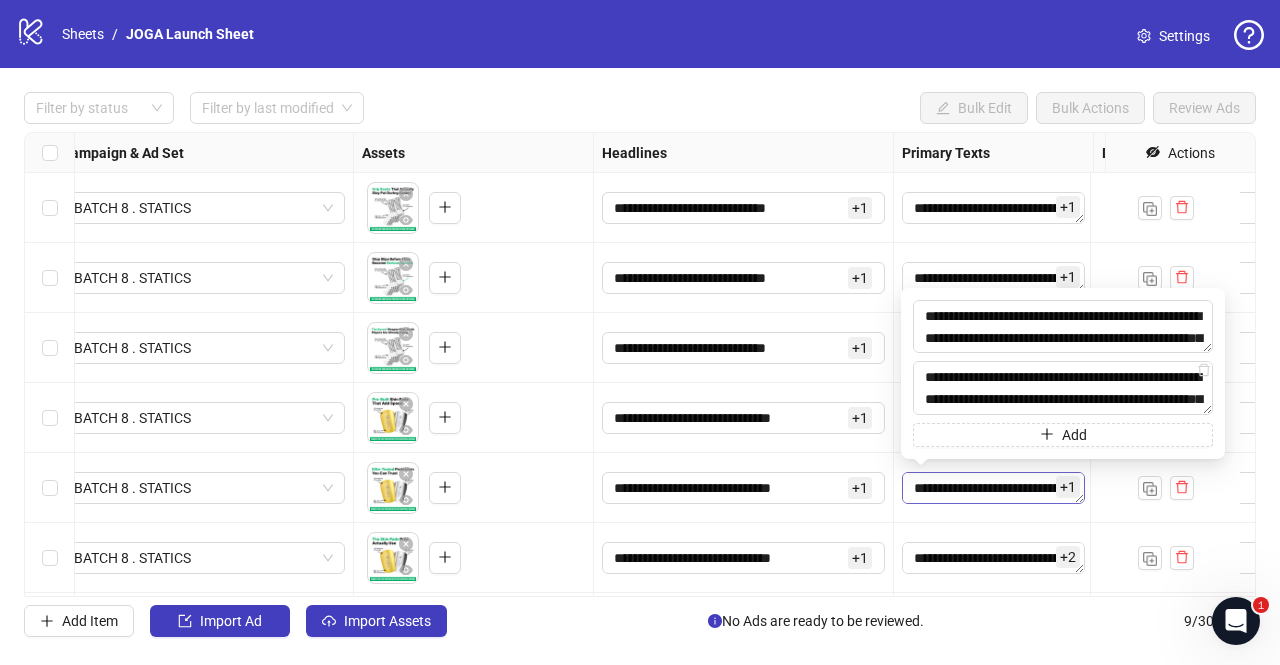 scroll, scrollTop: 44, scrollLeft: 0, axis: vertical 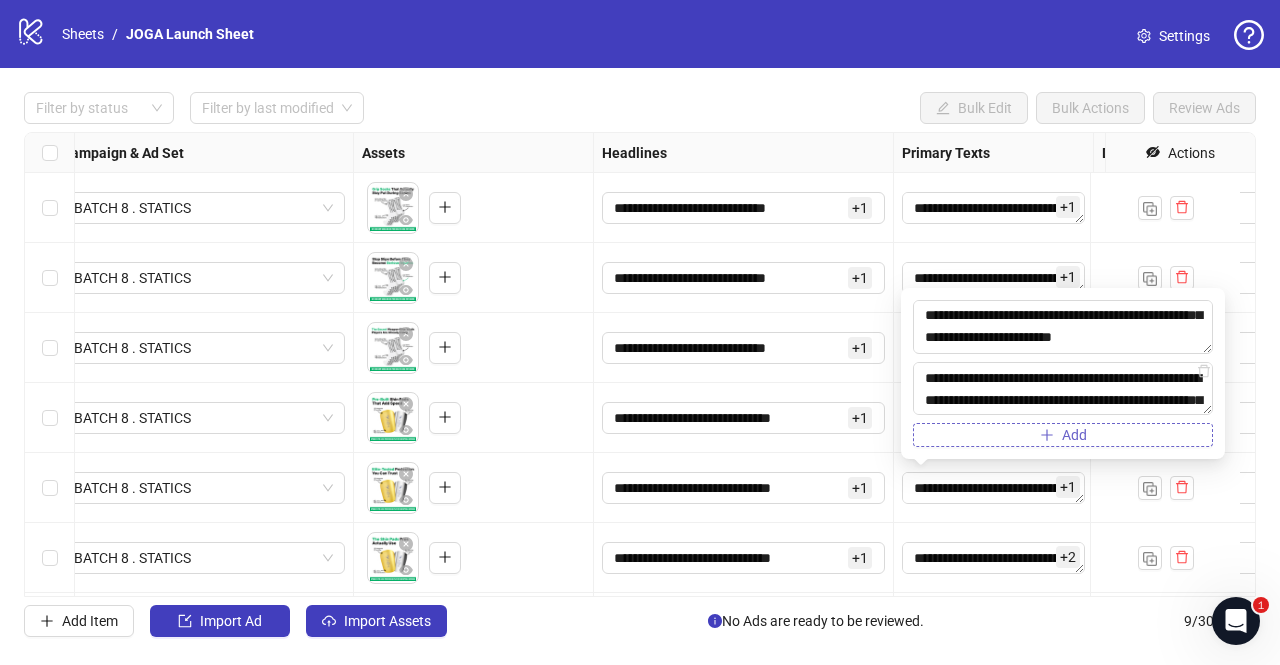 click on "Add" at bounding box center (1063, 435) 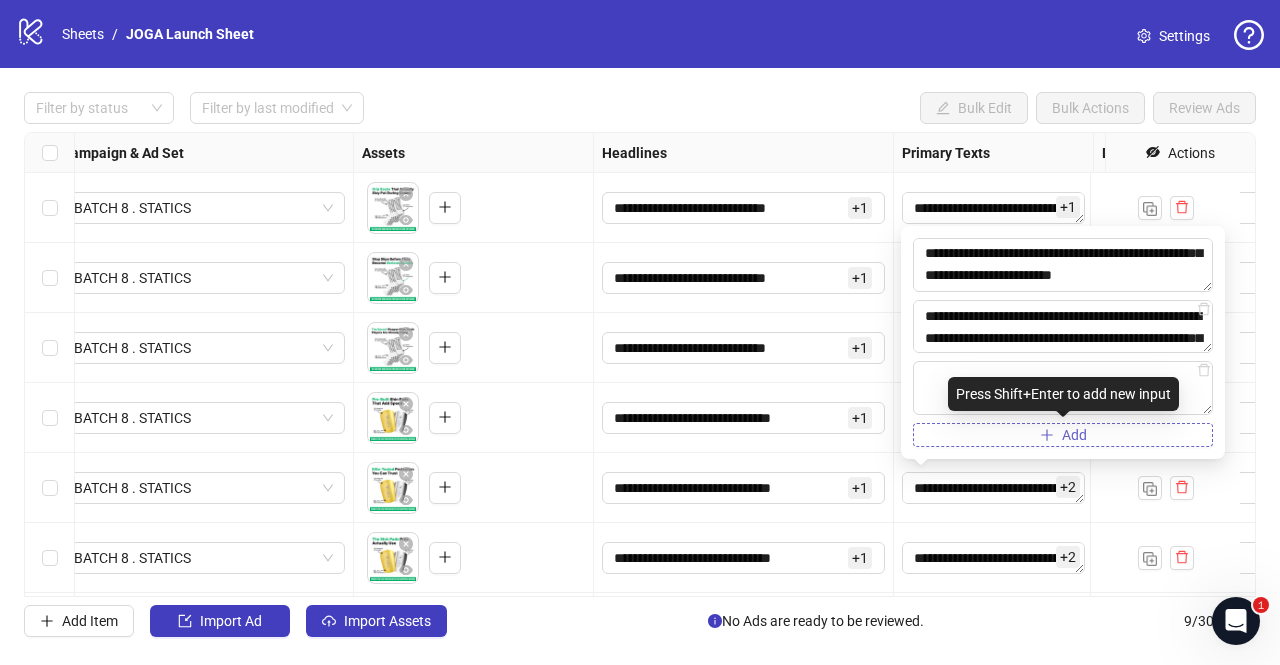 type on "**********" 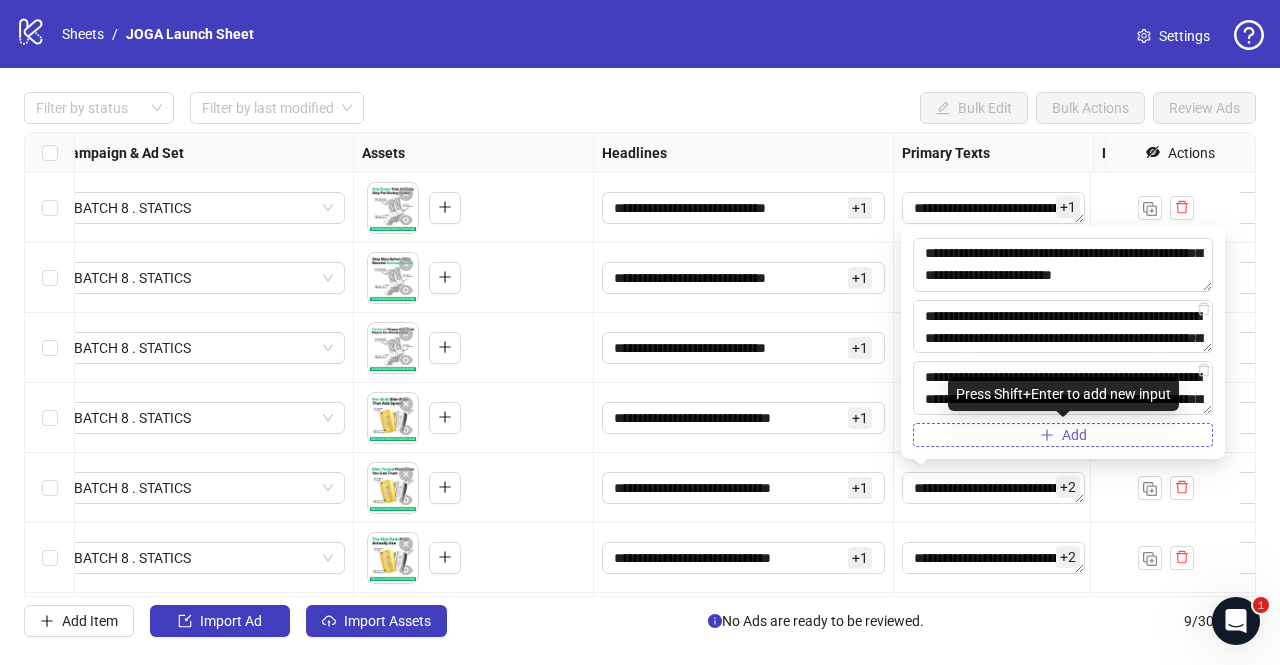scroll, scrollTop: 37, scrollLeft: 0, axis: vertical 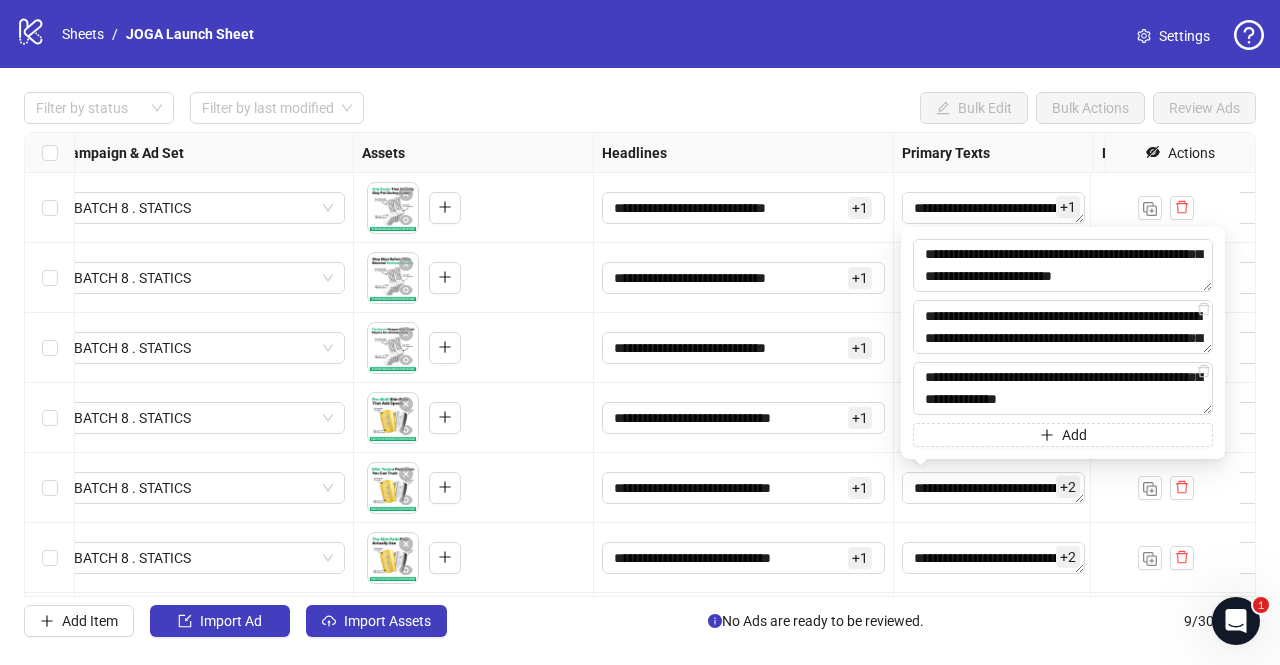 click on "[PHONE] + 1" at bounding box center (744, 418) 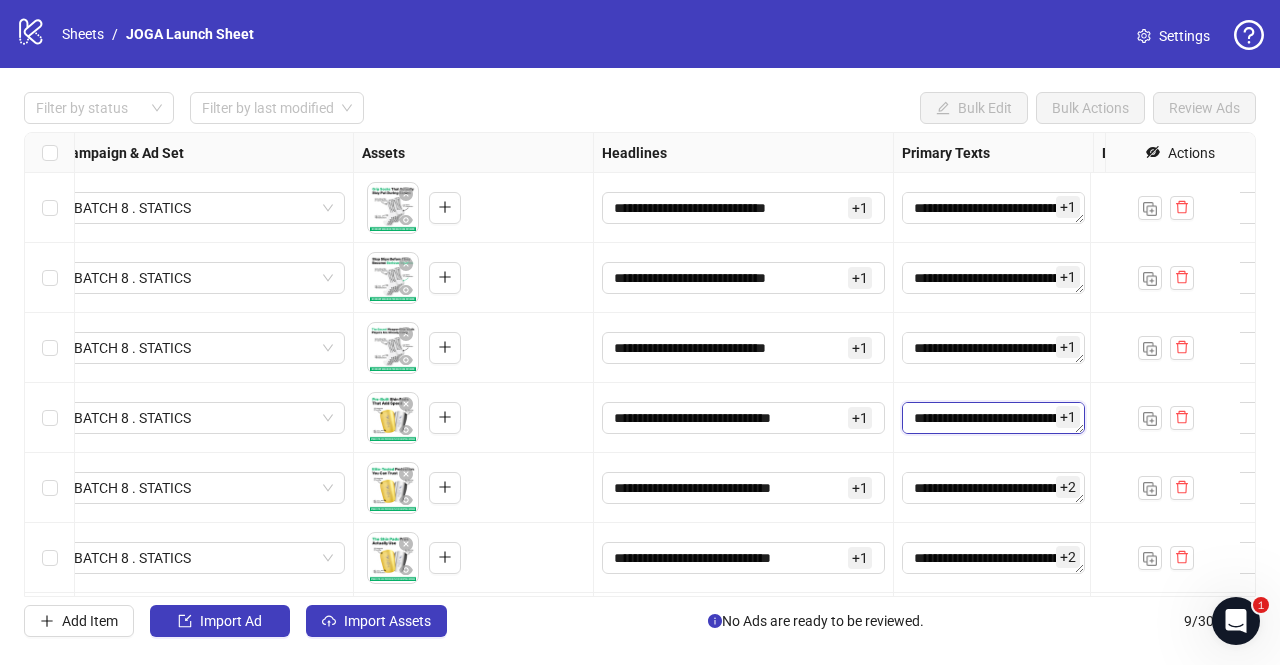 click on "**********" at bounding box center (993, 418) 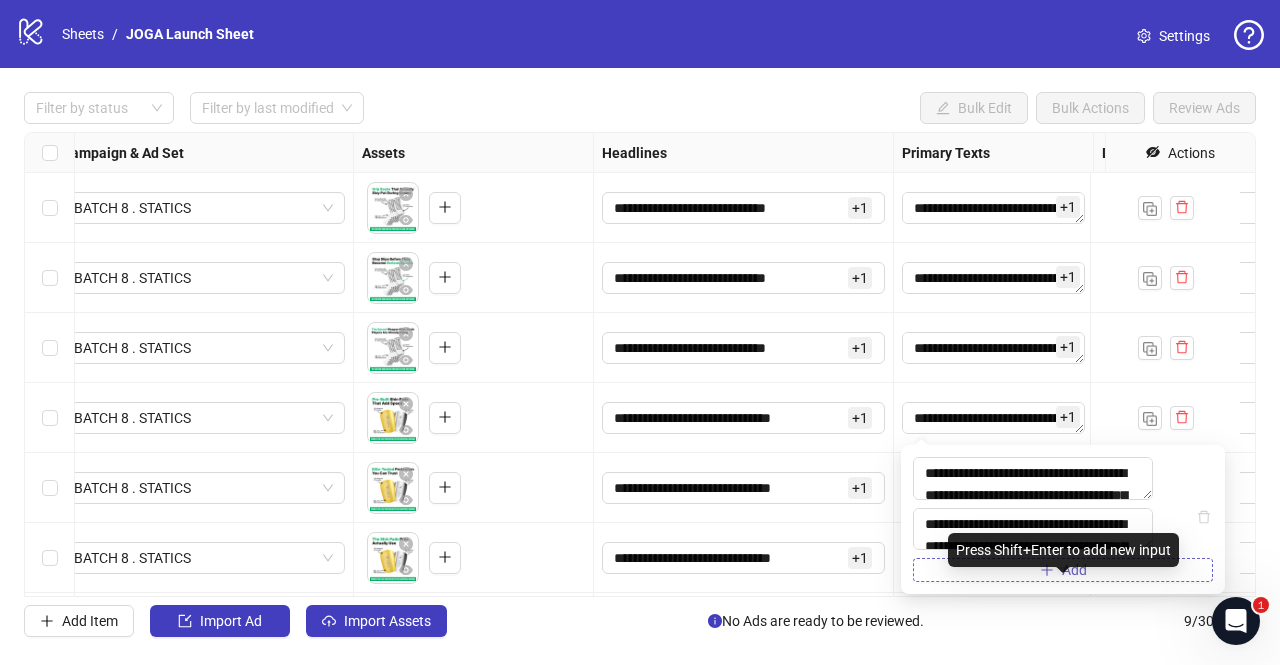 click on "Add" at bounding box center [1063, 570] 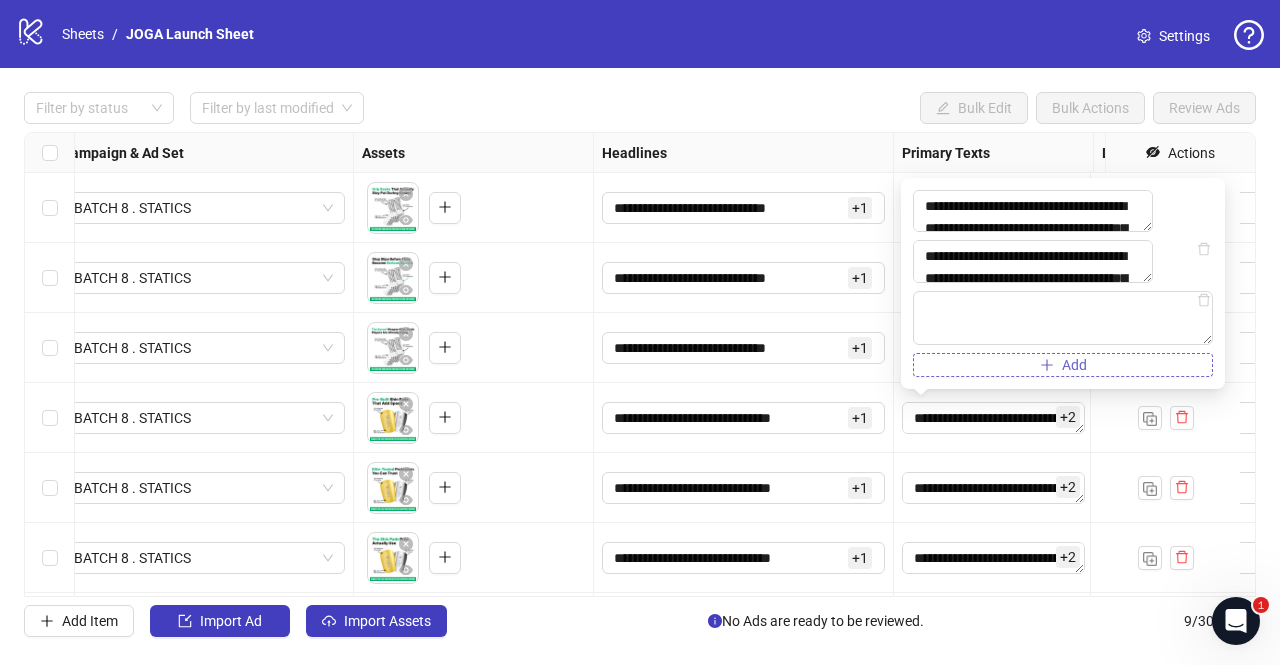 type on "**********" 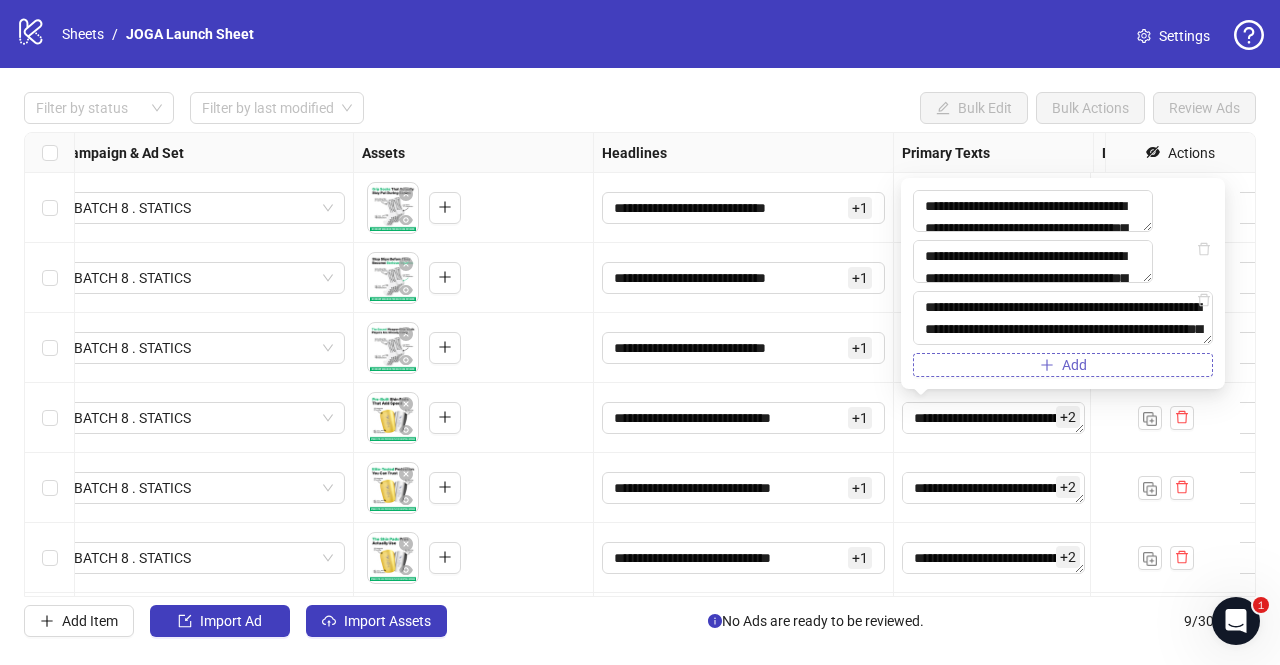 scroll, scrollTop: 37, scrollLeft: 0, axis: vertical 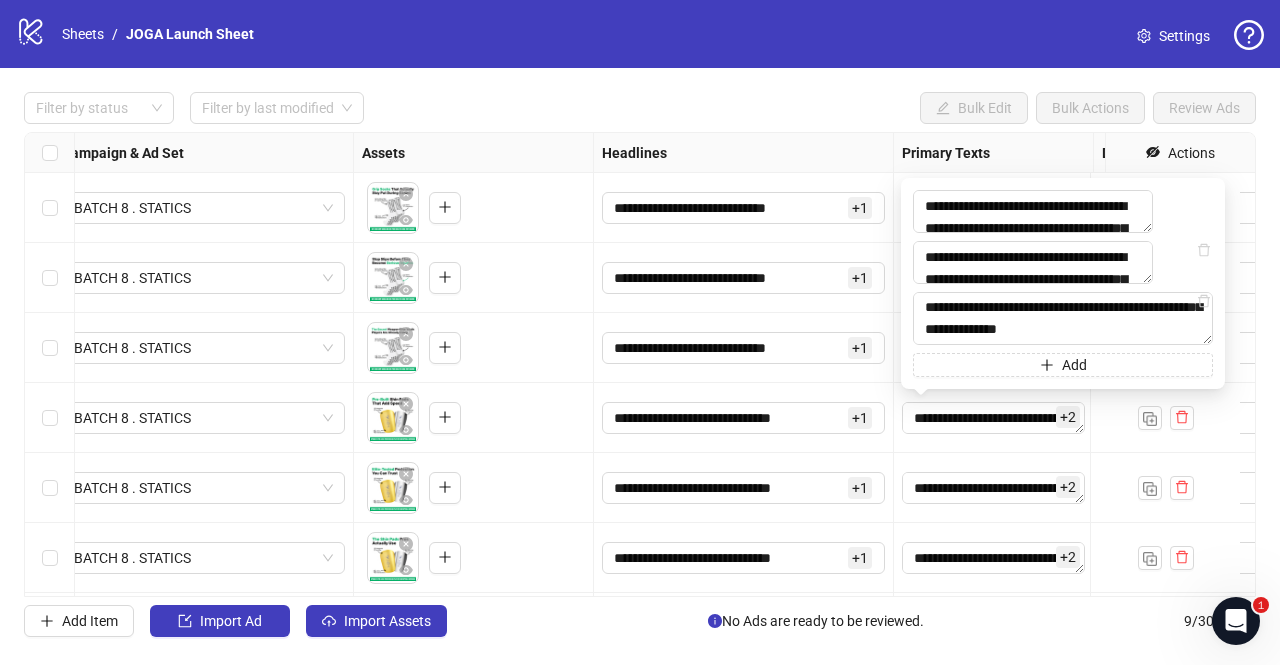 click on "[PHONE] + 1" at bounding box center [744, 488] 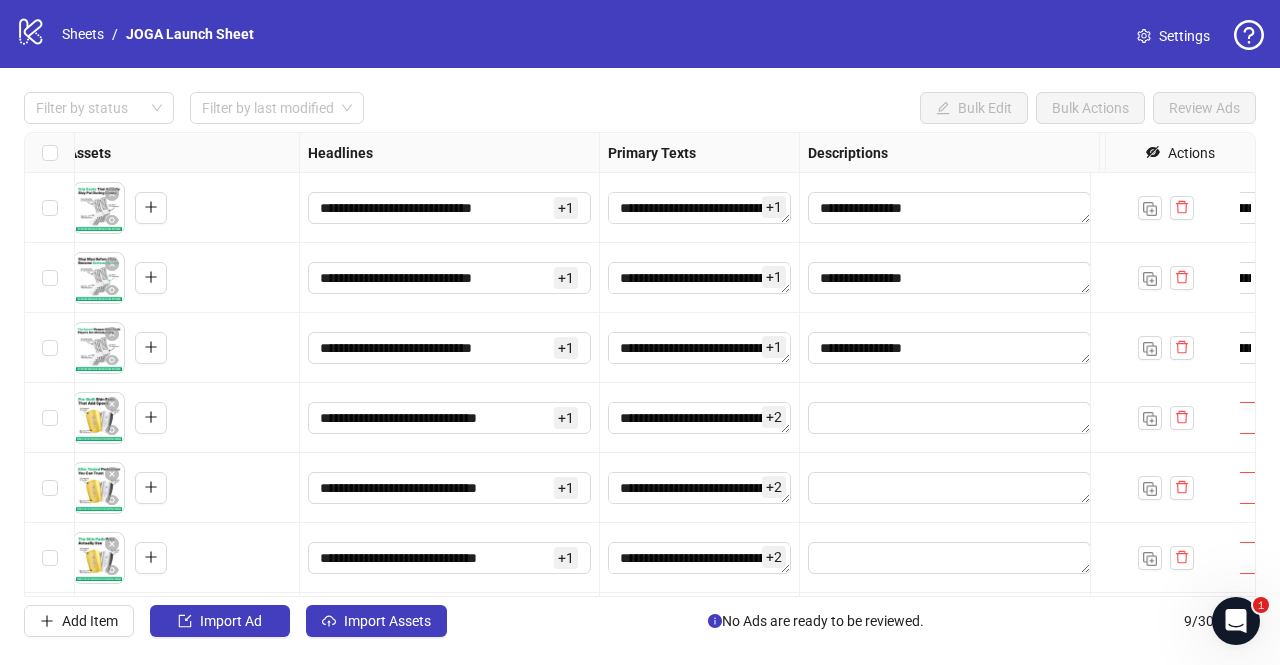 scroll, scrollTop: 0, scrollLeft: 921, axis: horizontal 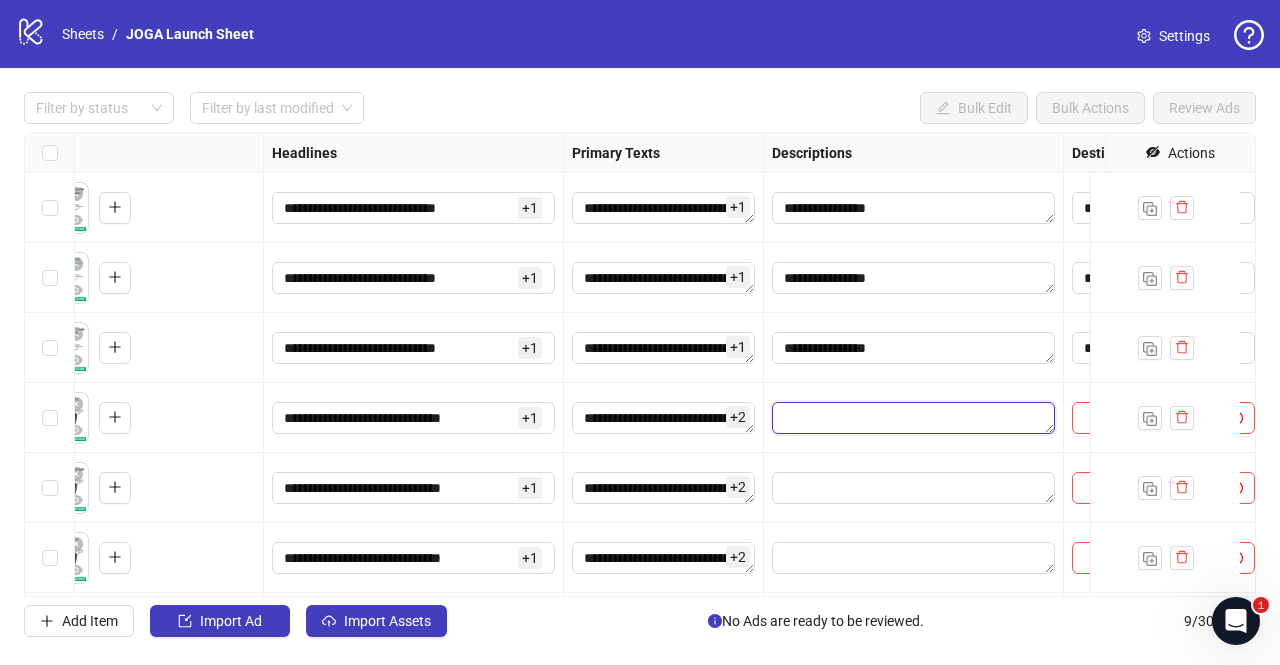 click at bounding box center [913, 418] 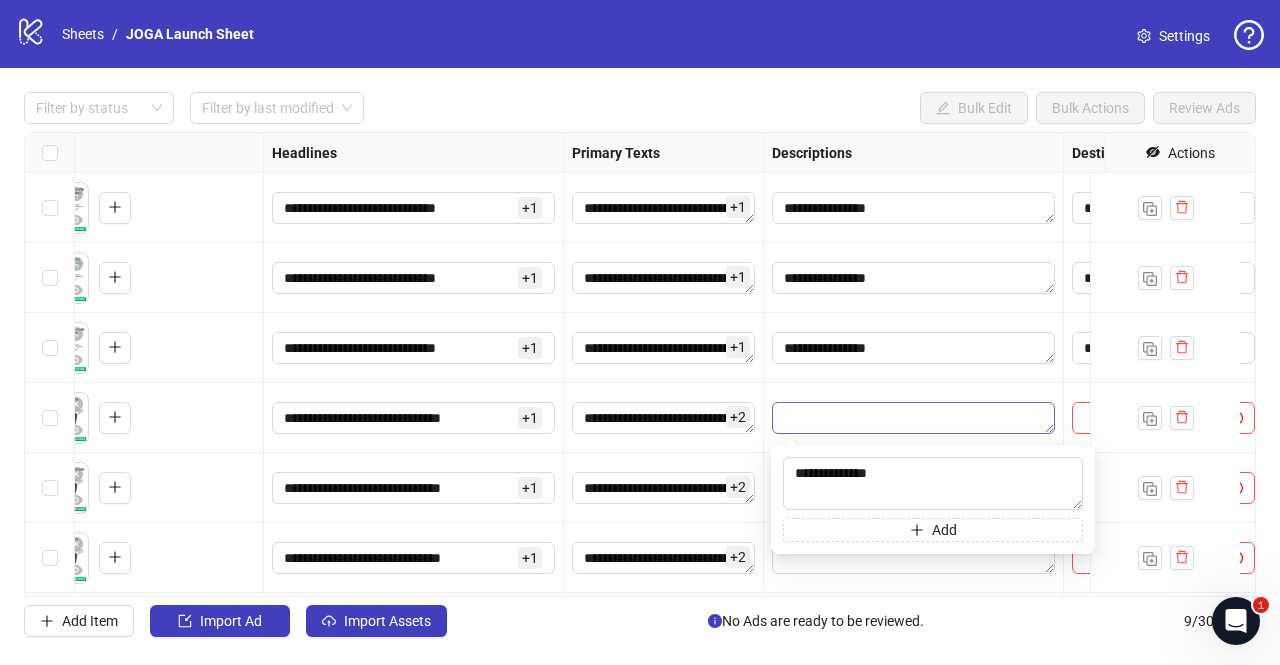 type on "**********" 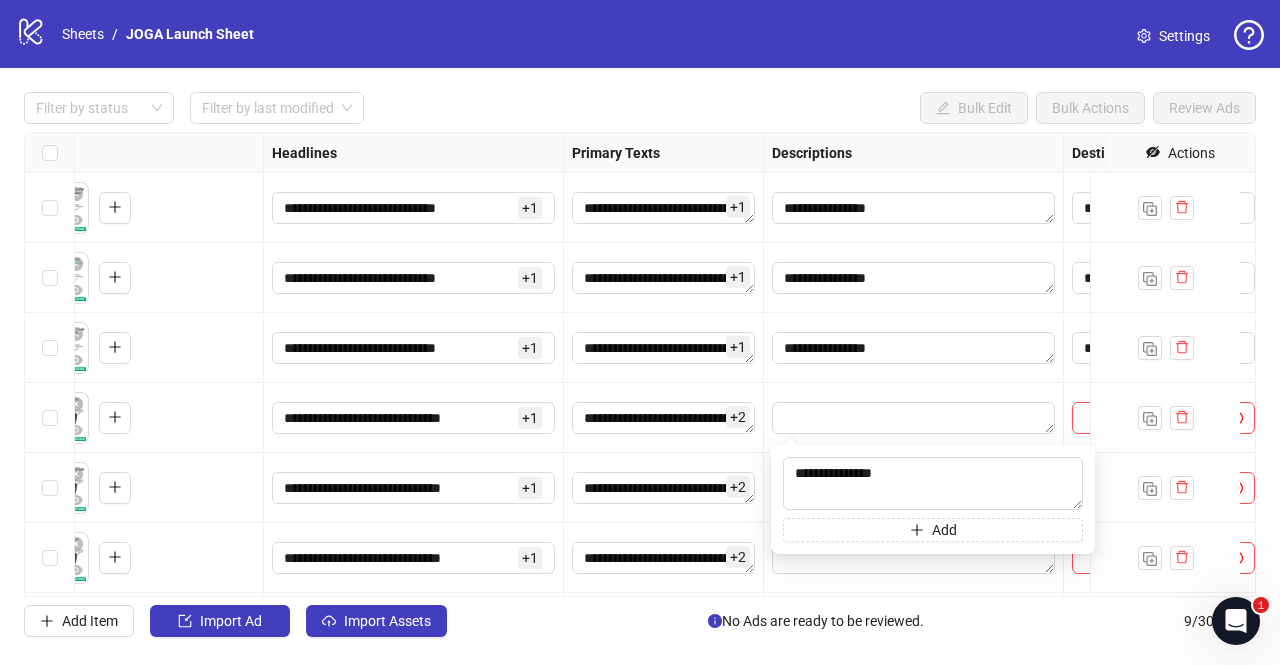 drag, startPoint x: 913, startPoint y: 476, endPoint x: 773, endPoint y: 492, distance: 140.91132 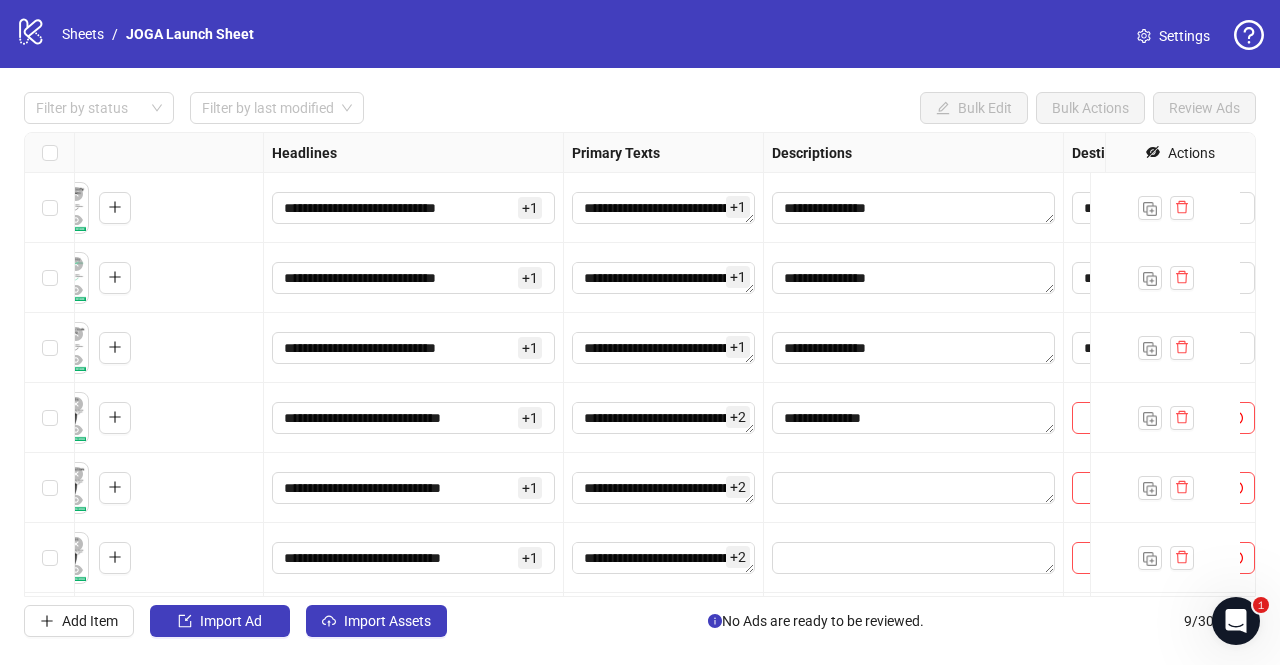 click on "**********" at bounding box center [914, 418] 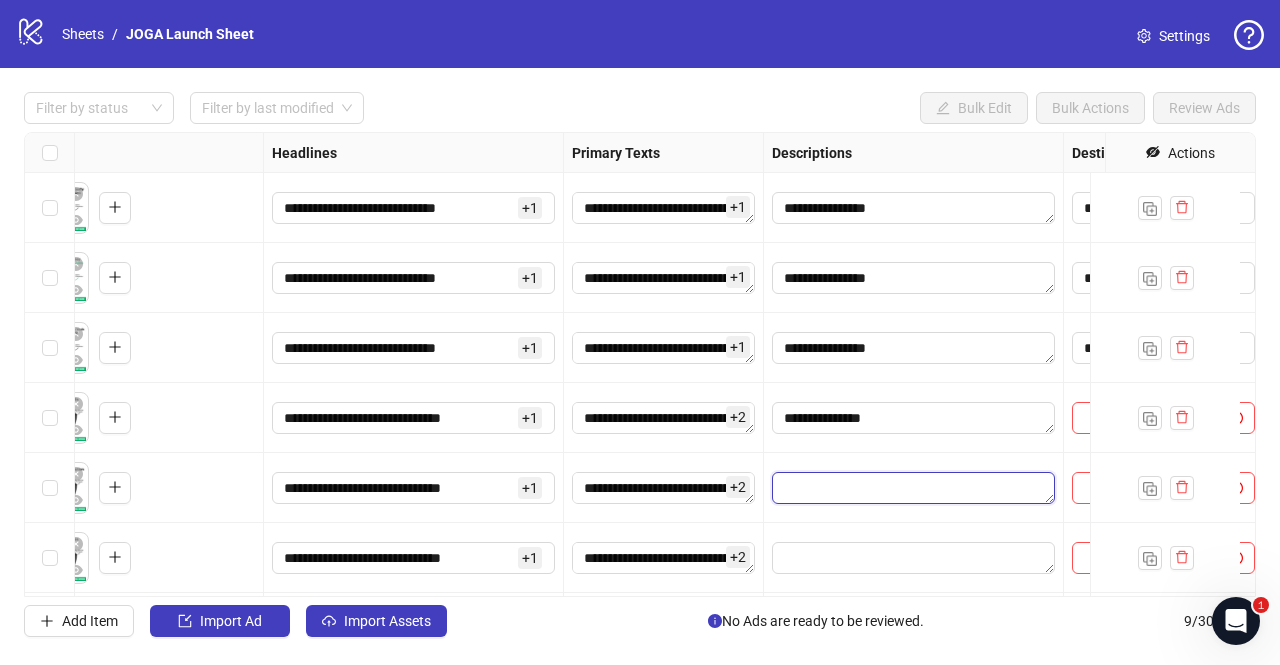 click at bounding box center [913, 488] 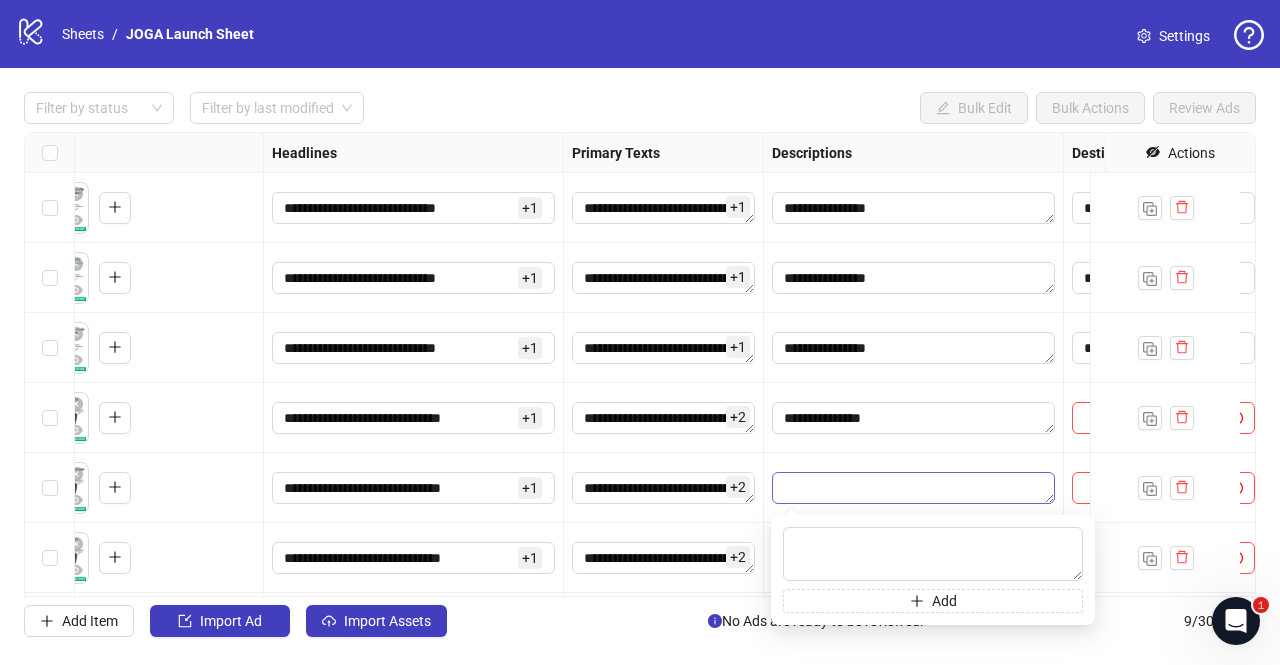 type on "**********" 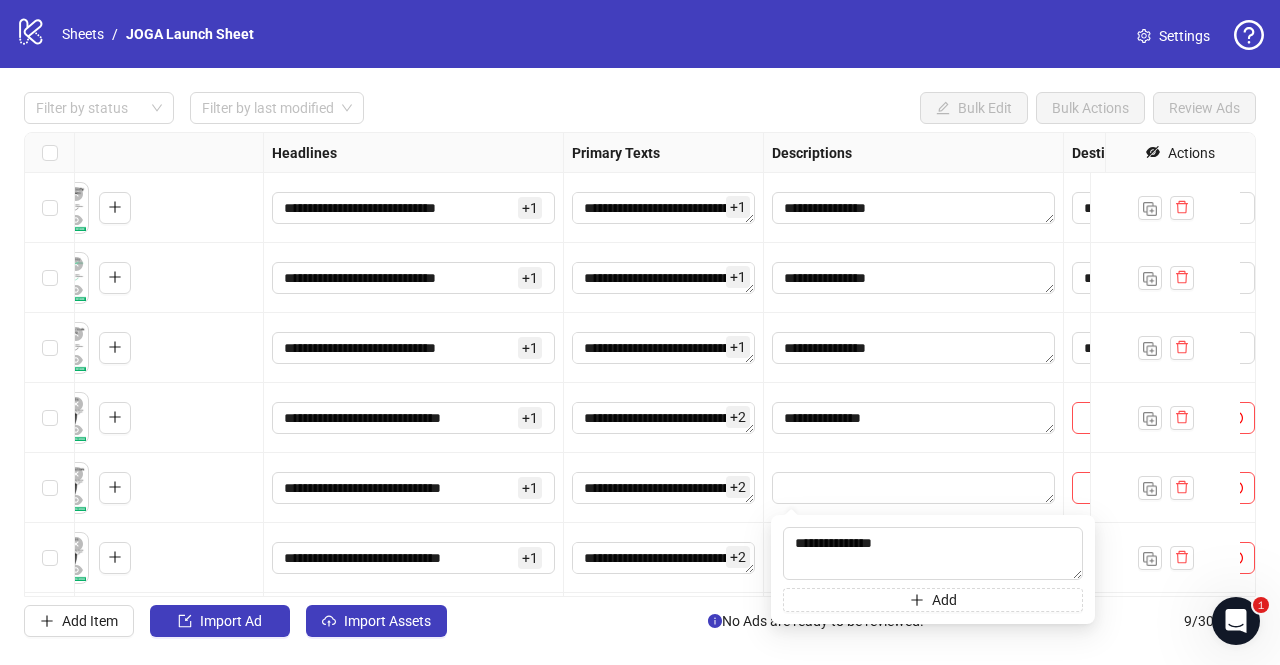 click at bounding box center (914, 488) 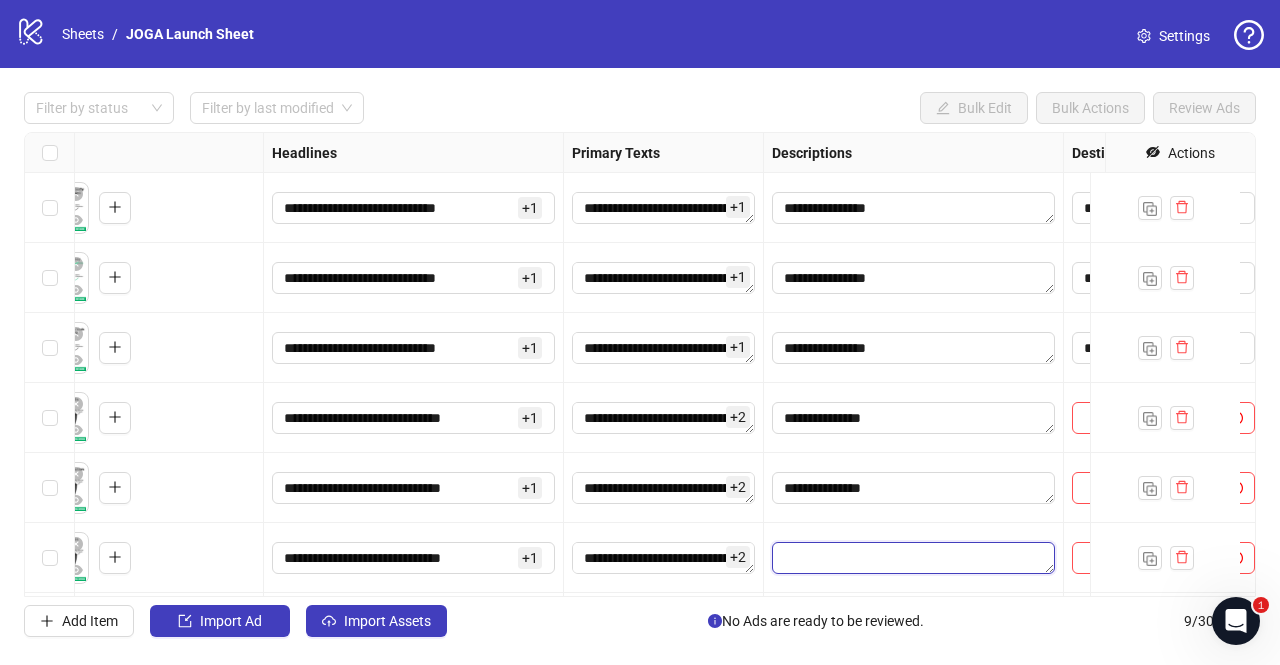click at bounding box center (913, 558) 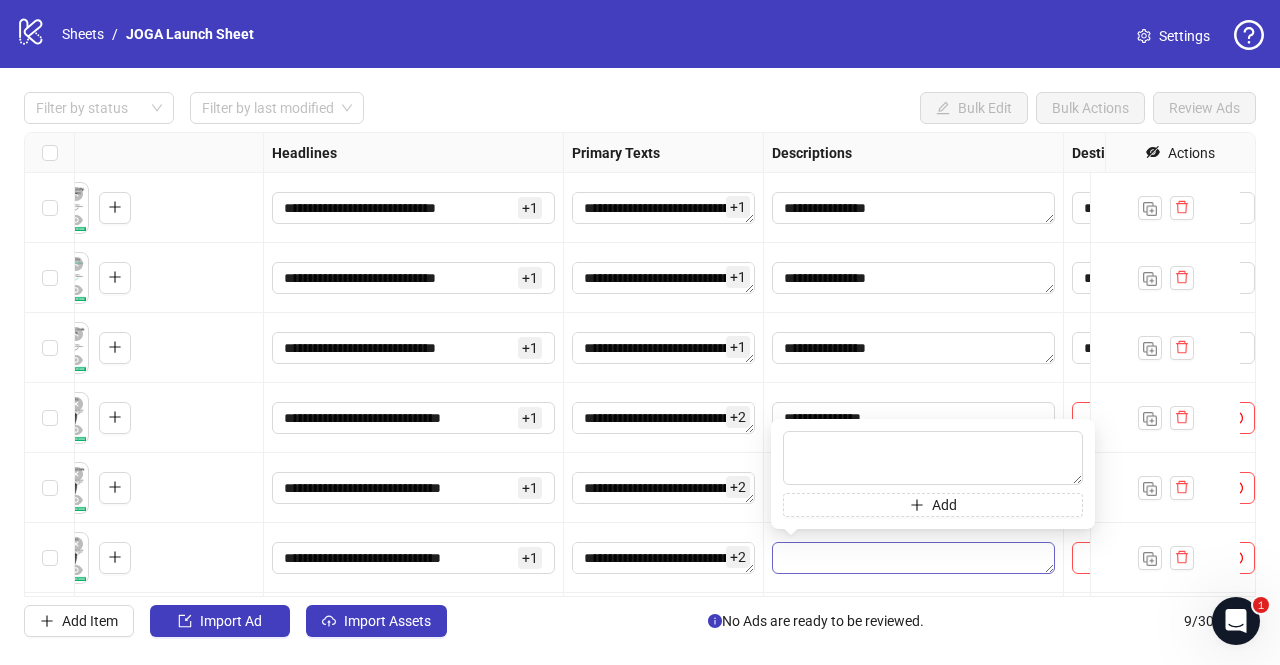 type on "**********" 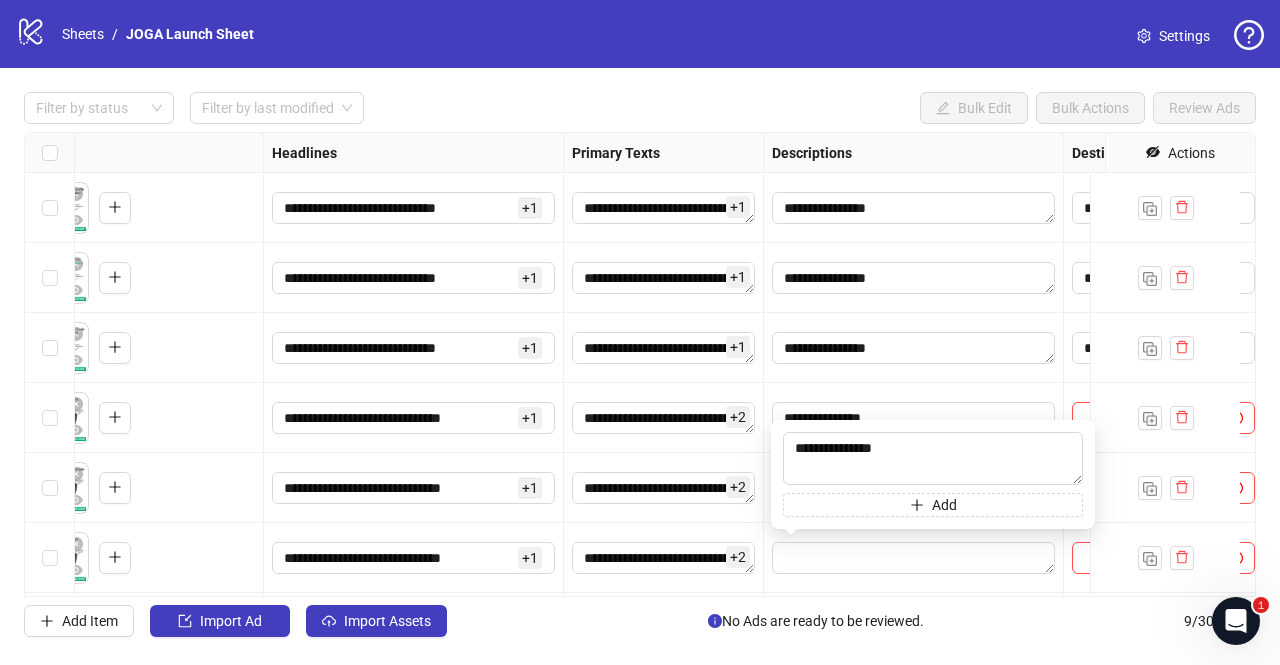 click on "**********" at bounding box center (914, 418) 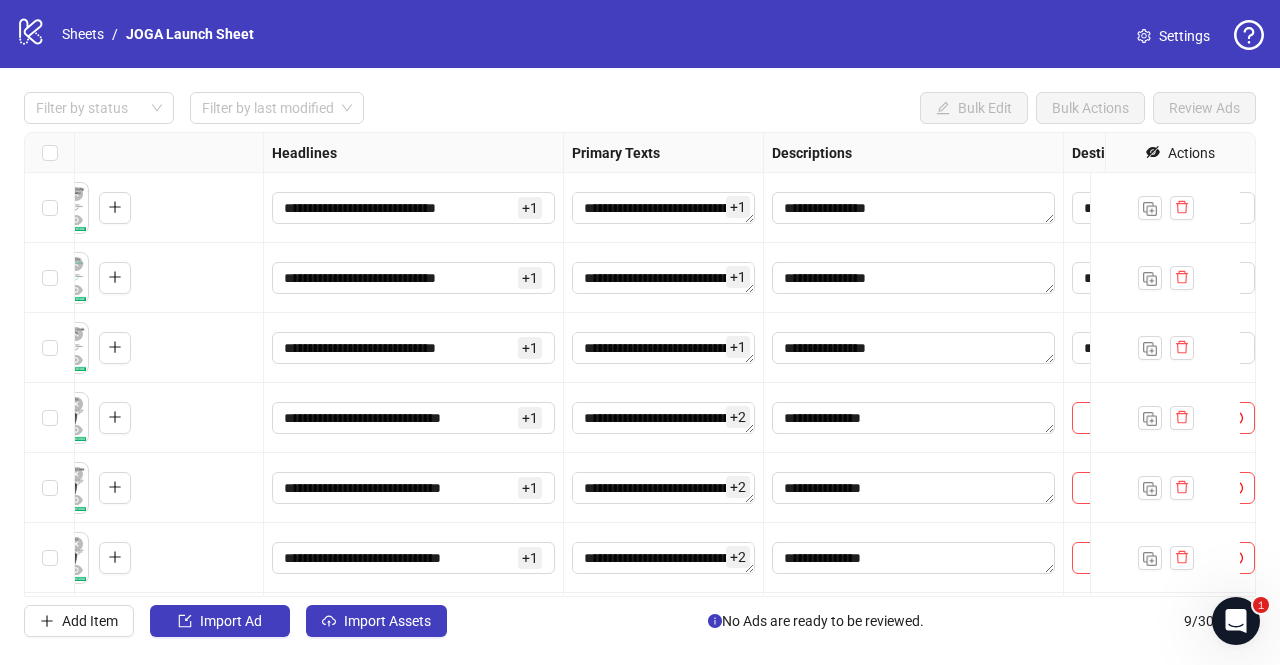 scroll, scrollTop: 0, scrollLeft: 1149, axis: horizontal 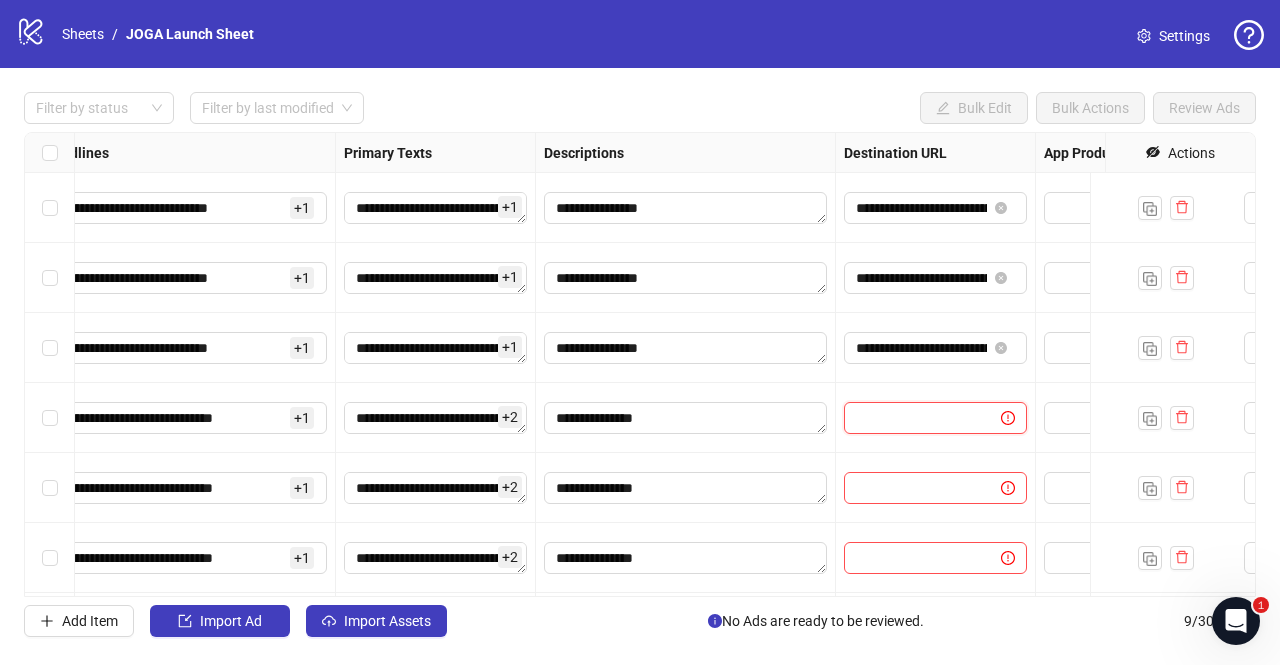 click at bounding box center (914, 418) 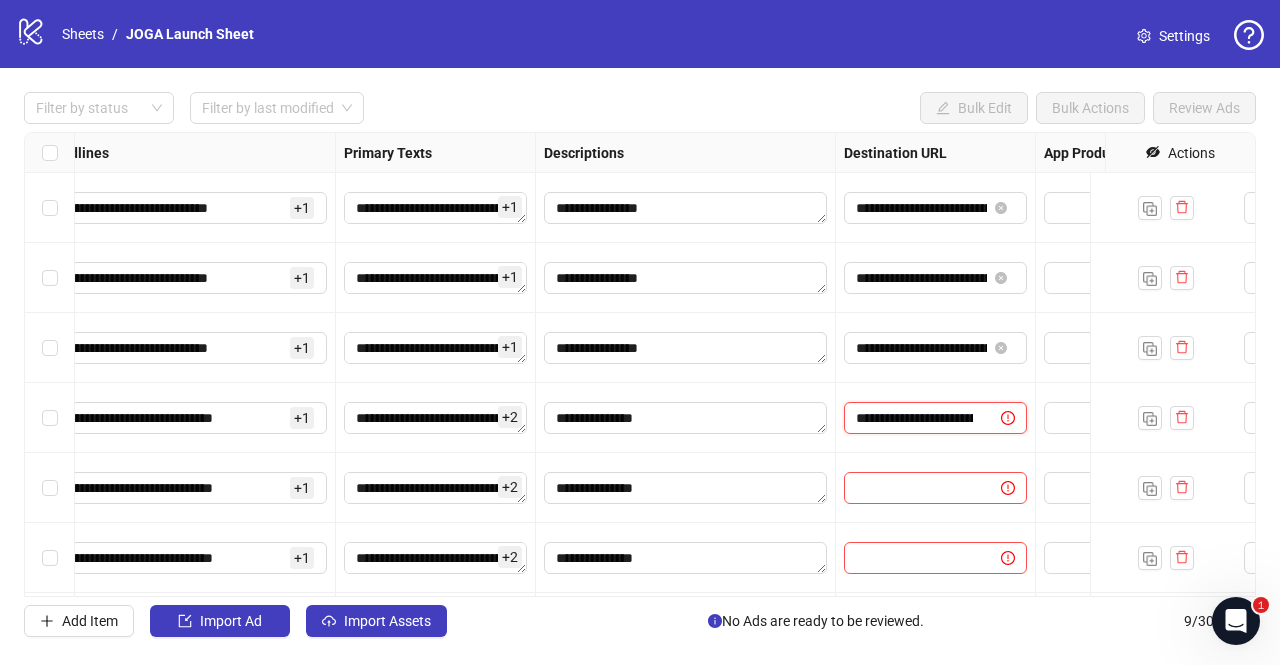 scroll, scrollTop: 0, scrollLeft: 319, axis: horizontal 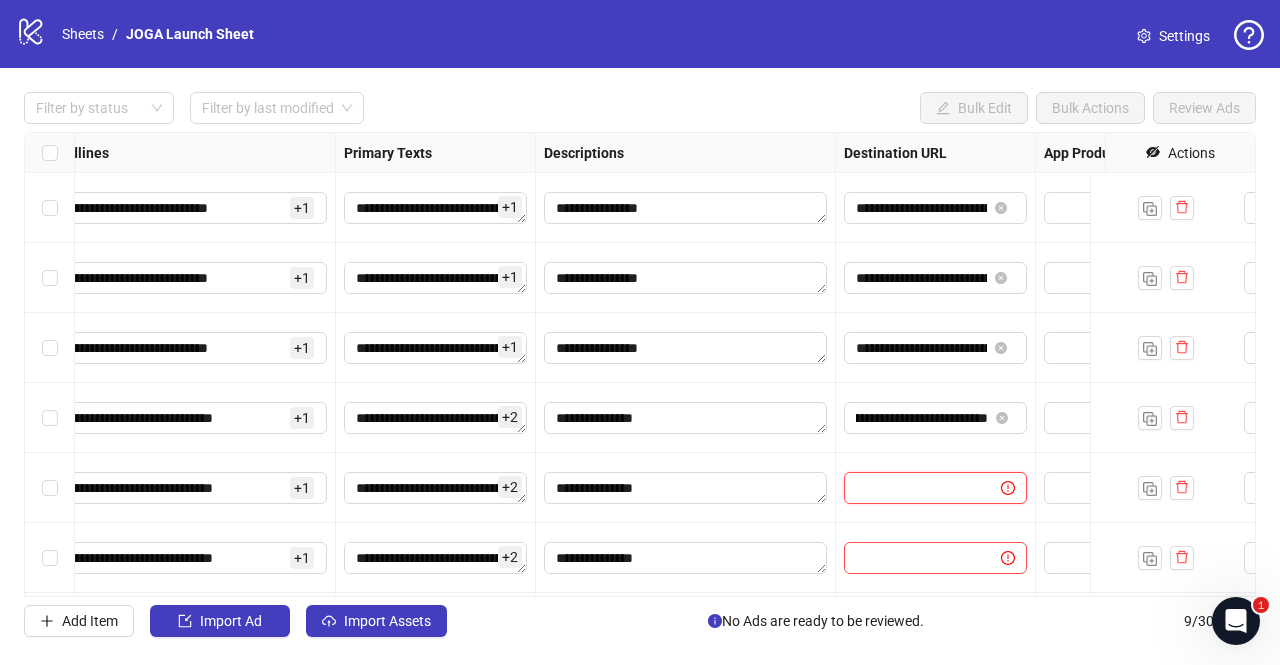 click at bounding box center [914, 488] 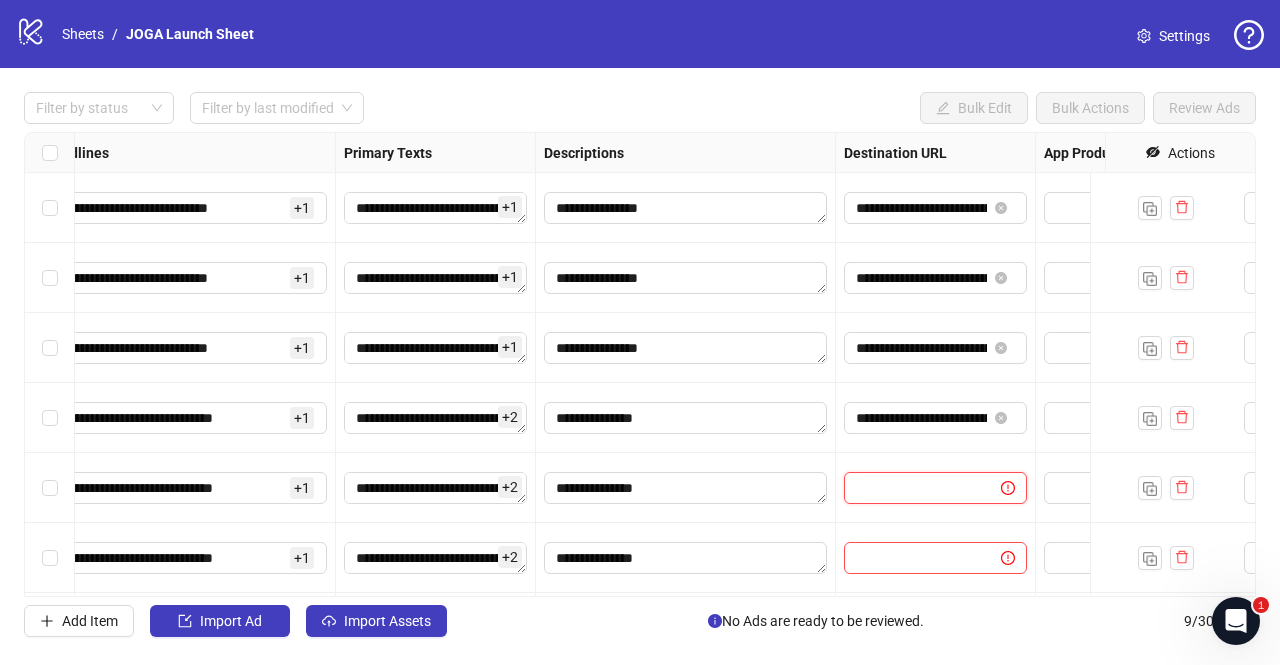 paste on "**********" 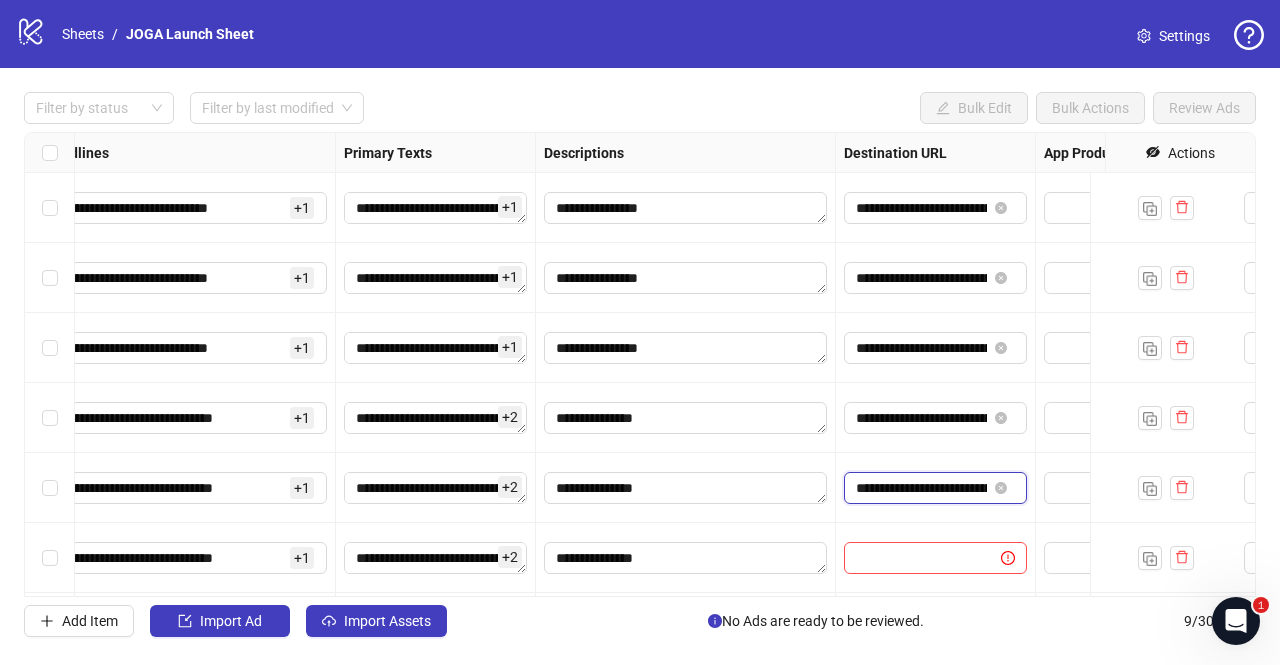 type on "**********" 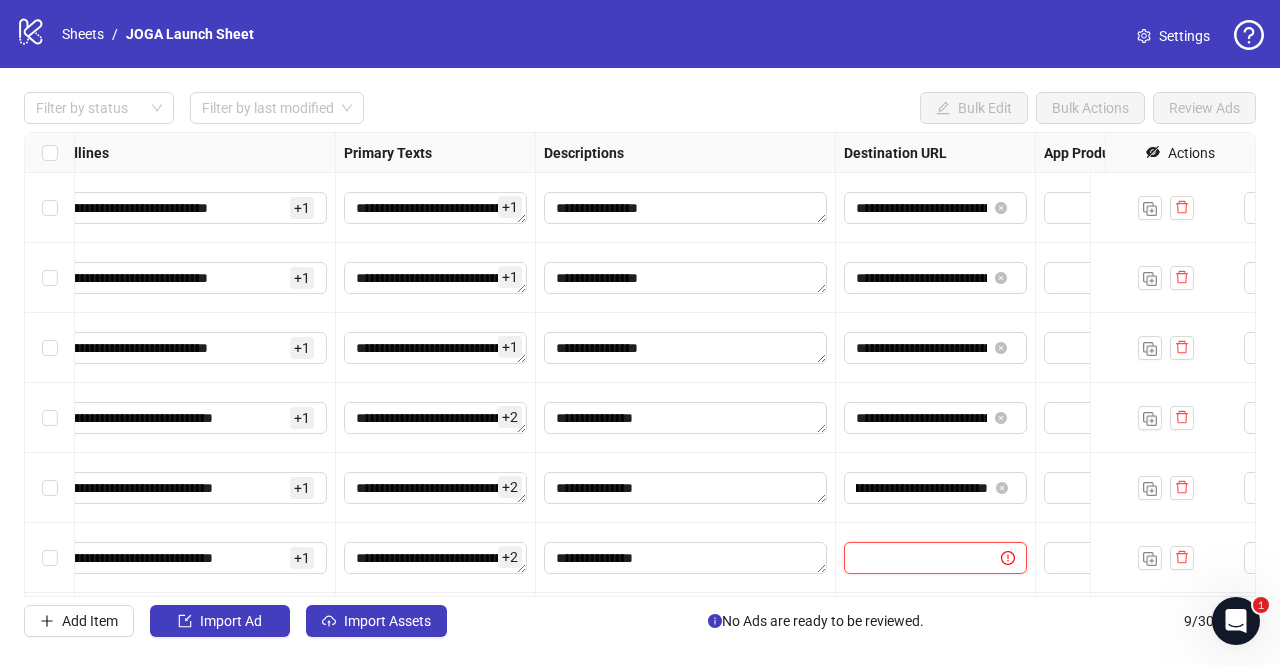 click at bounding box center [914, 558] 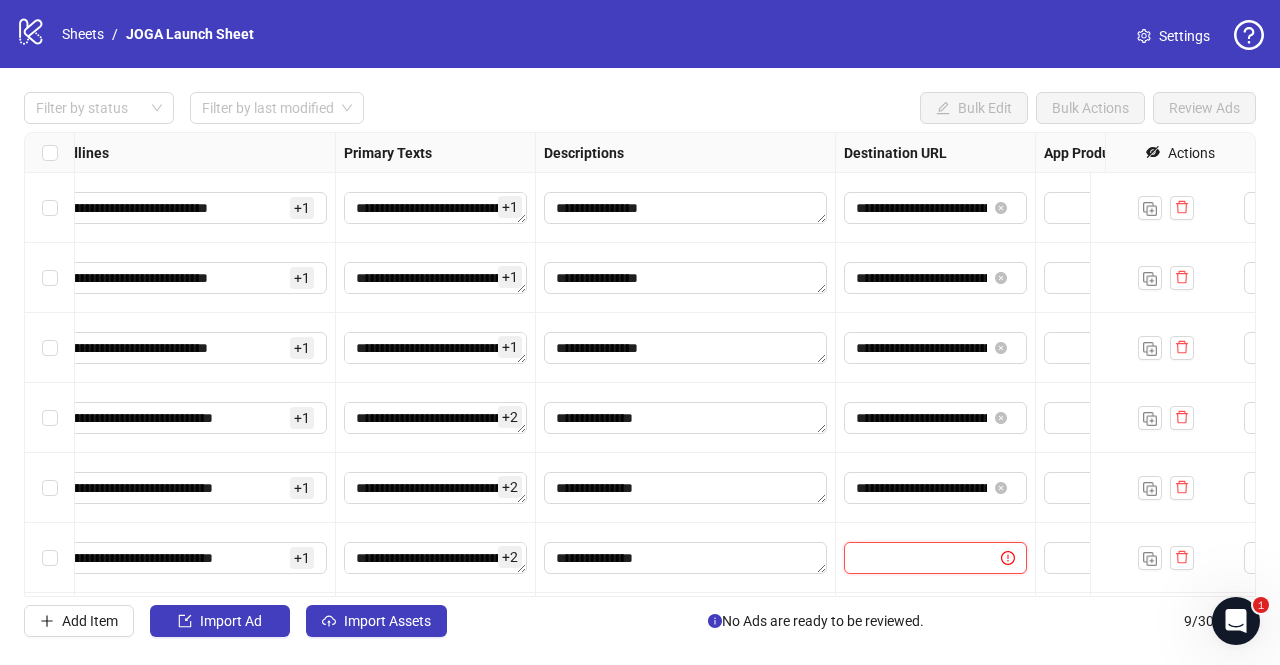 paste on "**********" 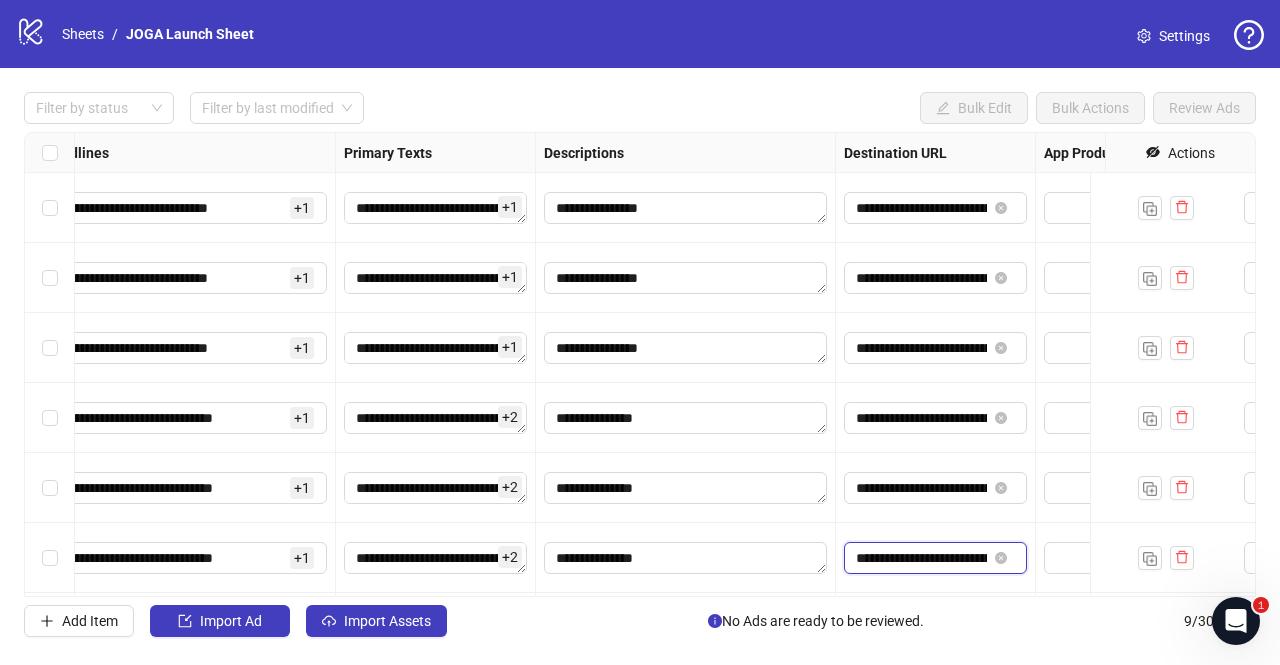 scroll, scrollTop: 0, scrollLeft: 319, axis: horizontal 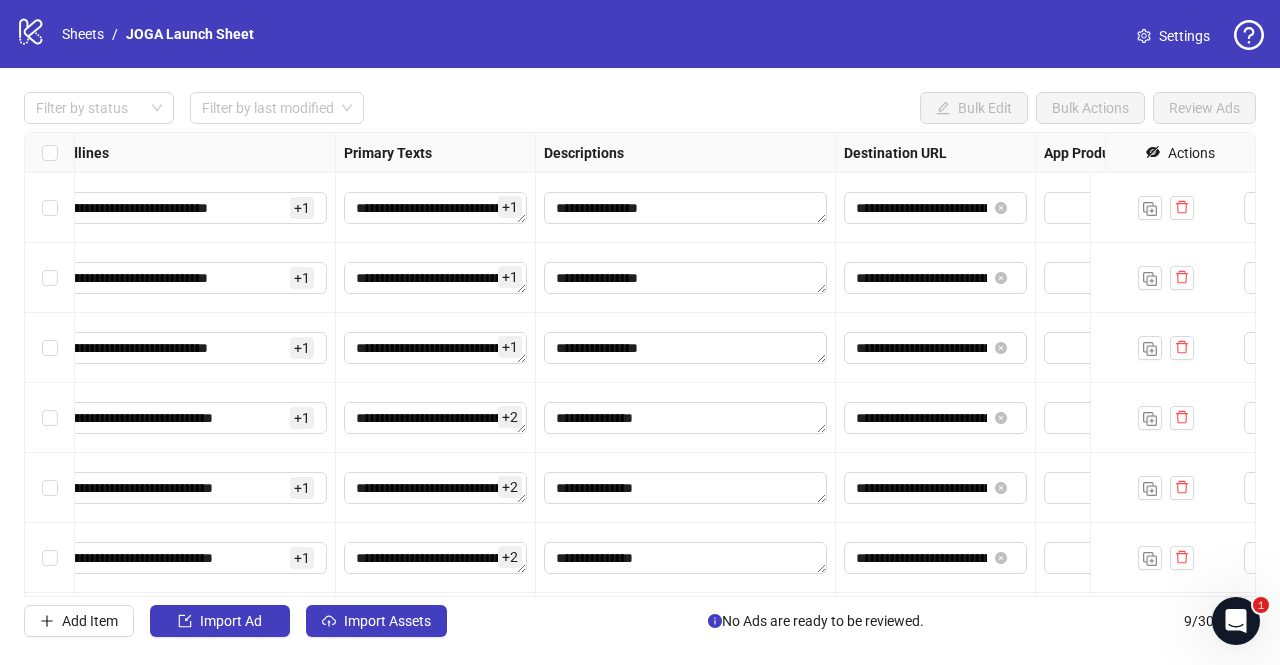 click on "**********" at bounding box center (686, 488) 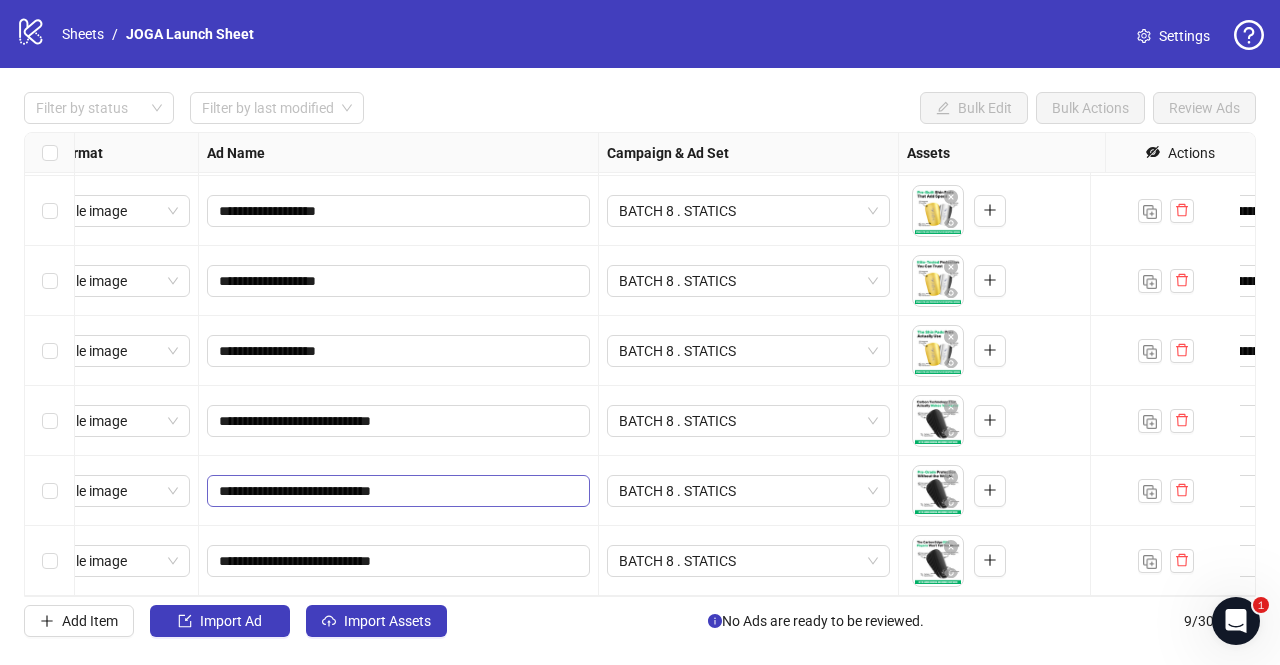 scroll, scrollTop: 219, scrollLeft: 0, axis: vertical 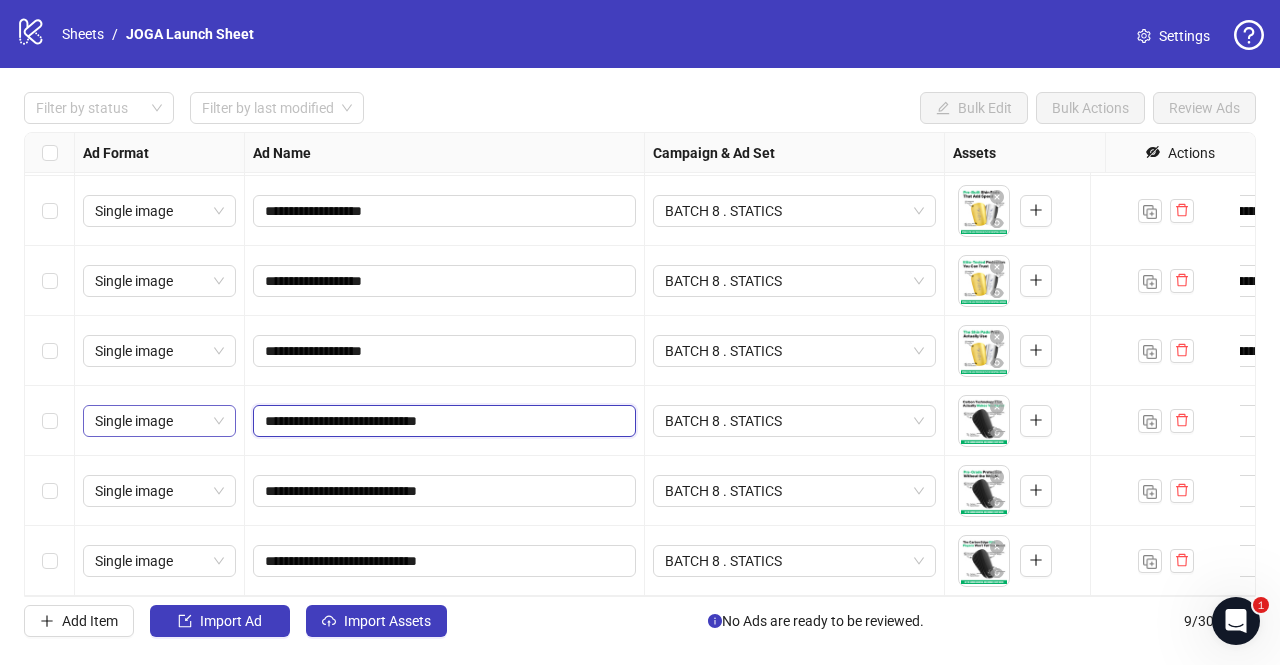 drag, startPoint x: 494, startPoint y: 416, endPoint x: 203, endPoint y: 411, distance: 291.04294 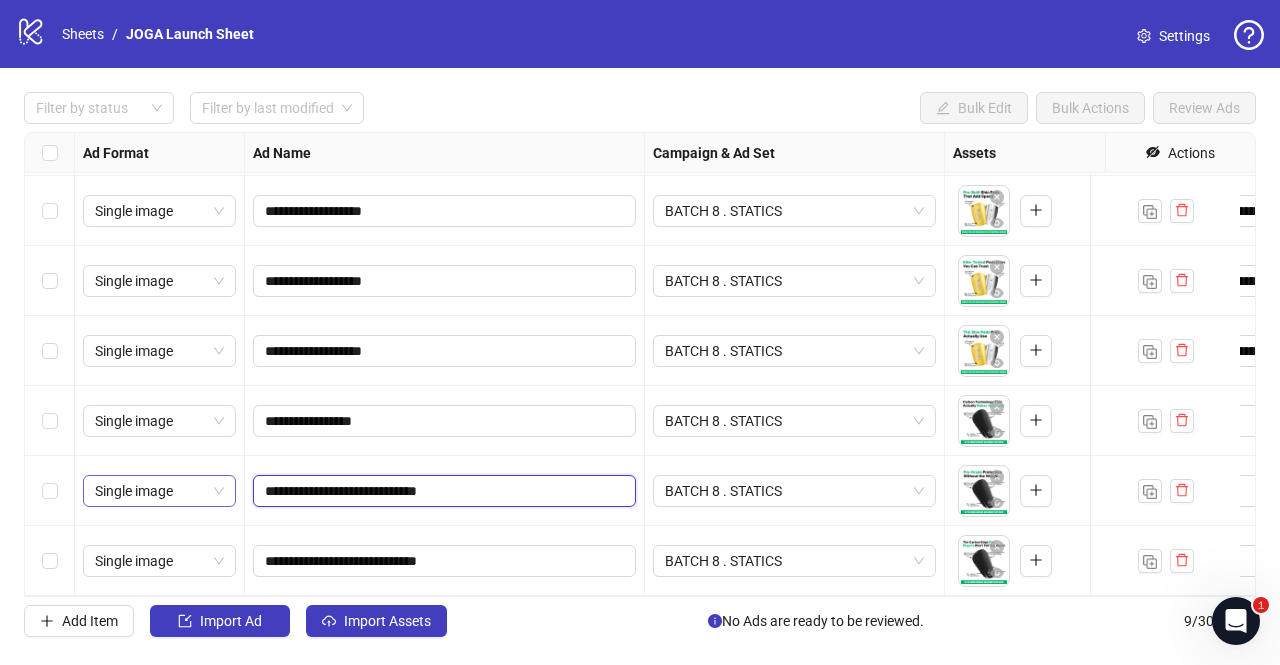 drag, startPoint x: 509, startPoint y: 485, endPoint x: 197, endPoint y: 490, distance: 312.04007 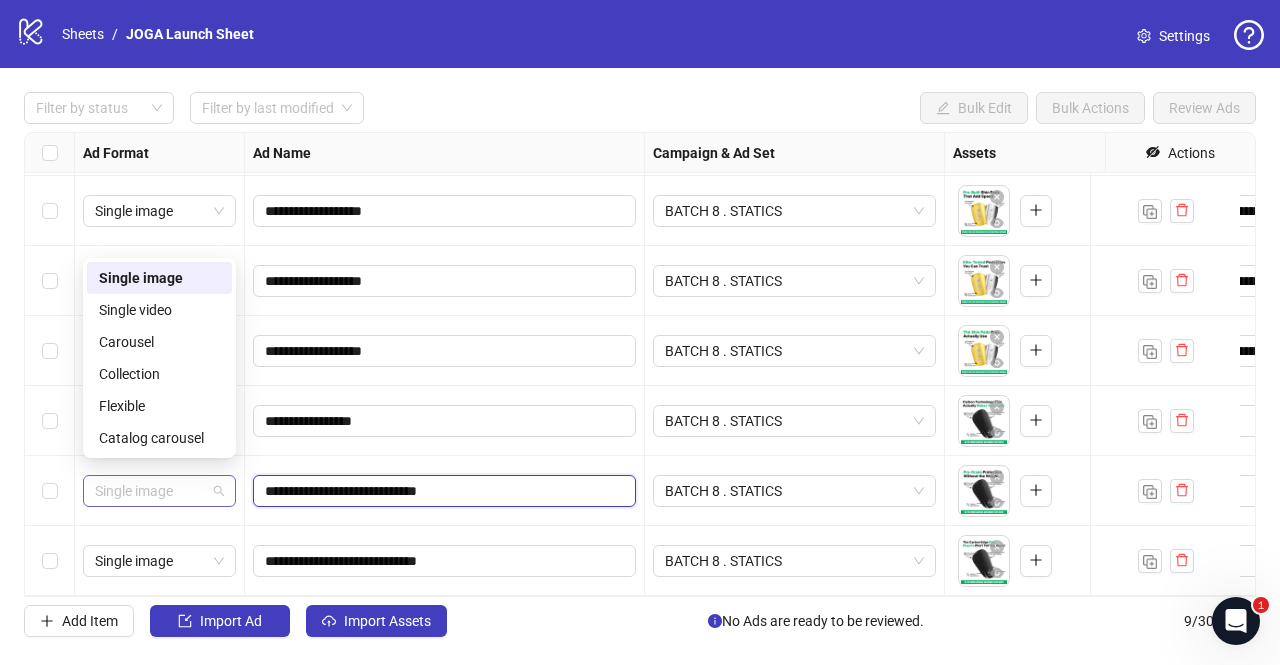 click on "Single image" at bounding box center (159, 491) 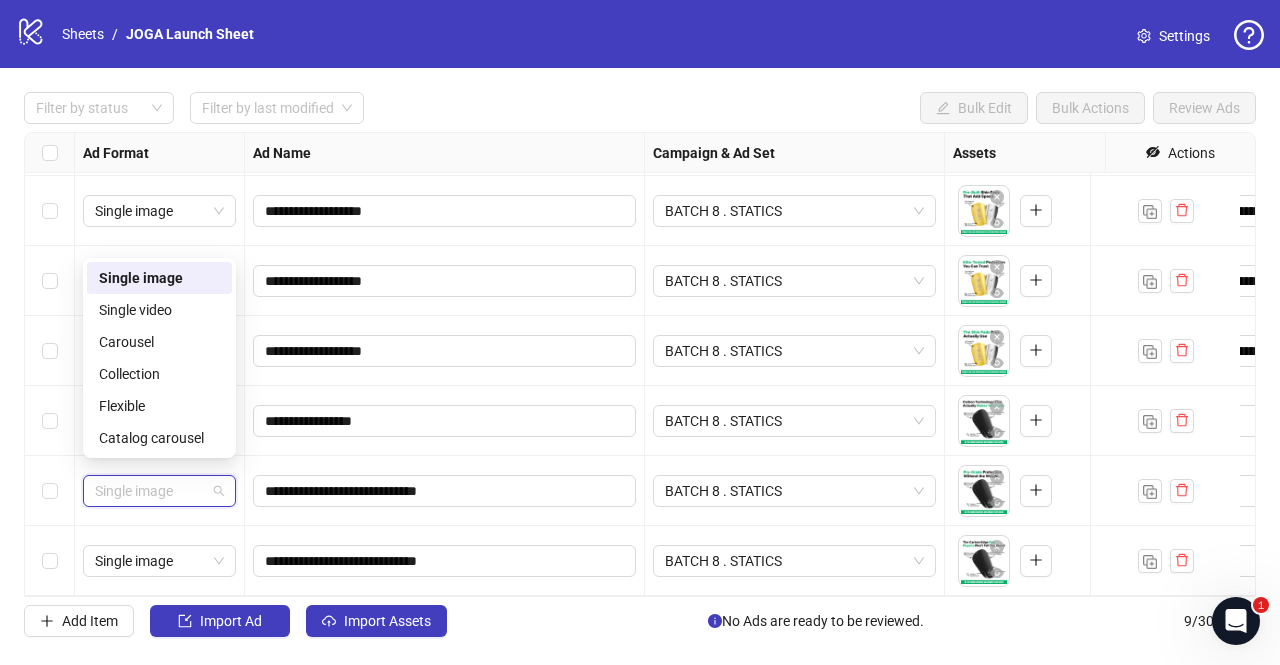 paste on "**********" 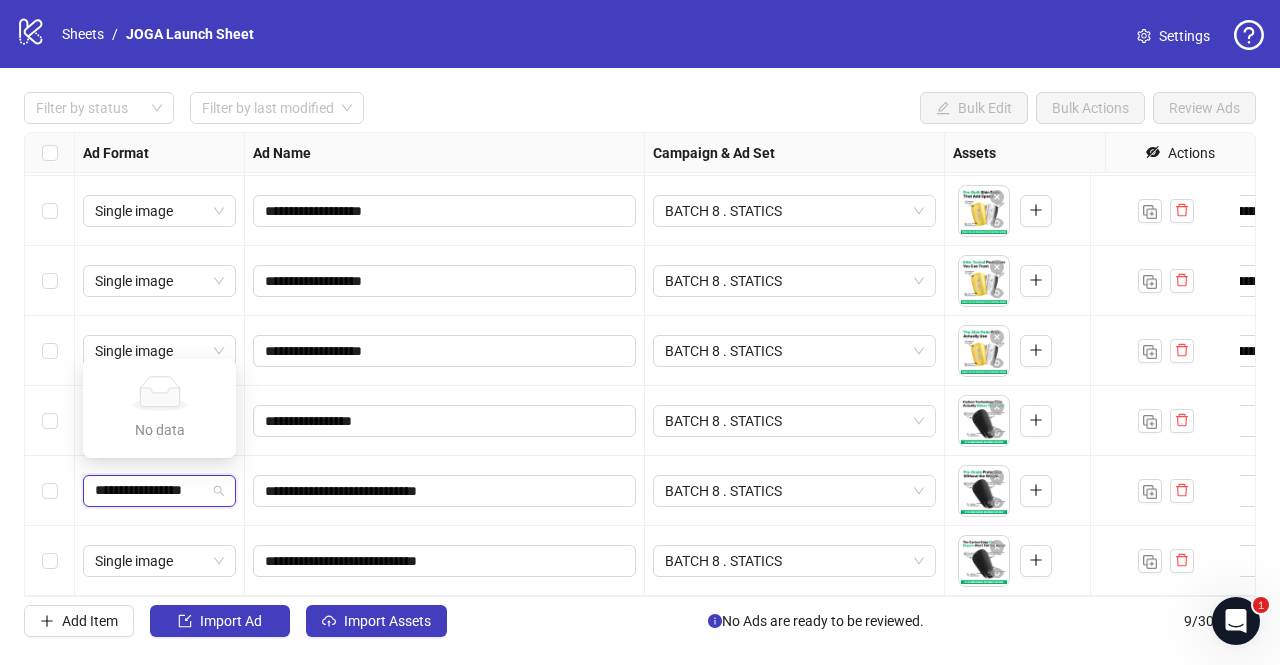 type 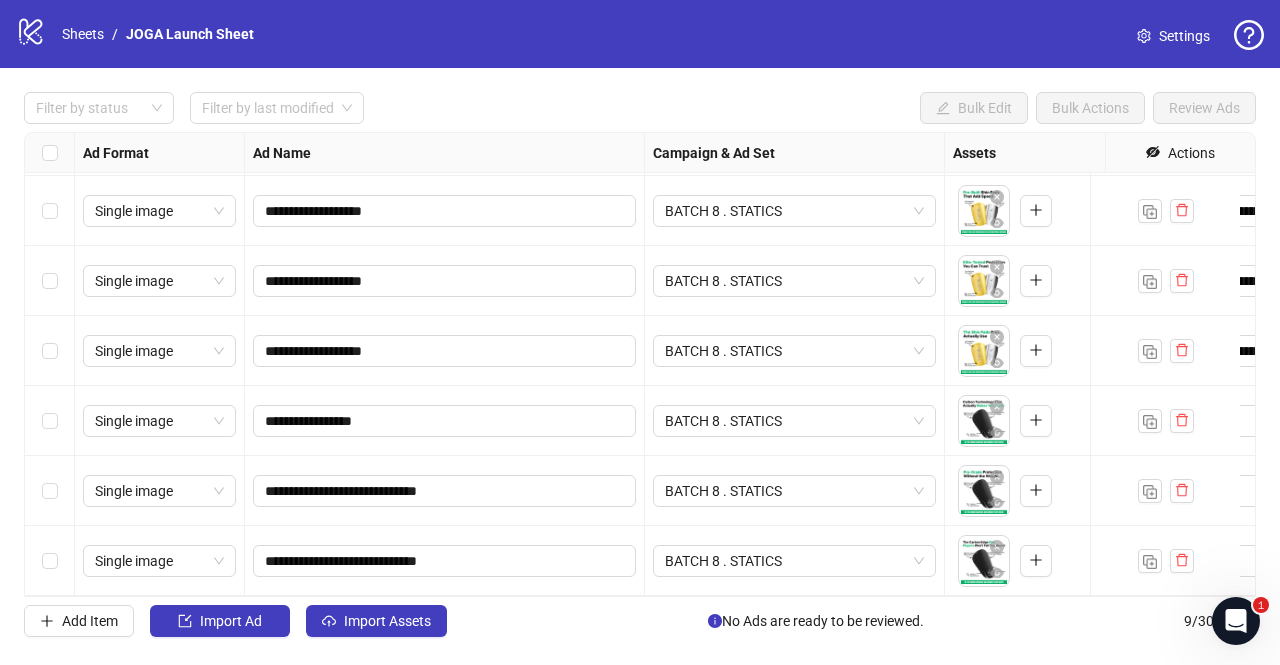 click on "**********" at bounding box center [445, 491] 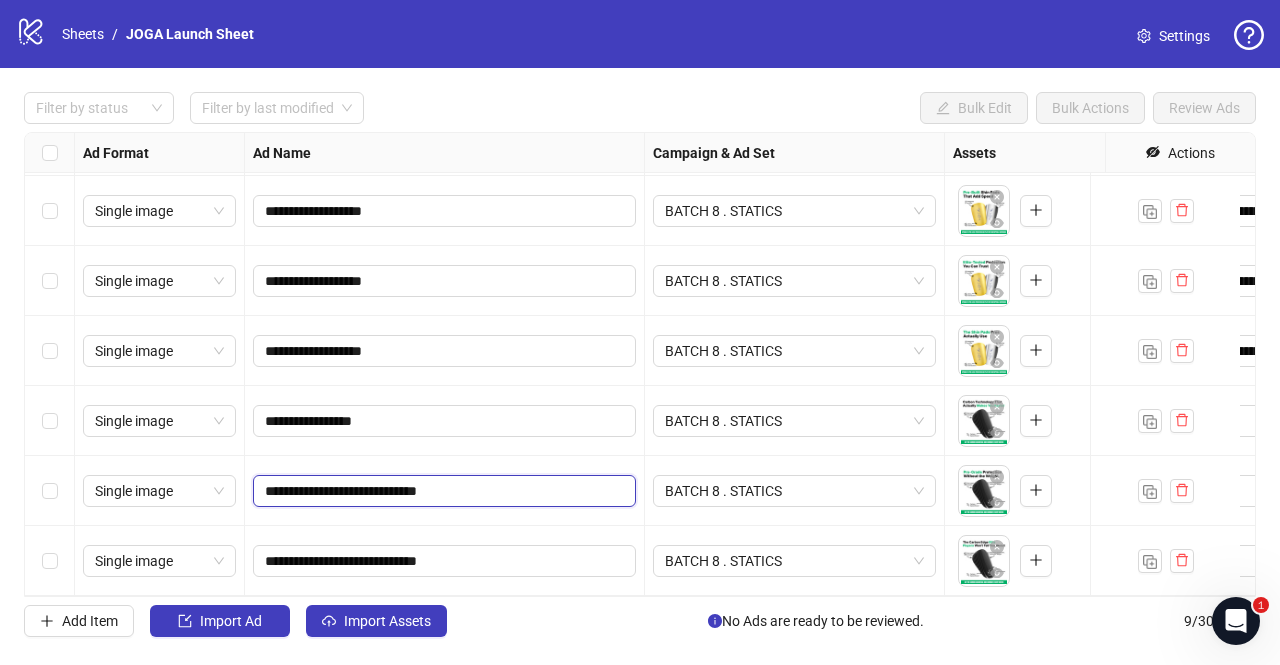 drag, startPoint x: 497, startPoint y: 480, endPoint x: 236, endPoint y: 486, distance: 261.06897 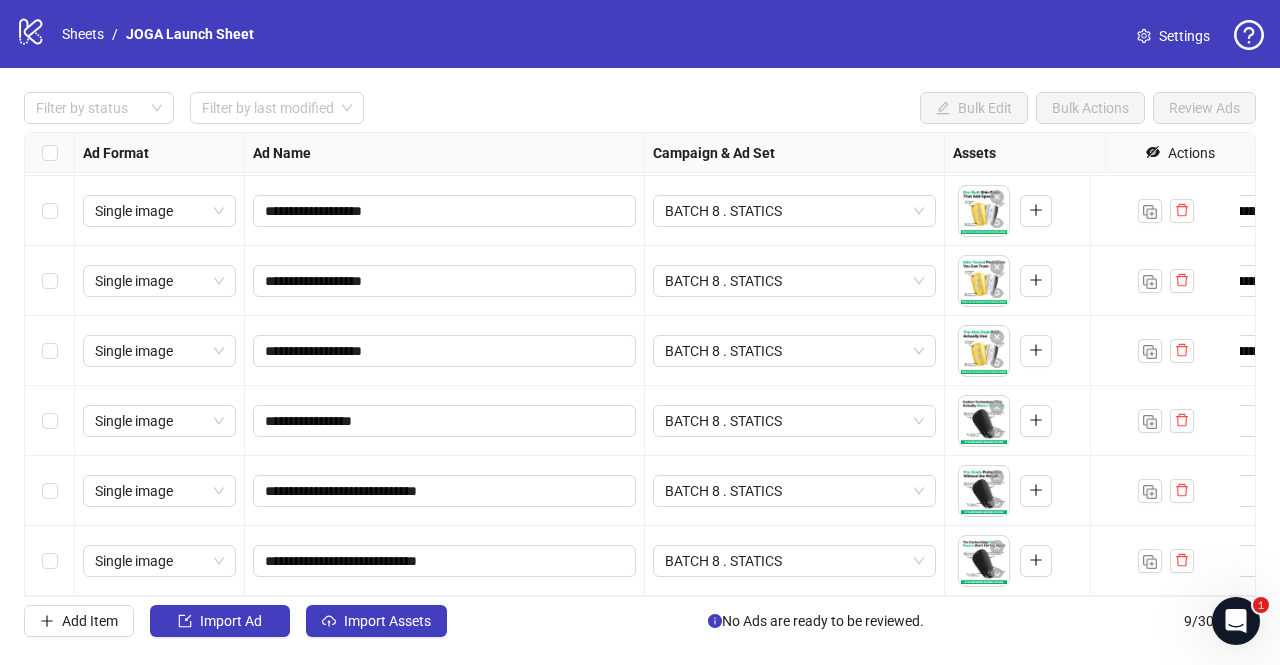 click on "Single image" at bounding box center [160, 491] 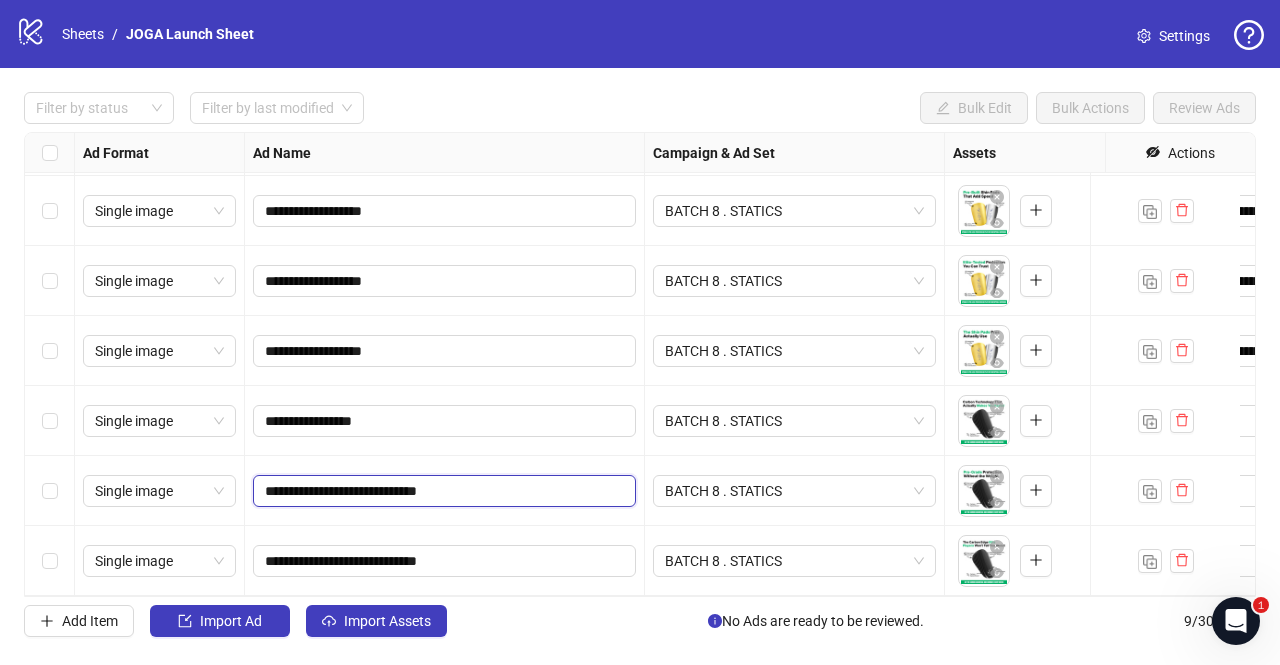 drag, startPoint x: 490, startPoint y: 487, endPoint x: 264, endPoint y: 465, distance: 227.06827 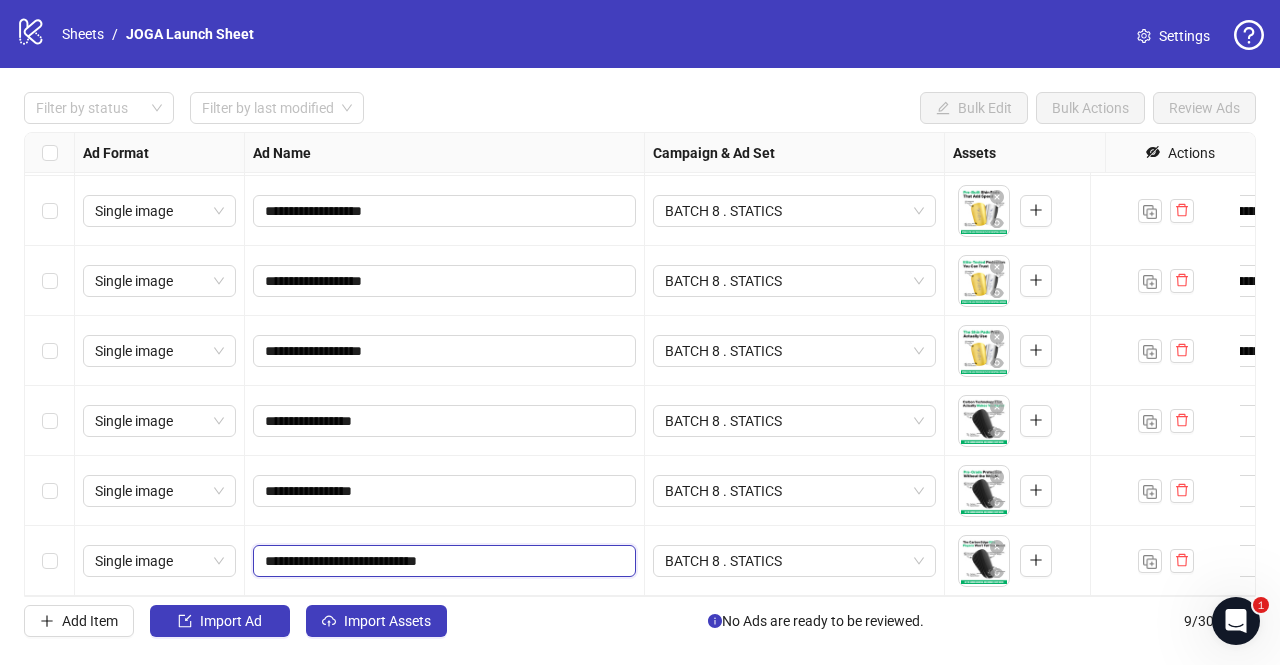 drag, startPoint x: 482, startPoint y: 543, endPoint x: 258, endPoint y: 551, distance: 224.1428 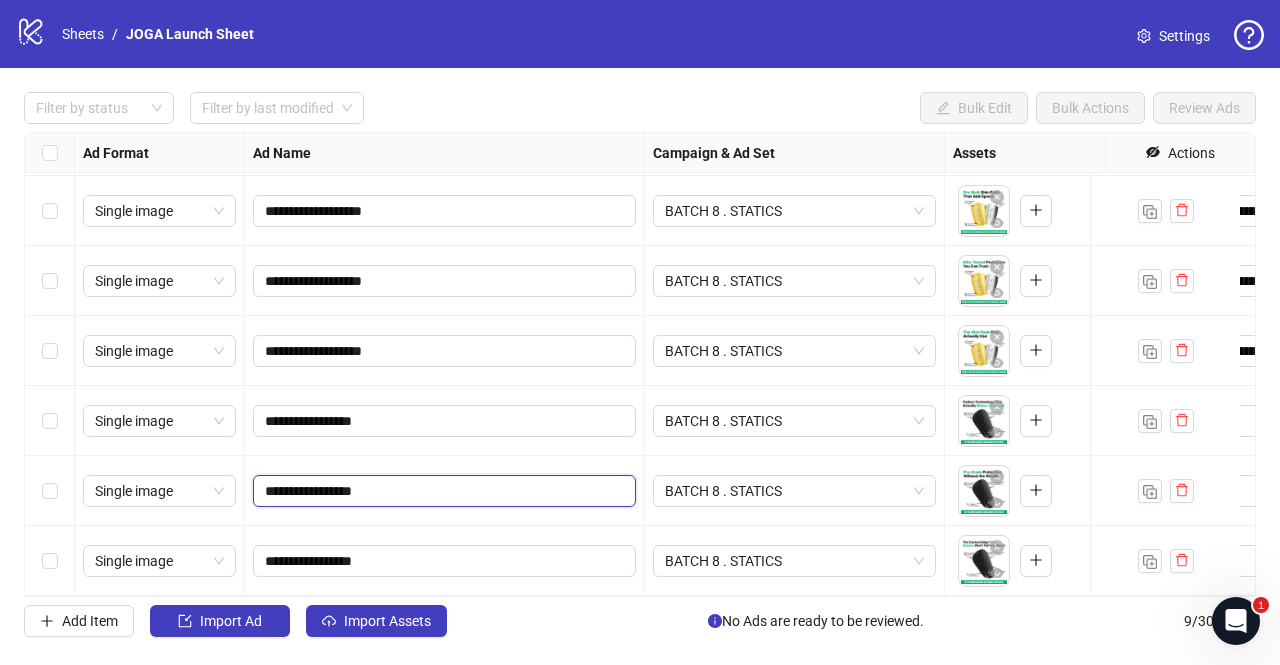 click on "**********" at bounding box center (442, 491) 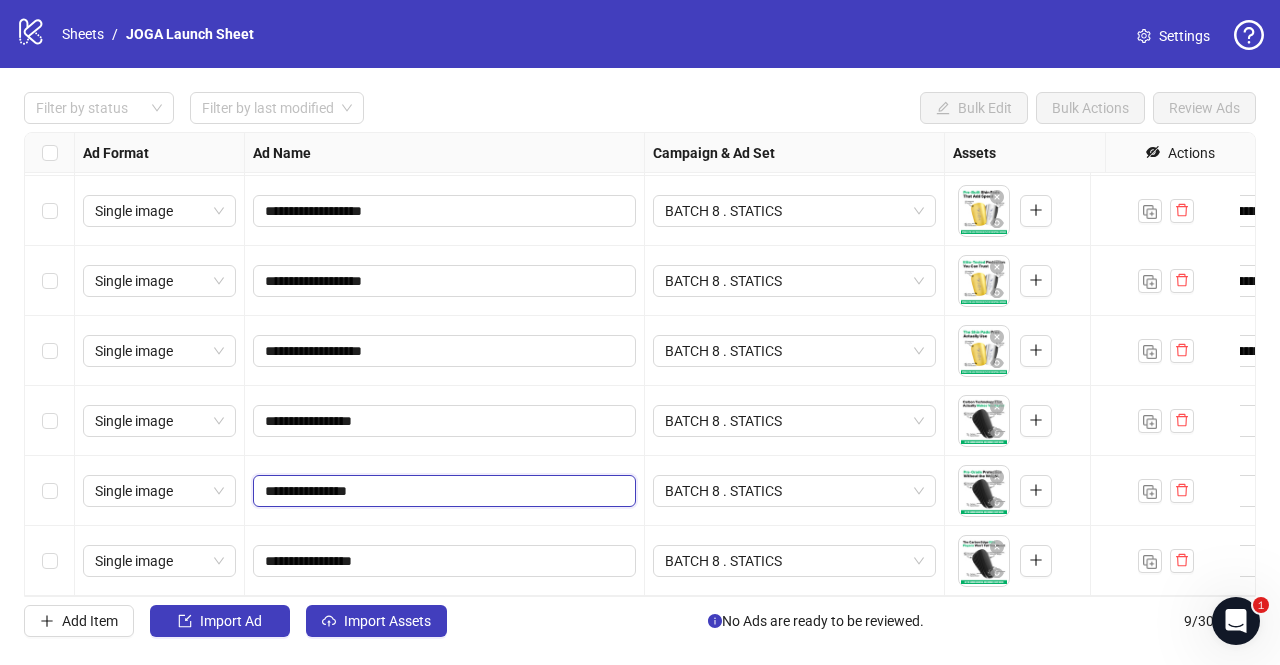 type on "**********" 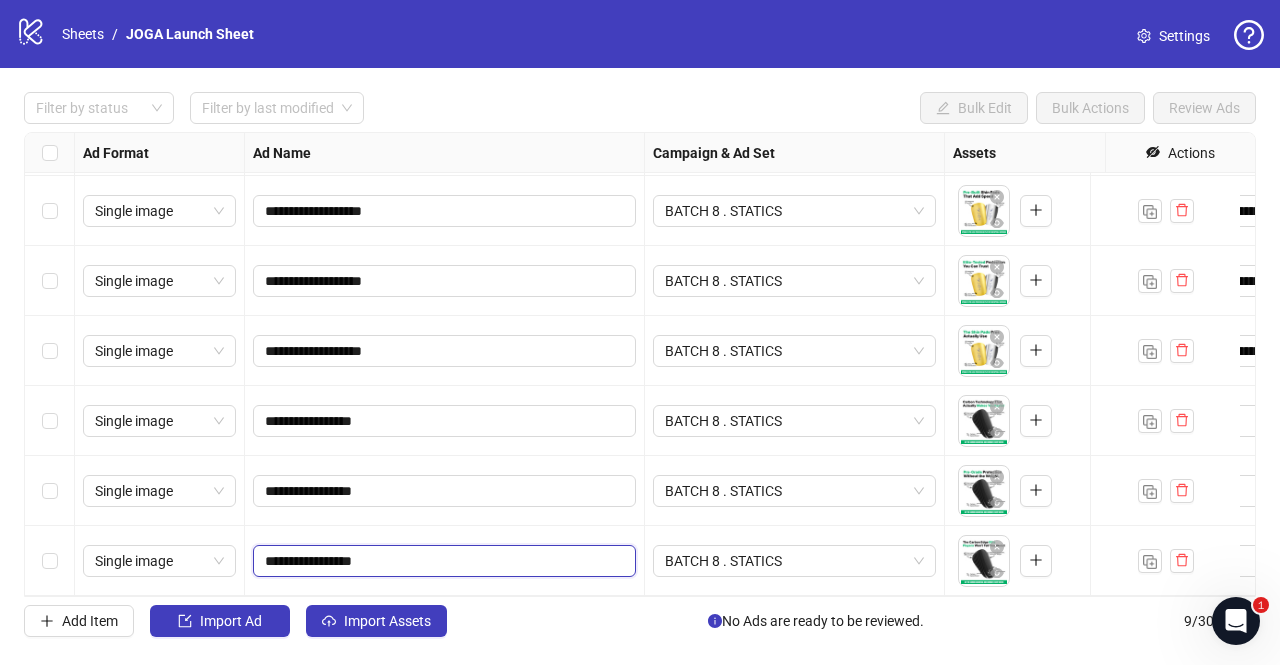 click on "**********" at bounding box center [442, 561] 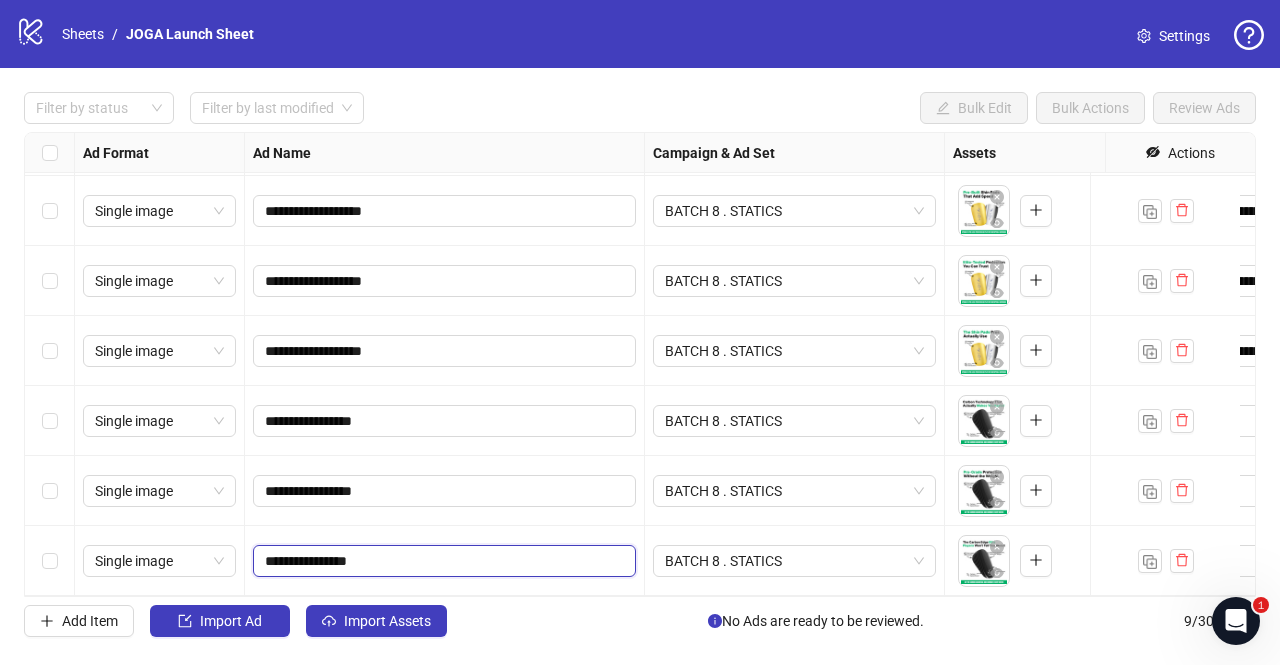 type on "**********" 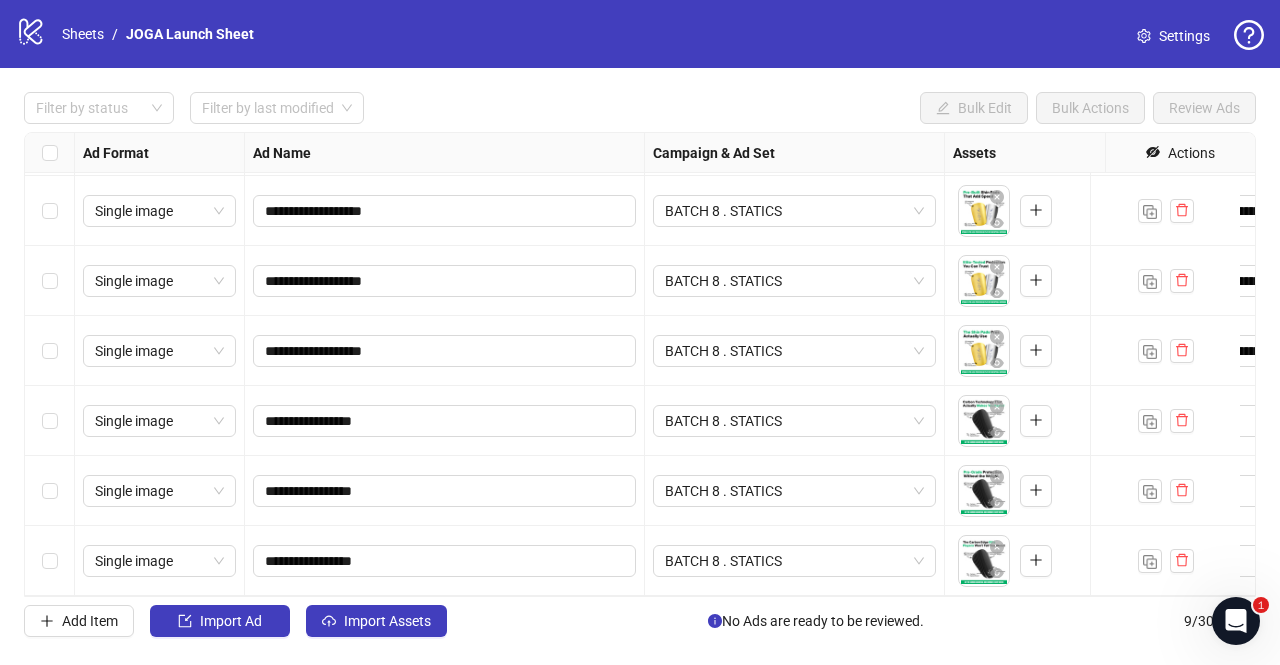 click on "**********" at bounding box center (445, 561) 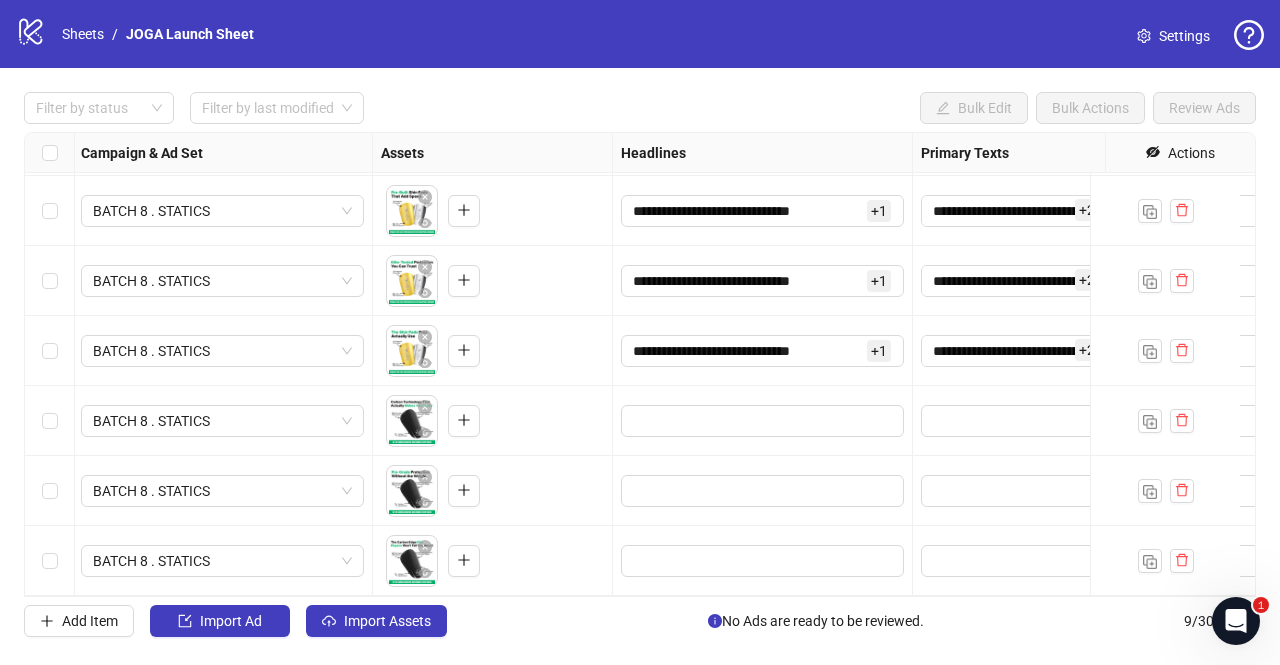 scroll, scrollTop: 219, scrollLeft: 587, axis: both 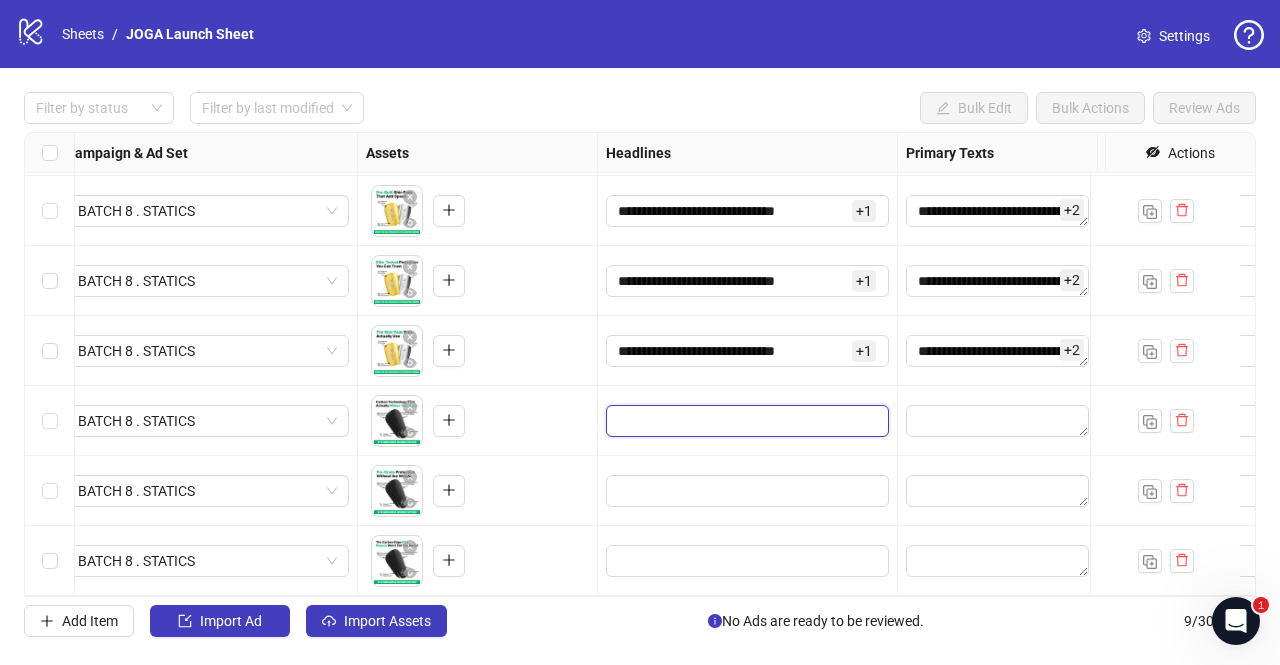 click at bounding box center [745, 421] 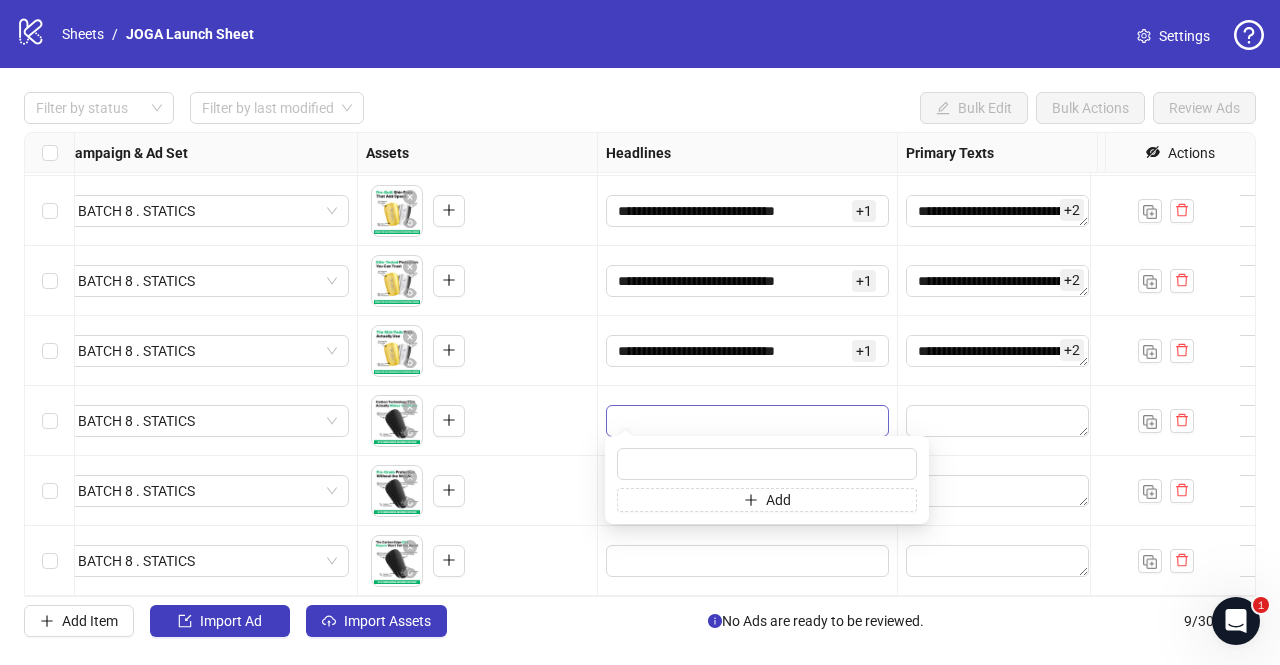 type on "**********" 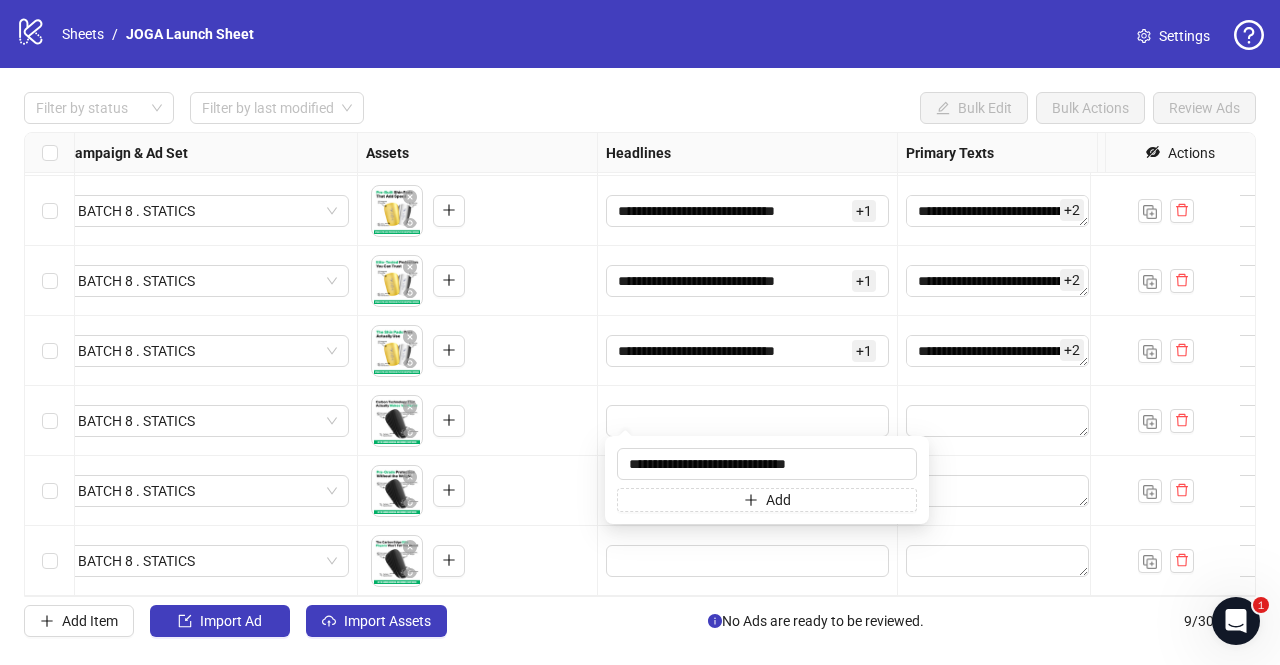 click on "To pick up a draggable item, press the space bar.
While dragging, use the arrow keys to move the item.
Press space again to drop the item in its new position, or press escape to cancel." at bounding box center [478, 491] 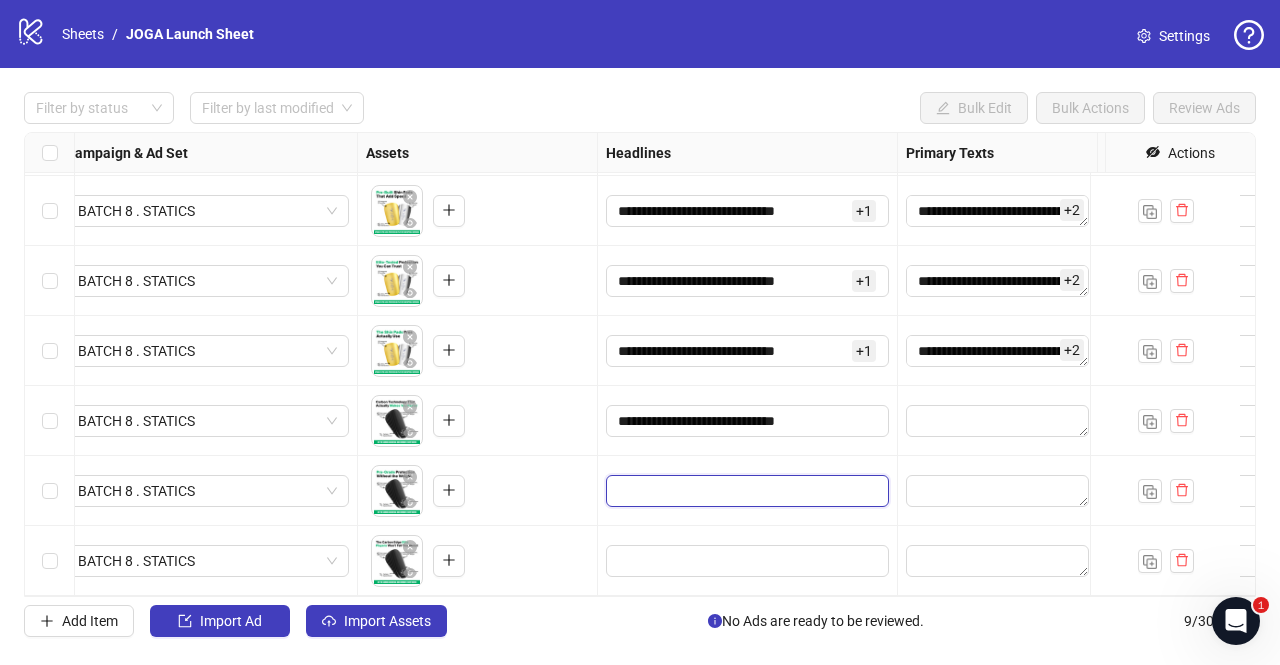 click at bounding box center [745, 491] 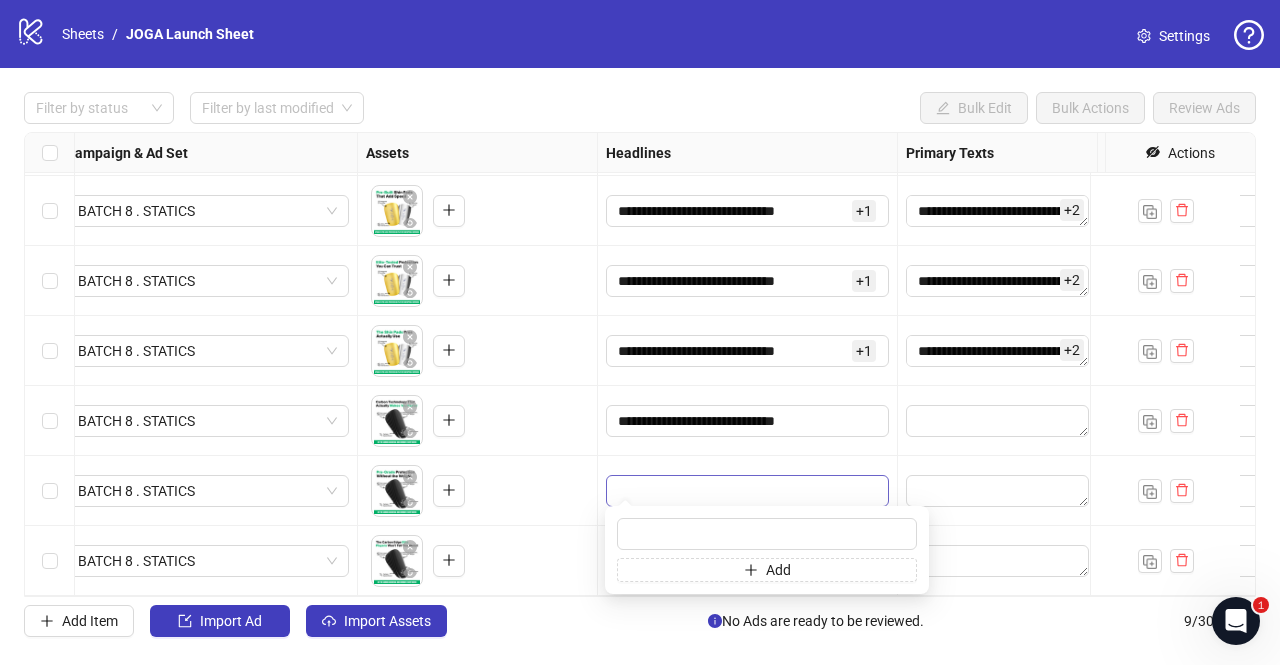 type on "**********" 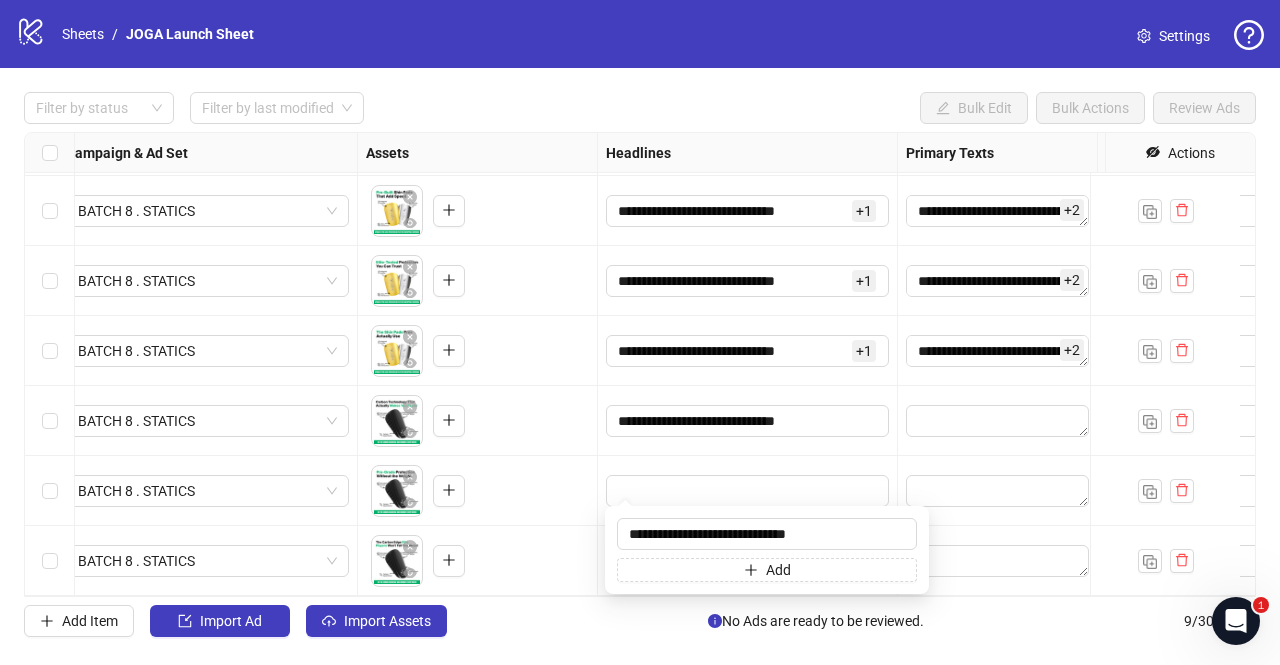 click on "To pick up a draggable item, press the space bar.
While dragging, use the arrow keys to move the item.
Press space again to drop the item in its new position, or press escape to cancel." at bounding box center (477, 491) 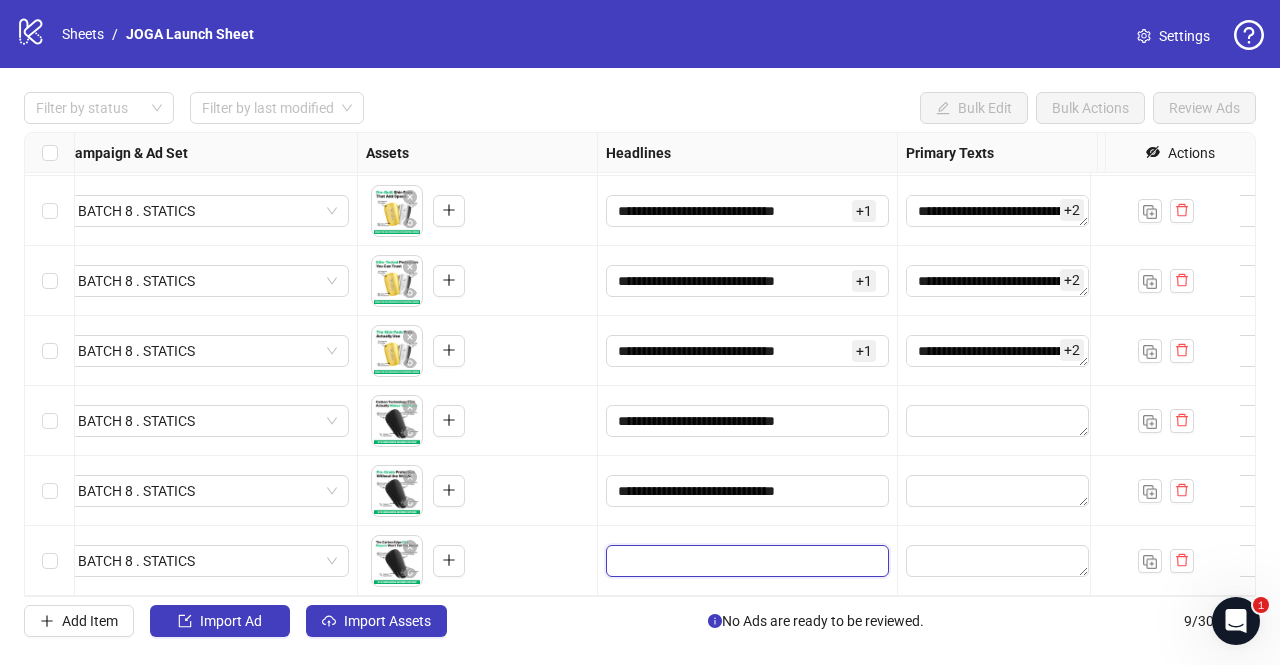 click at bounding box center [745, 561] 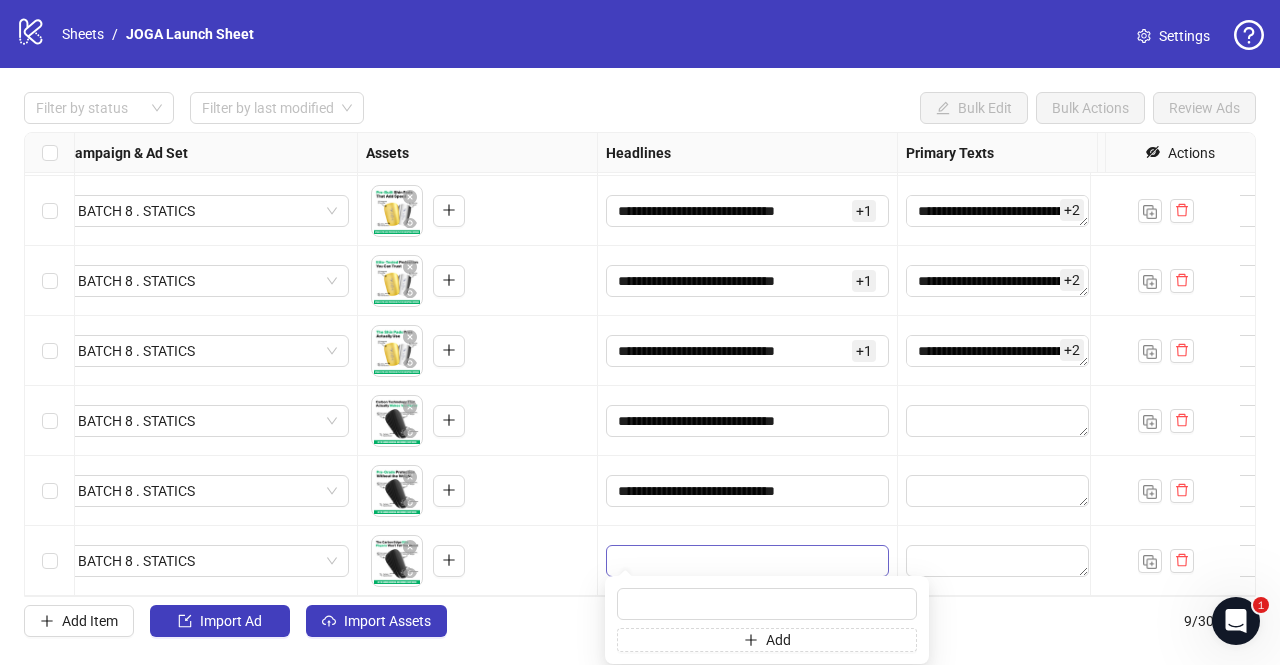 type on "**********" 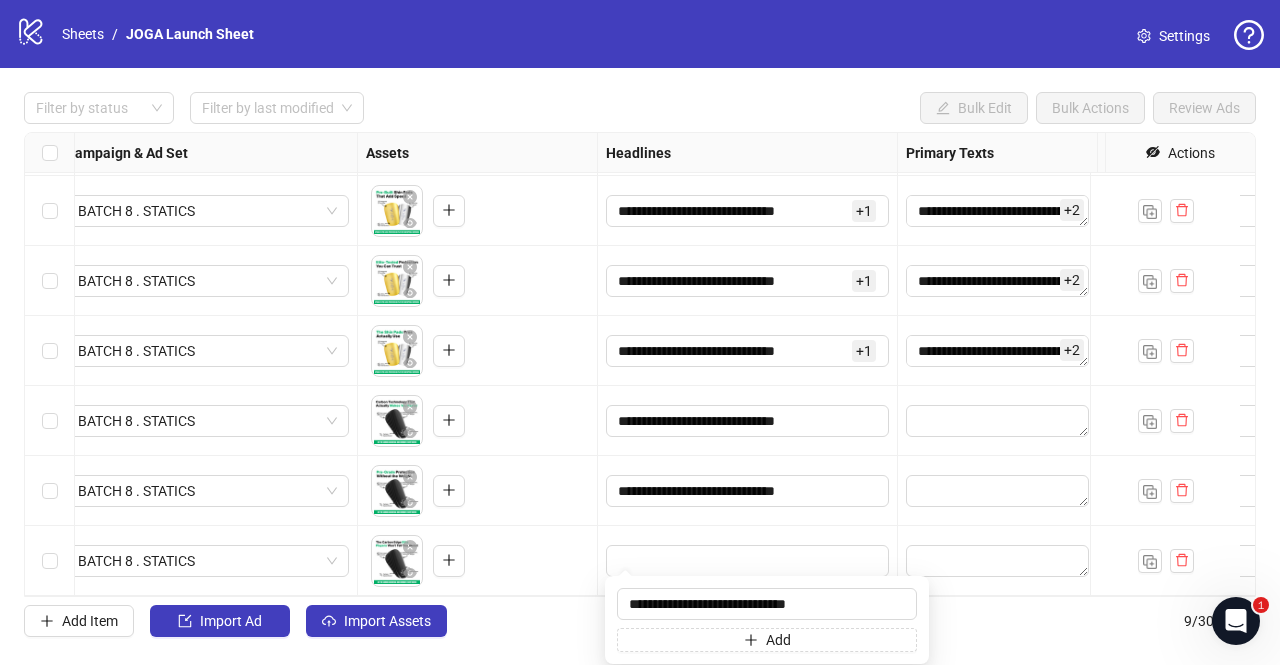 click on "To pick up a draggable item, press the space bar.
While dragging, use the arrow keys to move the item.
Press space again to drop the item in its new position, or press escape to cancel." at bounding box center [477, 491] 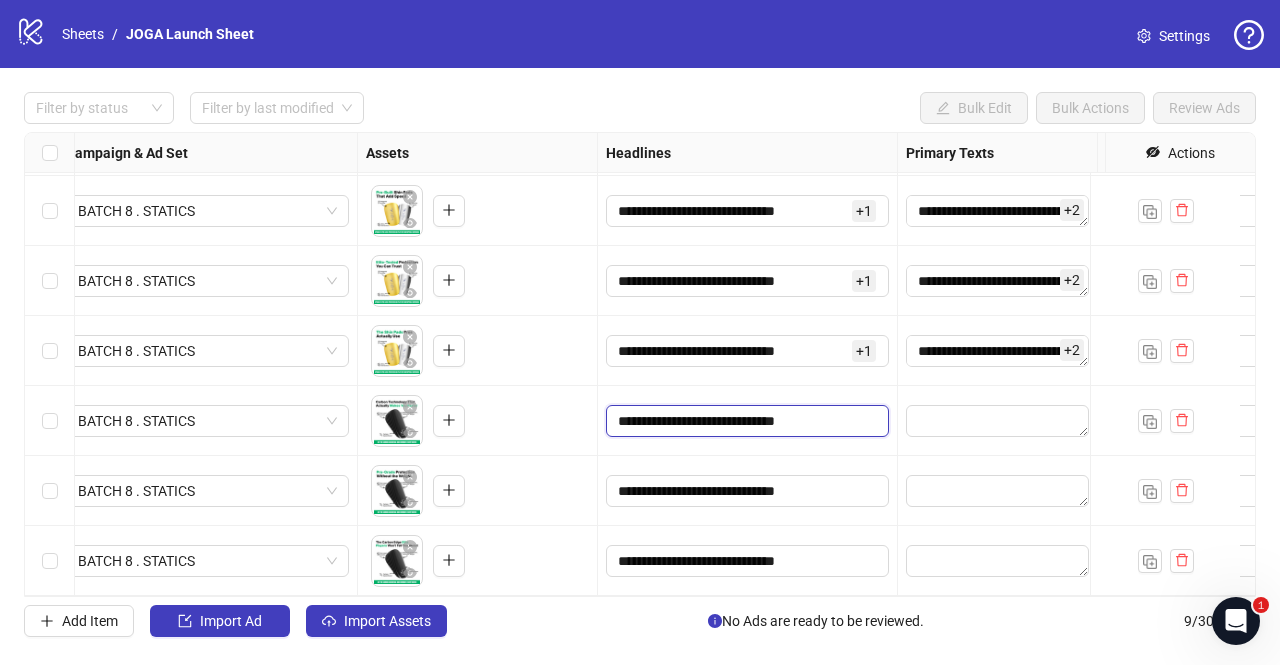 click on "**********" at bounding box center [745, 421] 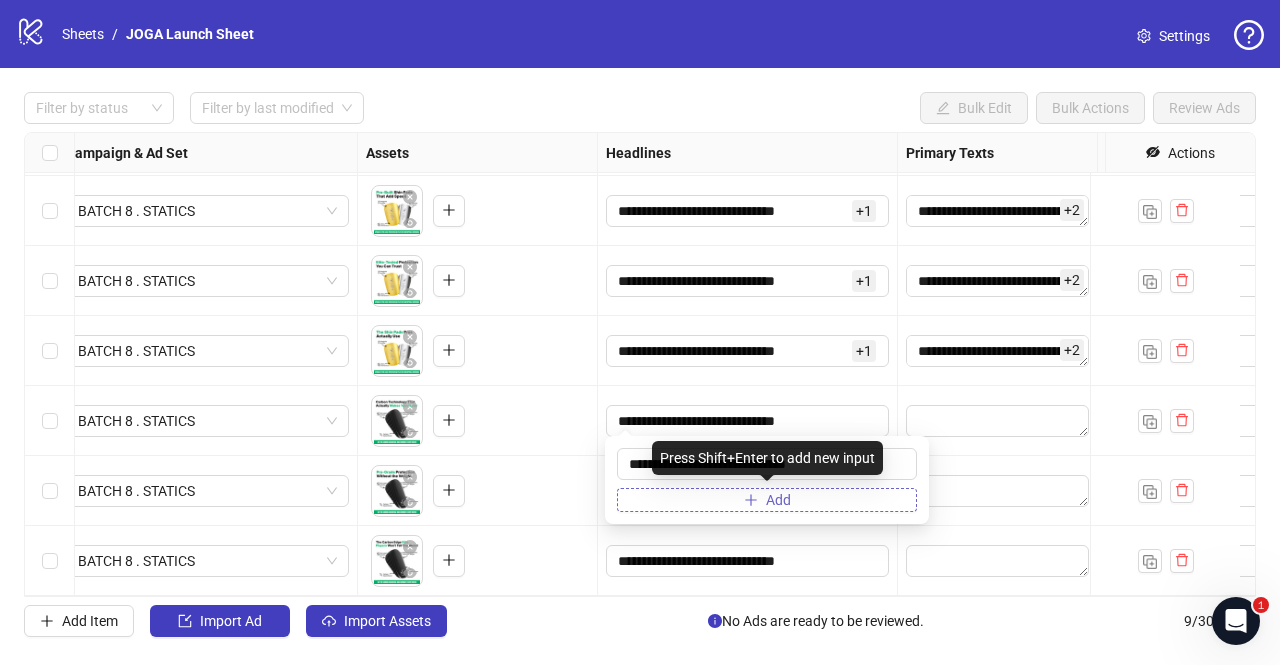 click on "Add" at bounding box center (778, 500) 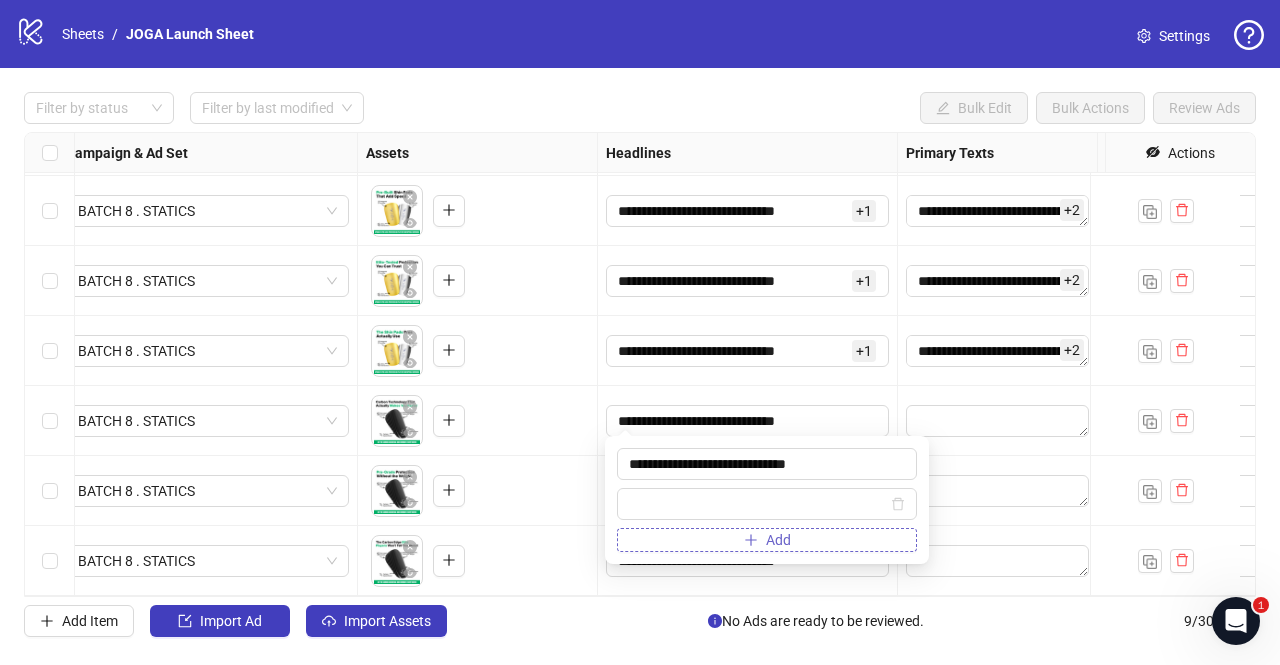 type on "**********" 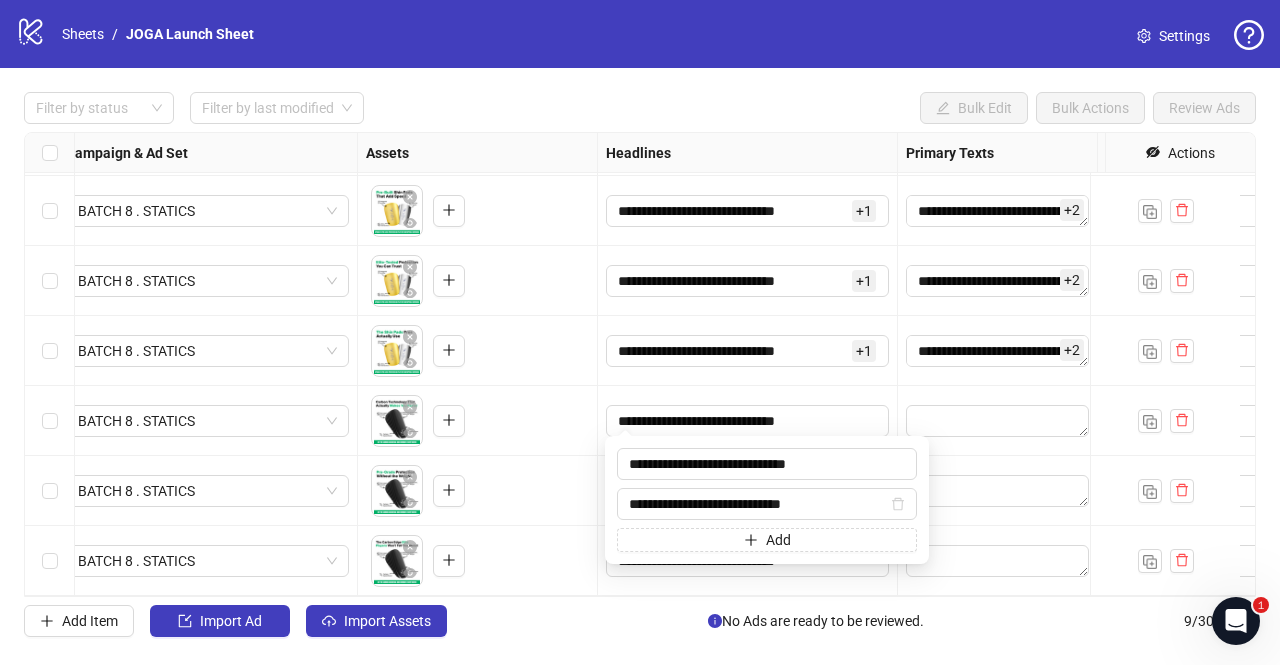 click on "To pick up a draggable item, press the space bar.
While dragging, use the arrow keys to move the item.
Press space again to drop the item in its new position, or press escape to cancel." at bounding box center (478, 491) 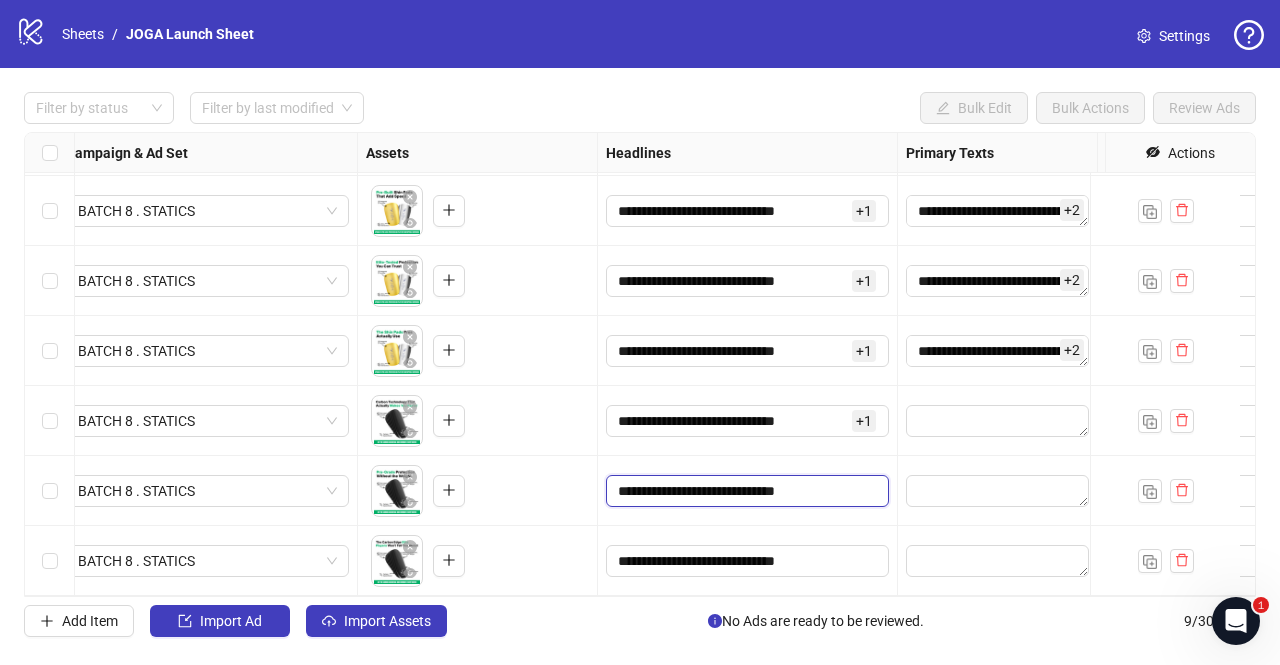 click on "**********" at bounding box center [745, 491] 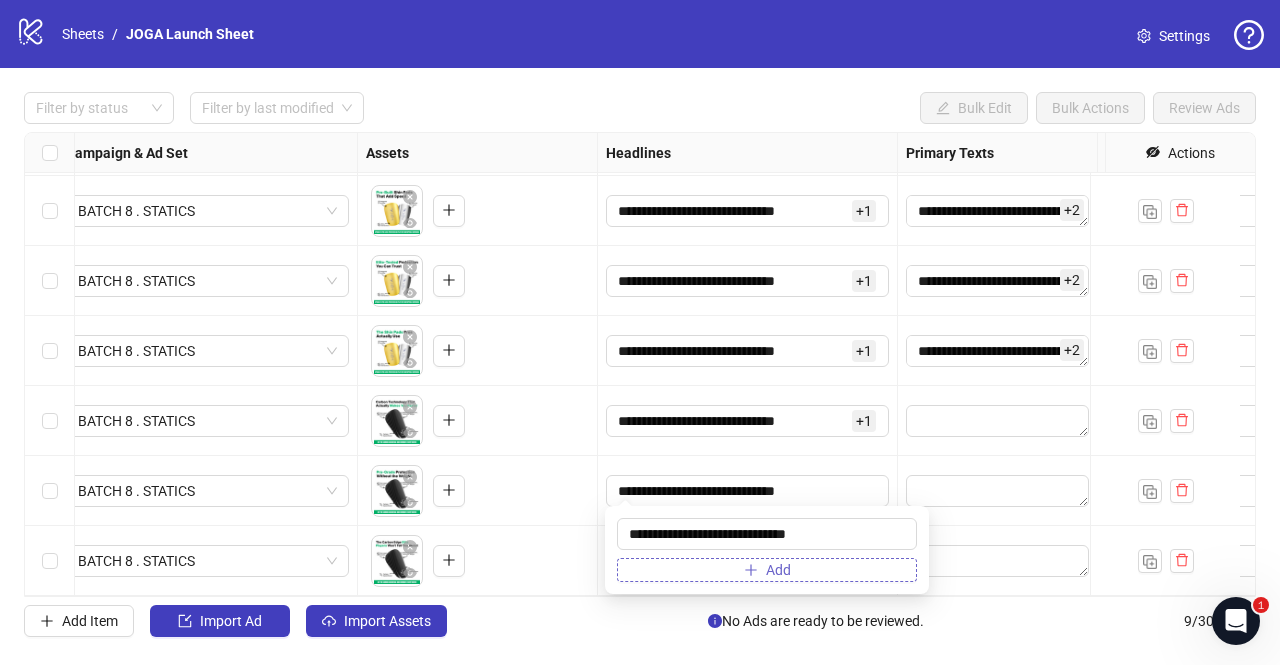 click on "Add" at bounding box center [778, 570] 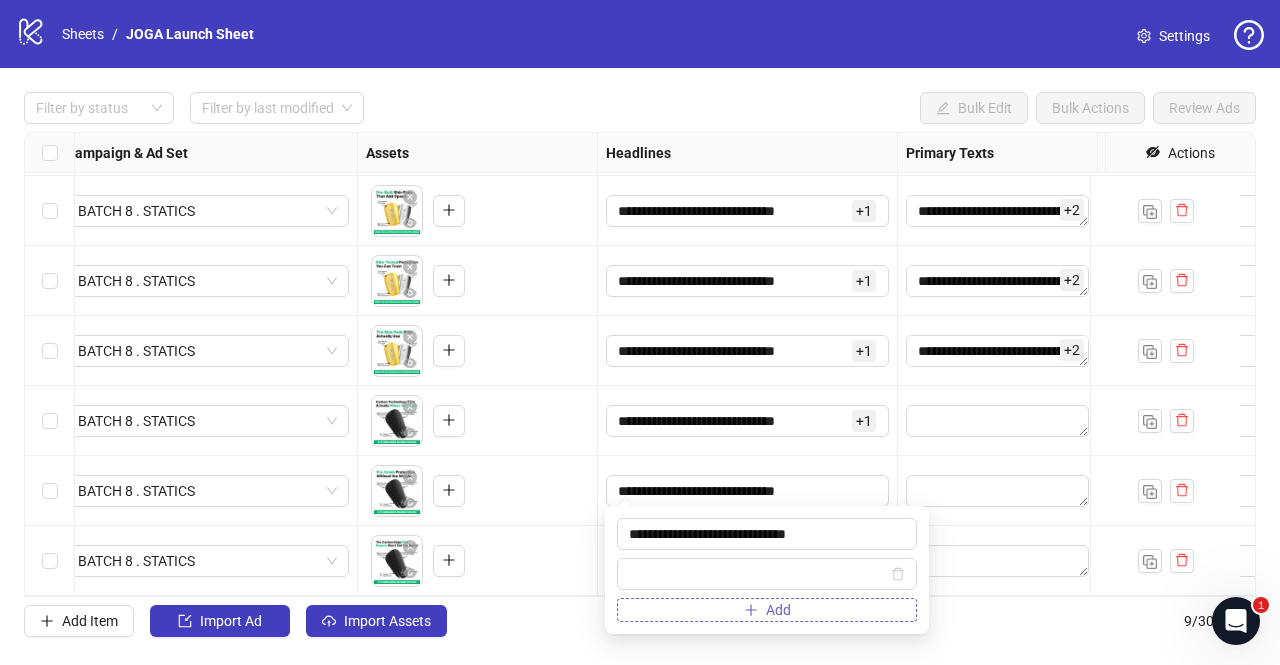 type on "**********" 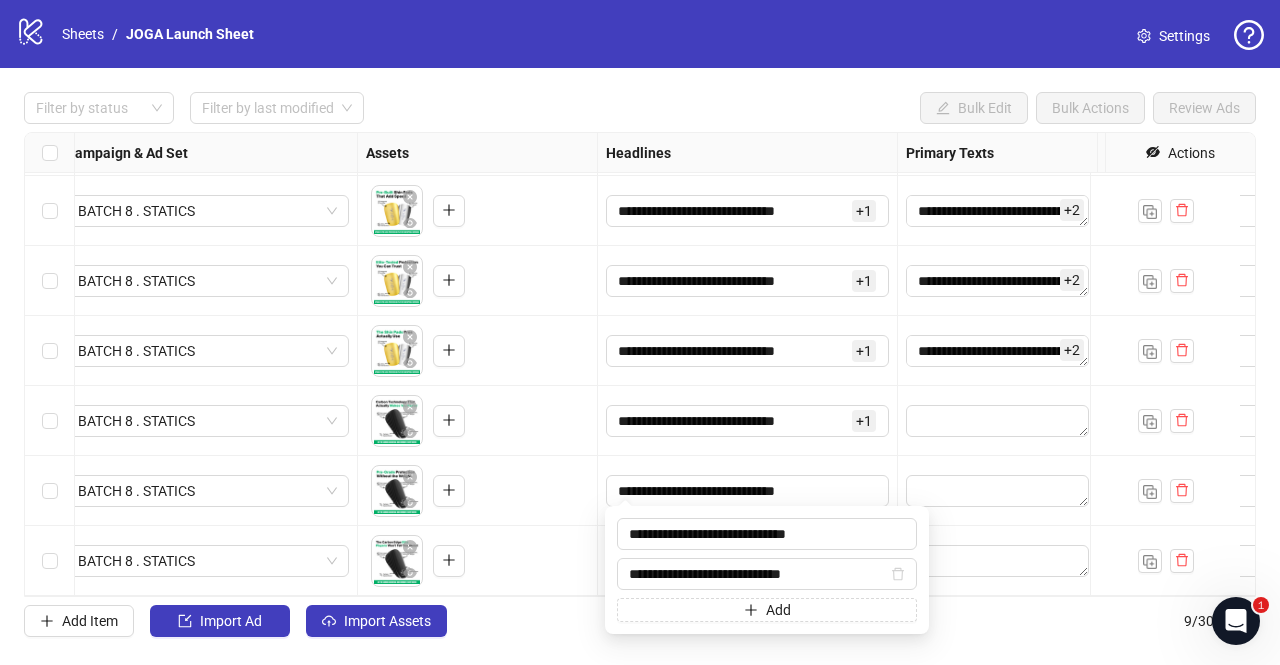 click on "To pick up a draggable item, press the space bar.
While dragging, use the arrow keys to move the item.
Press space again to drop the item in its new position, or press escape to cancel." at bounding box center [477, 491] 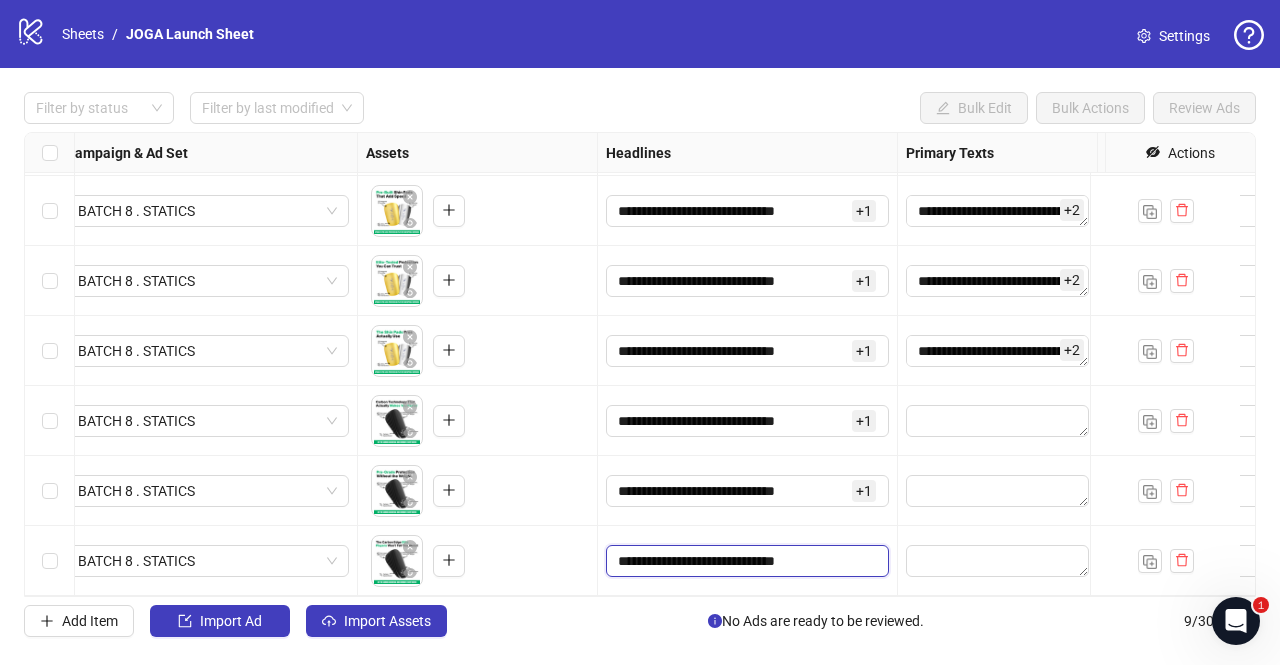 click on "**********" at bounding box center (745, 561) 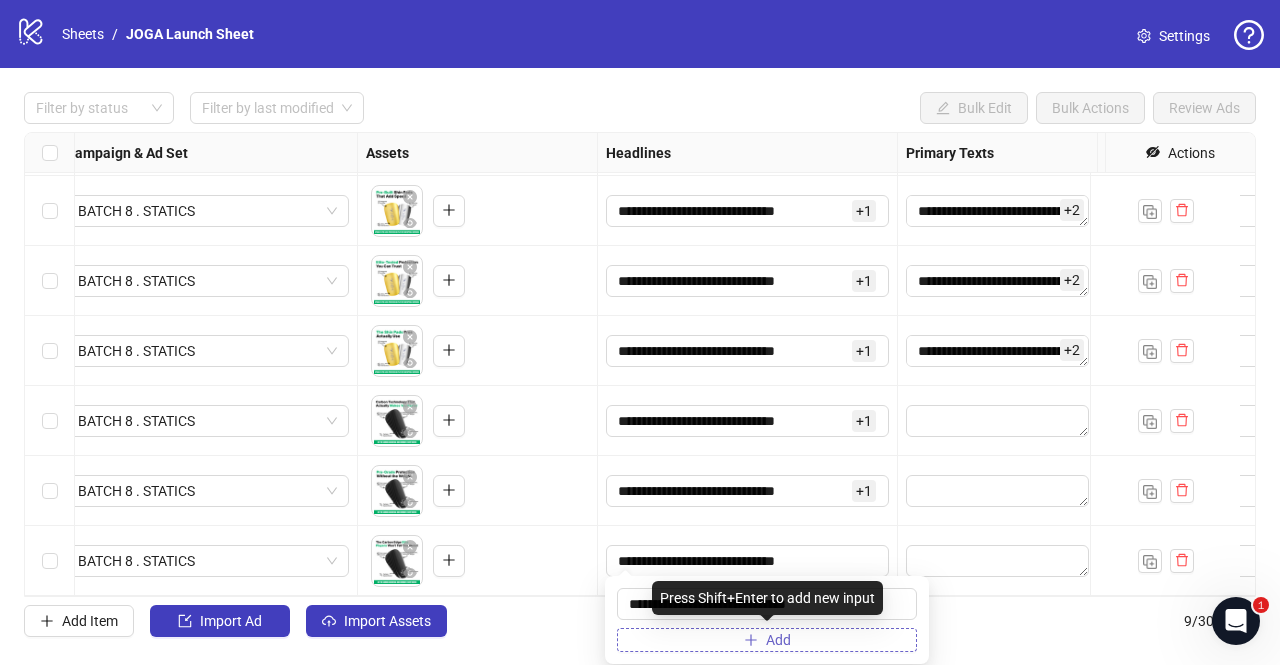 click on "Add" at bounding box center [767, 640] 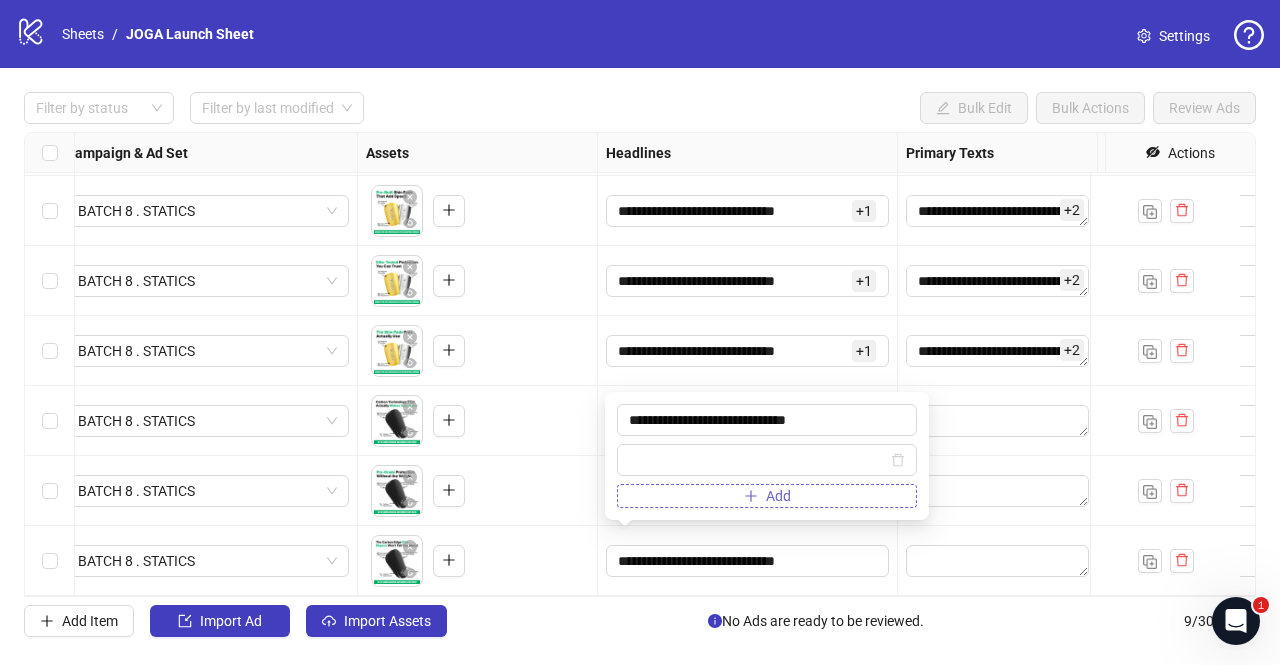 type on "**********" 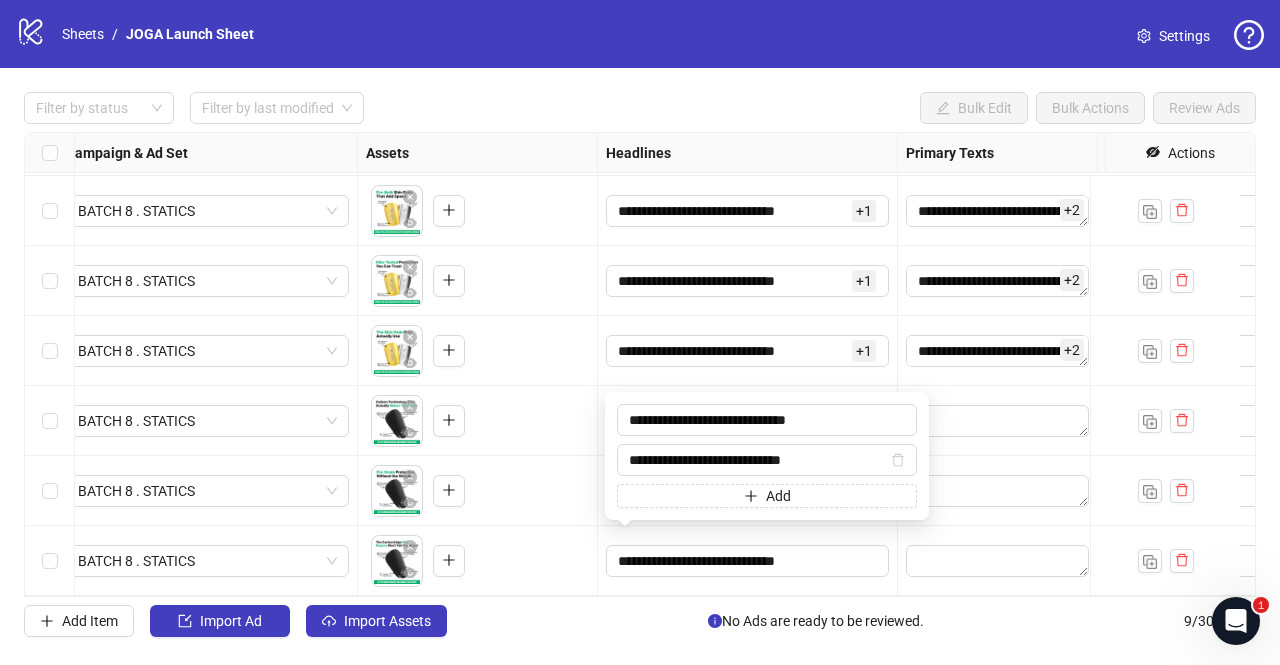 click on "To pick up a draggable item, press the space bar.
While dragging, use the arrow keys to move the item.
Press space again to drop the item in its new position, or press escape to cancel." at bounding box center [477, 491] 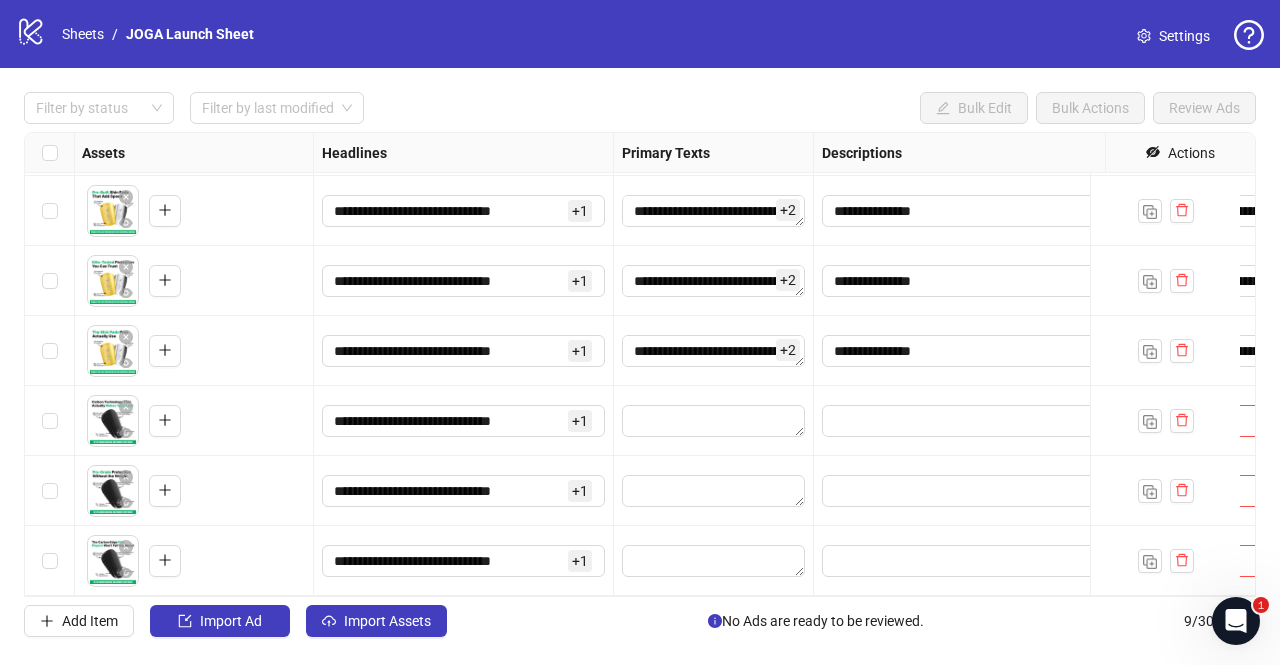 scroll, scrollTop: 219, scrollLeft: 873, axis: both 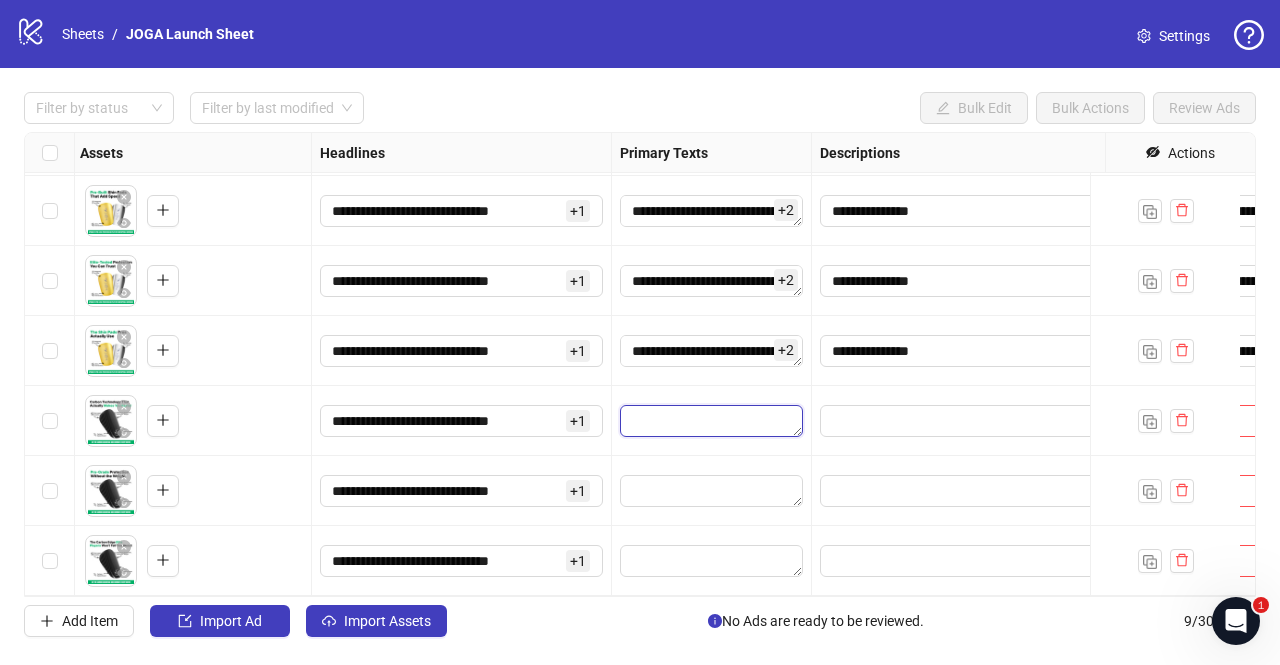 click at bounding box center (711, 421) 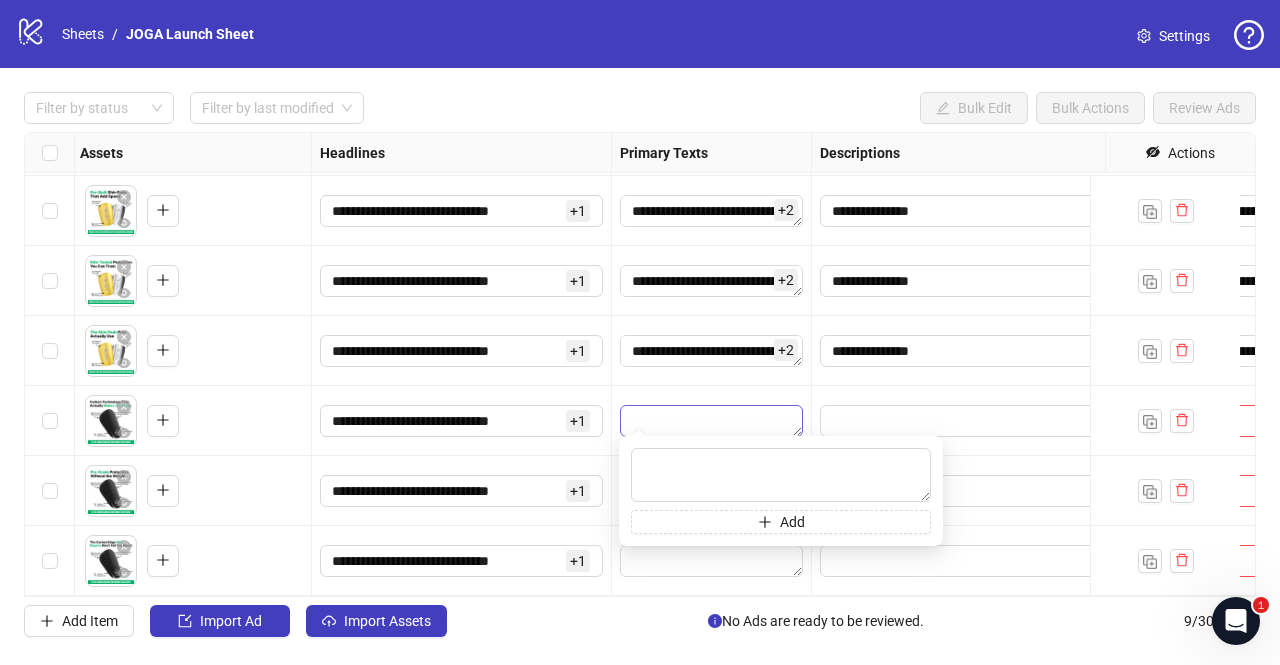 type on "**********" 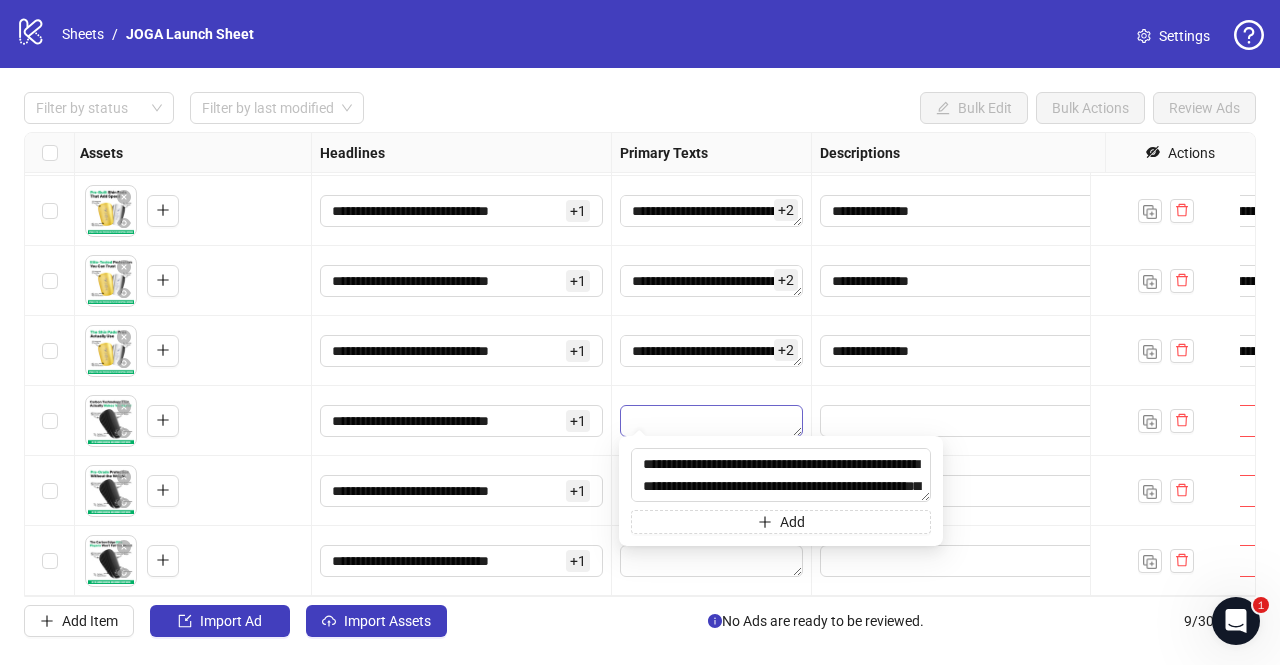 scroll, scrollTop: 15, scrollLeft: 0, axis: vertical 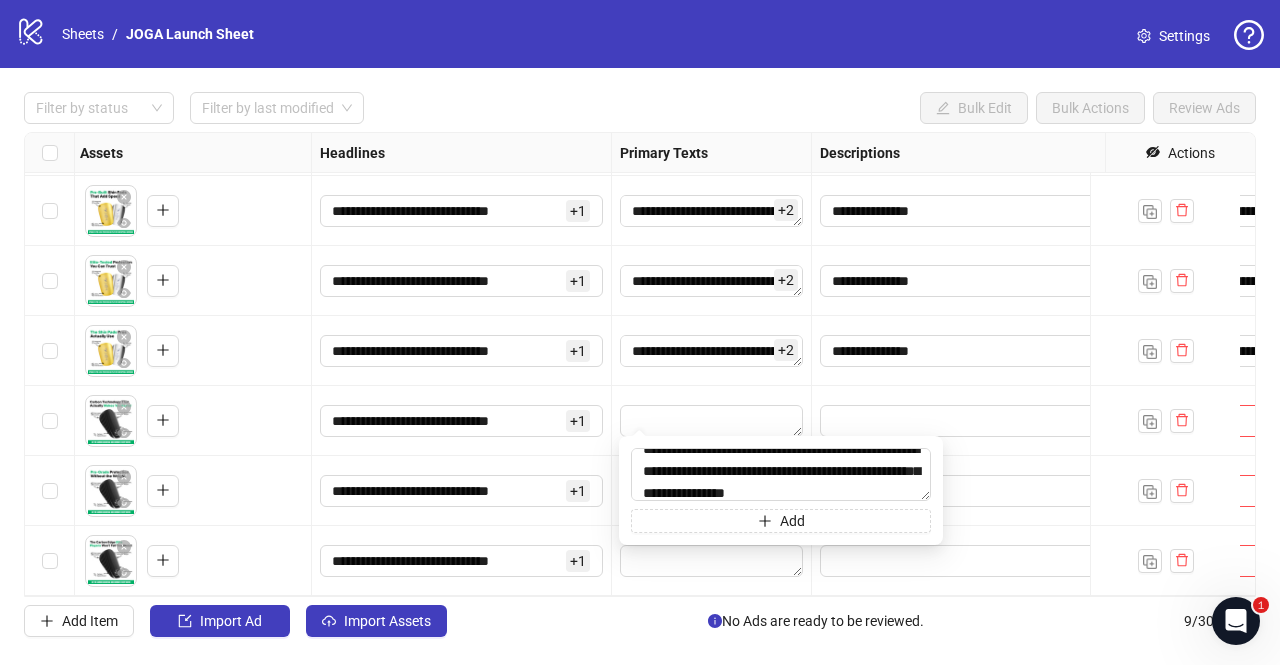 click on "[PHONE] + 1" at bounding box center (462, 491) 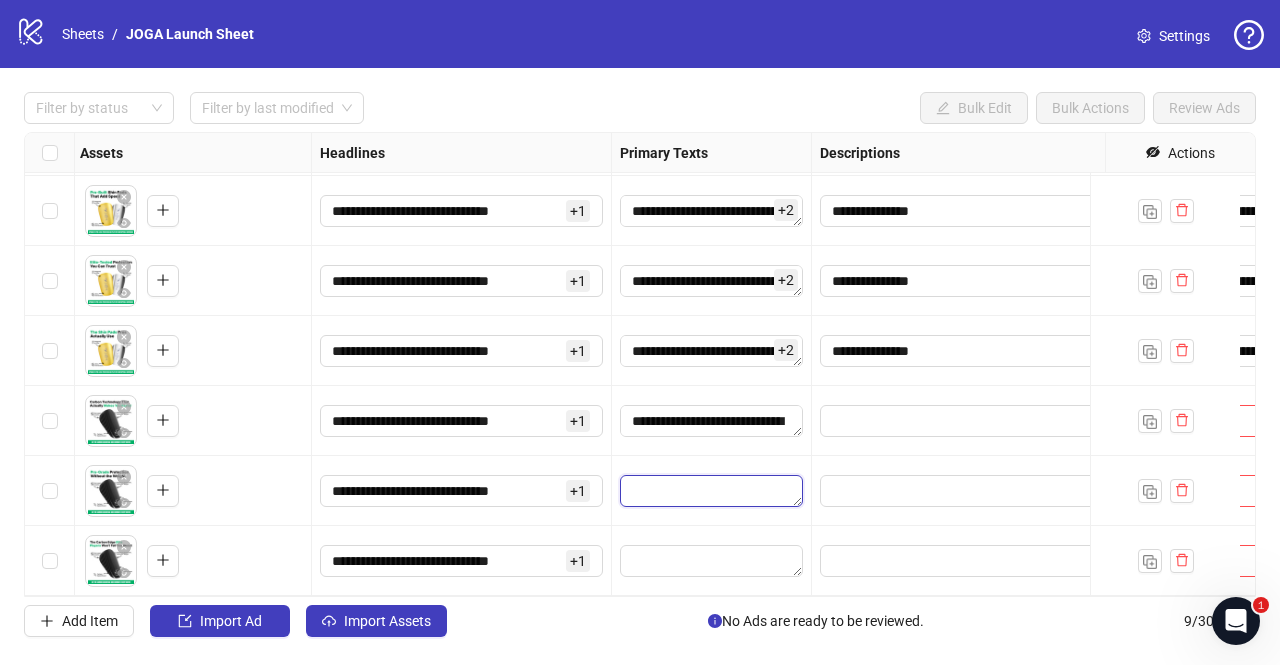 click at bounding box center (711, 491) 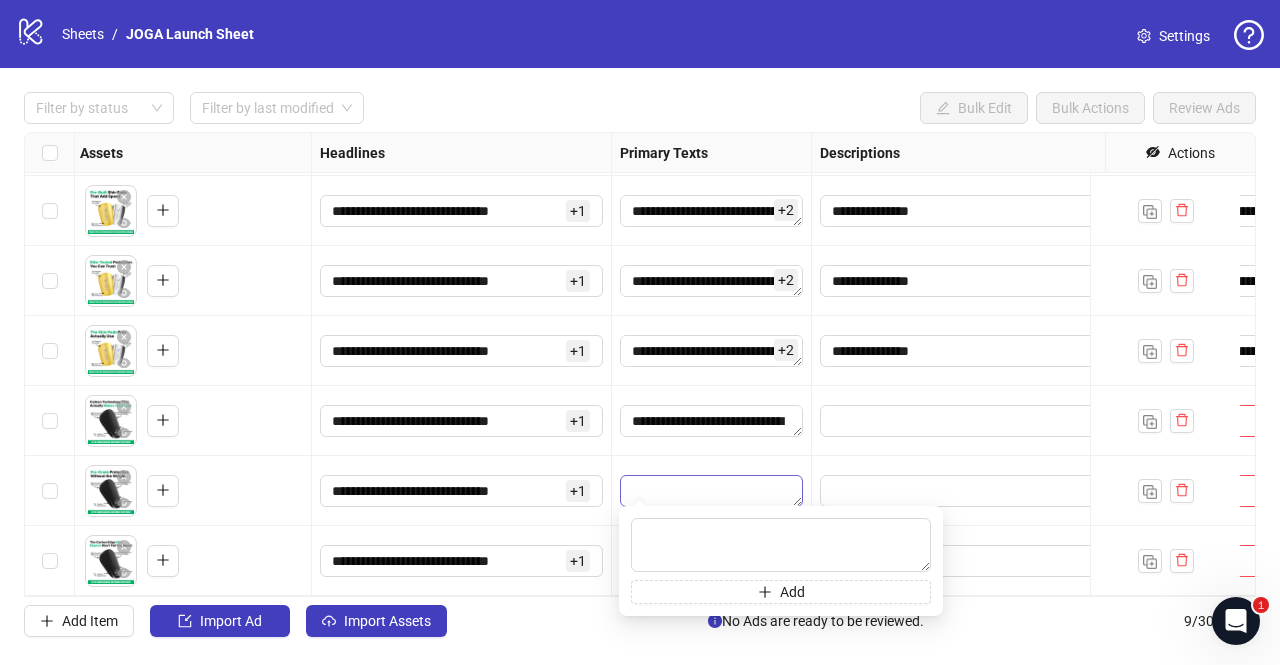 type on "**********" 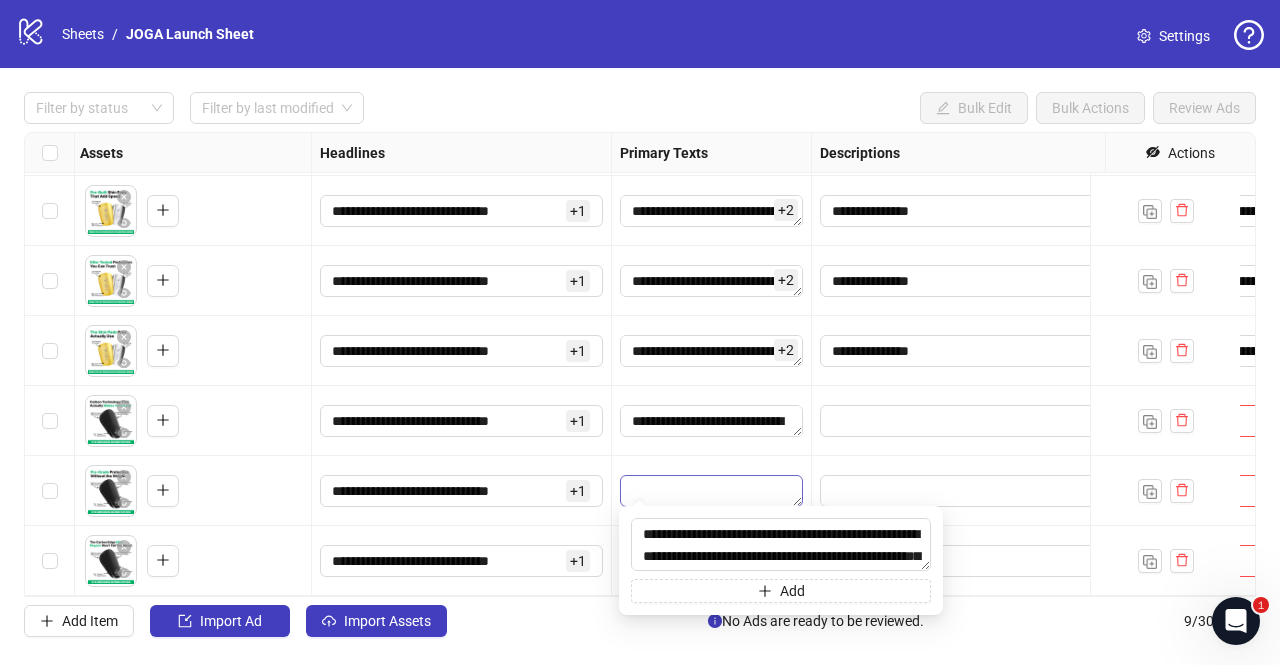scroll, scrollTop: 15, scrollLeft: 0, axis: vertical 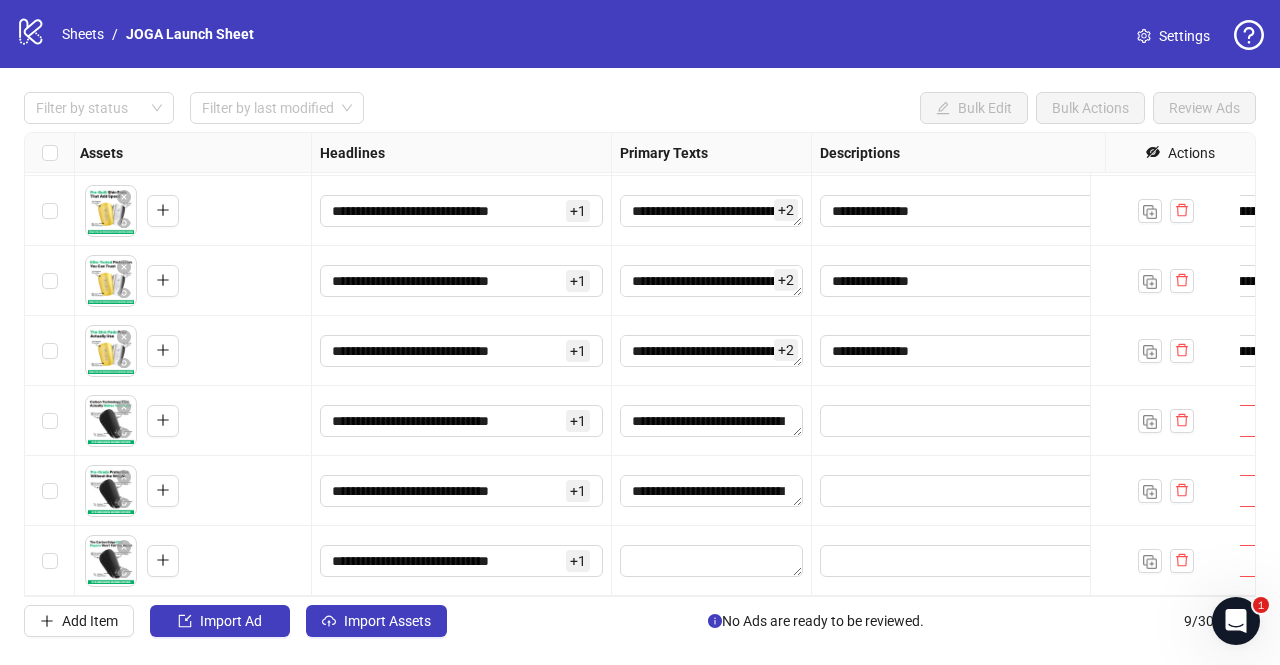 click on "[PHONE] + 1" at bounding box center (462, 491) 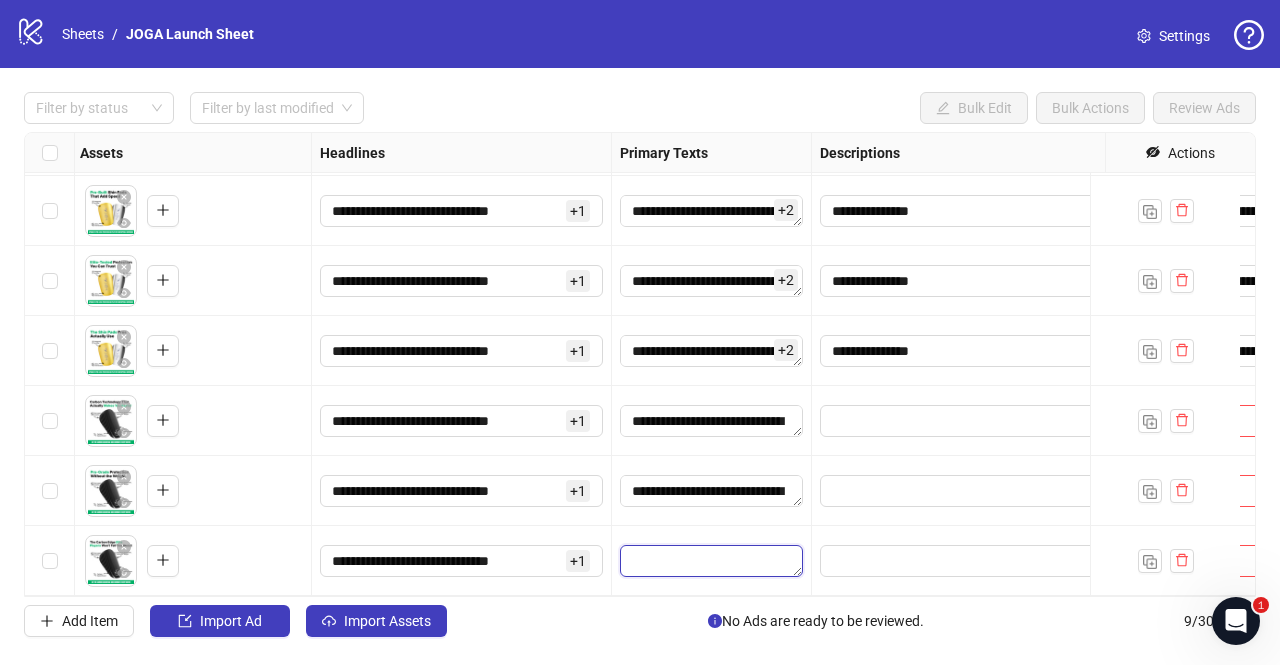 click at bounding box center [711, 561] 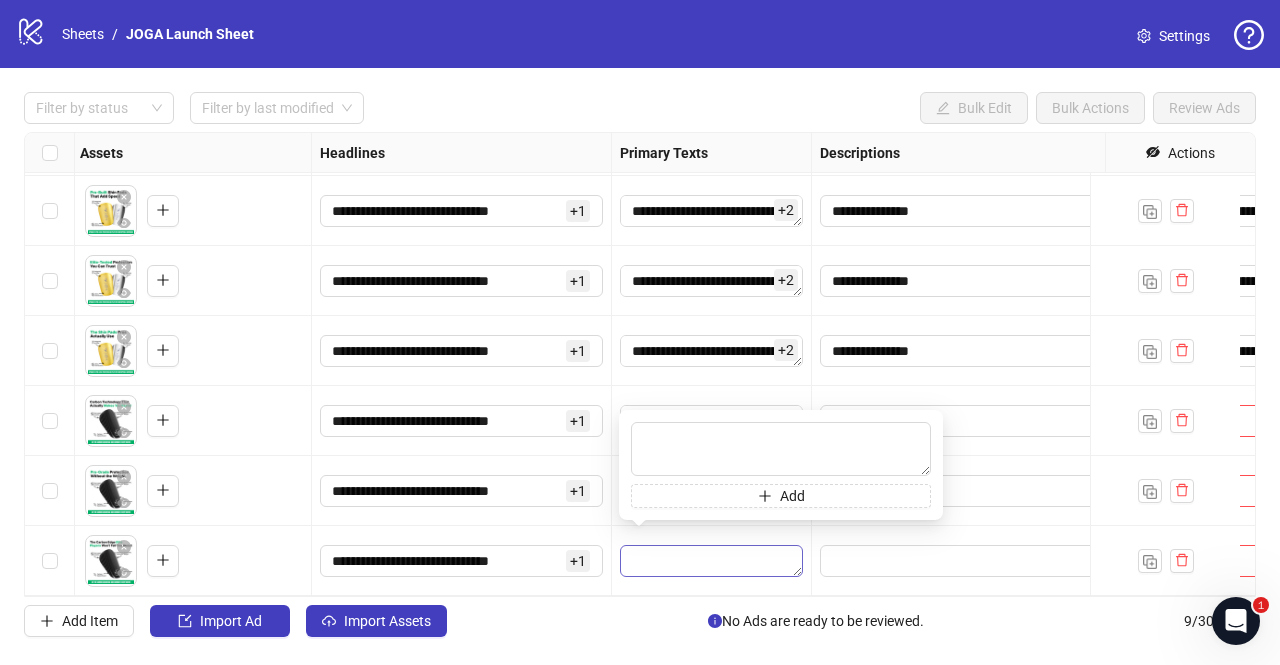 type on "**********" 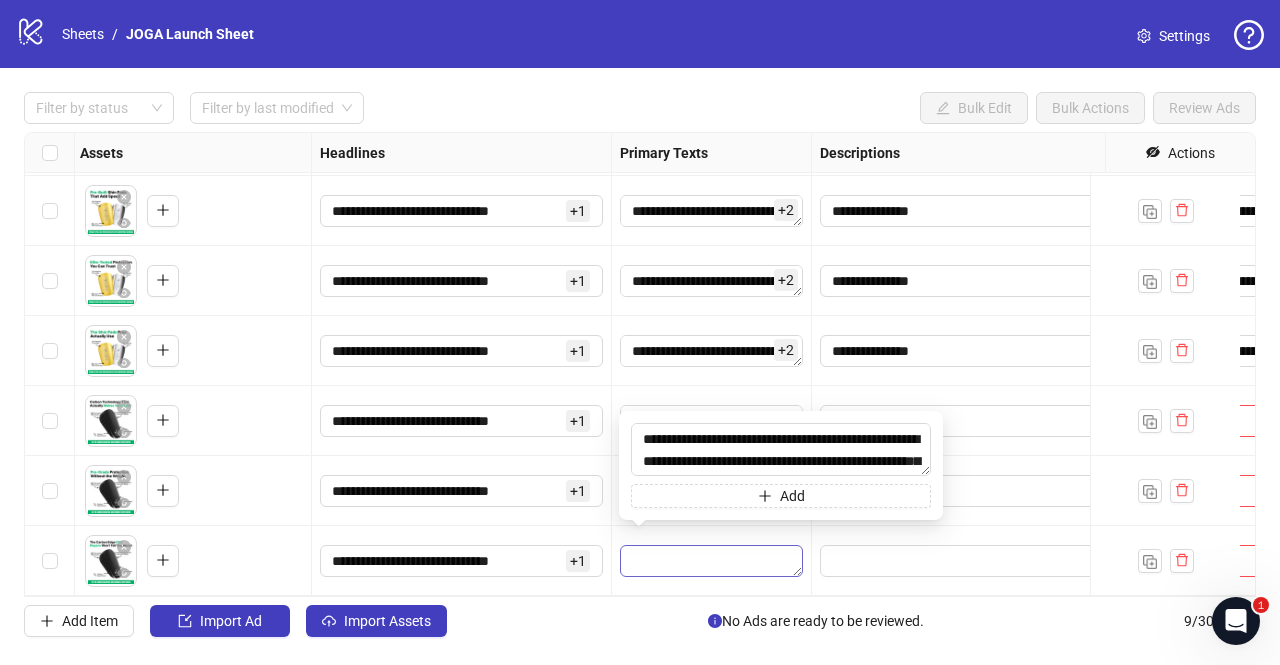 scroll, scrollTop: 16, scrollLeft: 0, axis: vertical 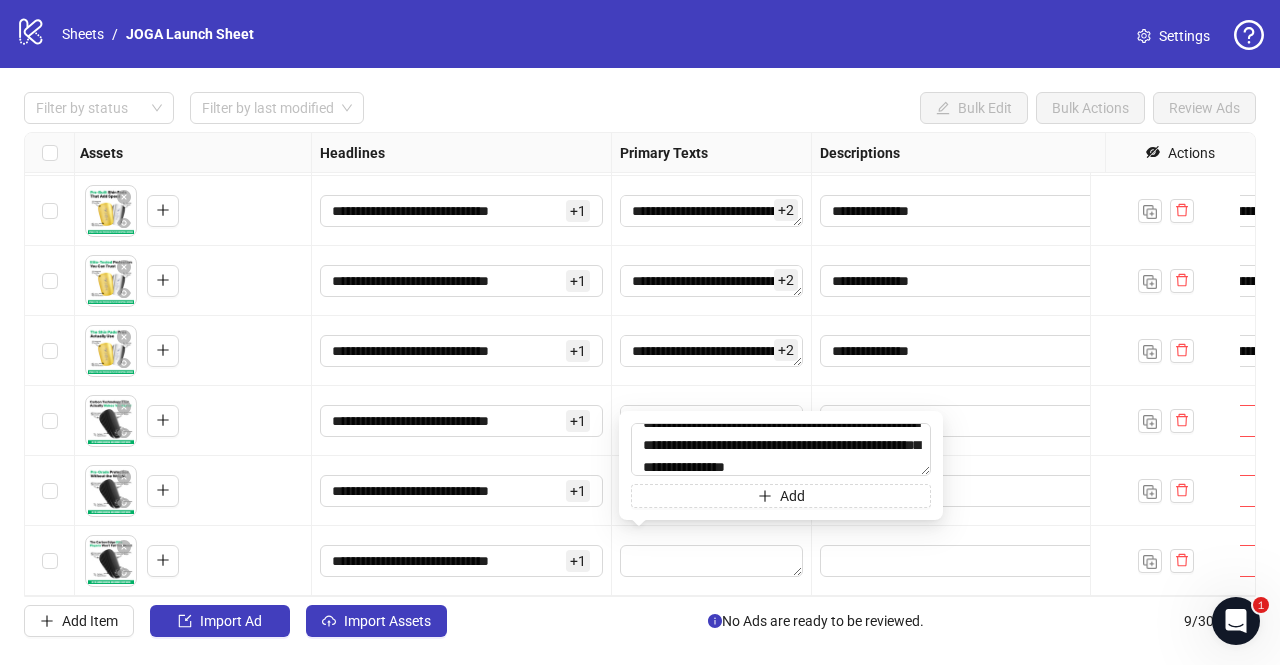 click on "[PHONE] + 1" at bounding box center [462, 421] 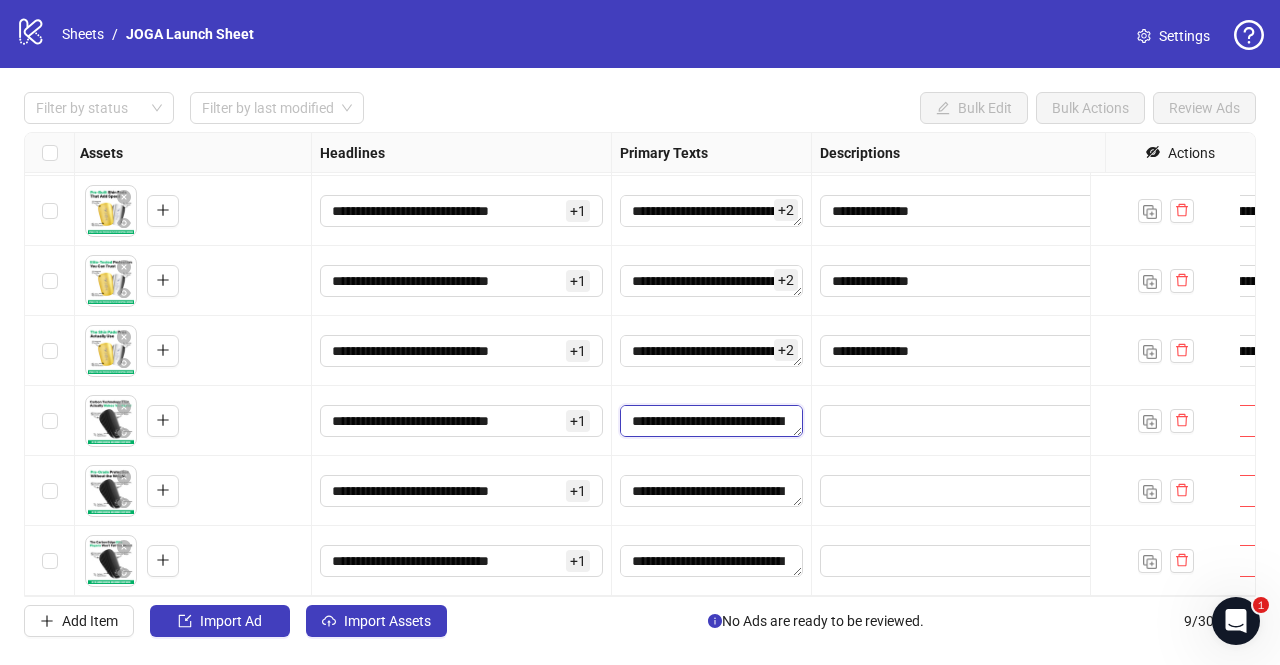 click on "**********" at bounding box center (711, 421) 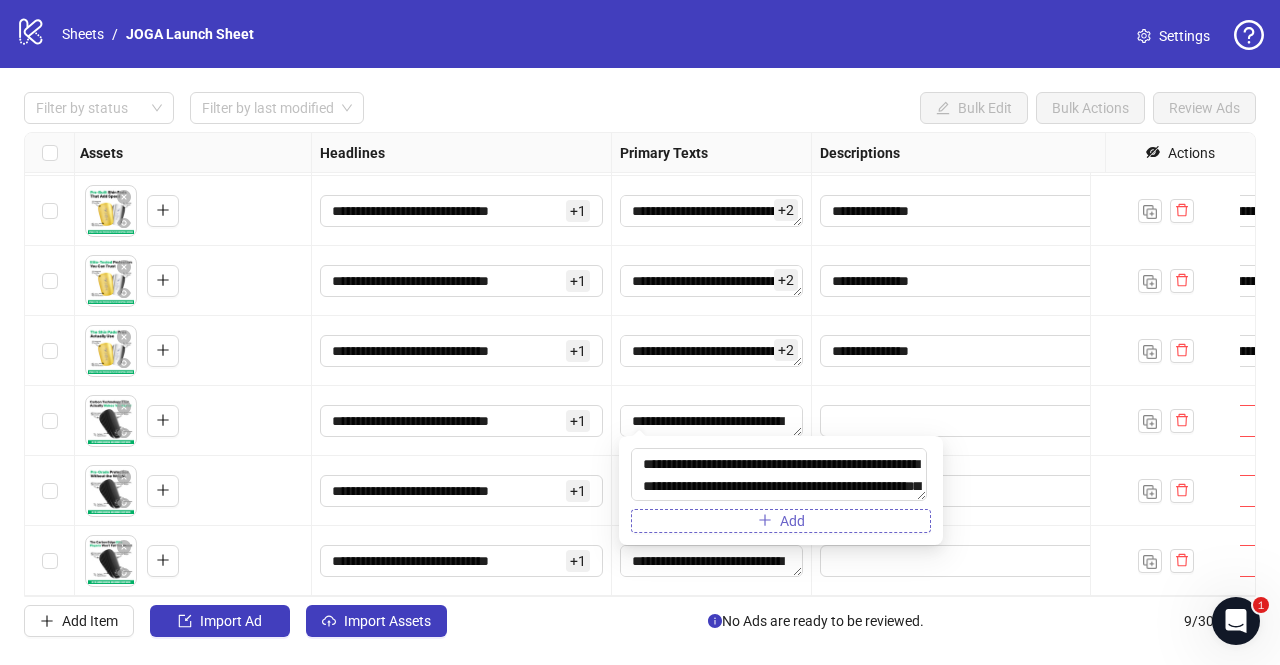 click on "Add" at bounding box center [781, 521] 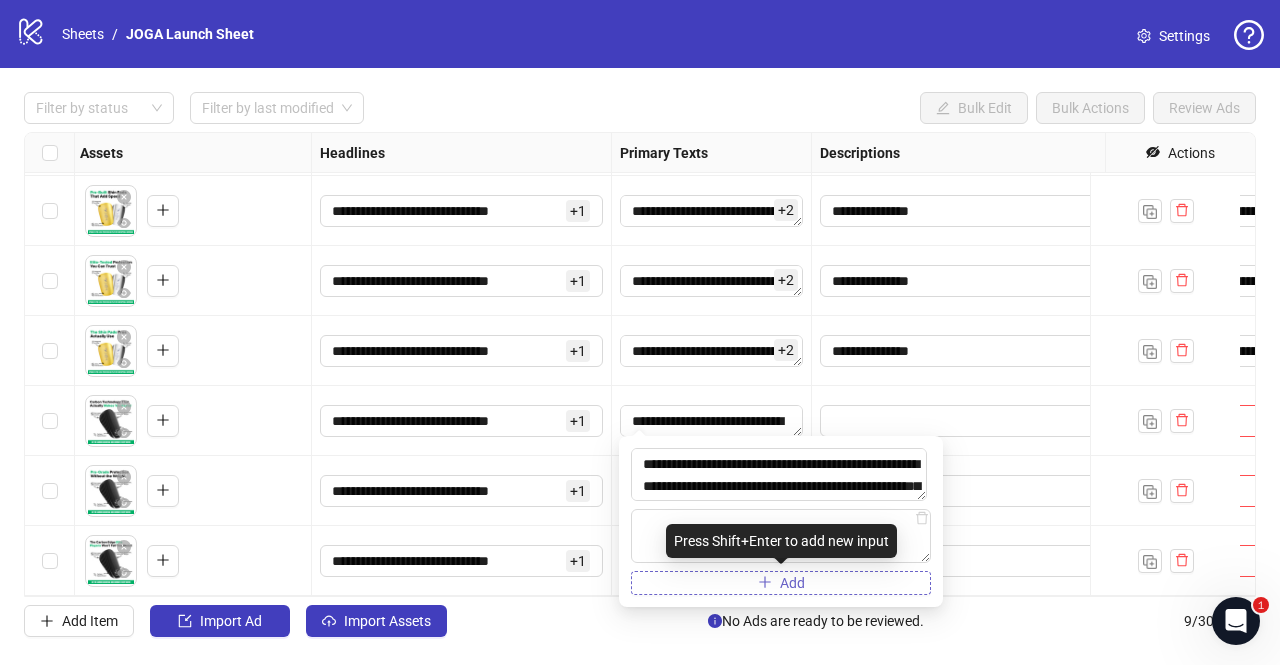 type on "**********" 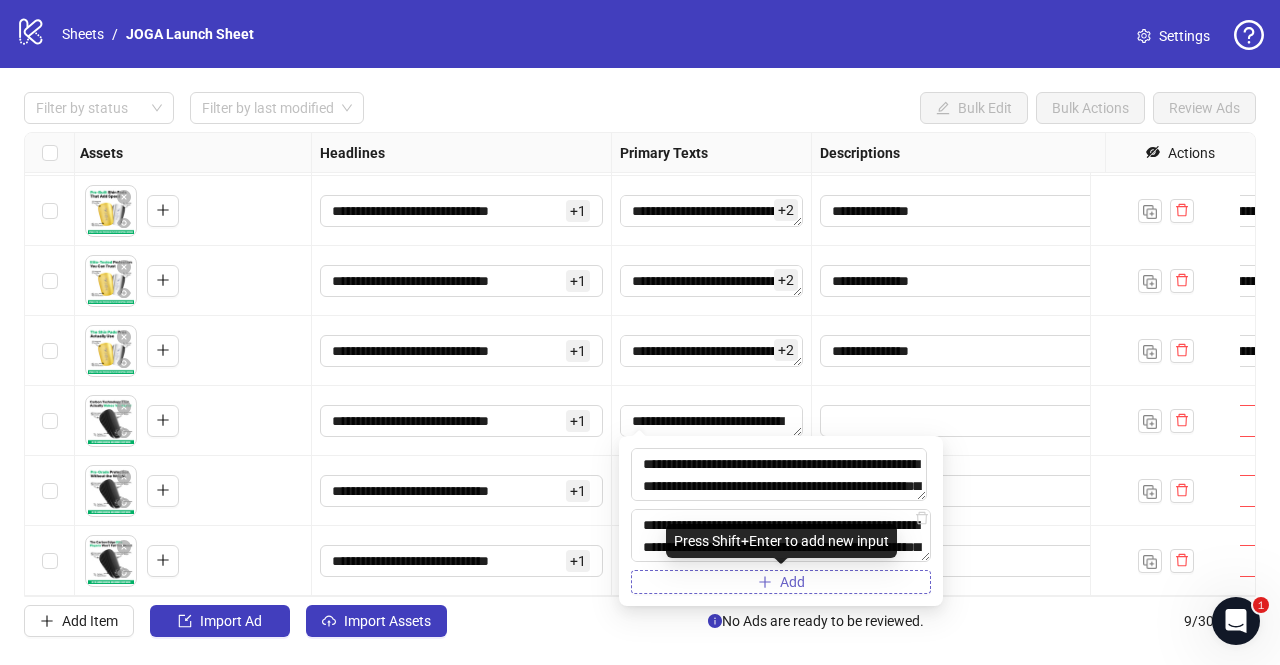 scroll, scrollTop: 37, scrollLeft: 0, axis: vertical 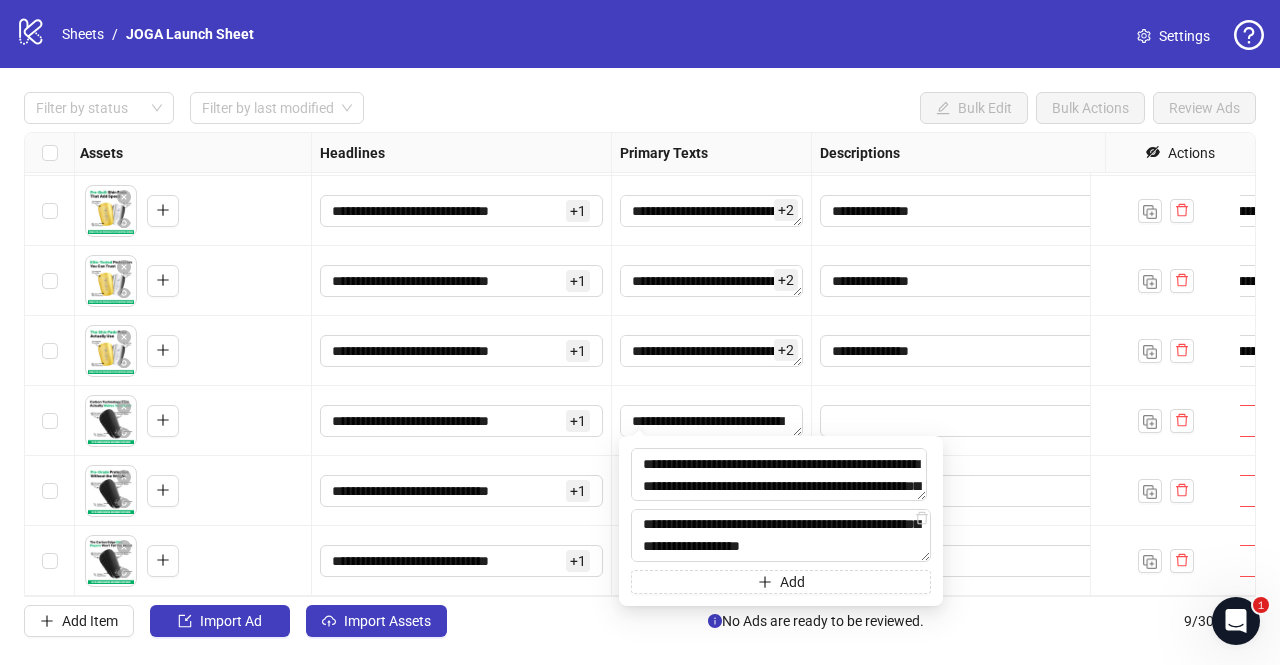 click on "[PHONE] + 1" at bounding box center (462, 421) 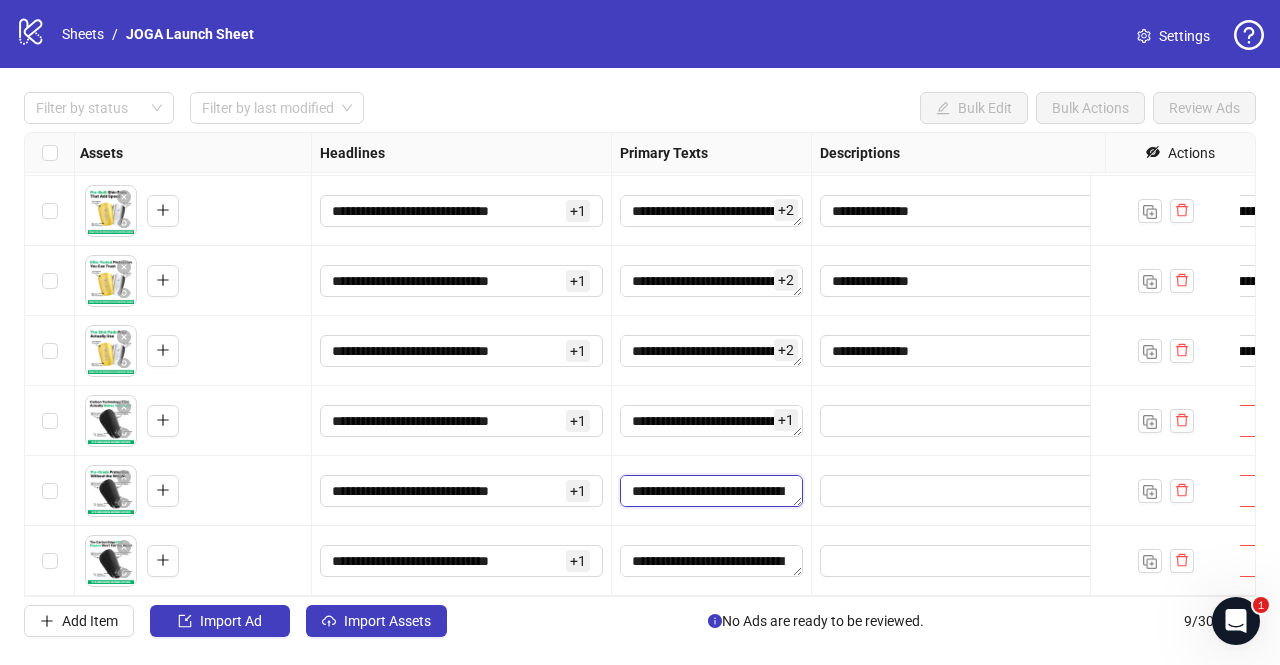 click on "**********" at bounding box center (711, 491) 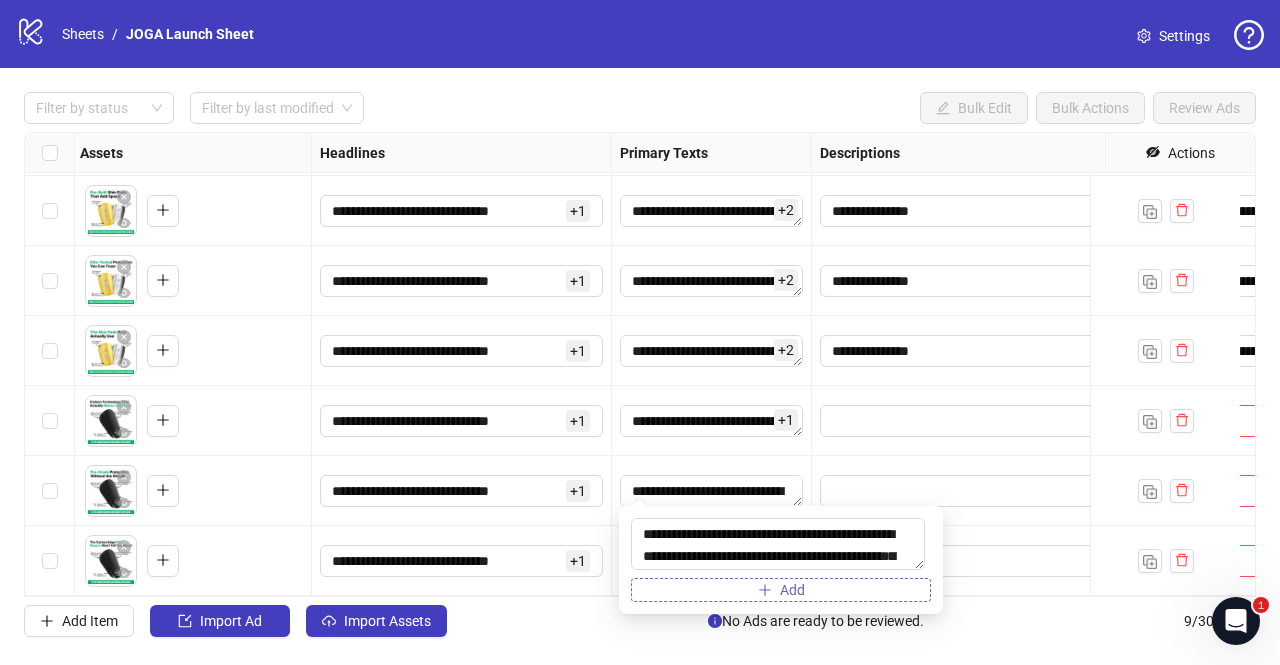 click on "Add" at bounding box center (781, 590) 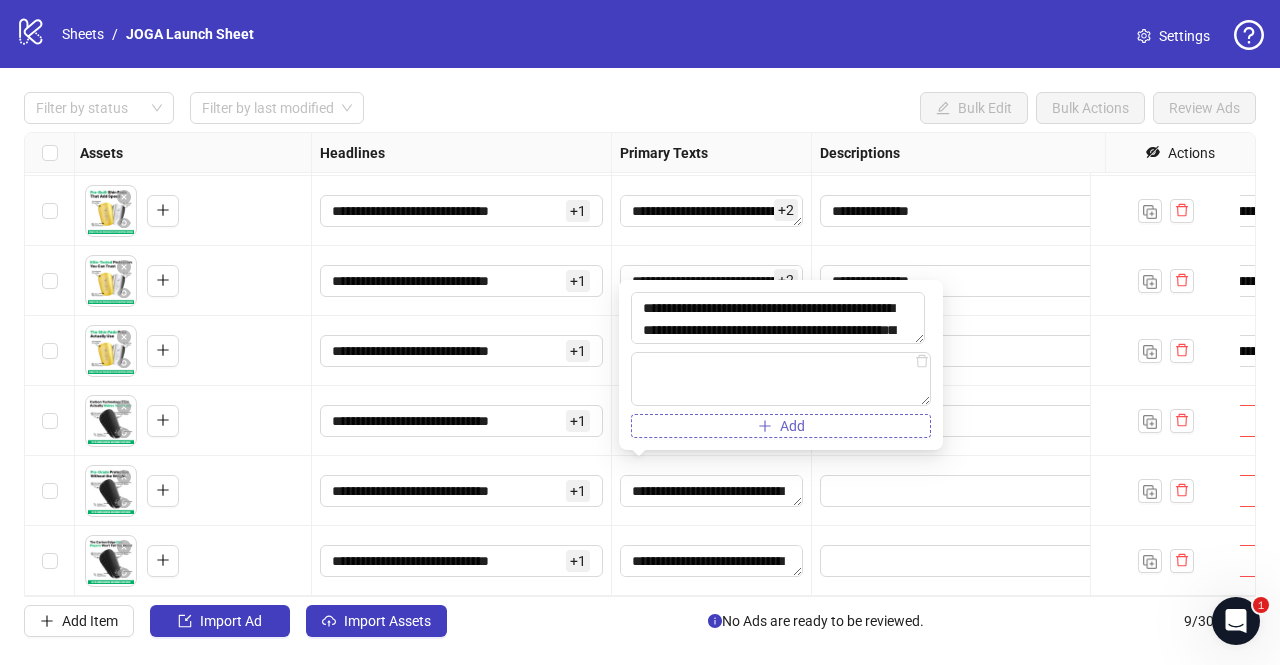 type on "**********" 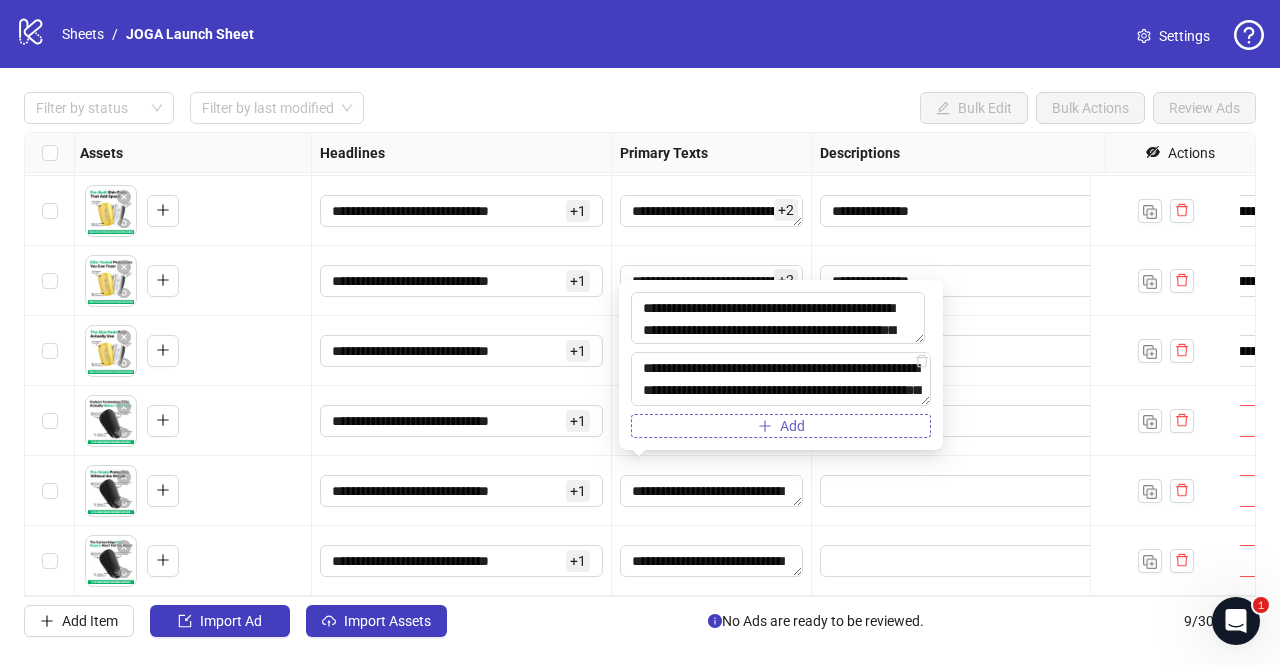 scroll, scrollTop: 38, scrollLeft: 0, axis: vertical 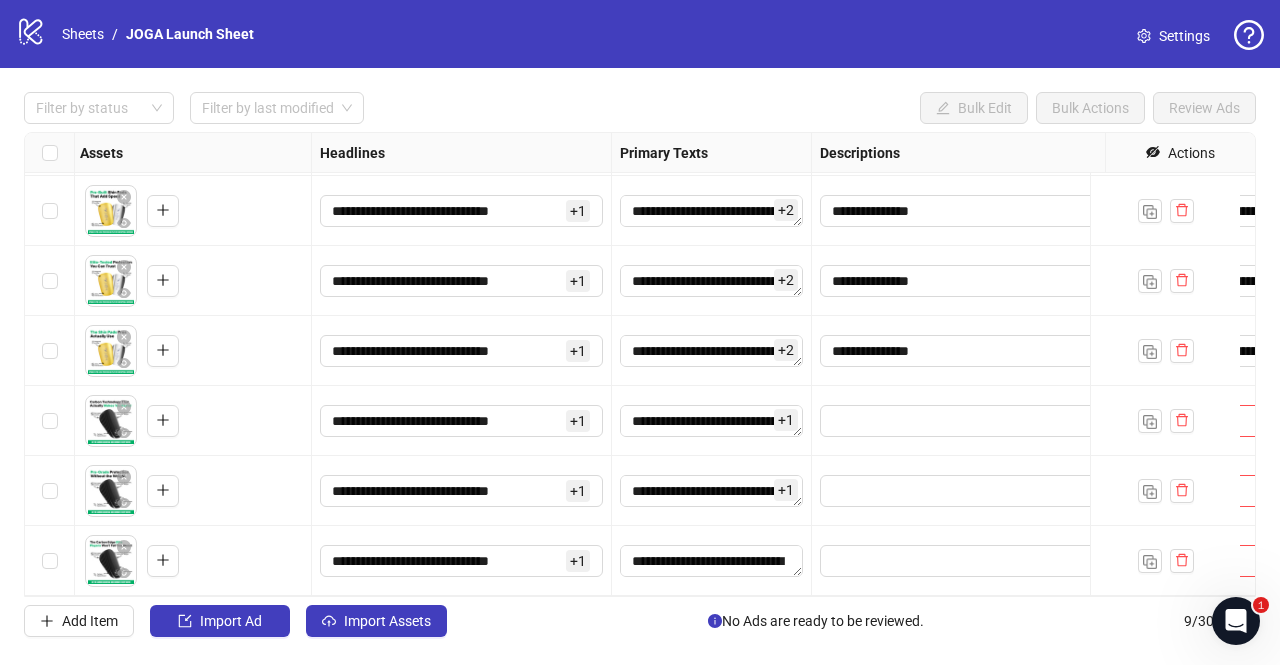 click on "[PHONE] + 1" at bounding box center (462, 421) 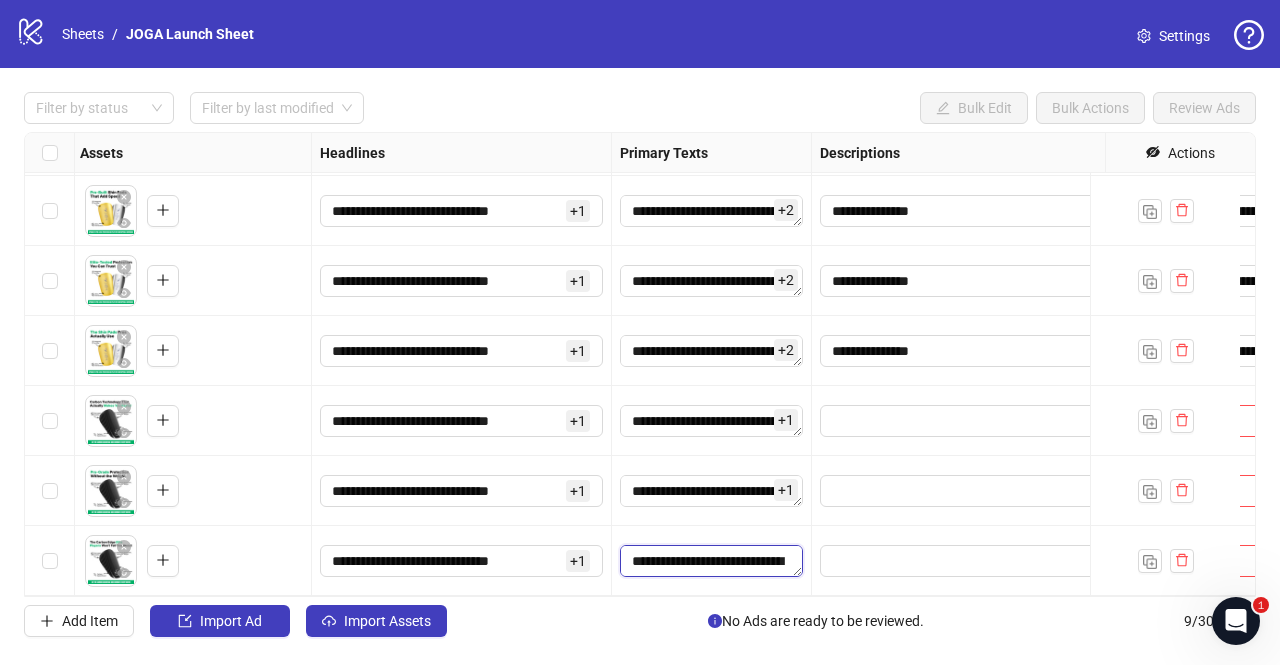 click on "**********" at bounding box center (711, 561) 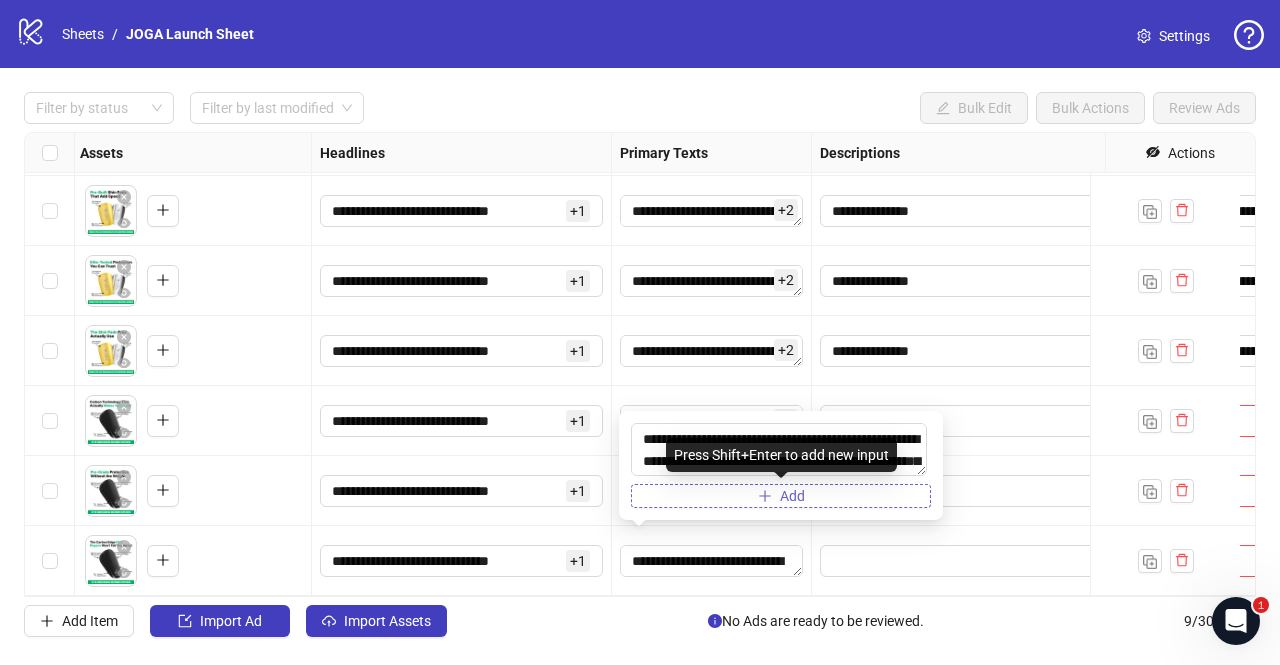 click on "Add" at bounding box center (781, 496) 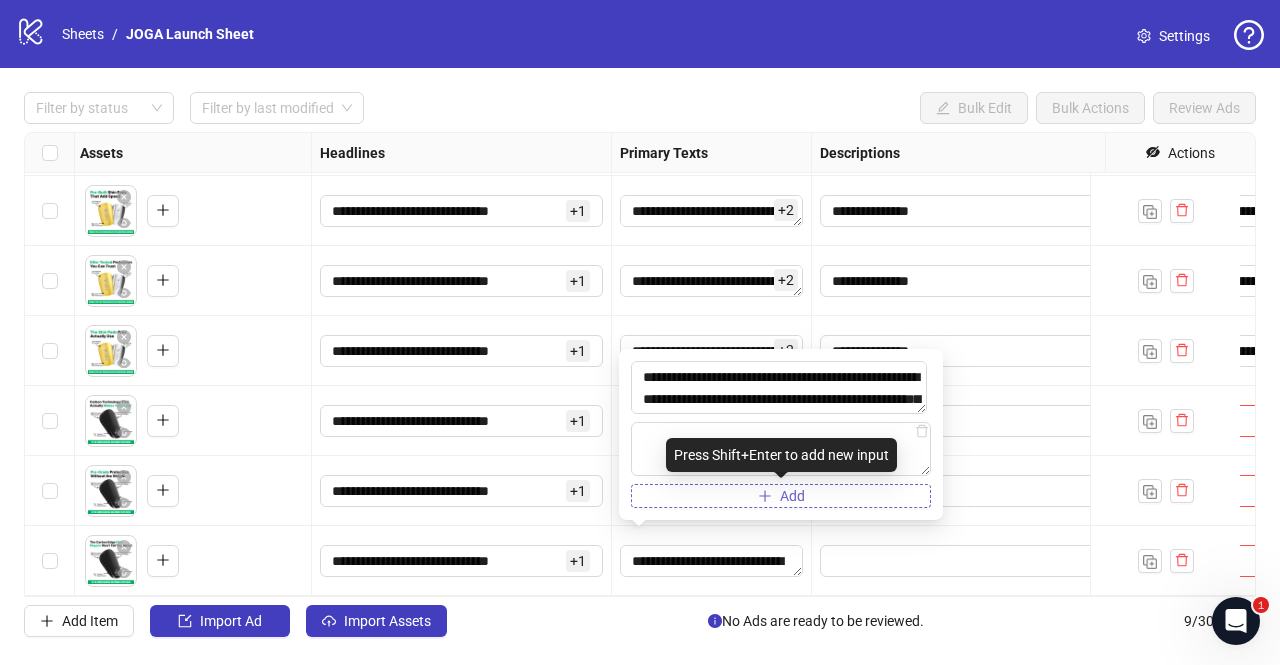 type on "**********" 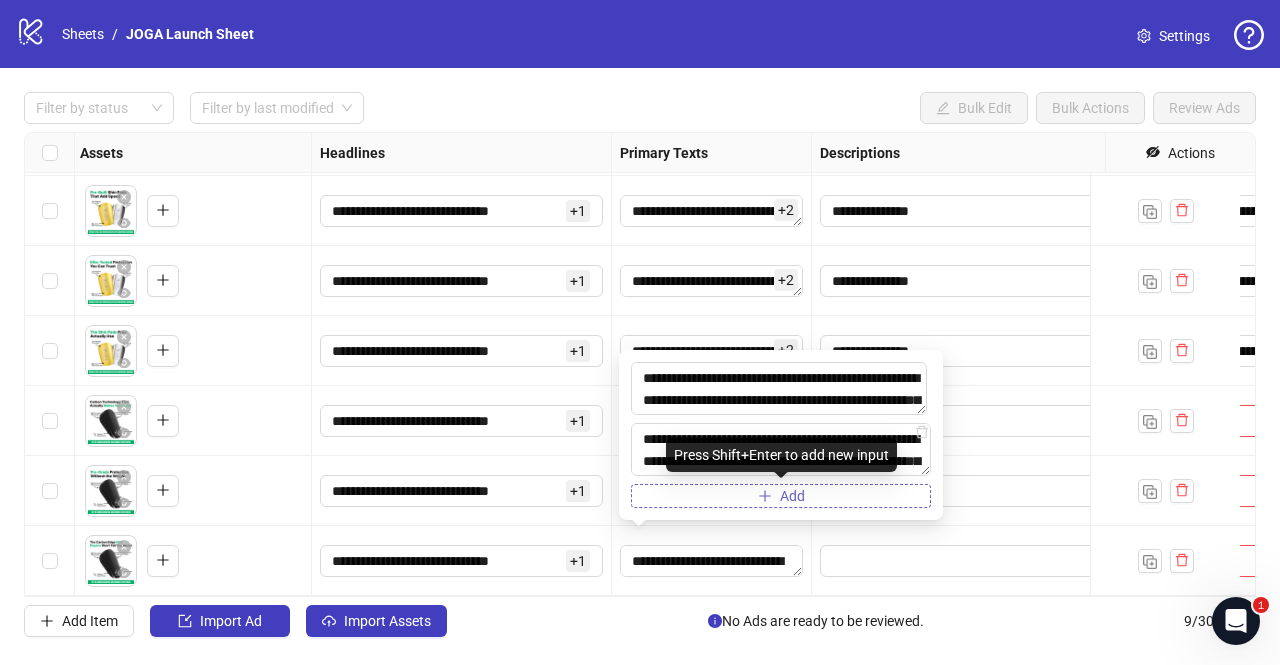 scroll, scrollTop: 38, scrollLeft: 0, axis: vertical 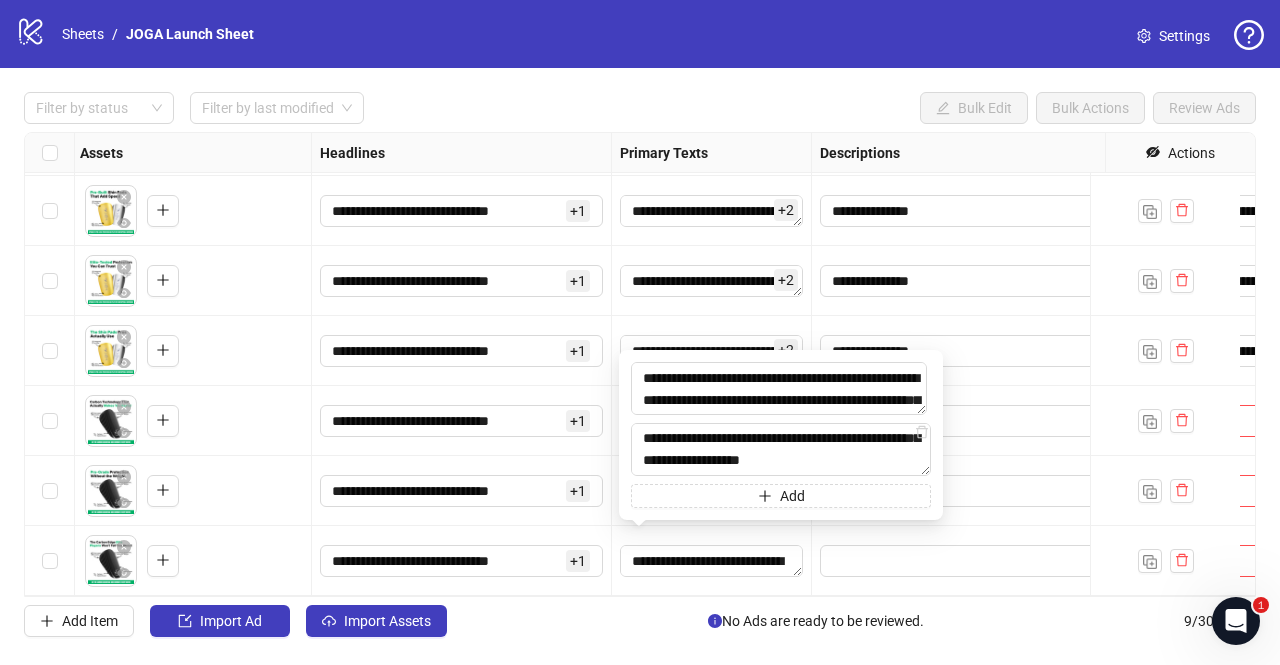 click on "[PHONE] + 1" at bounding box center (462, 491) 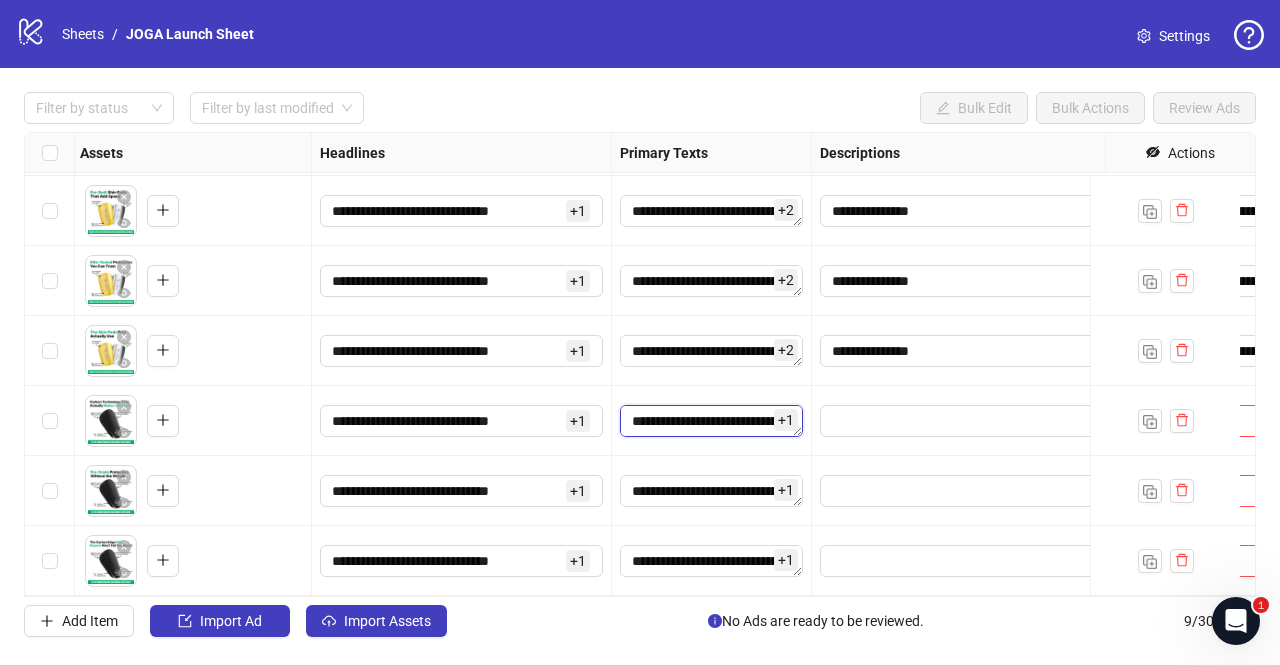 click on "**********" at bounding box center [711, 421] 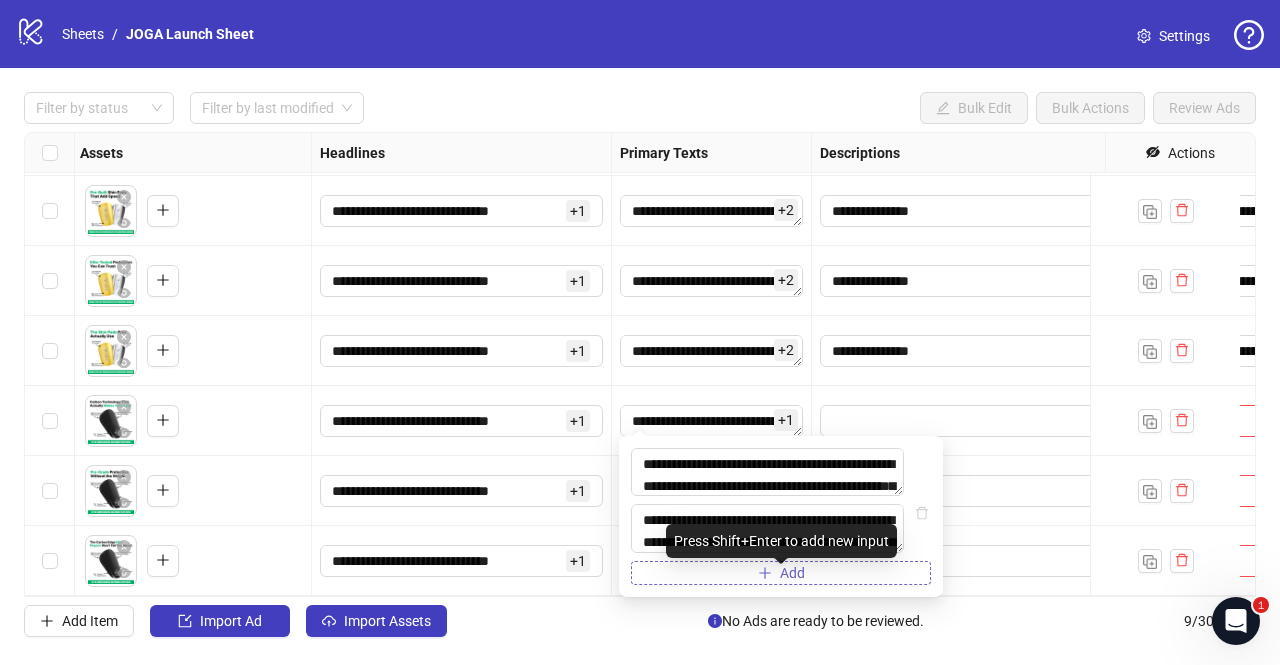 click 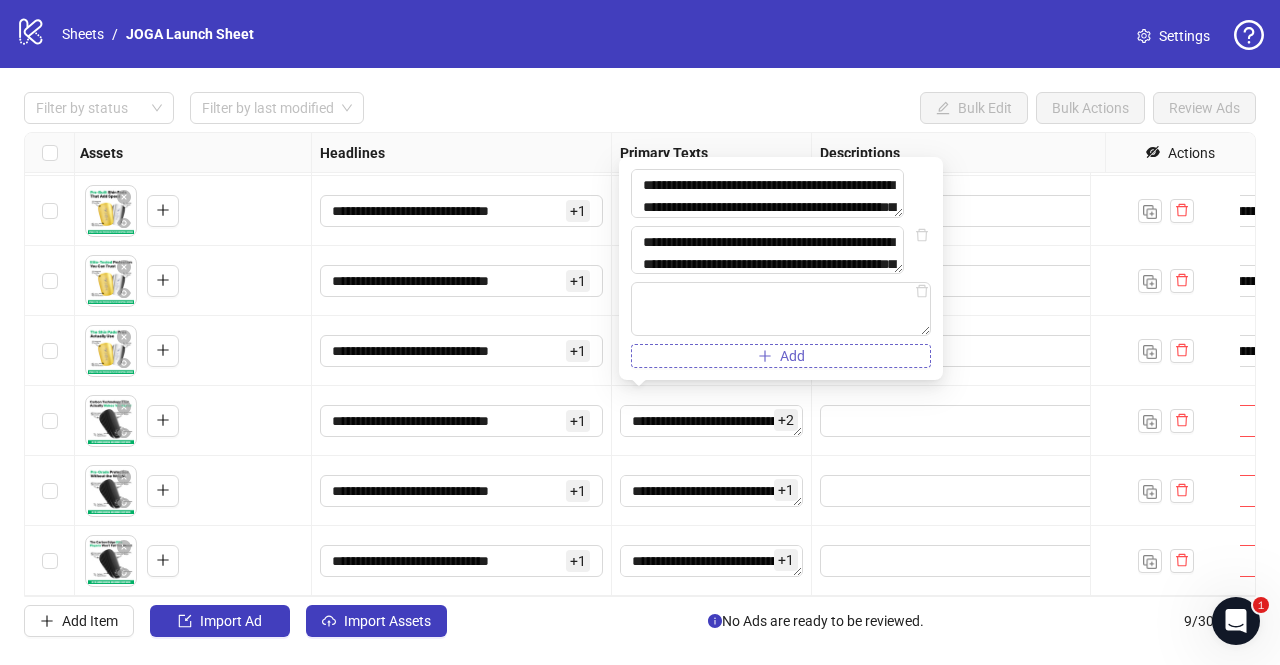 type on "**********" 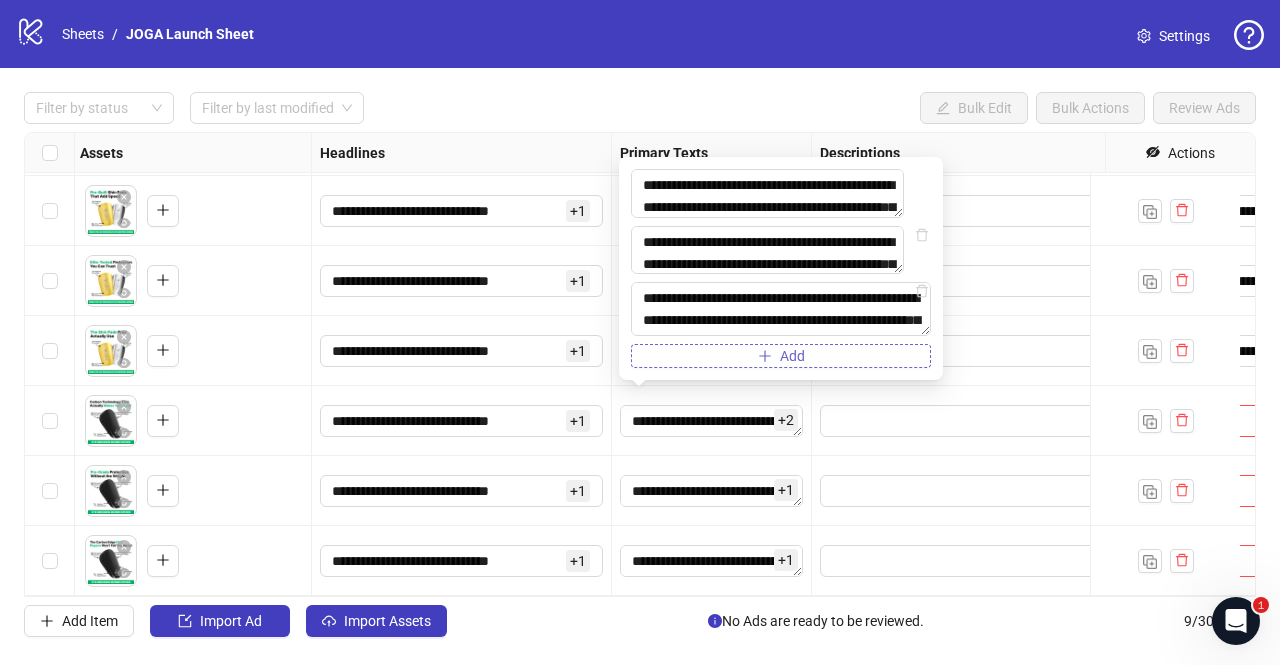 scroll, scrollTop: 38, scrollLeft: 0, axis: vertical 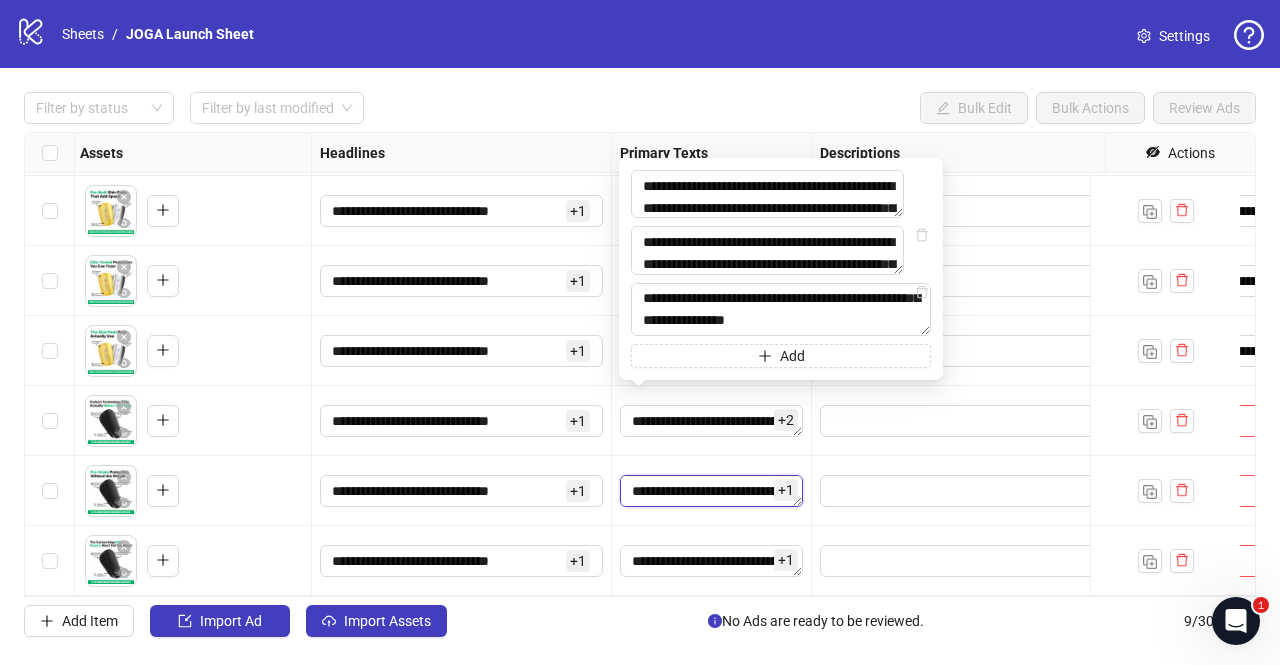 click on "**********" at bounding box center [711, 491] 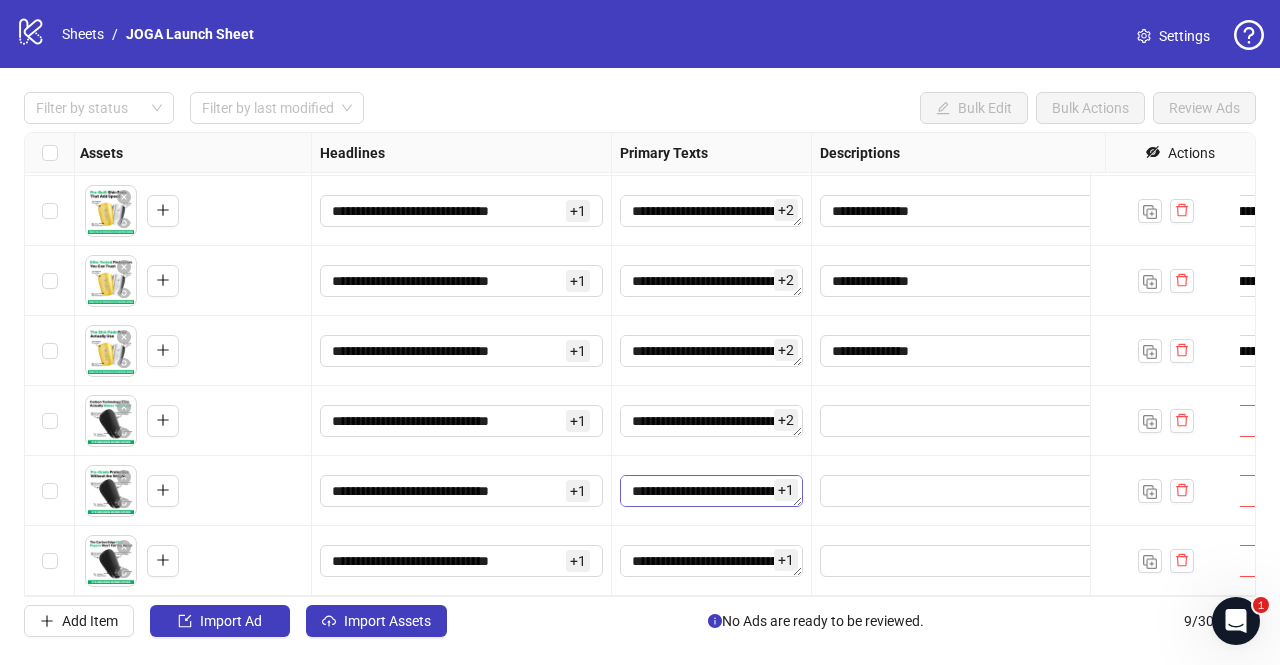 scroll, scrollTop: 22, scrollLeft: 0, axis: vertical 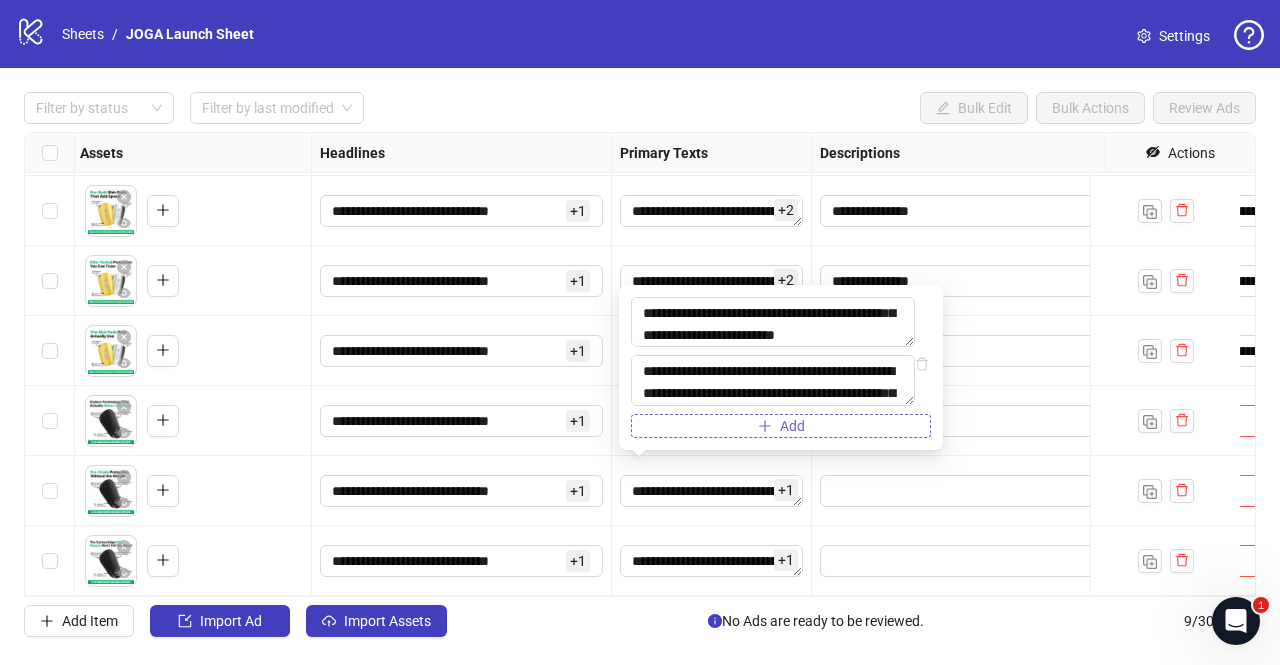 click on "Add" at bounding box center [781, 426] 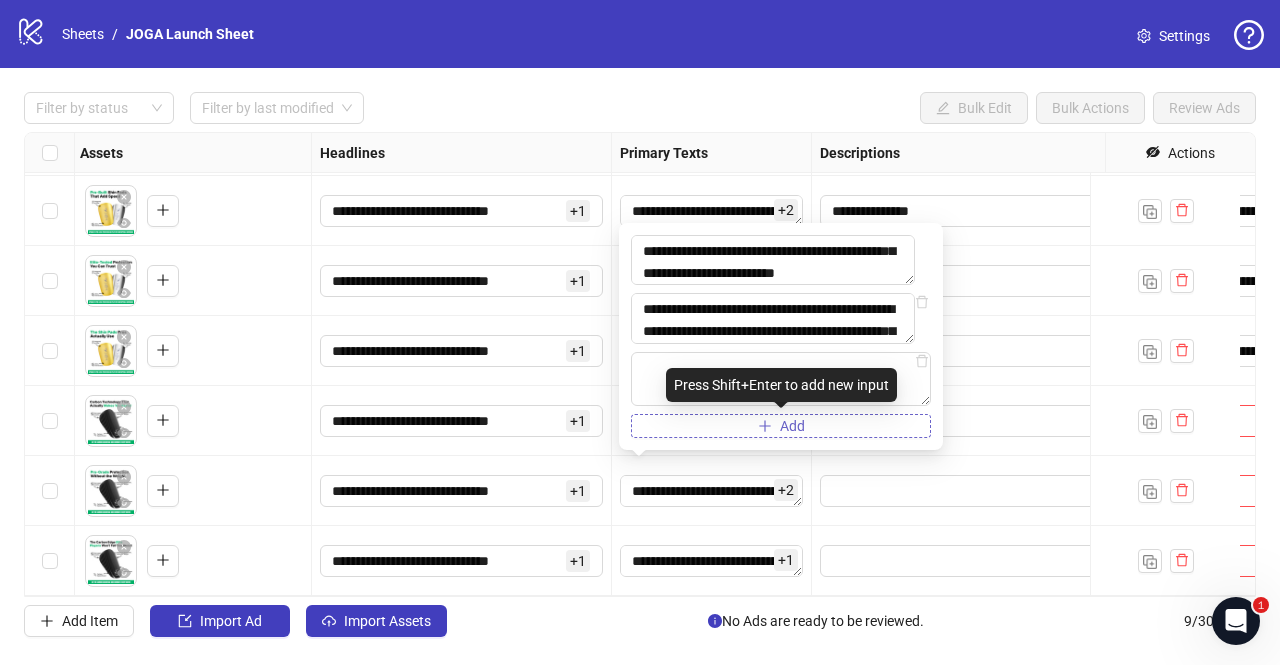 type on "**********" 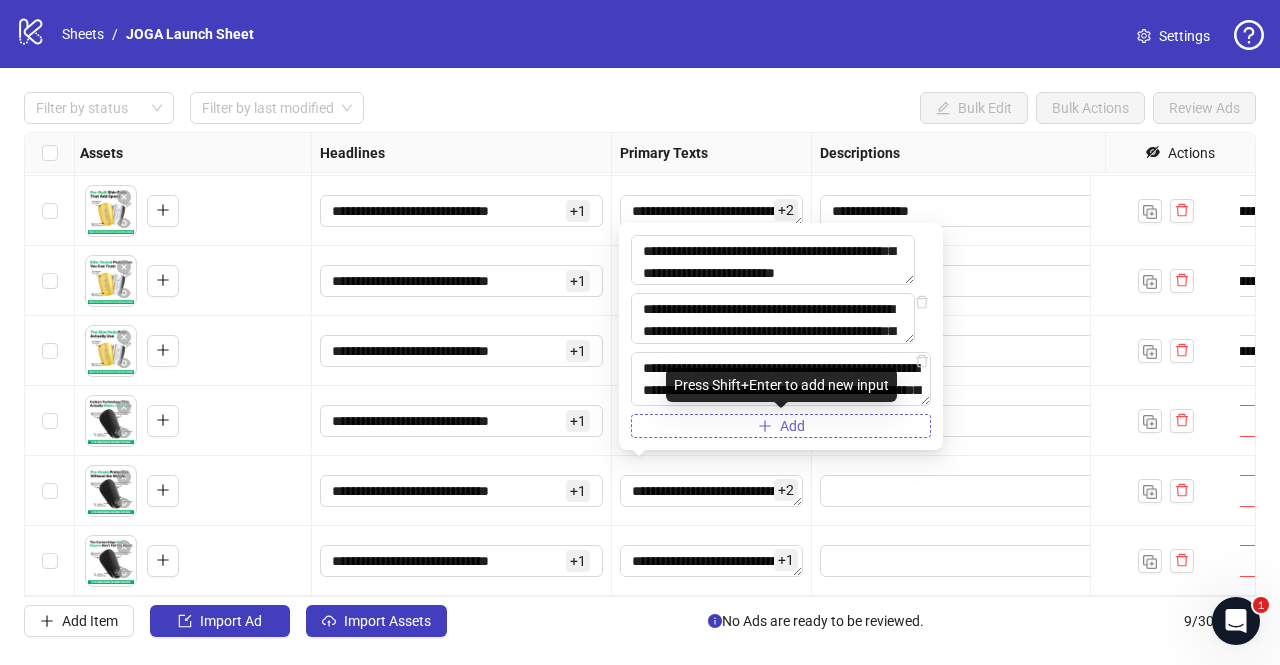 scroll, scrollTop: 38, scrollLeft: 0, axis: vertical 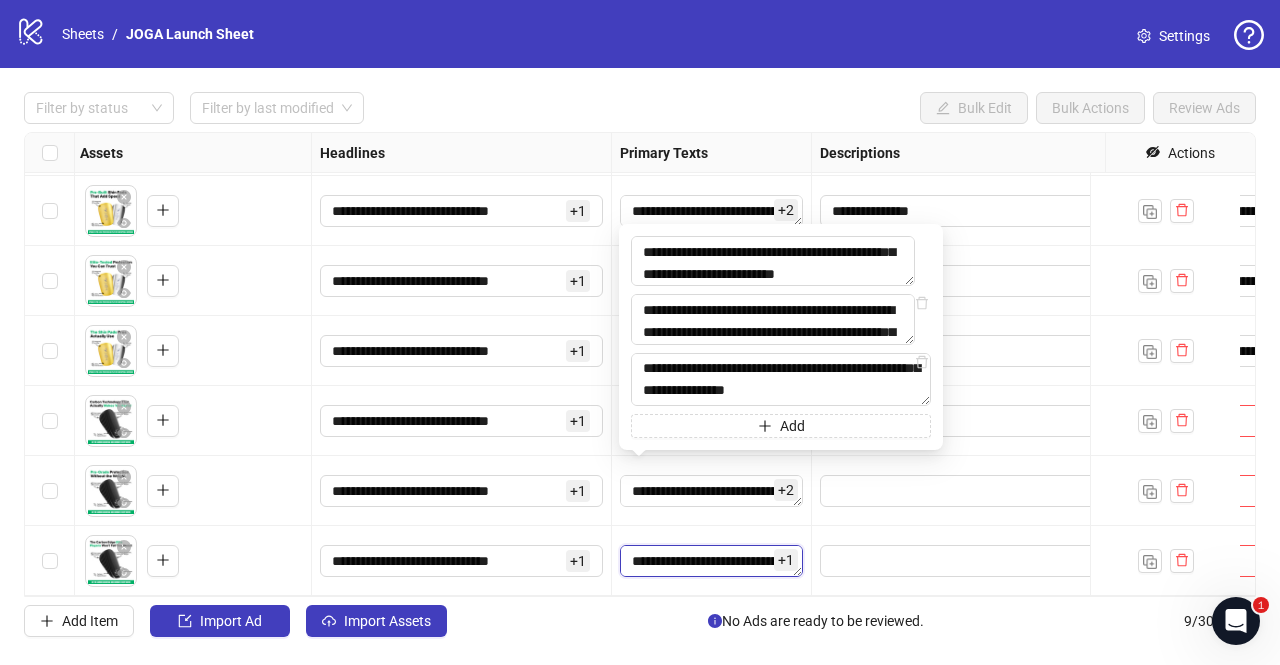 click on "**********" at bounding box center (711, 561) 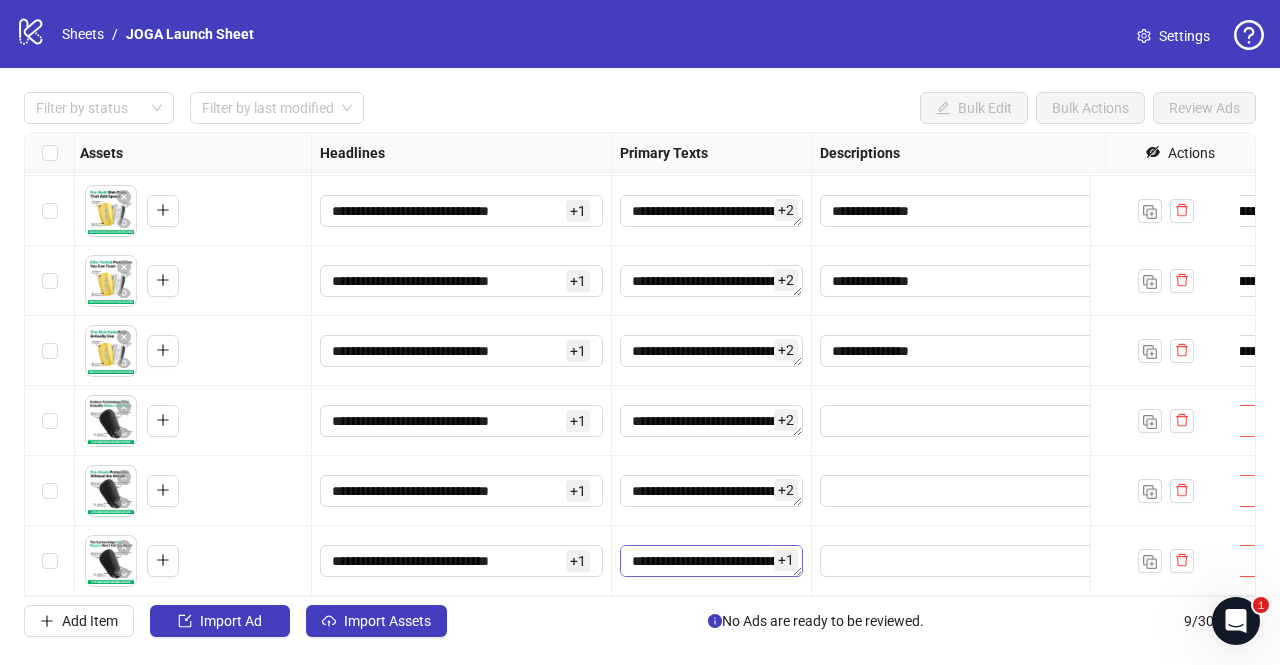 scroll, scrollTop: 22, scrollLeft: 0, axis: vertical 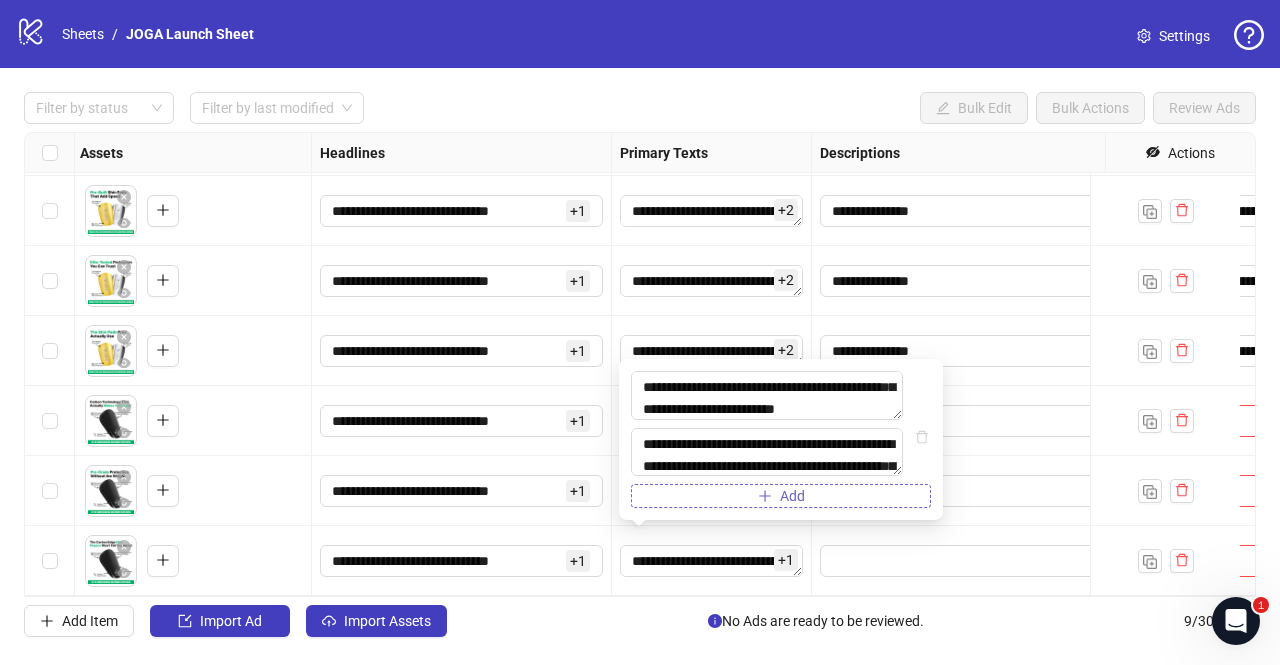 click on "Add" at bounding box center (792, 496) 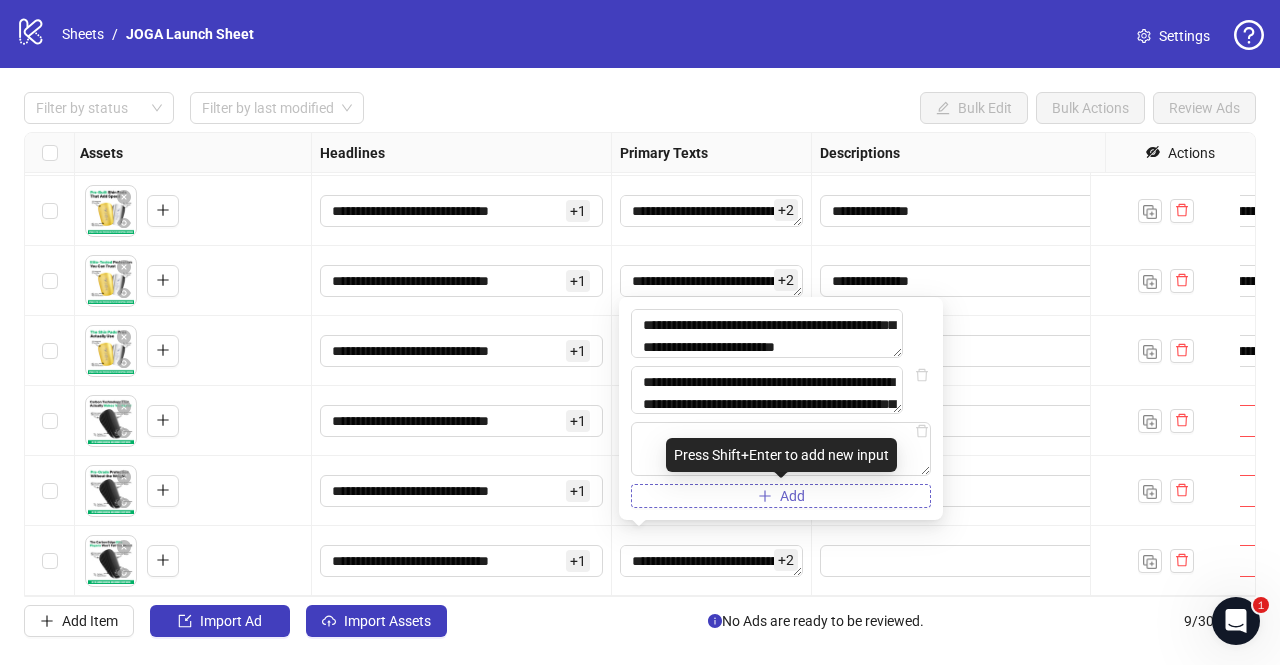 type on "**********" 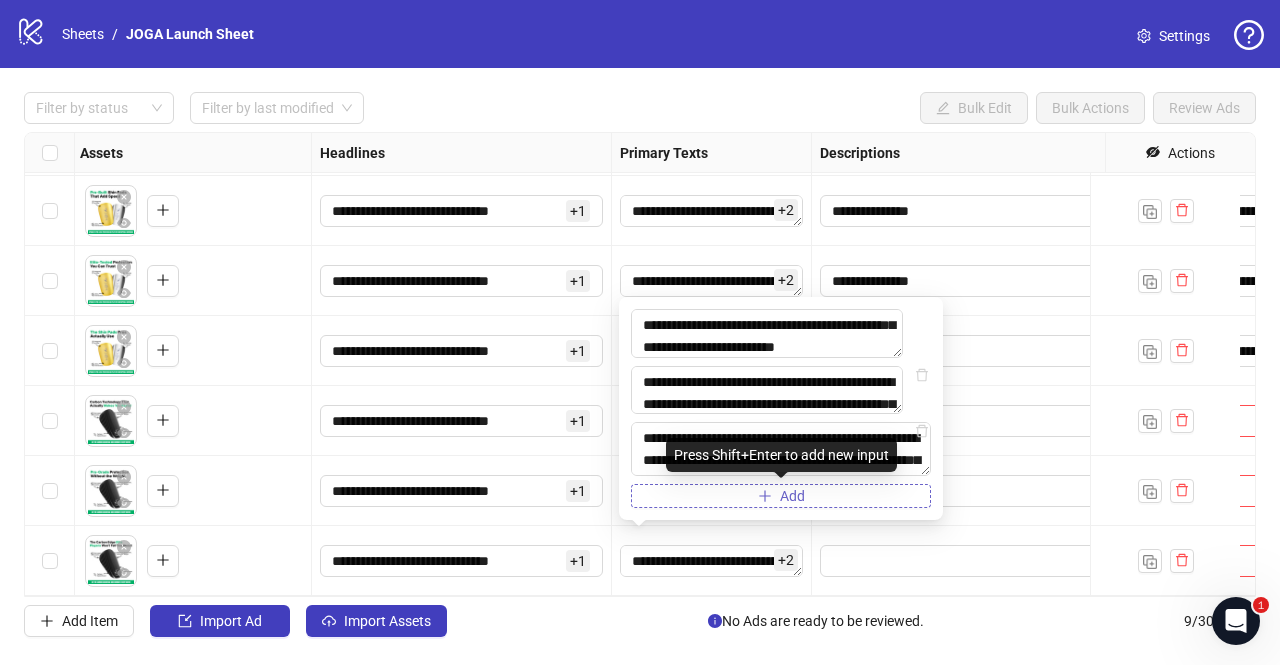 scroll, scrollTop: 38, scrollLeft: 0, axis: vertical 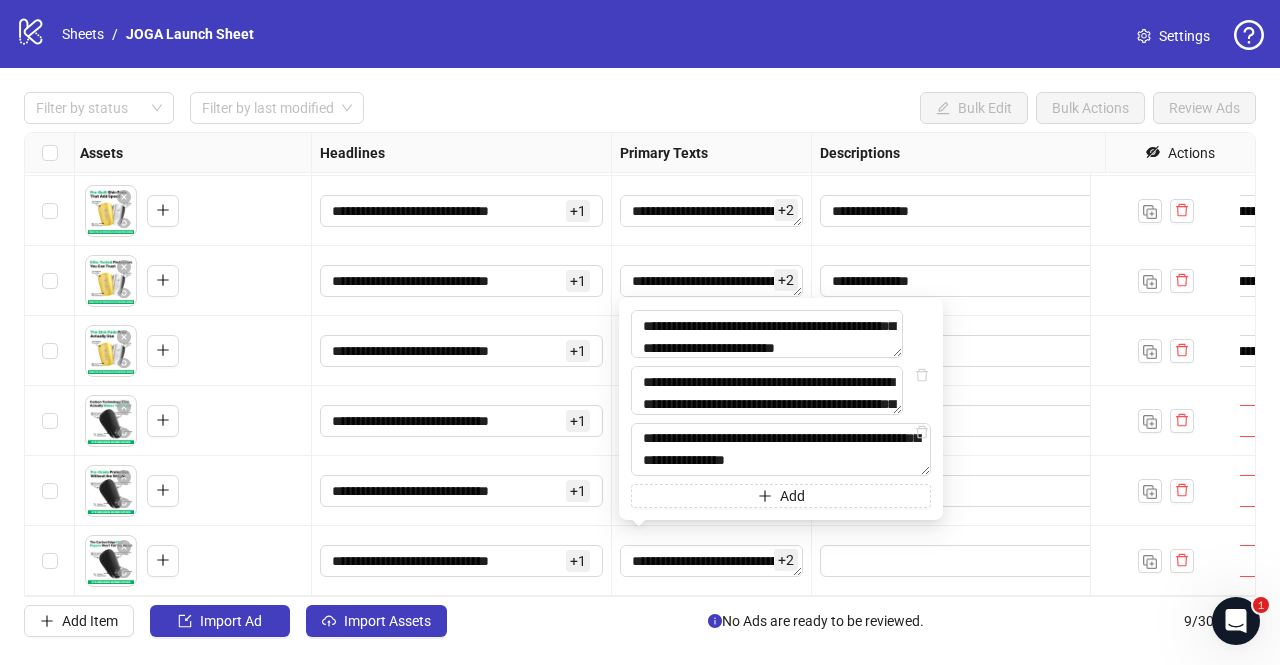click on "[PHONE] + 1" at bounding box center (462, 491) 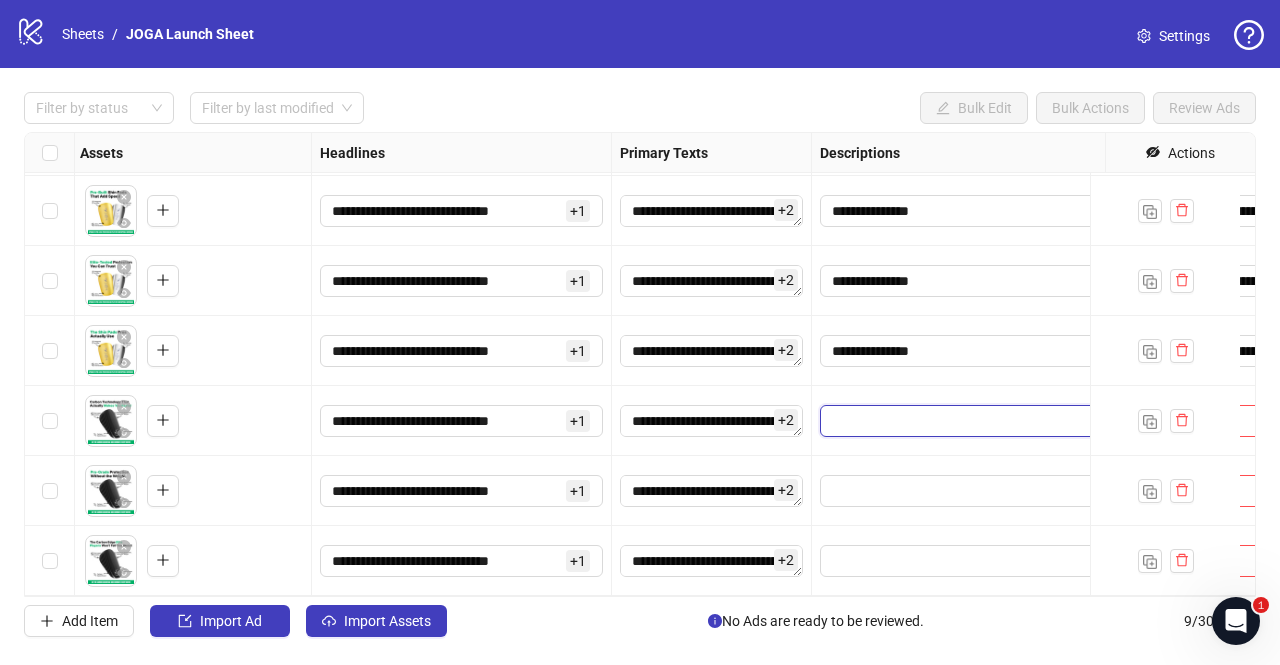 click at bounding box center (961, 421) 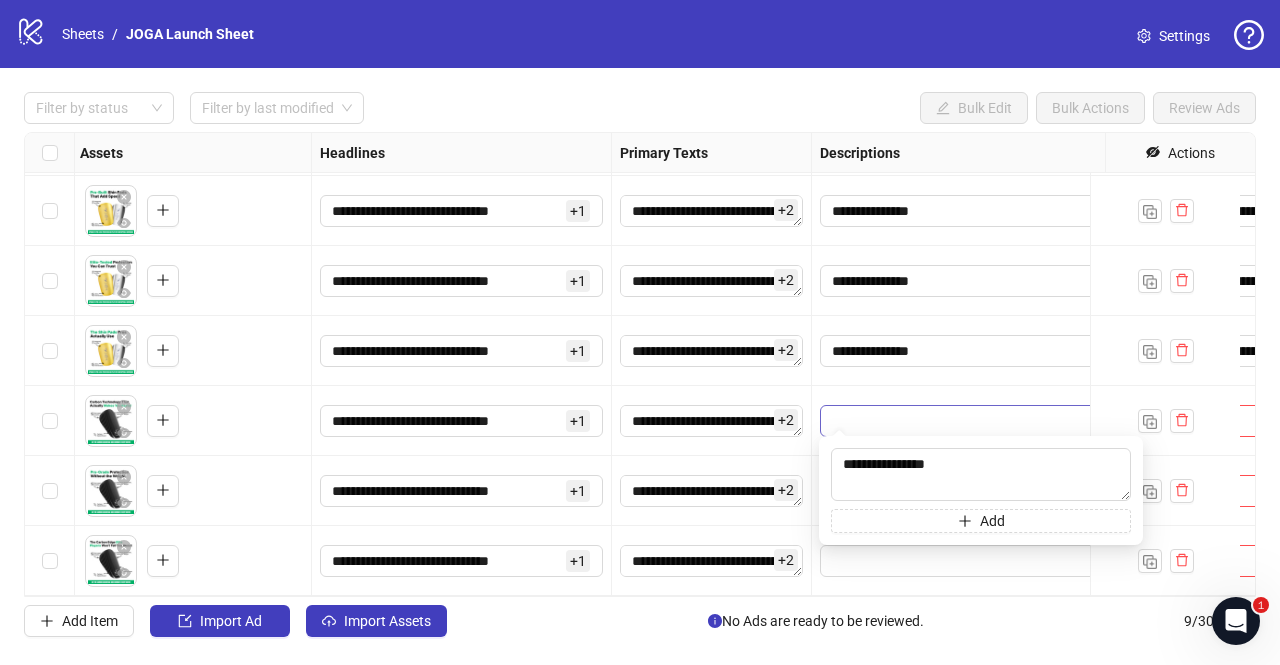 type on "**********" 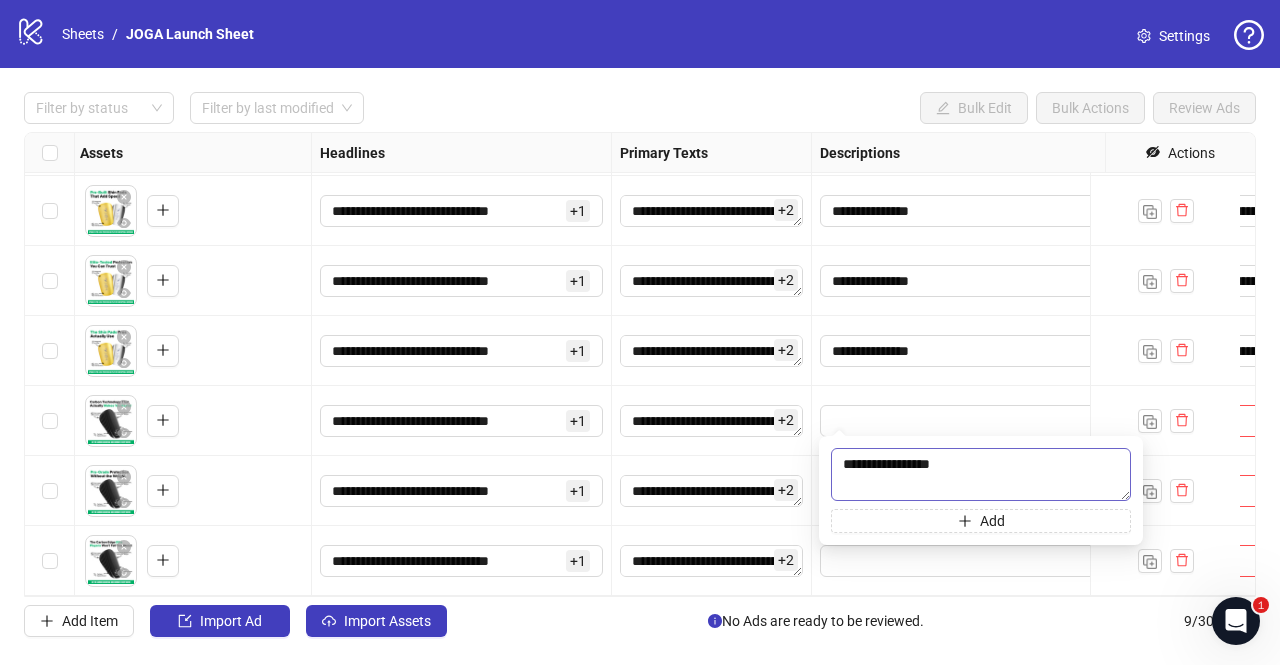 drag, startPoint x: 976, startPoint y: 465, endPoint x: 838, endPoint y: 471, distance: 138.13037 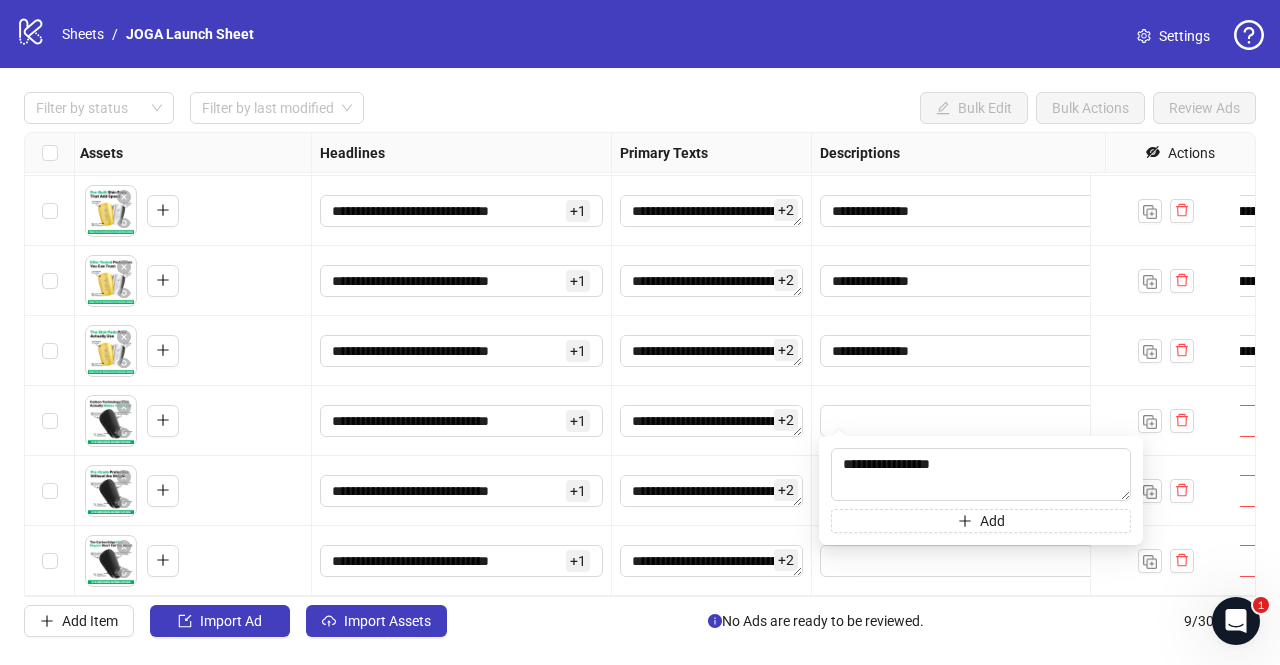 click on "[PHONE] + 2" at bounding box center [712, 491] 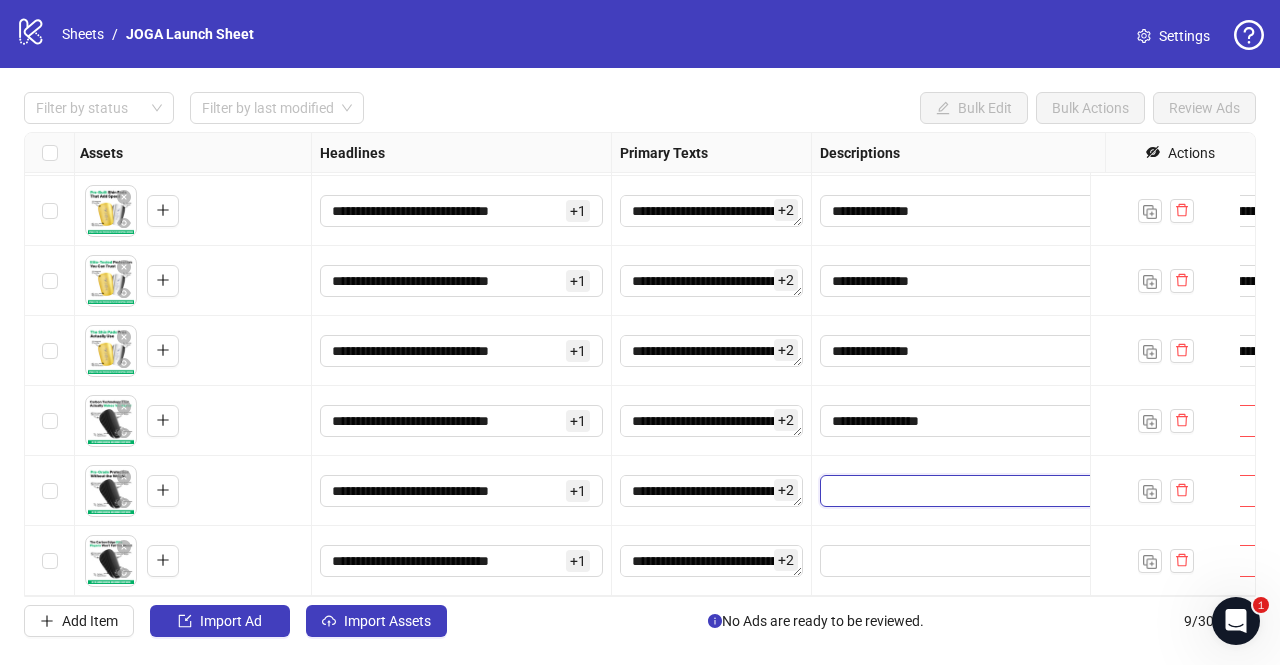 click at bounding box center (961, 491) 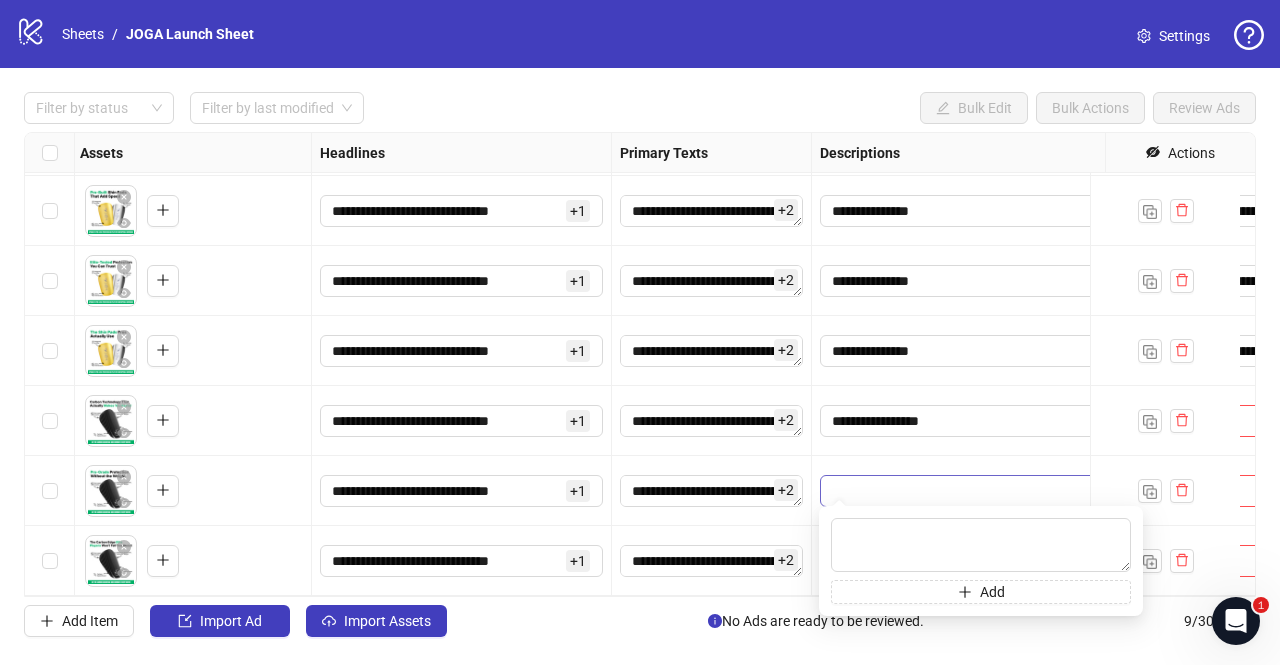 type on "**********" 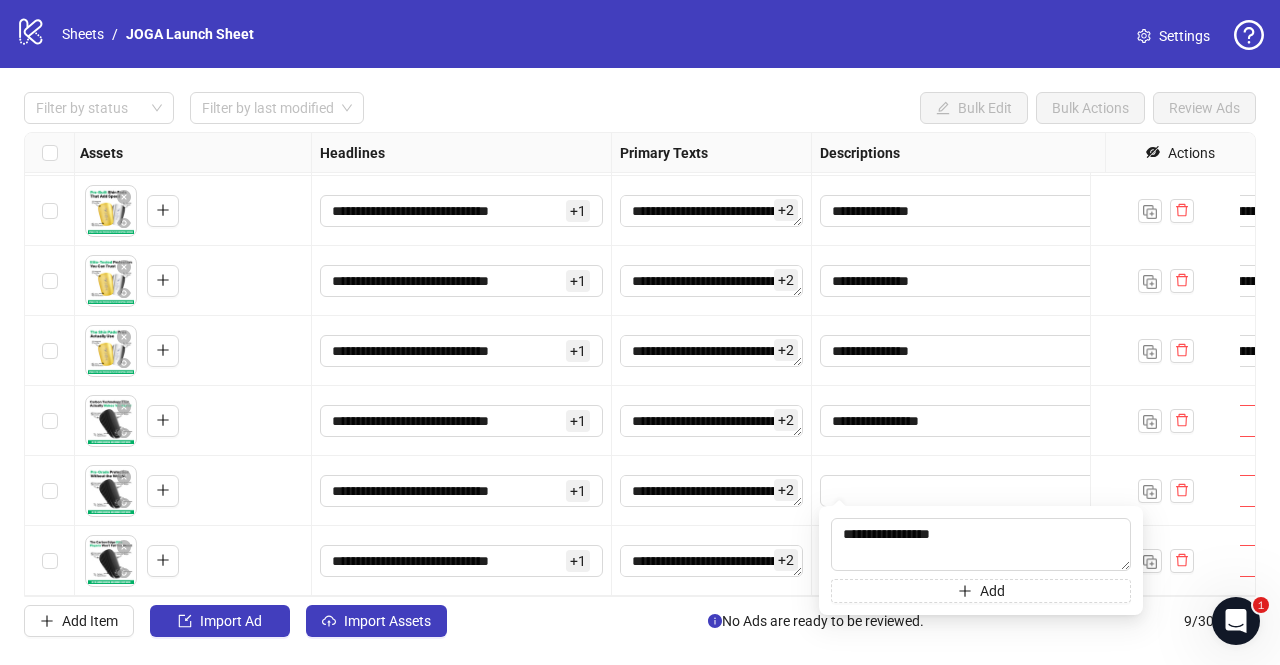 click on "[PHONE] + 2" at bounding box center [712, 491] 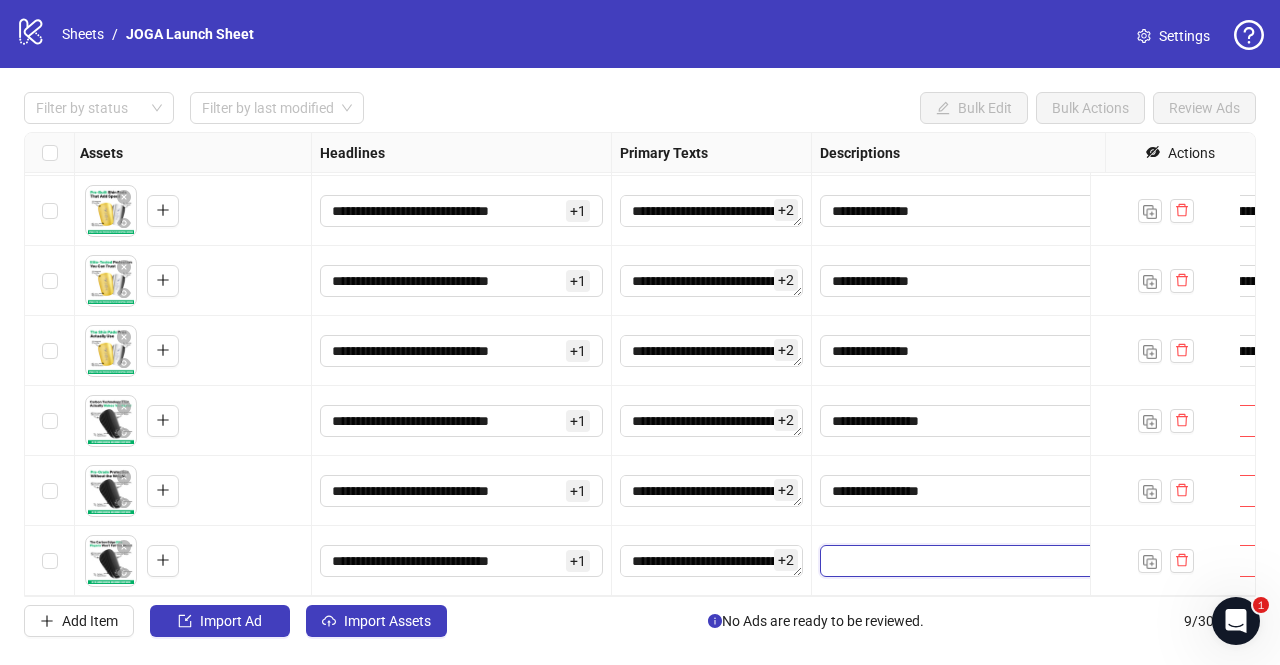 click at bounding box center (961, 561) 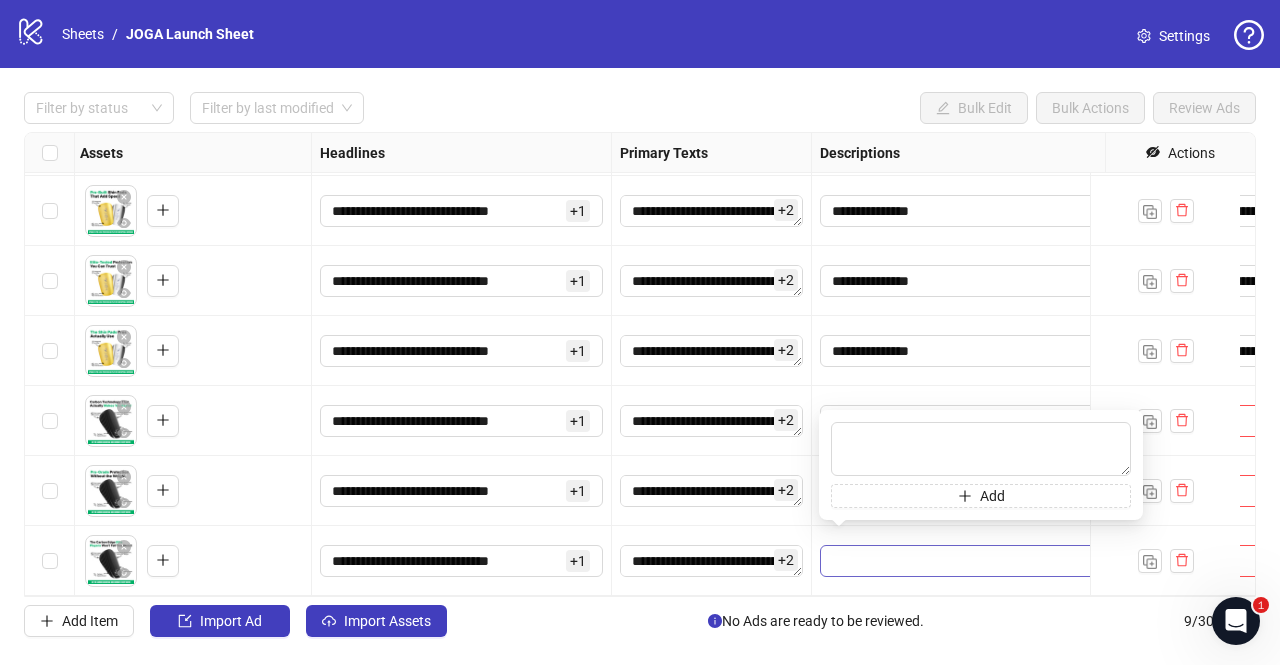 type on "**********" 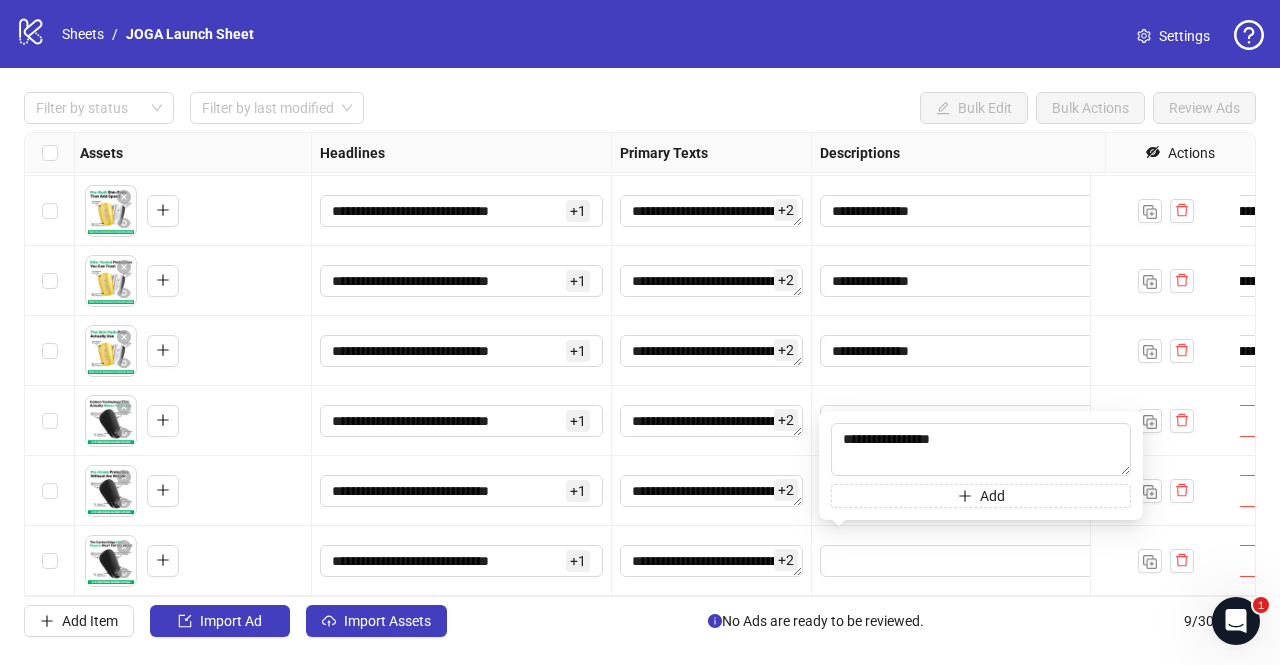 click on "[PHONE] + 2" at bounding box center [712, 491] 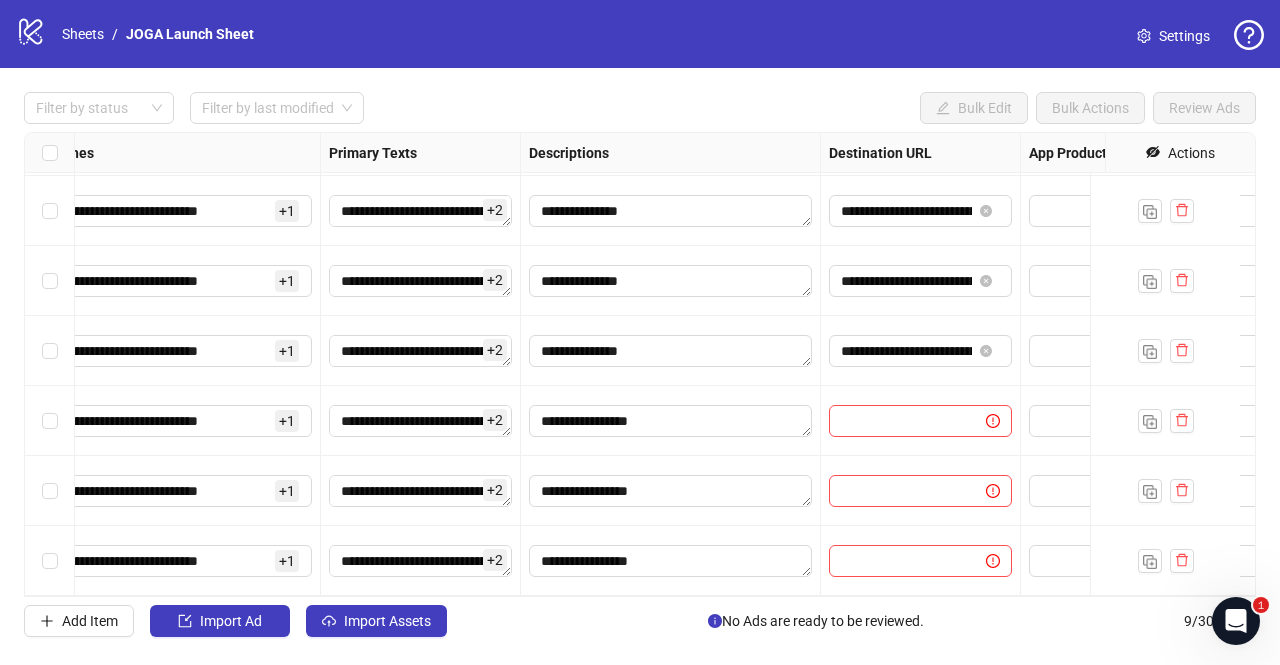 scroll, scrollTop: 219, scrollLeft: 1190, axis: both 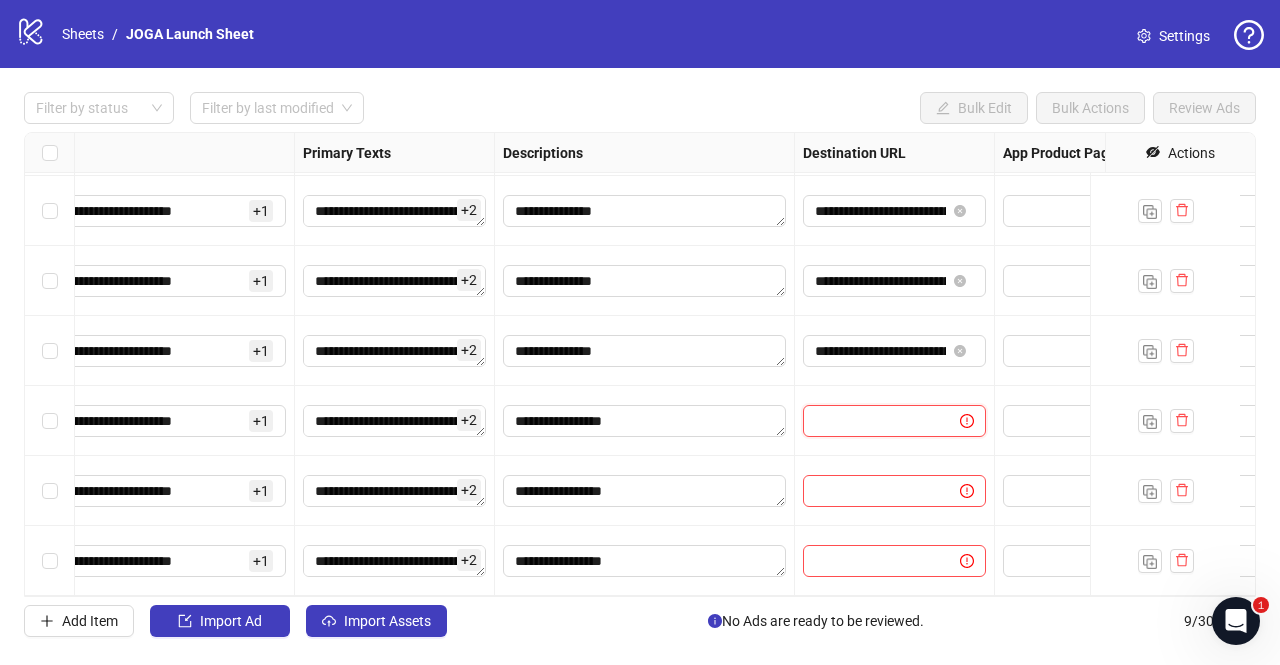 click at bounding box center (873, 421) 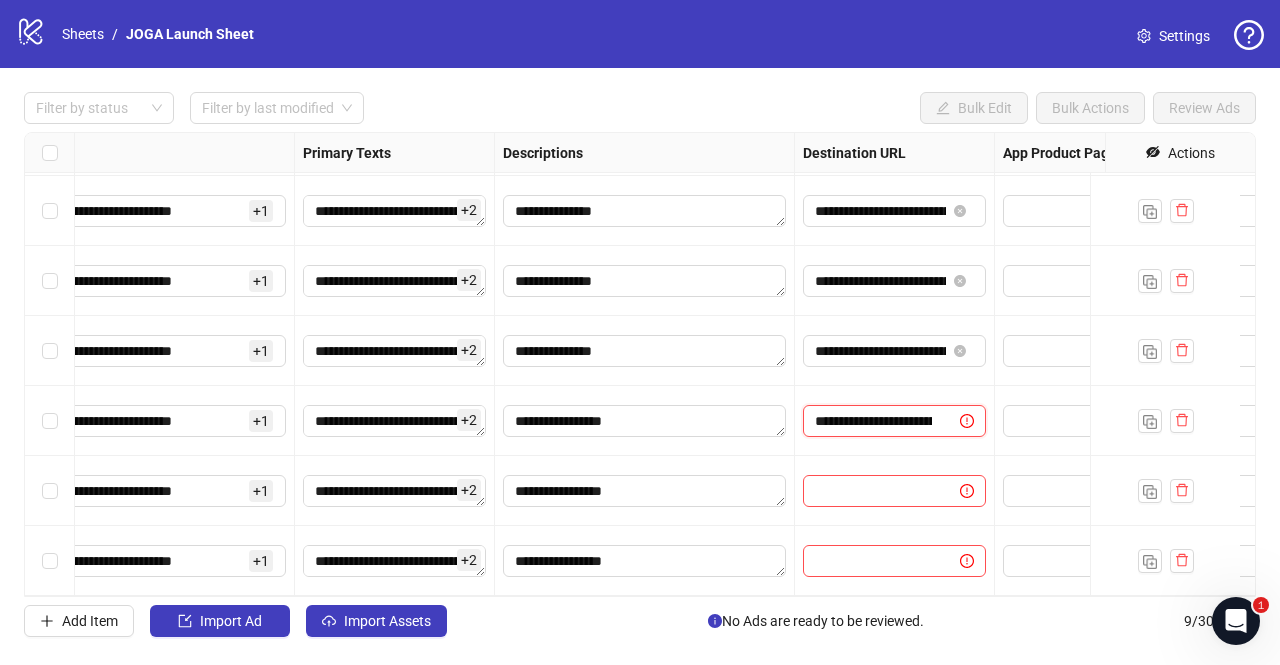 scroll, scrollTop: 0, scrollLeft: 214, axis: horizontal 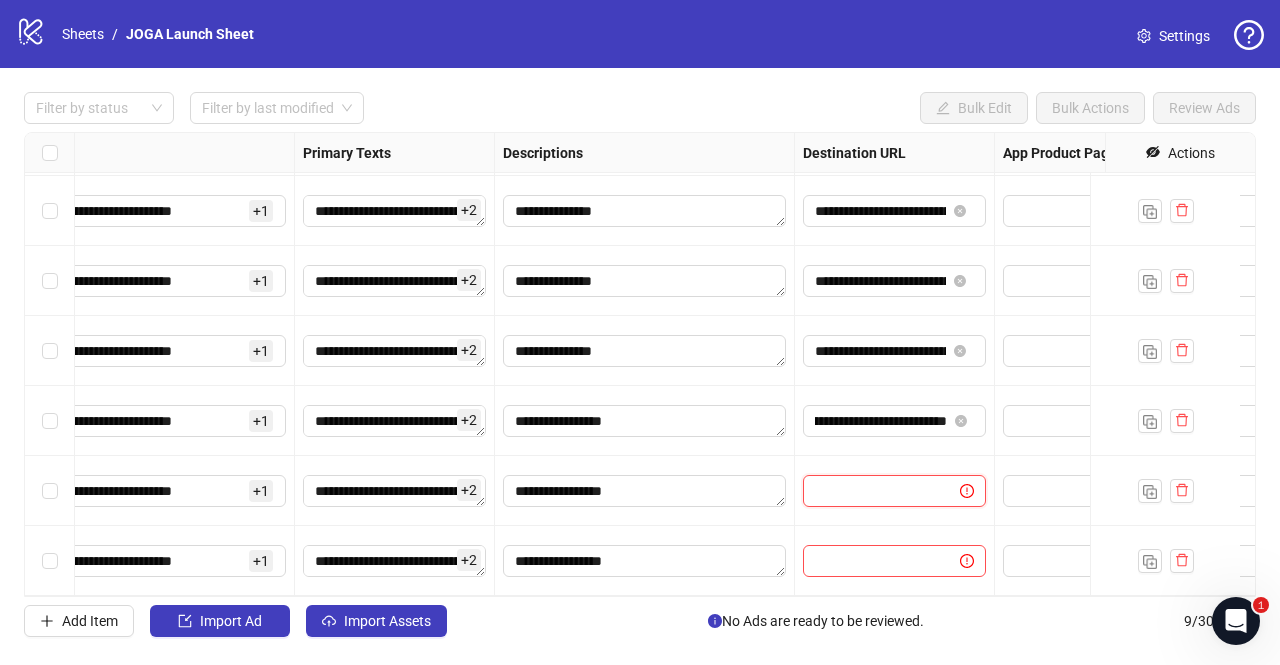 click at bounding box center (873, 491) 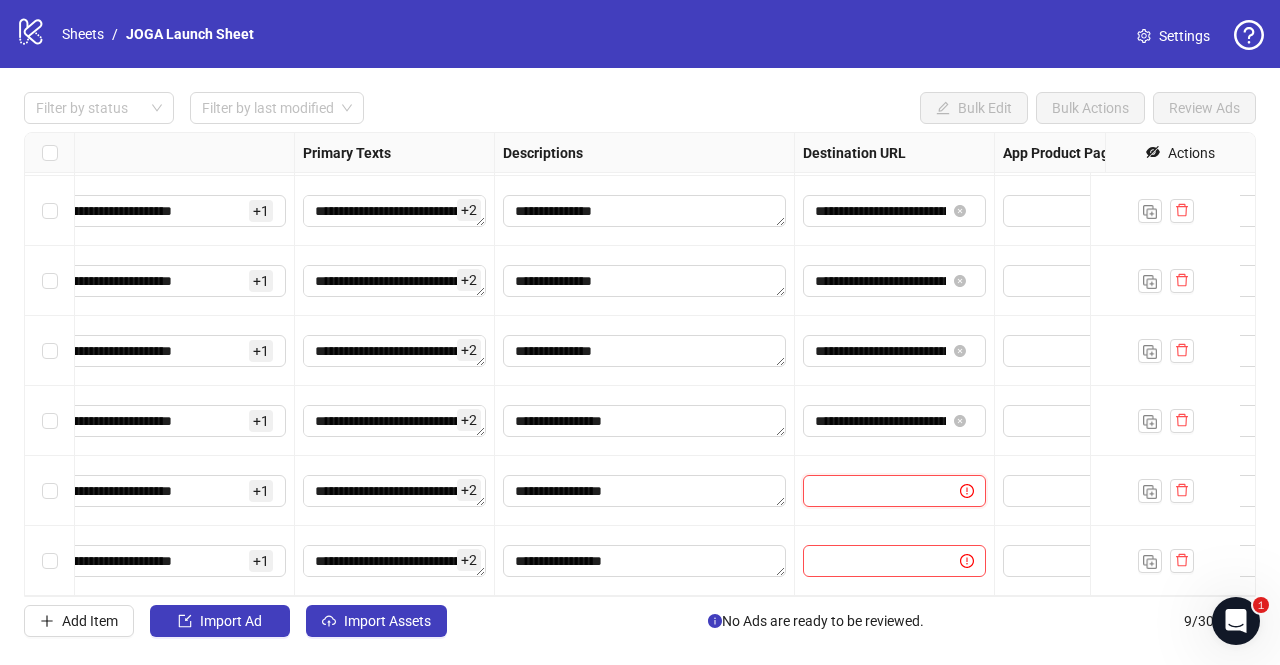 paste on "**********" 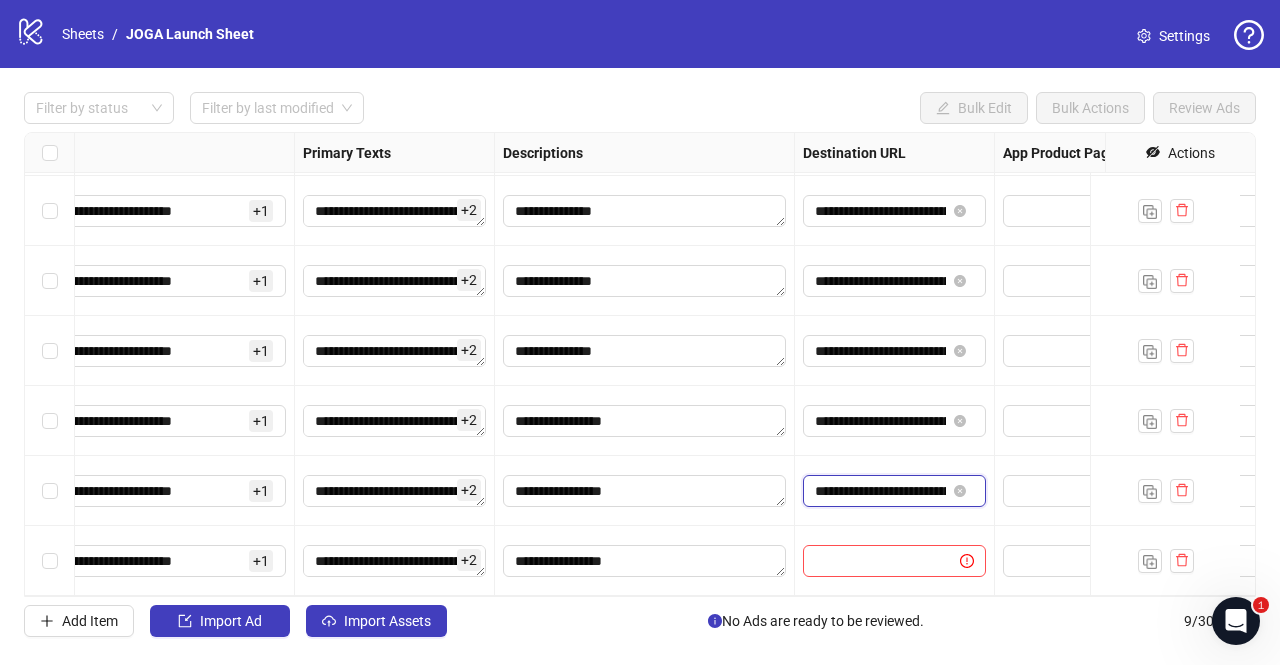 type on "**********" 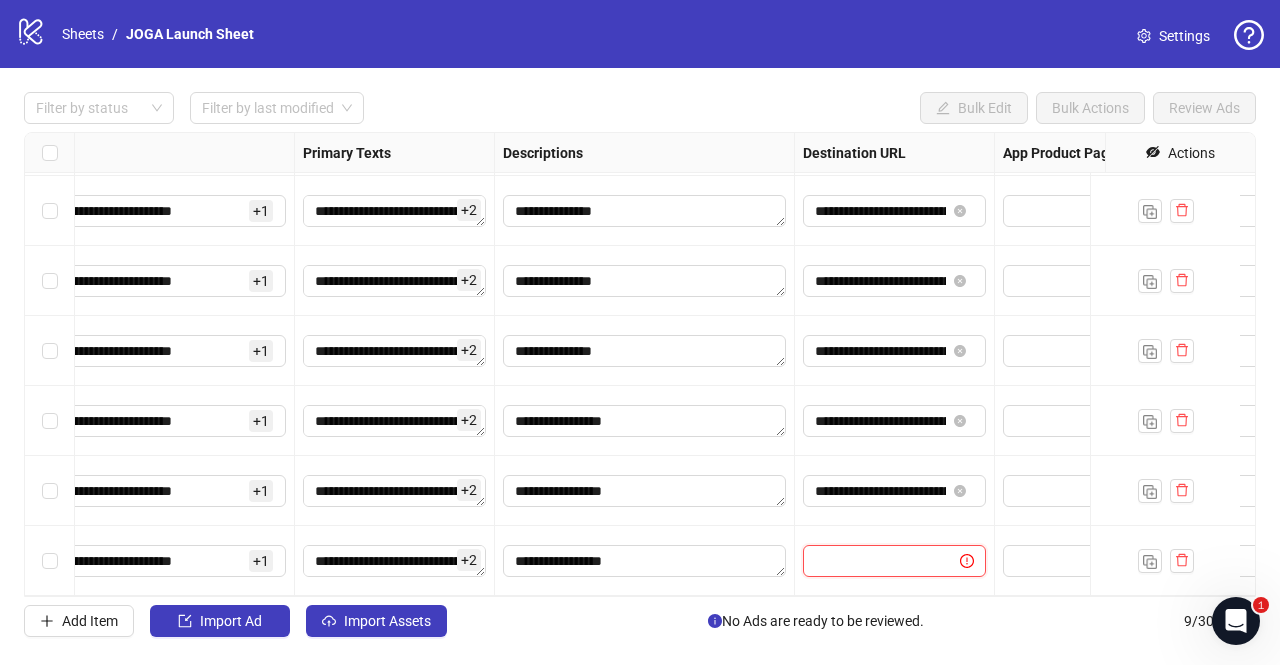 click at bounding box center [873, 561] 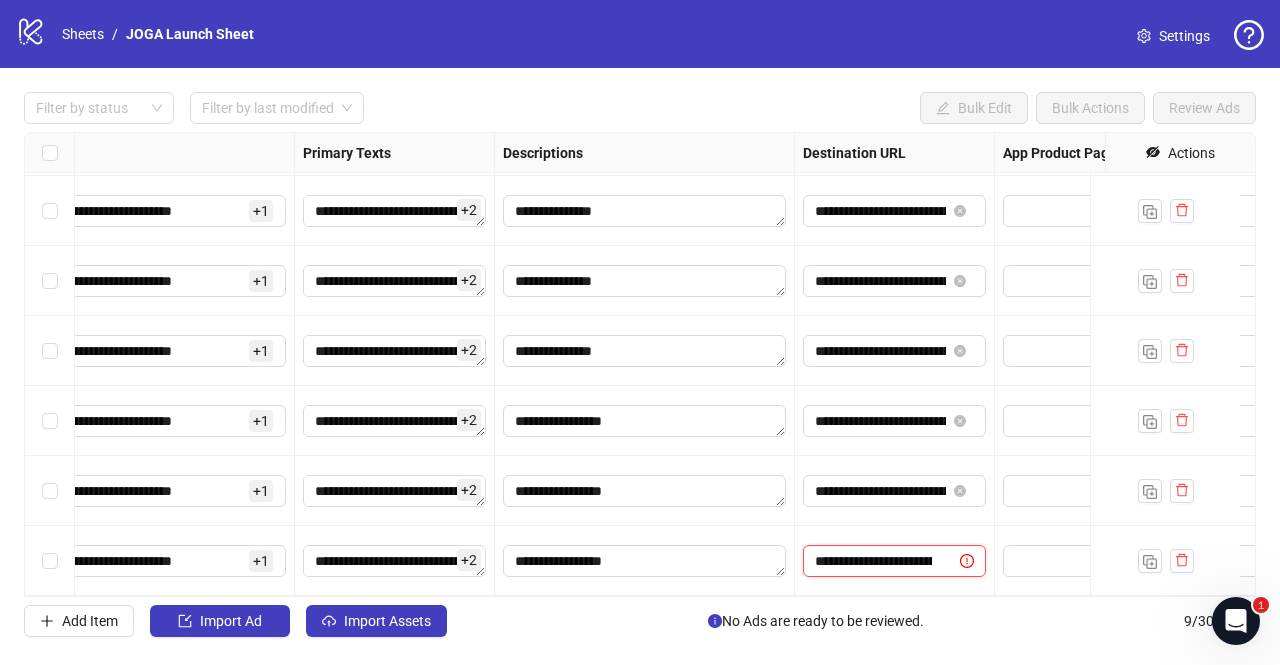scroll, scrollTop: 0, scrollLeft: 214, axis: horizontal 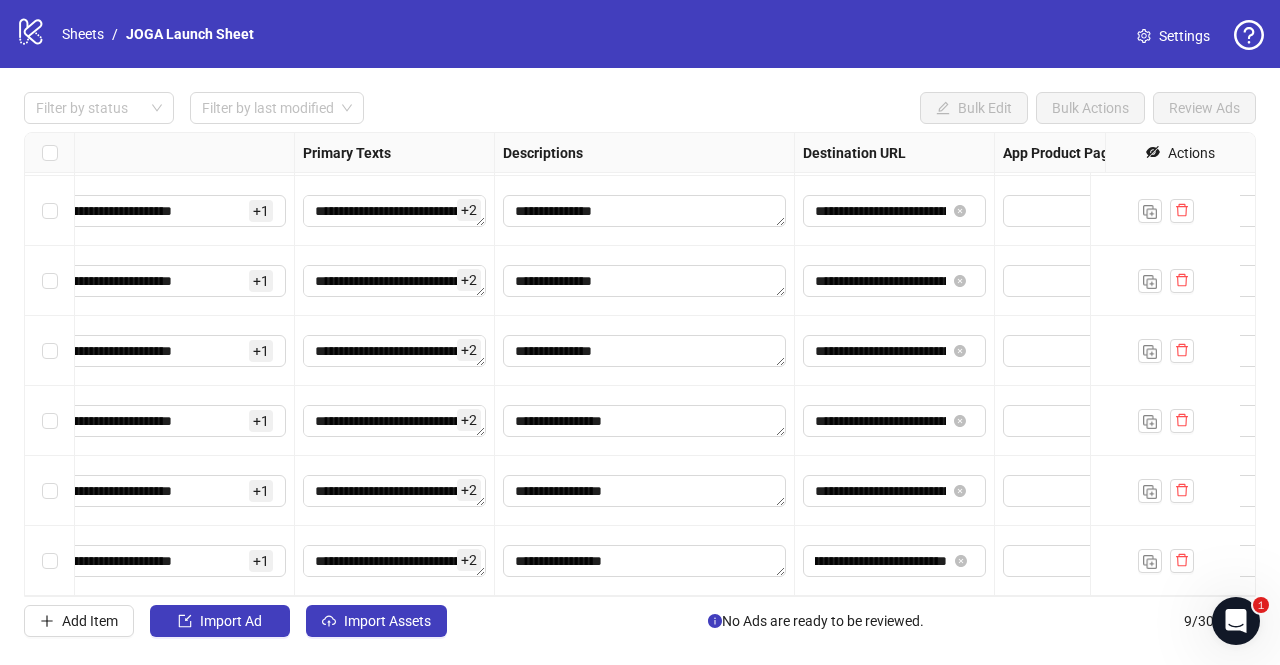 click on "**********" at bounding box center (645, 561) 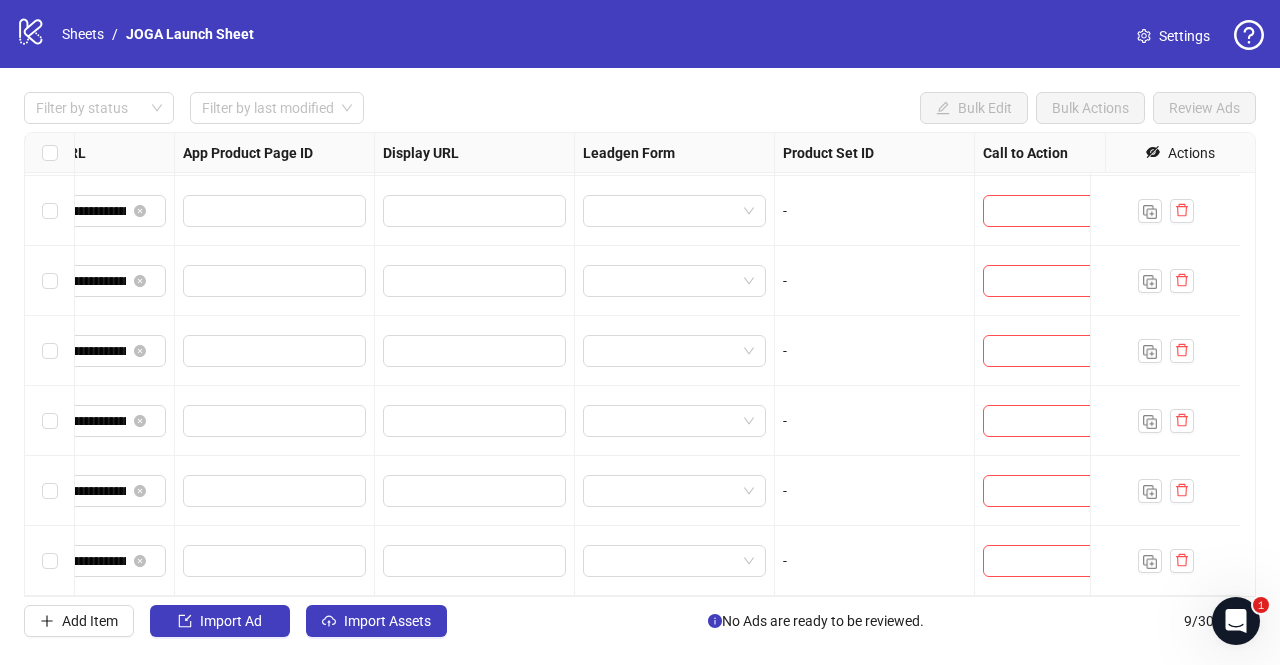 scroll, scrollTop: 219, scrollLeft: 2026, axis: both 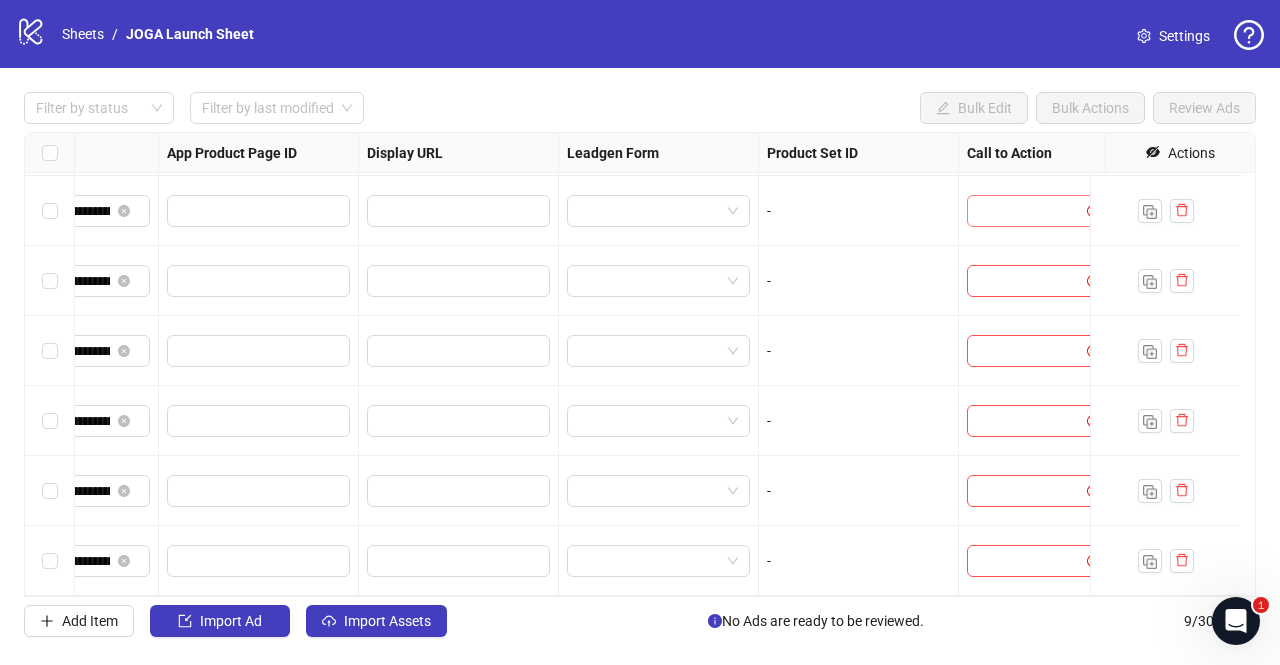click at bounding box center (1029, 211) 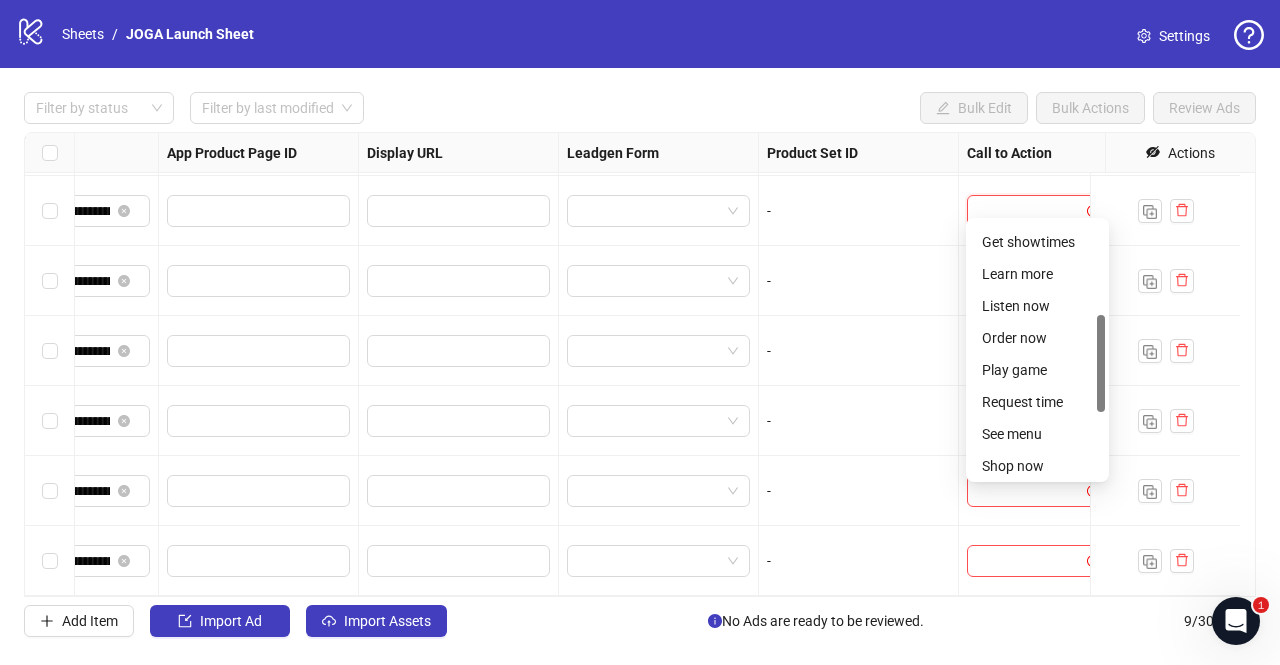 scroll, scrollTop: 253, scrollLeft: 0, axis: vertical 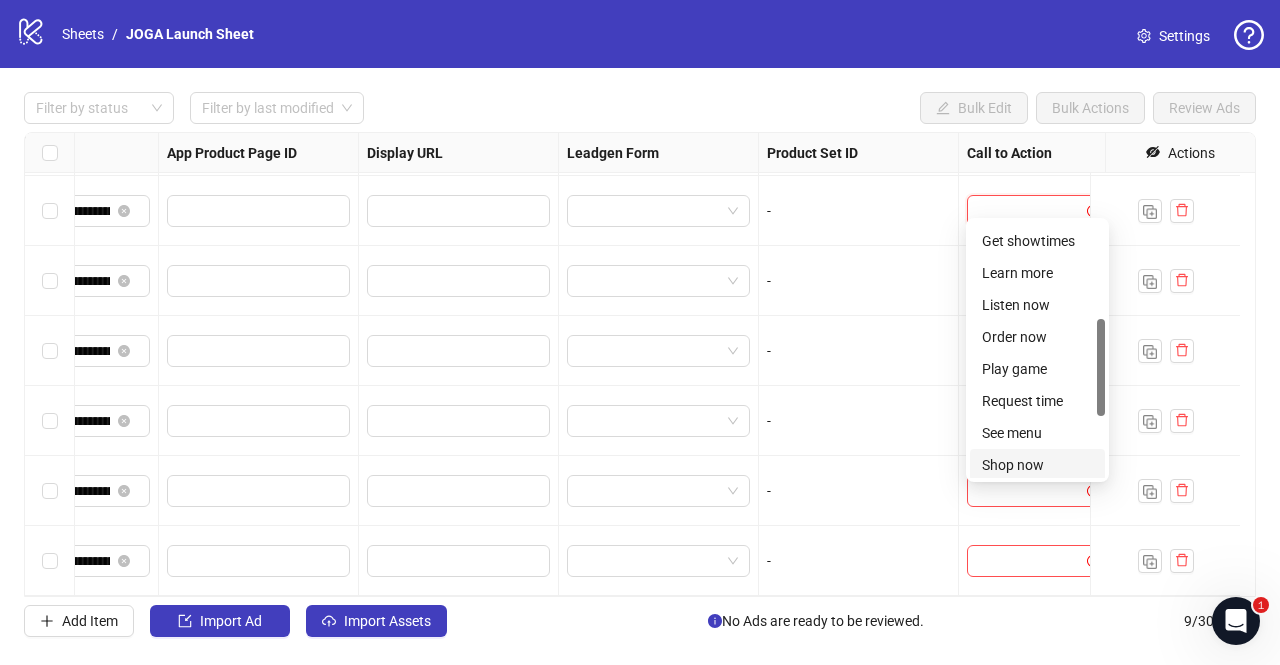 click on "Shop now" at bounding box center (1037, 465) 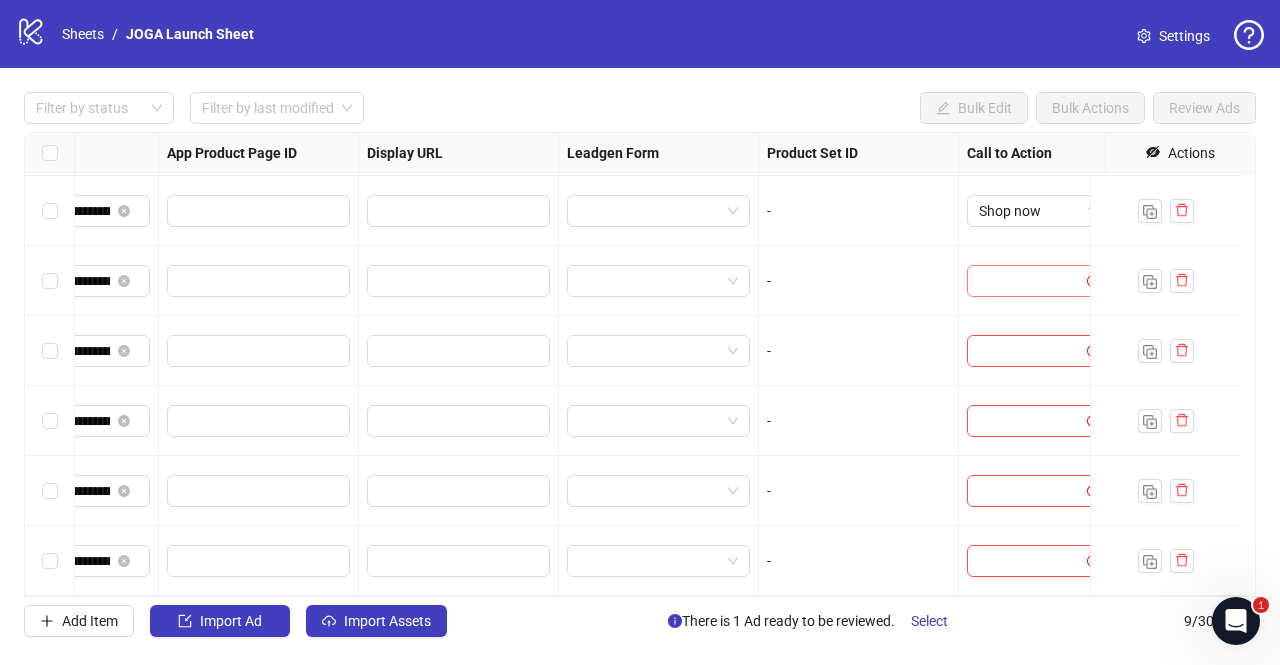 click at bounding box center (1029, 281) 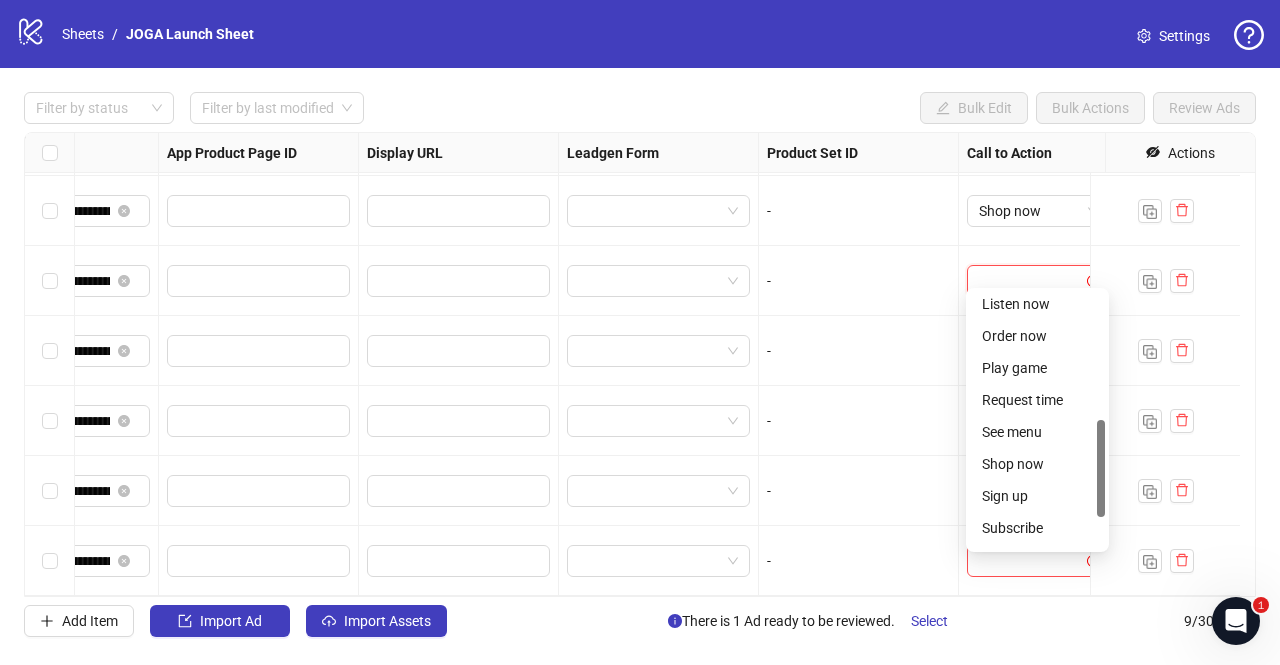 scroll, scrollTop: 334, scrollLeft: 0, axis: vertical 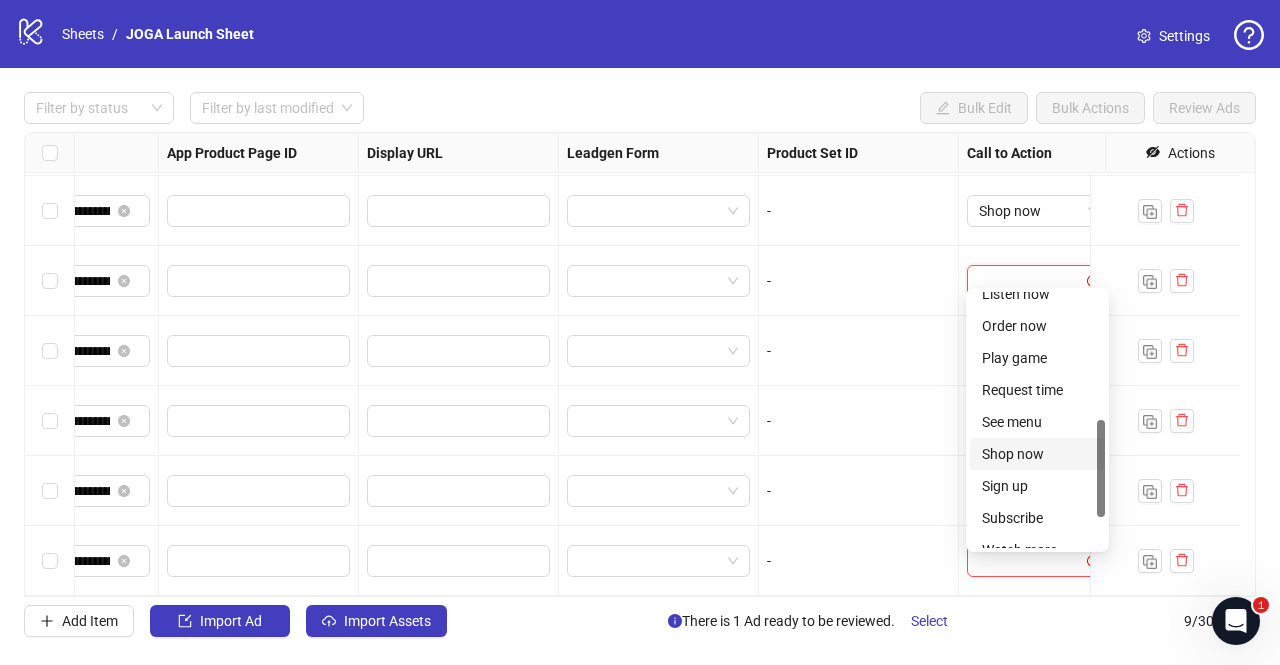 click on "Shop now" at bounding box center (1037, 454) 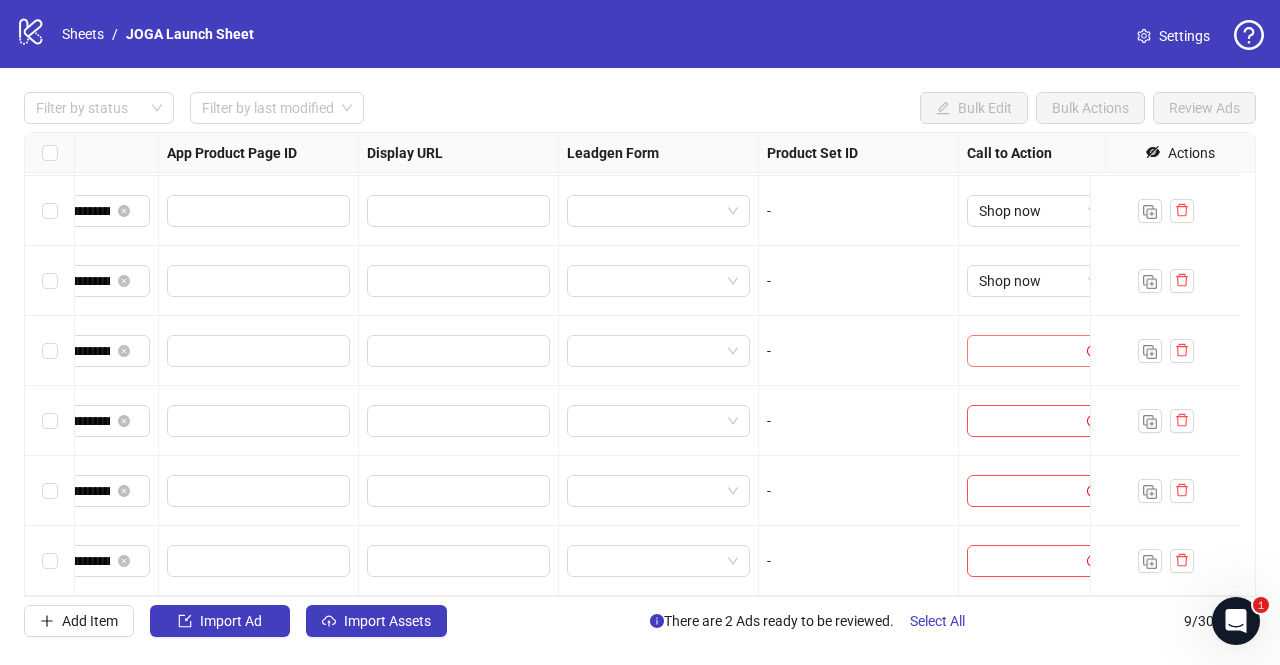 click at bounding box center (1029, 351) 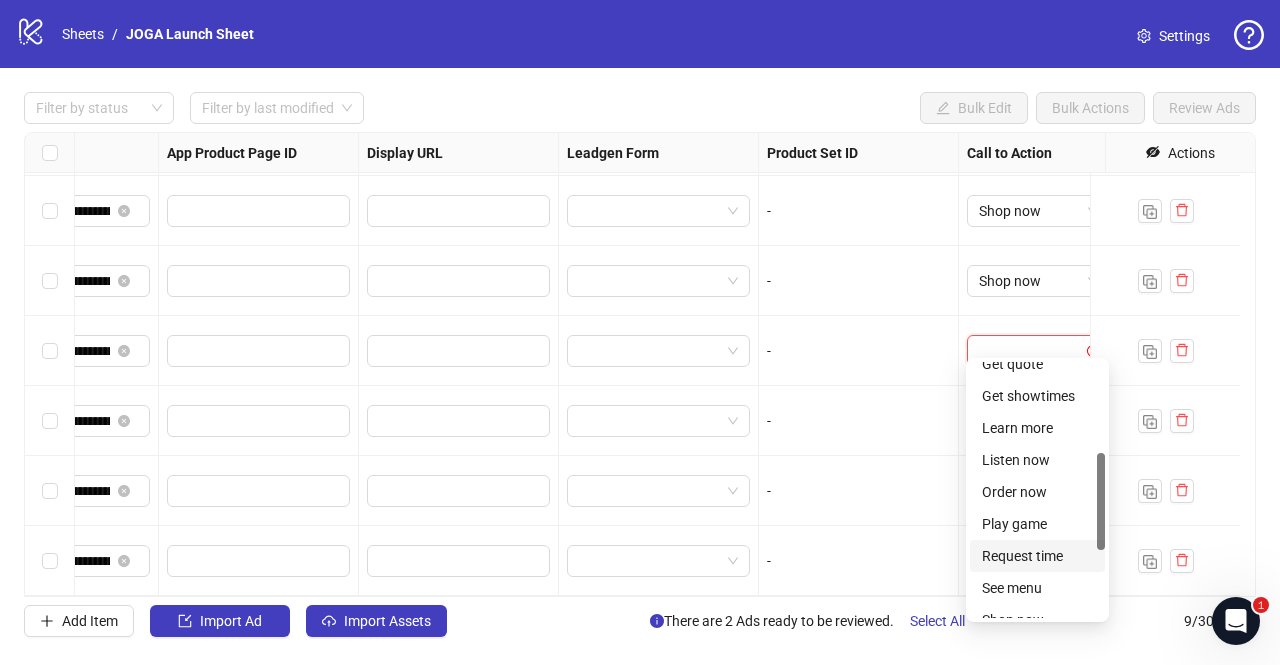 scroll, scrollTop: 416, scrollLeft: 0, axis: vertical 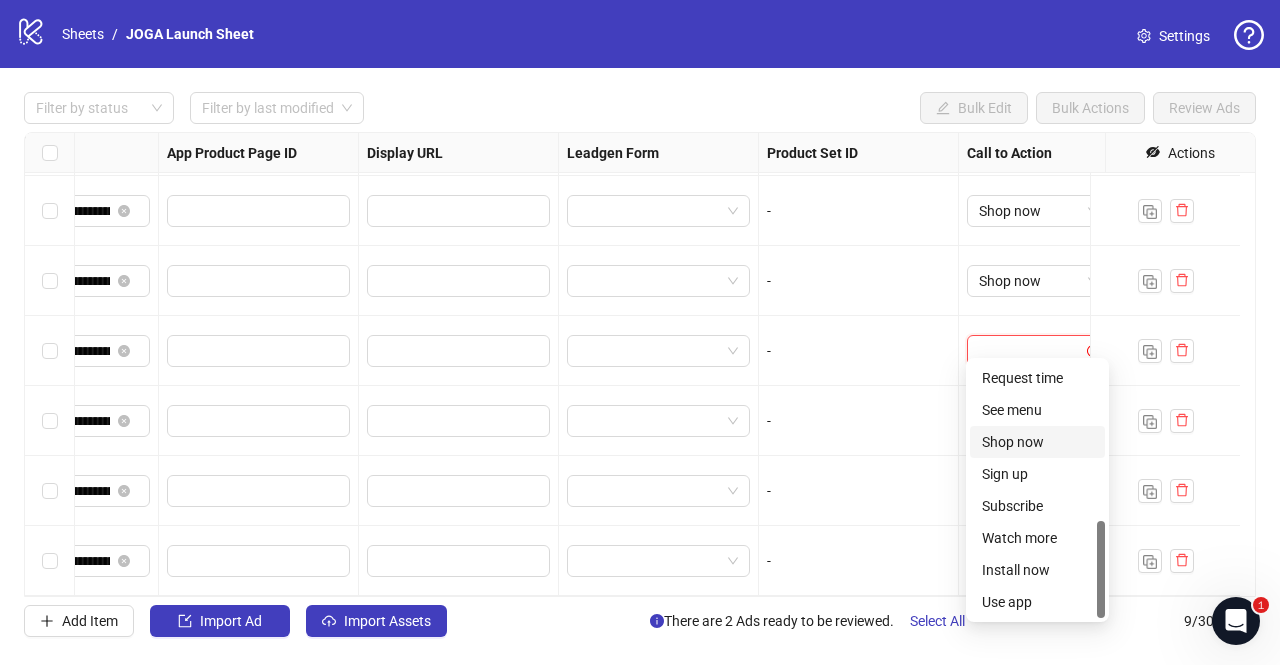 click on "Shop now" at bounding box center (1037, 442) 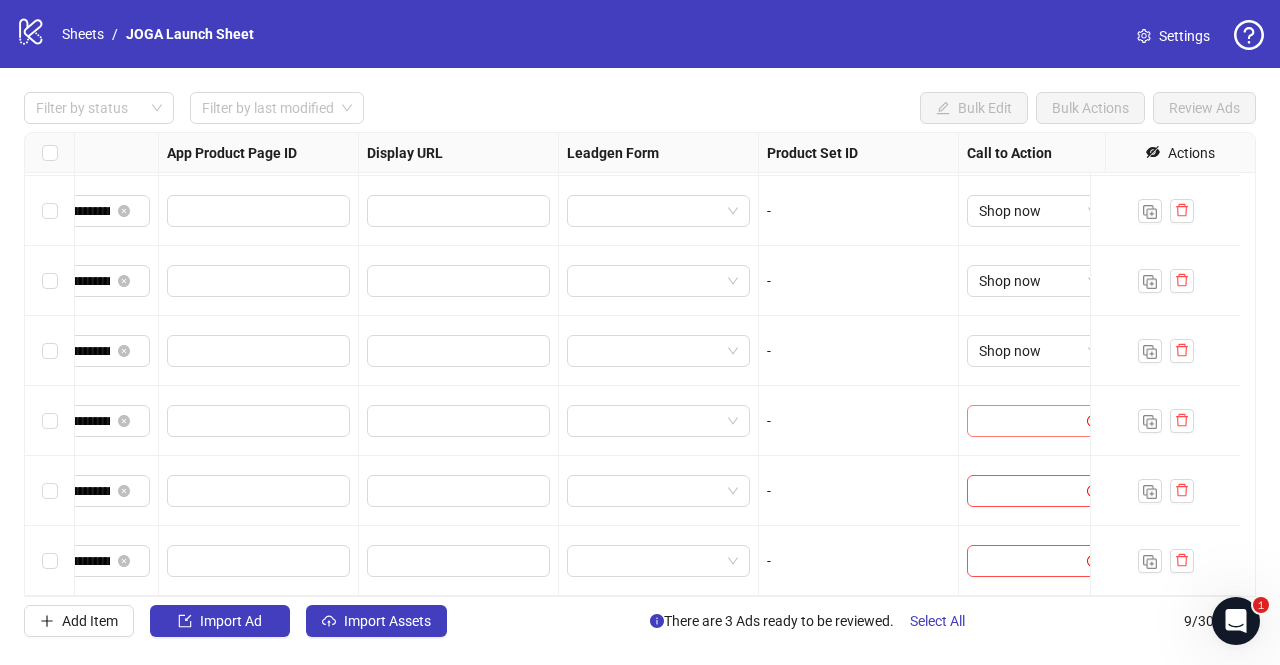 click at bounding box center [1029, 421] 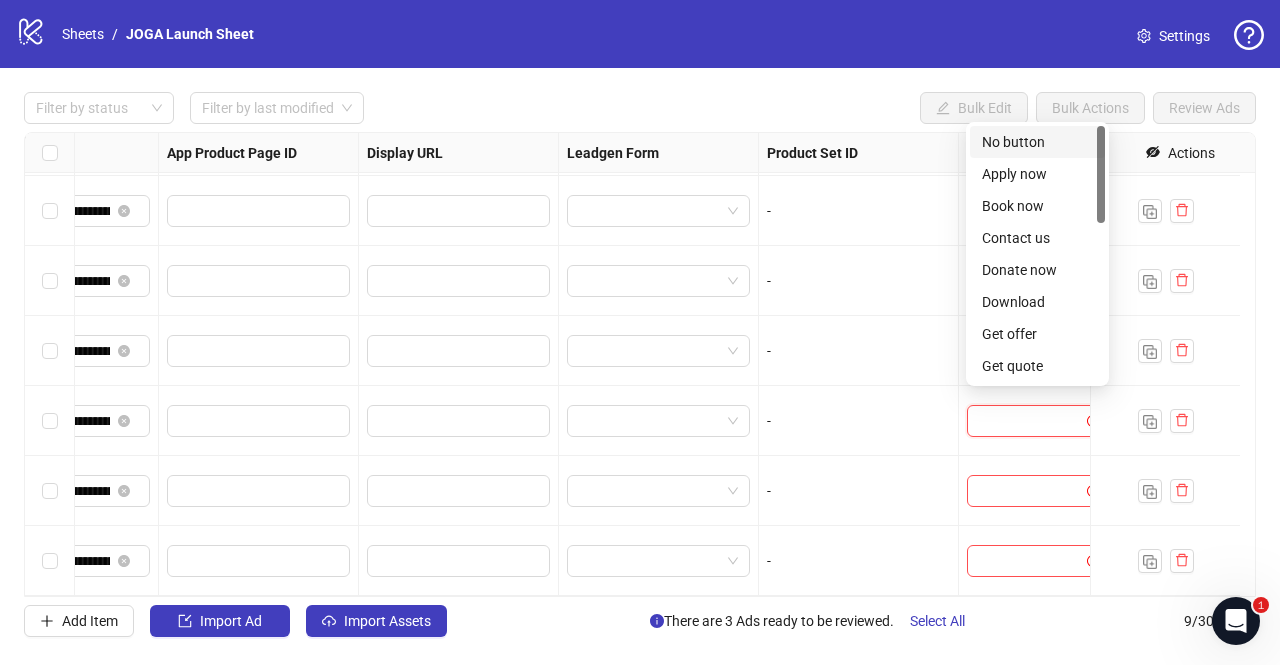 scroll, scrollTop: 221, scrollLeft: 2026, axis: both 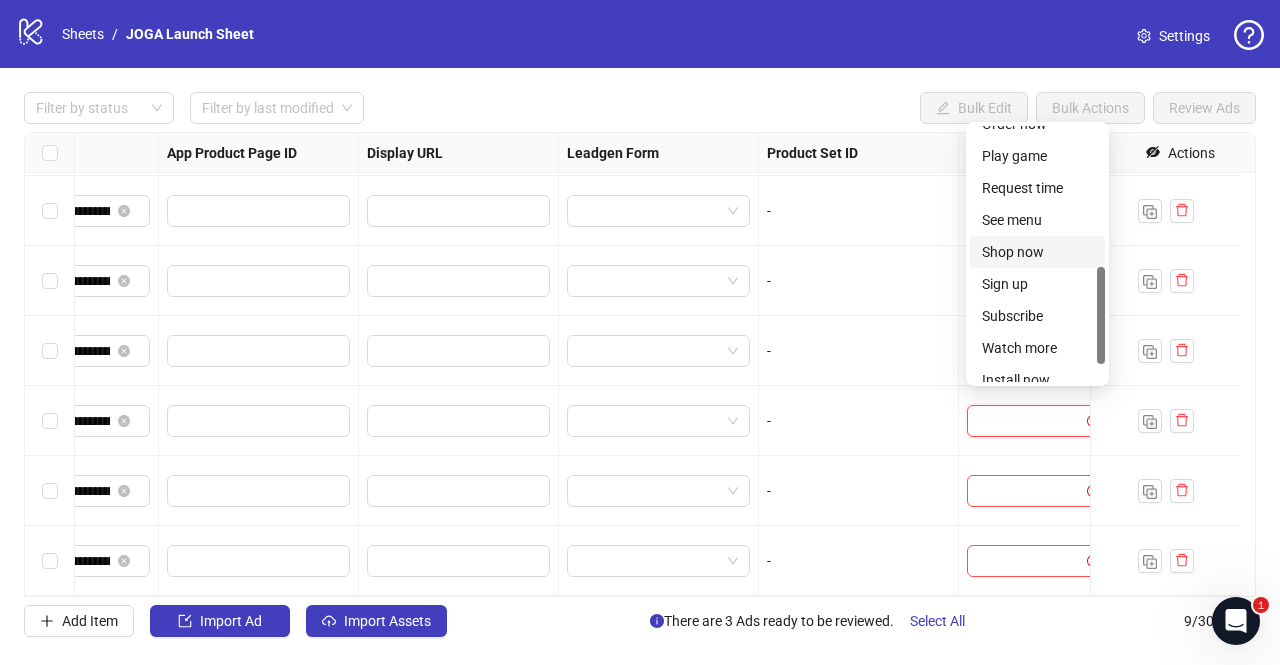 click on "Shop now" at bounding box center (1037, 252) 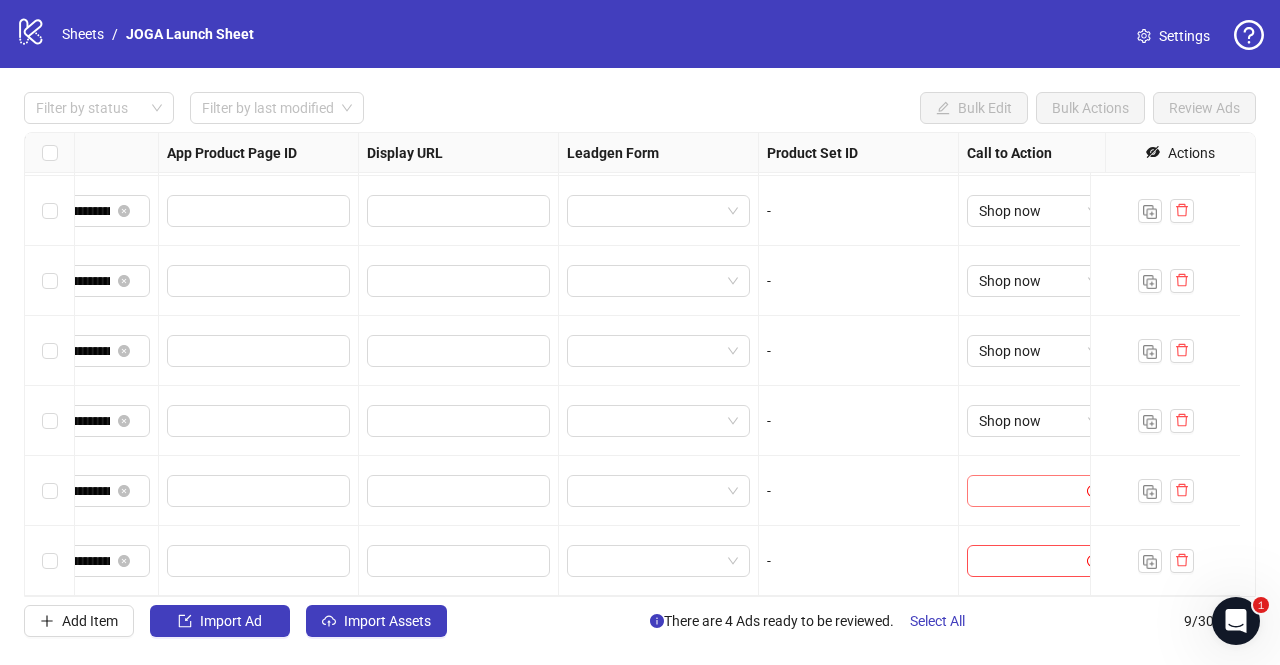 click at bounding box center [1029, 491] 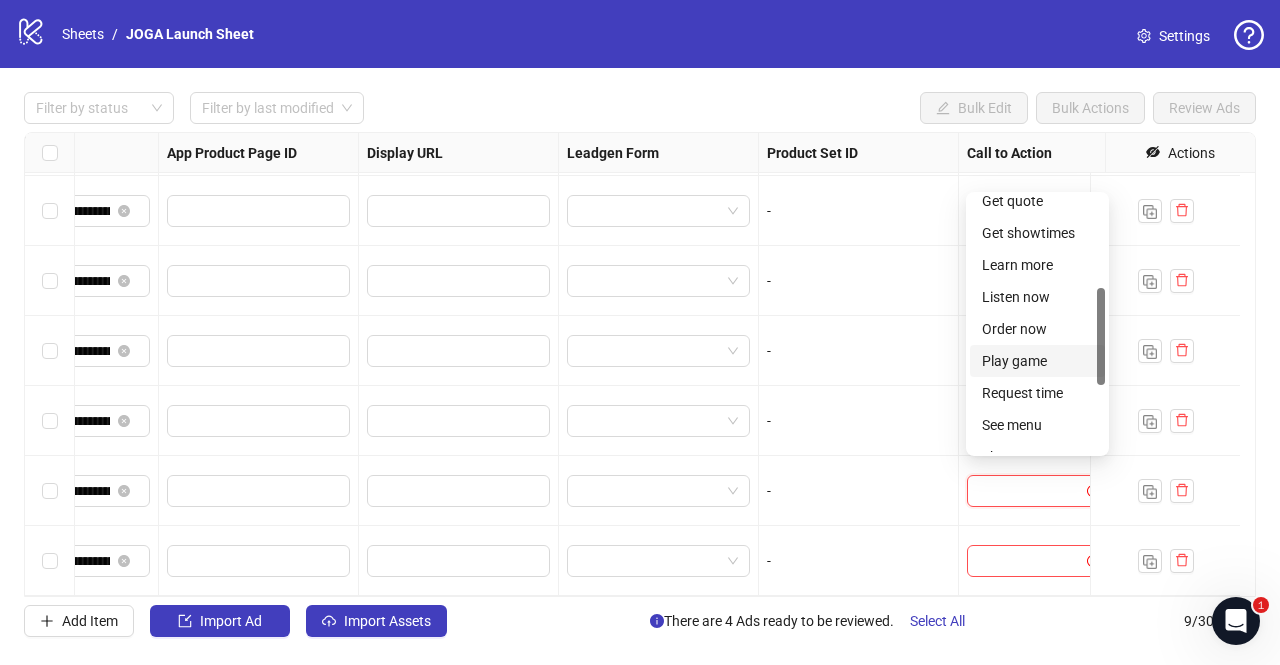 scroll, scrollTop: 300, scrollLeft: 0, axis: vertical 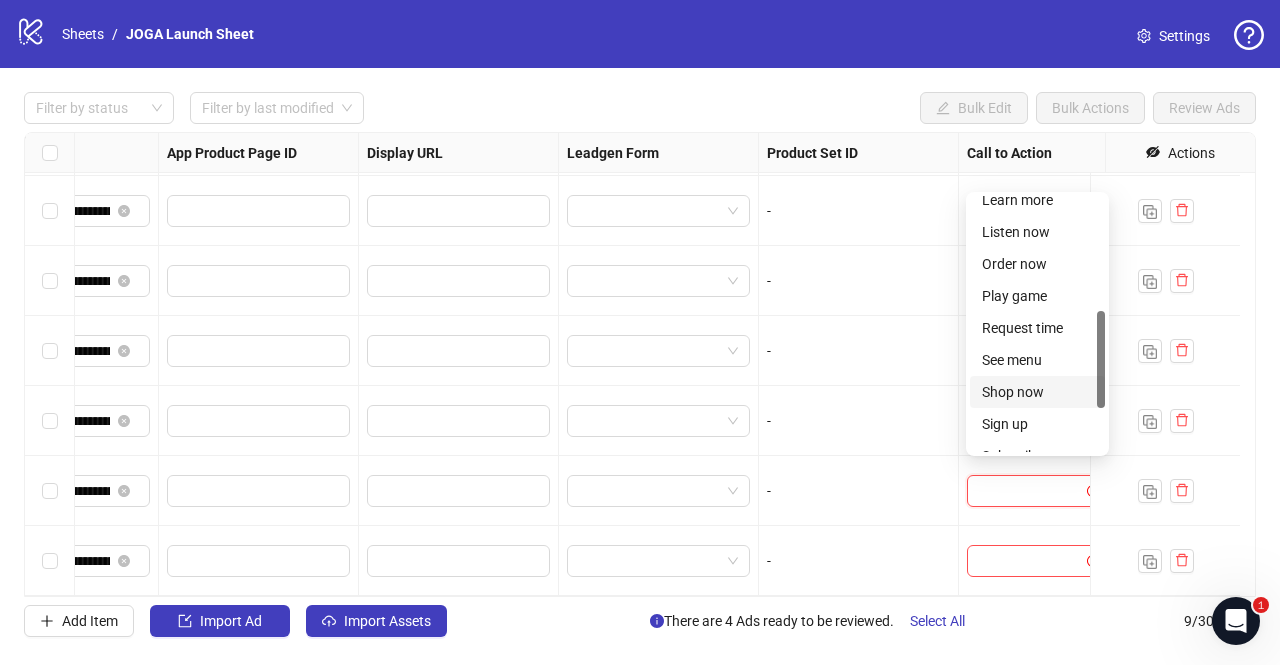 click on "Shop now" at bounding box center (1037, 392) 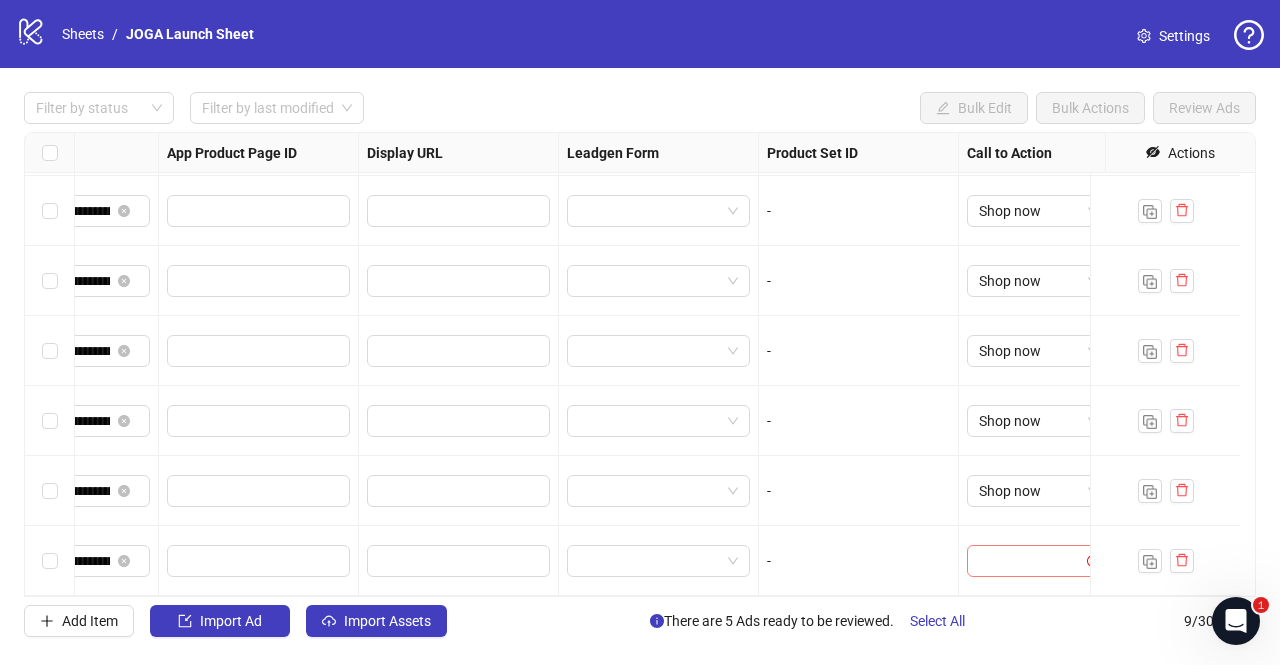 click at bounding box center (1029, 561) 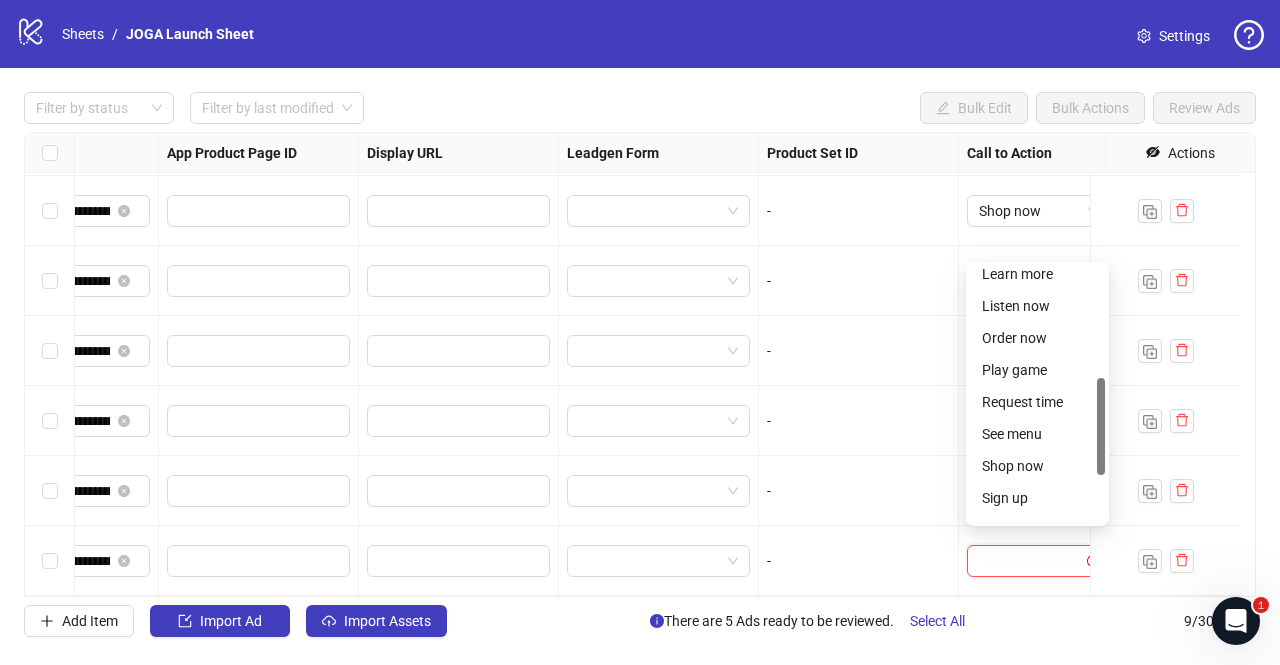 scroll, scrollTop: 297, scrollLeft: 0, axis: vertical 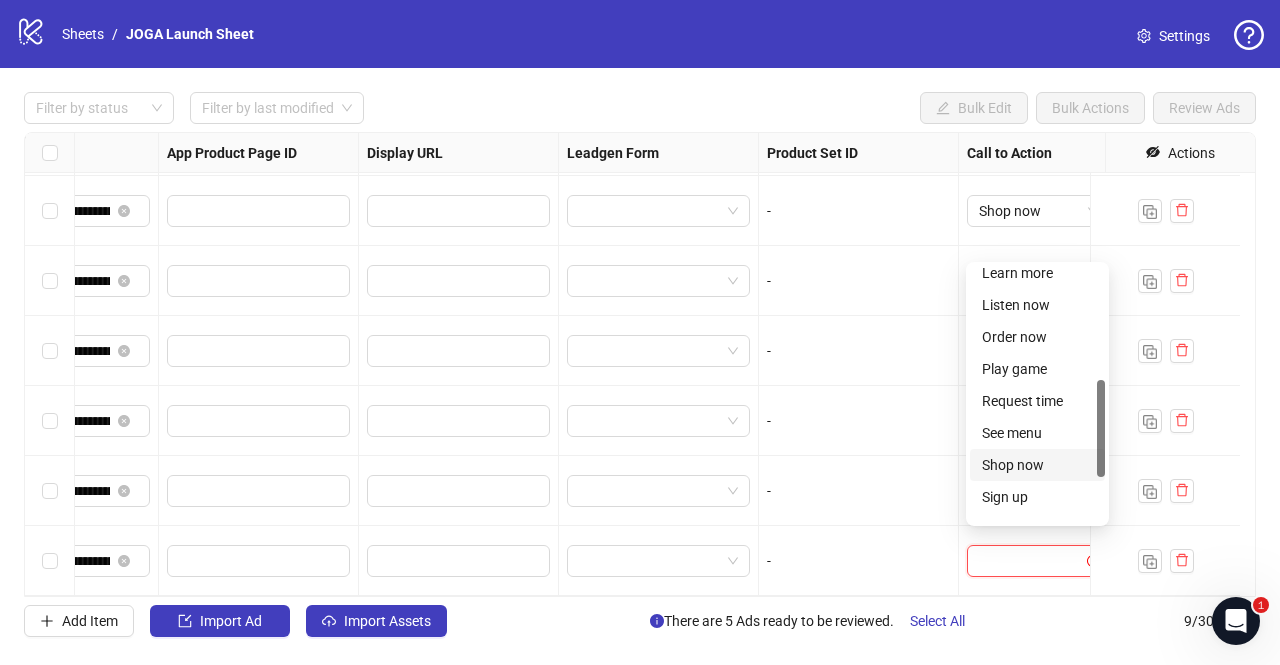 click on "Shop now" at bounding box center [1037, 465] 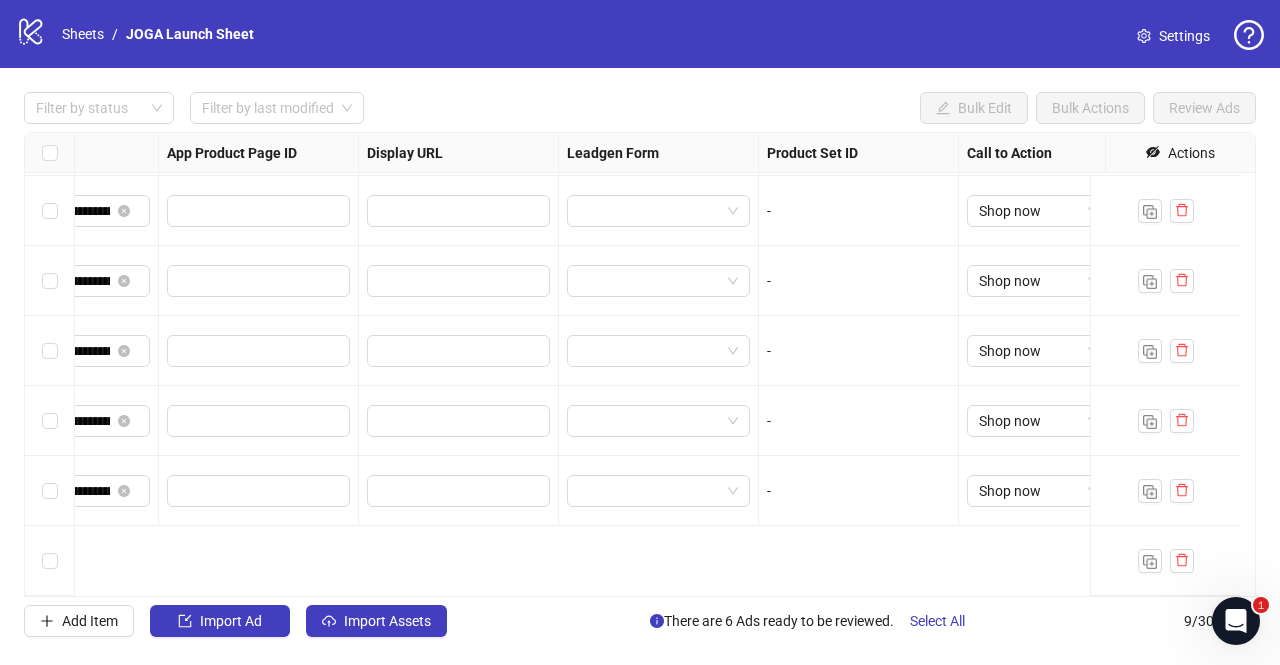 scroll, scrollTop: 0, scrollLeft: 2026, axis: horizontal 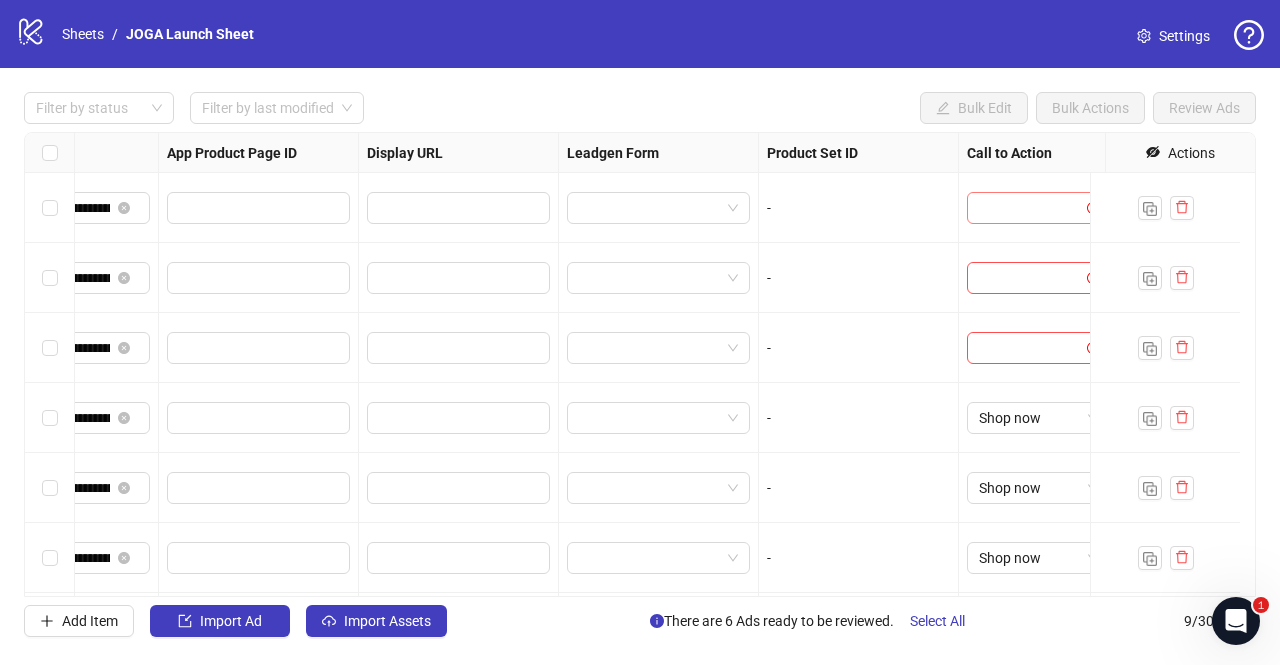 click at bounding box center [1029, 208] 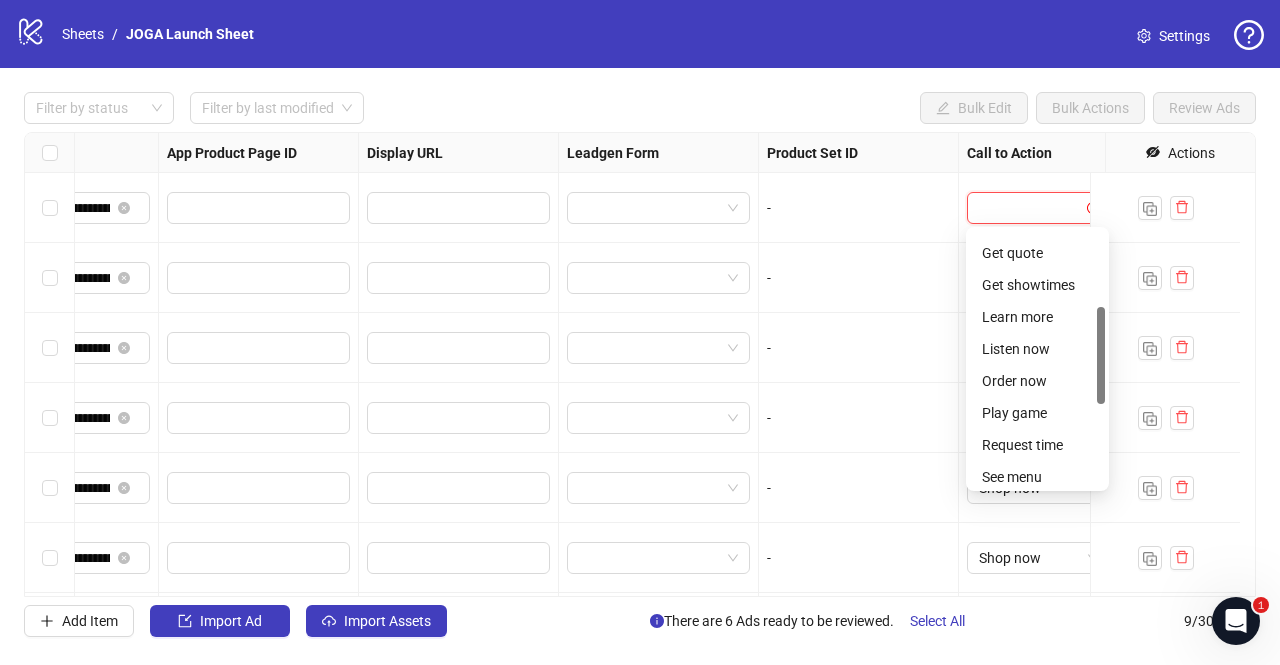 scroll, scrollTop: 248, scrollLeft: 0, axis: vertical 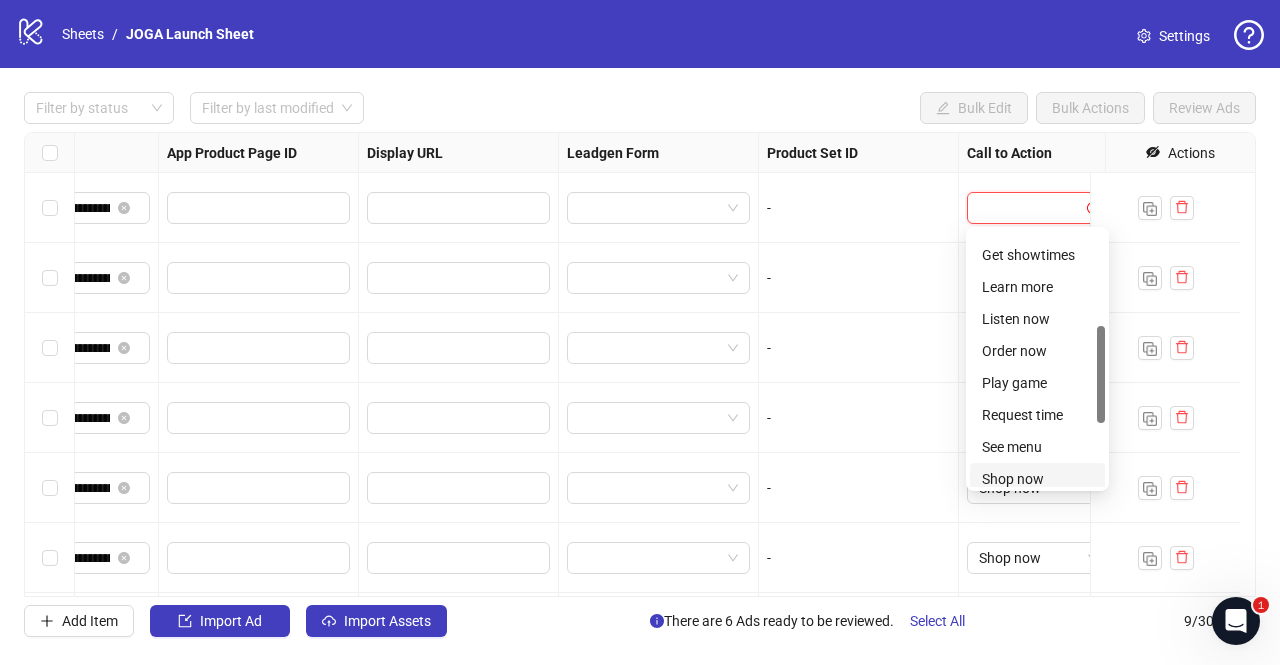 click on "Shop now" at bounding box center [1037, 479] 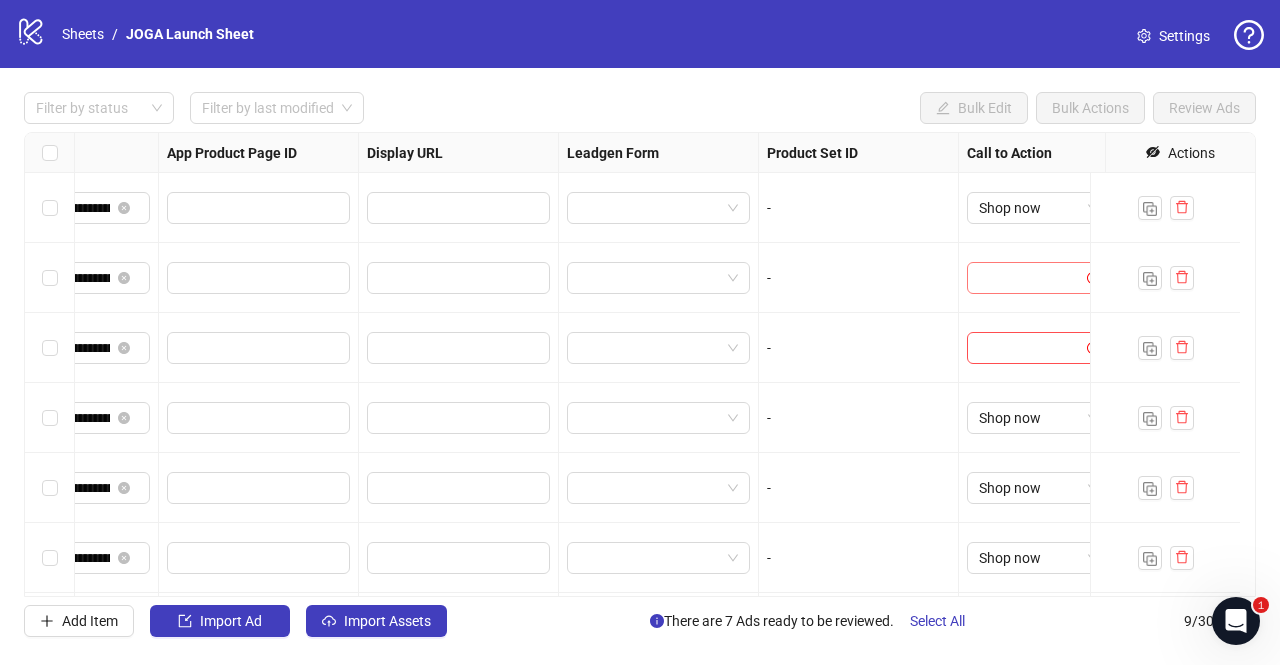 click at bounding box center [1029, 278] 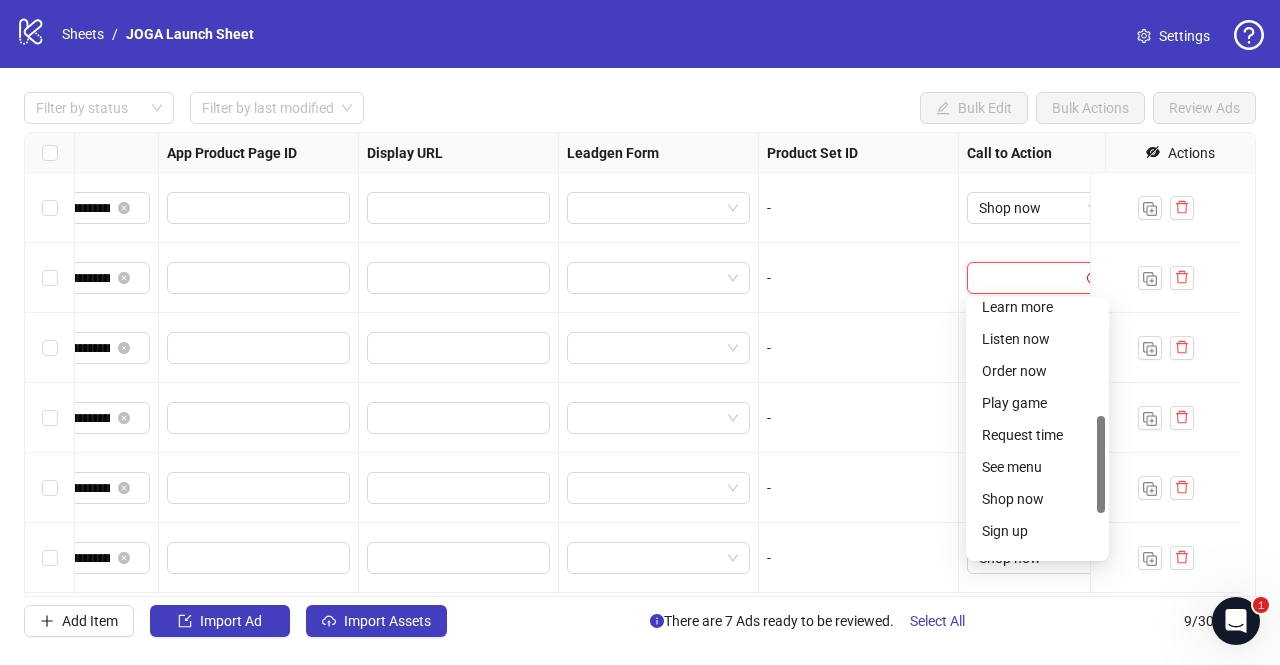 scroll, scrollTop: 300, scrollLeft: 0, axis: vertical 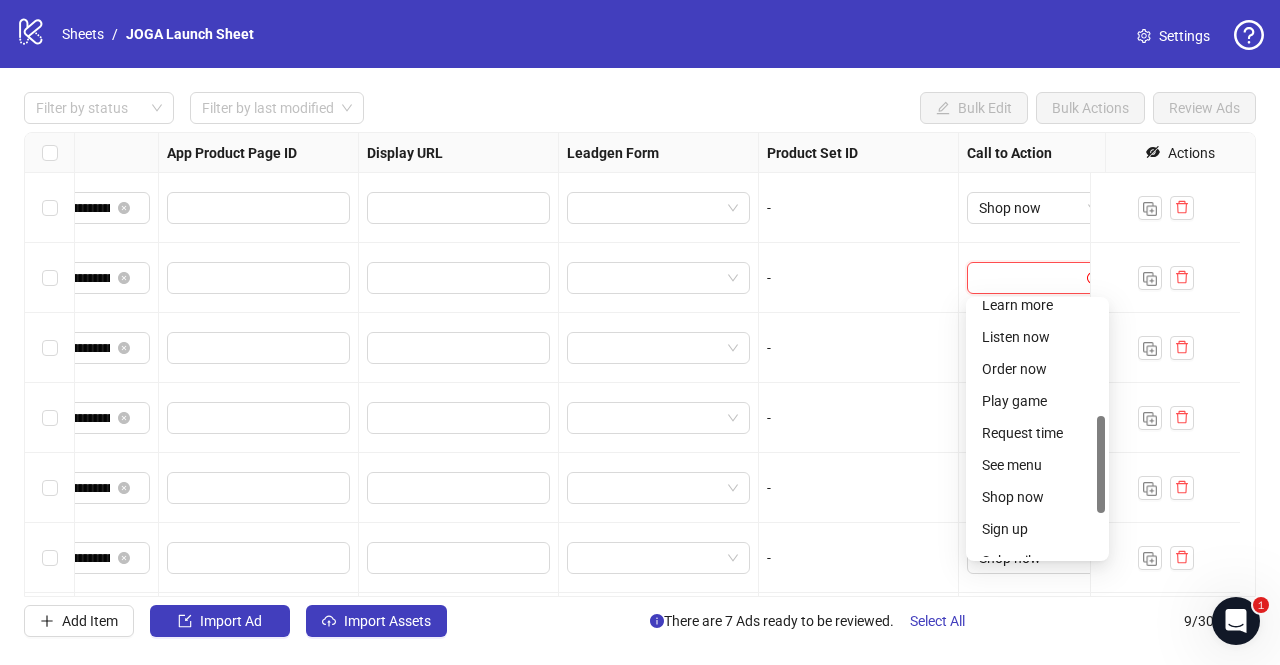 click on "Shop now" at bounding box center (1037, 497) 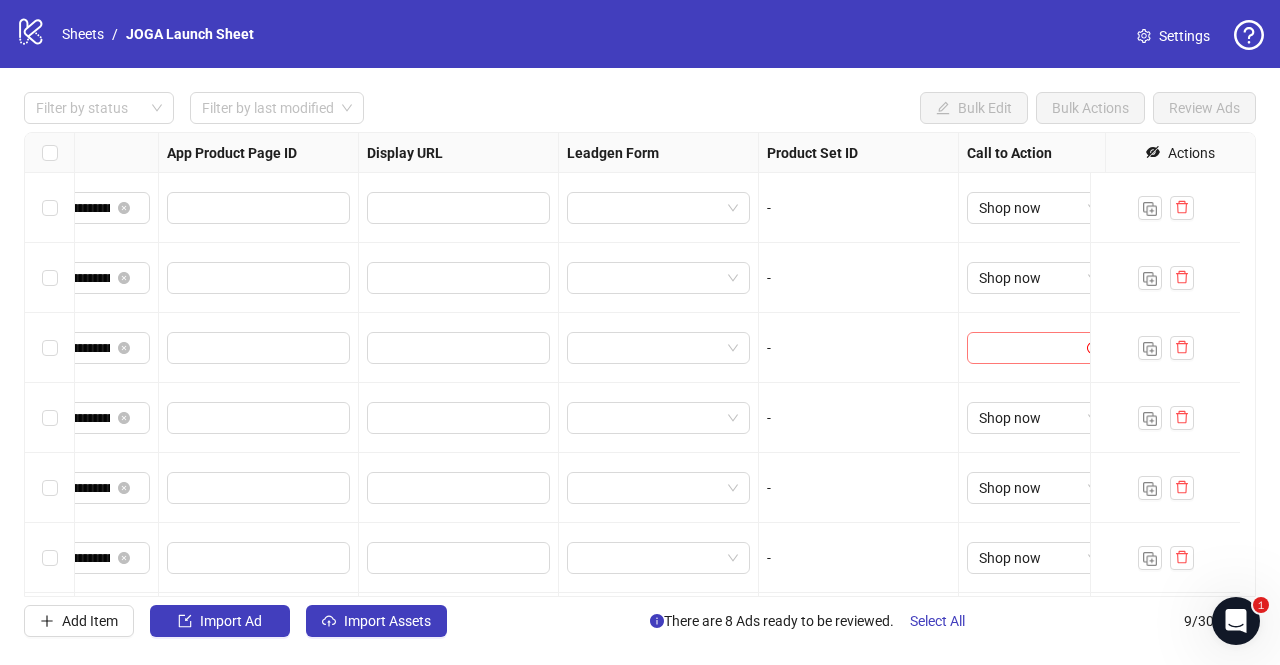 click at bounding box center [1029, 348] 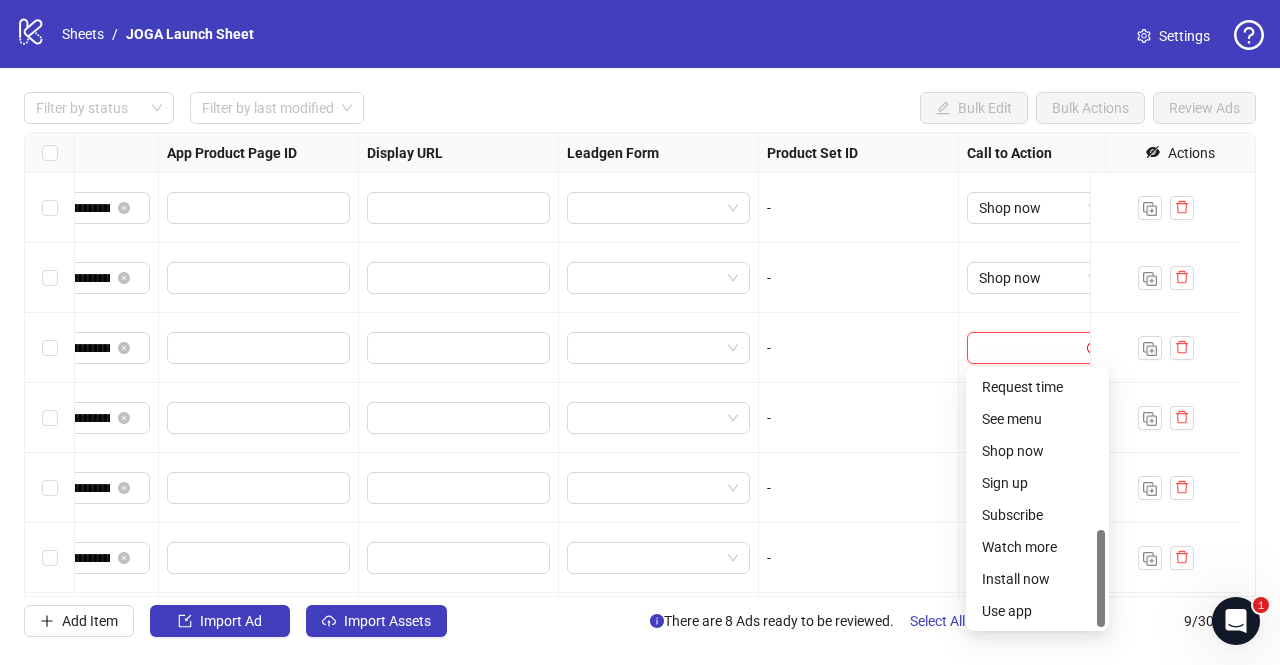 scroll, scrollTop: 416, scrollLeft: 0, axis: vertical 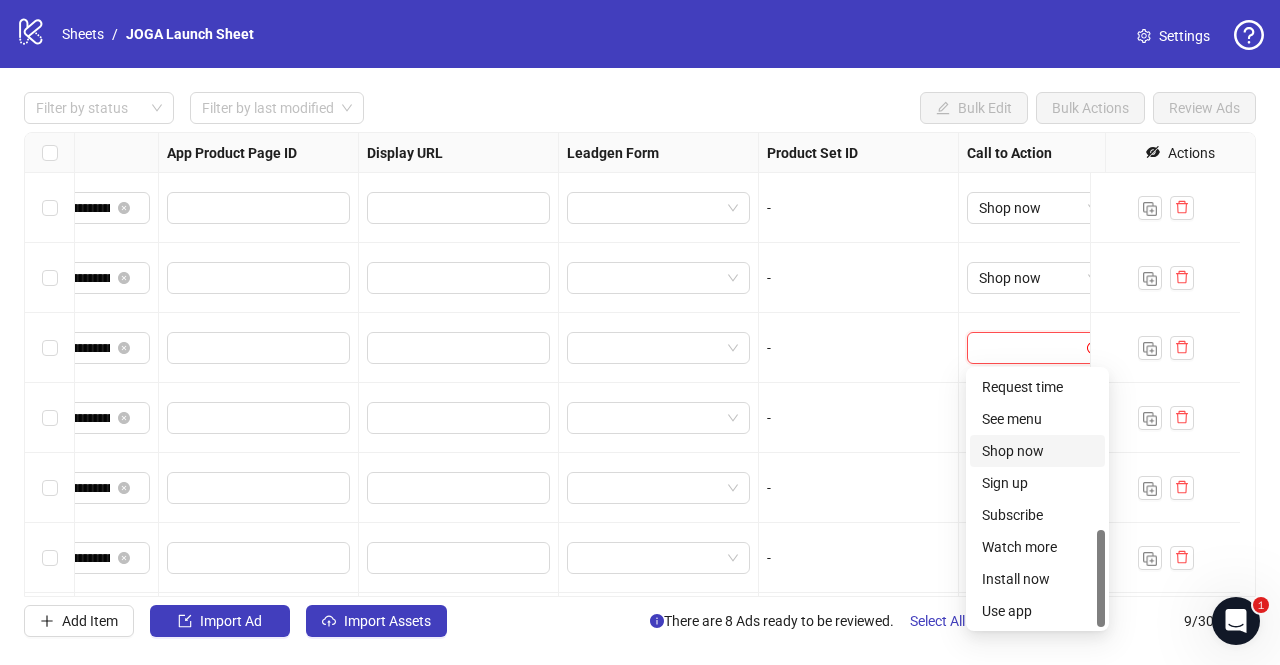 click on "Shop now" at bounding box center (1037, 451) 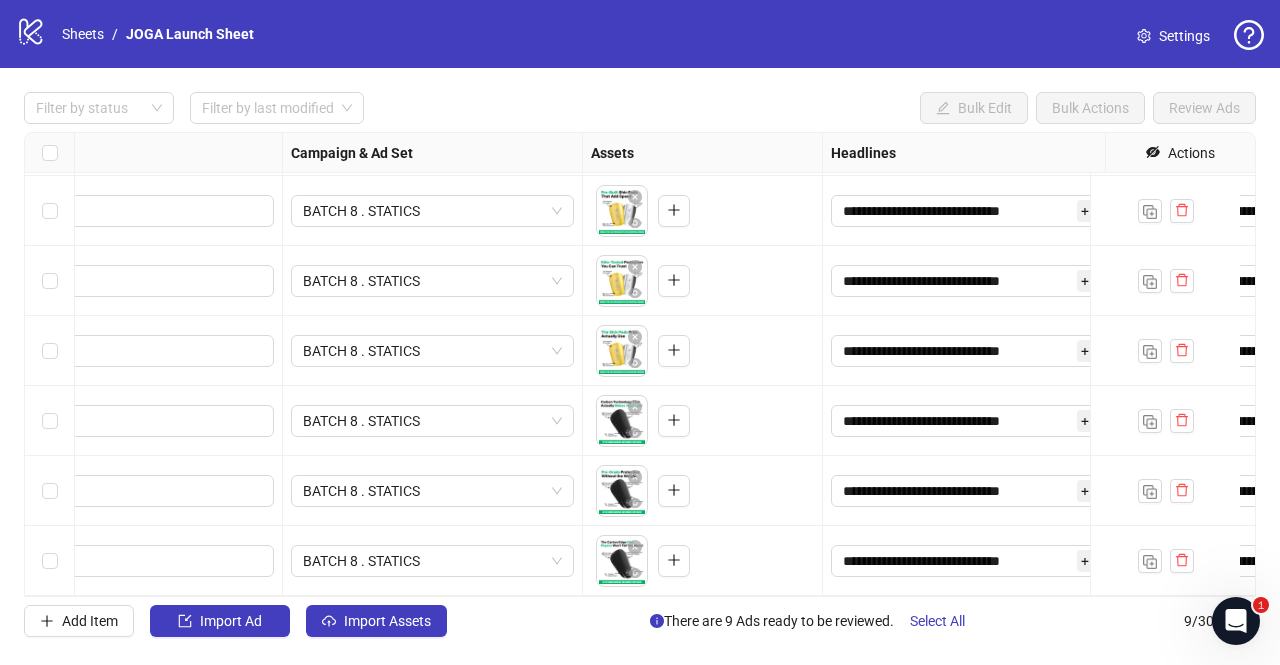 scroll, scrollTop: 0, scrollLeft: 0, axis: both 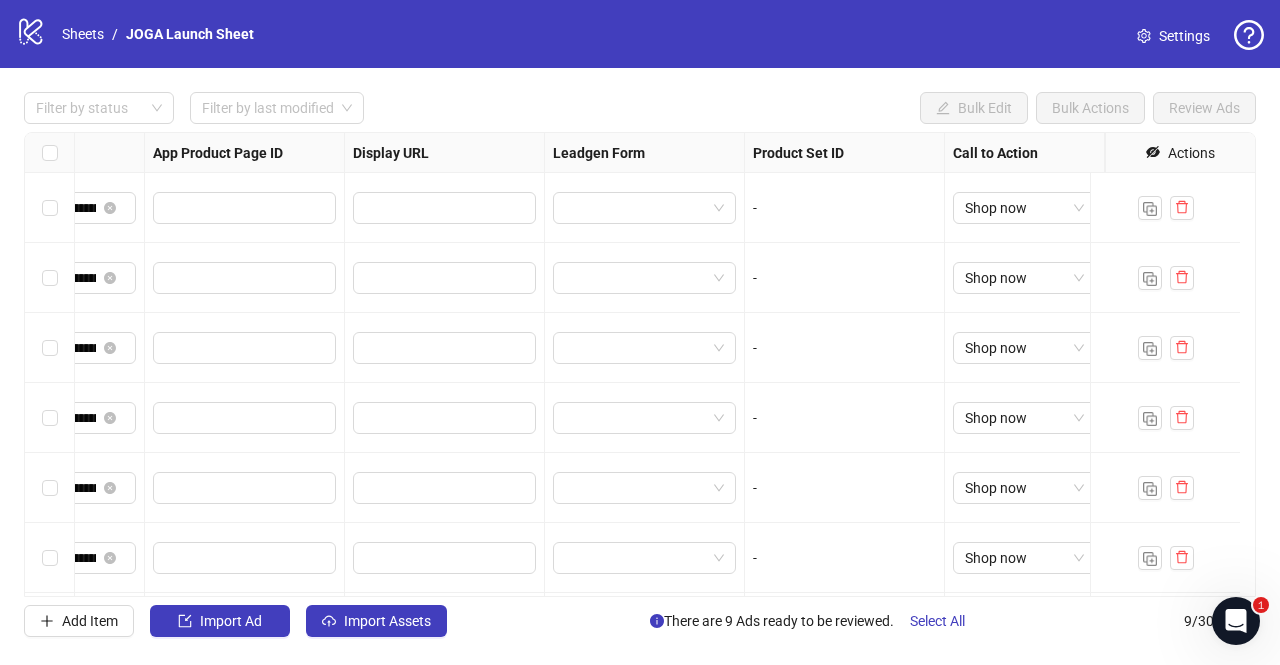 click on "-" at bounding box center (844, 208) 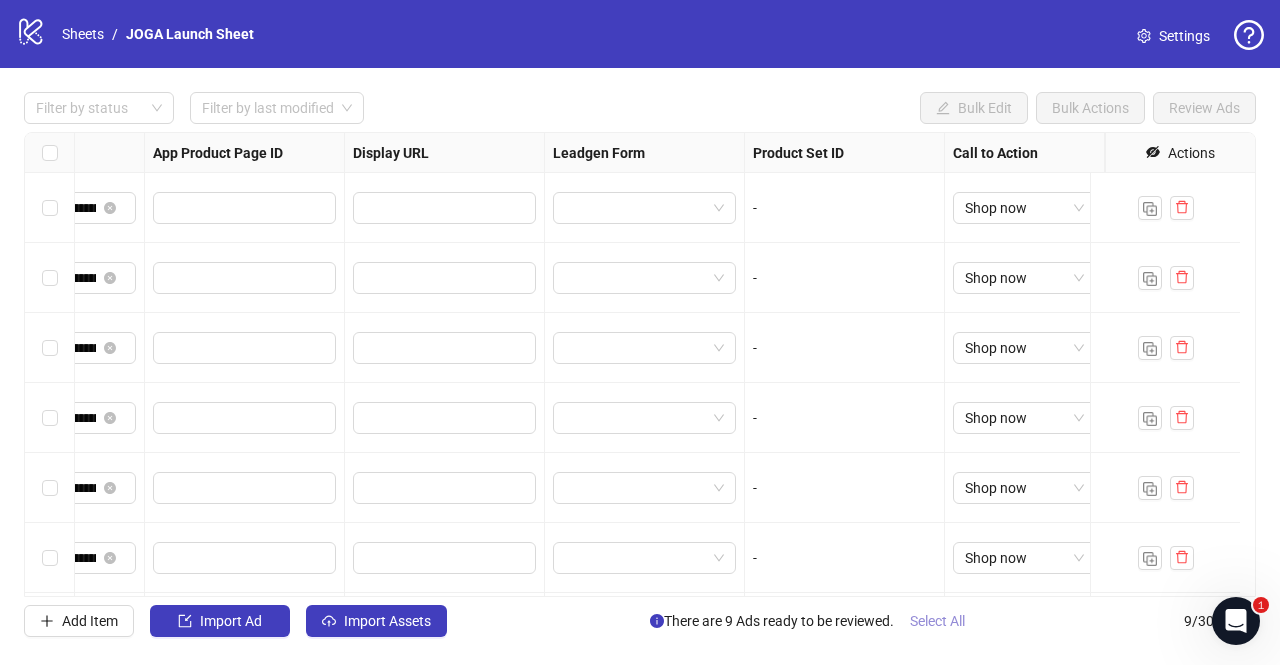 click on "Select All" at bounding box center (937, 621) 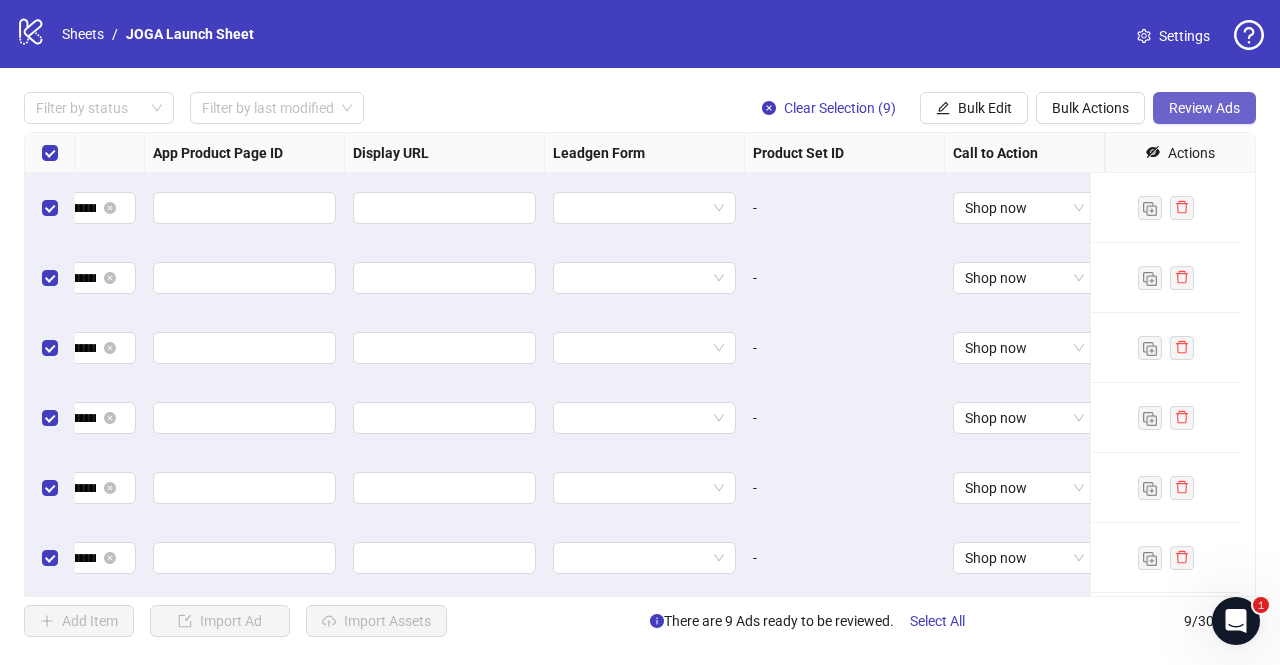 click on "Review Ads" at bounding box center (1204, 108) 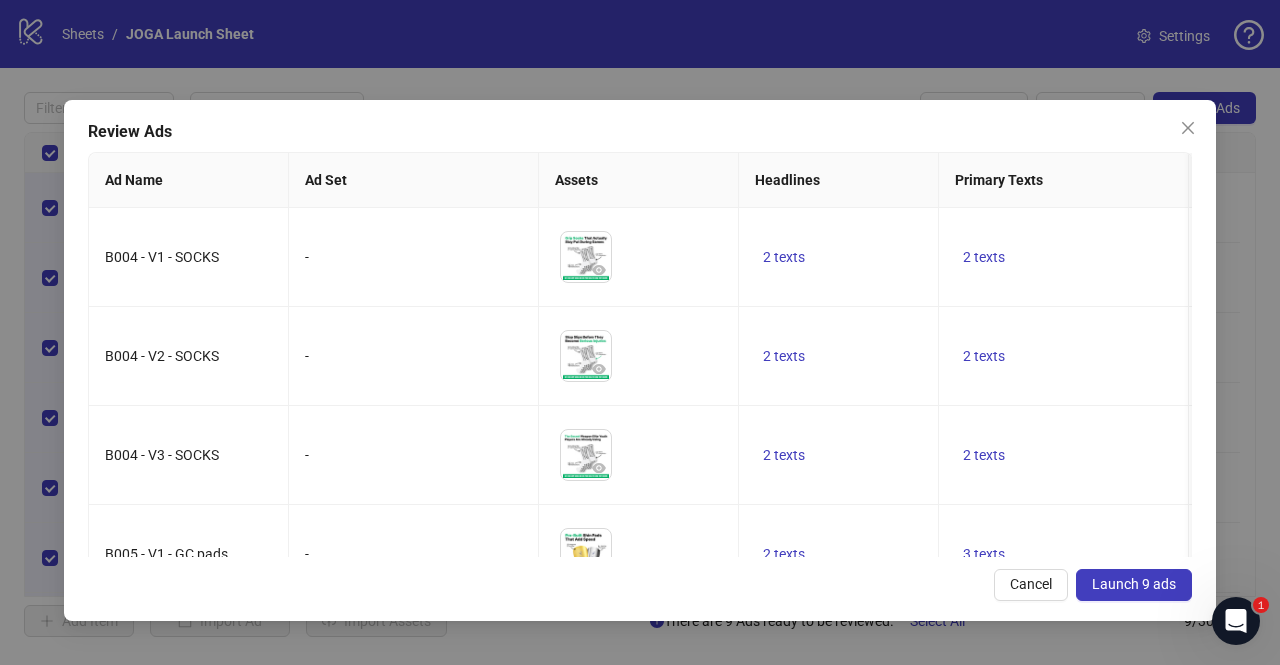 click on "Launch 9 ads" at bounding box center [1134, 584] 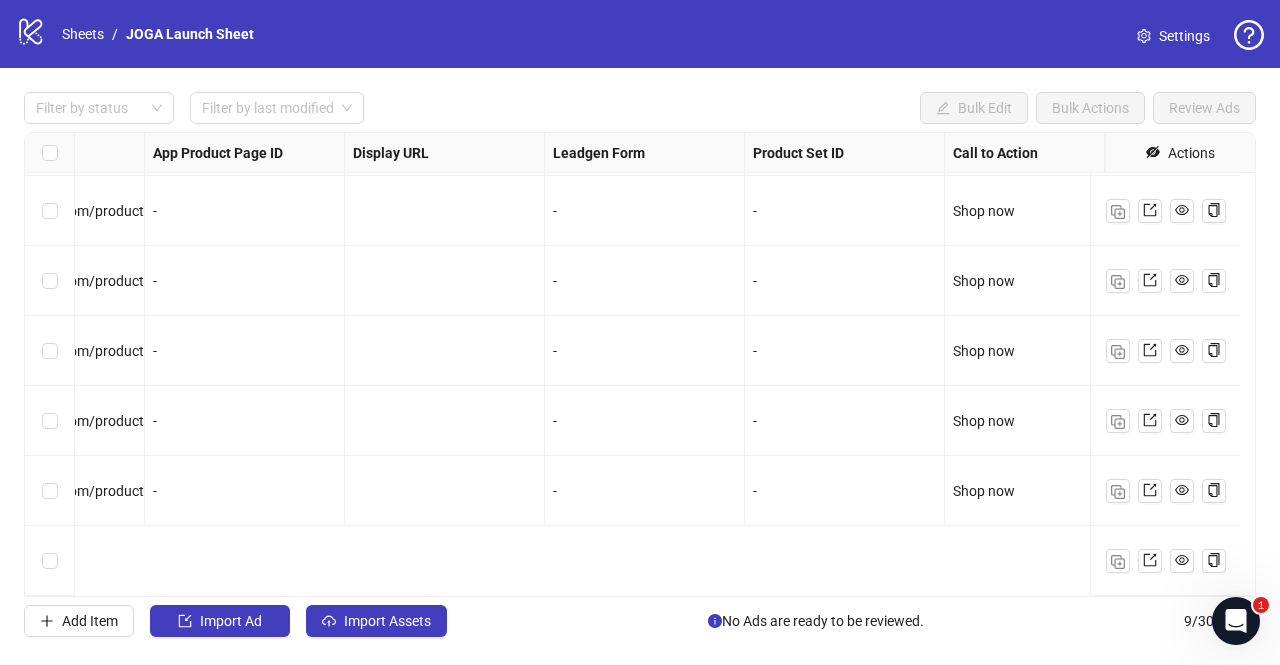 scroll, scrollTop: 0, scrollLeft: 2054, axis: horizontal 